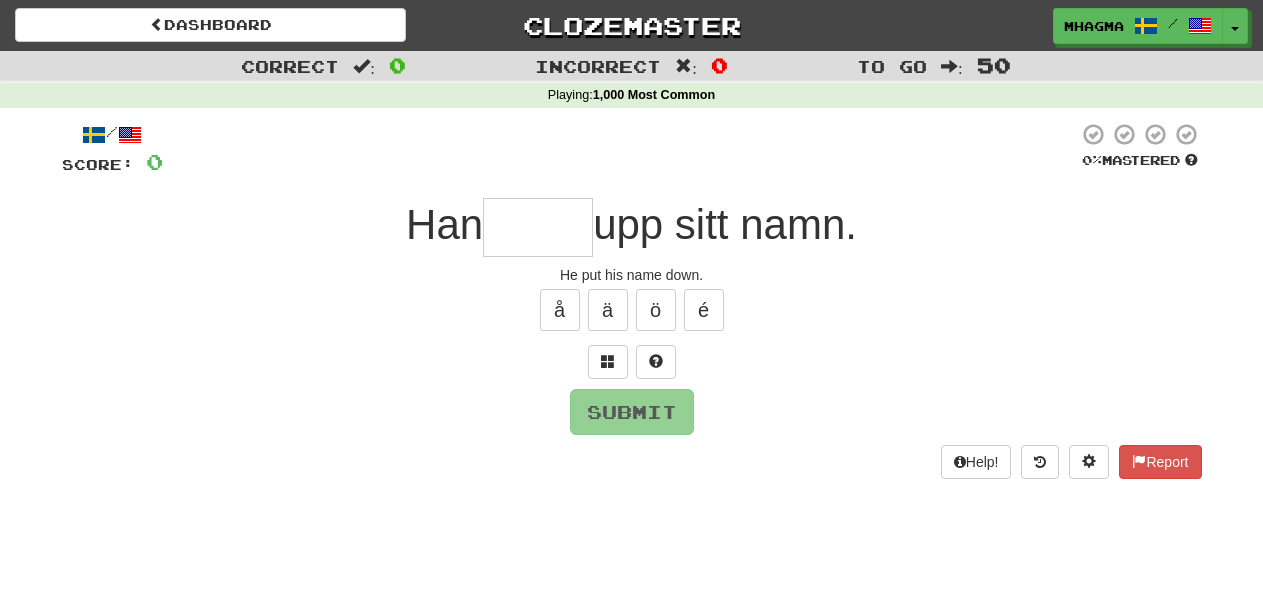 scroll, scrollTop: 0, scrollLeft: 0, axis: both 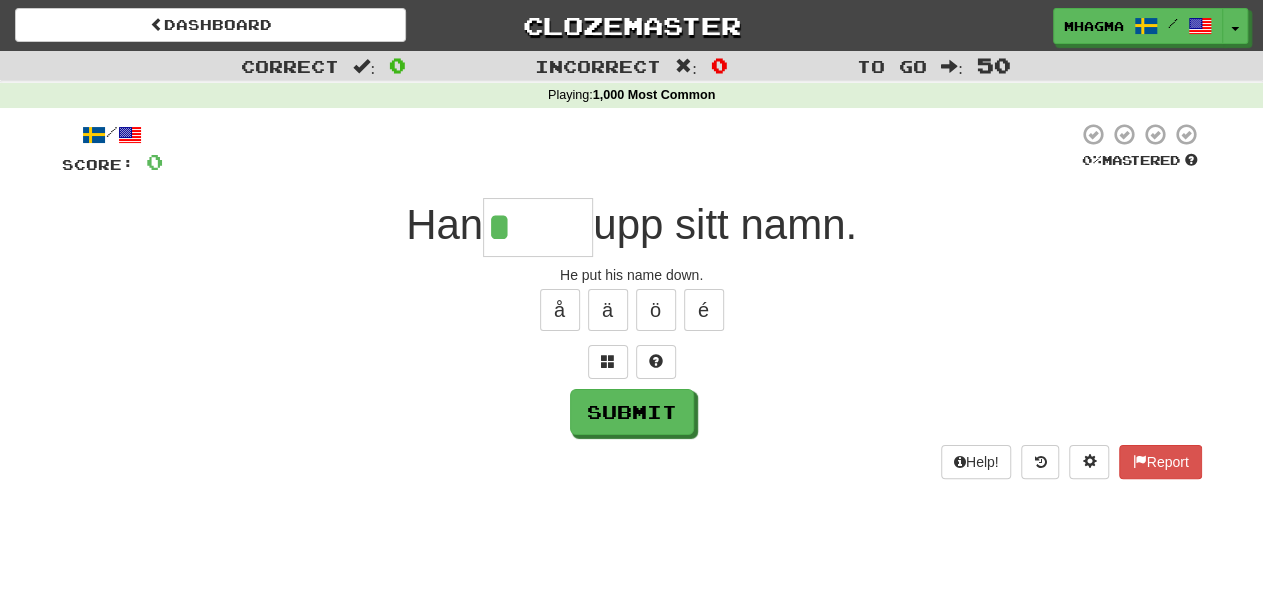 type on "*****" 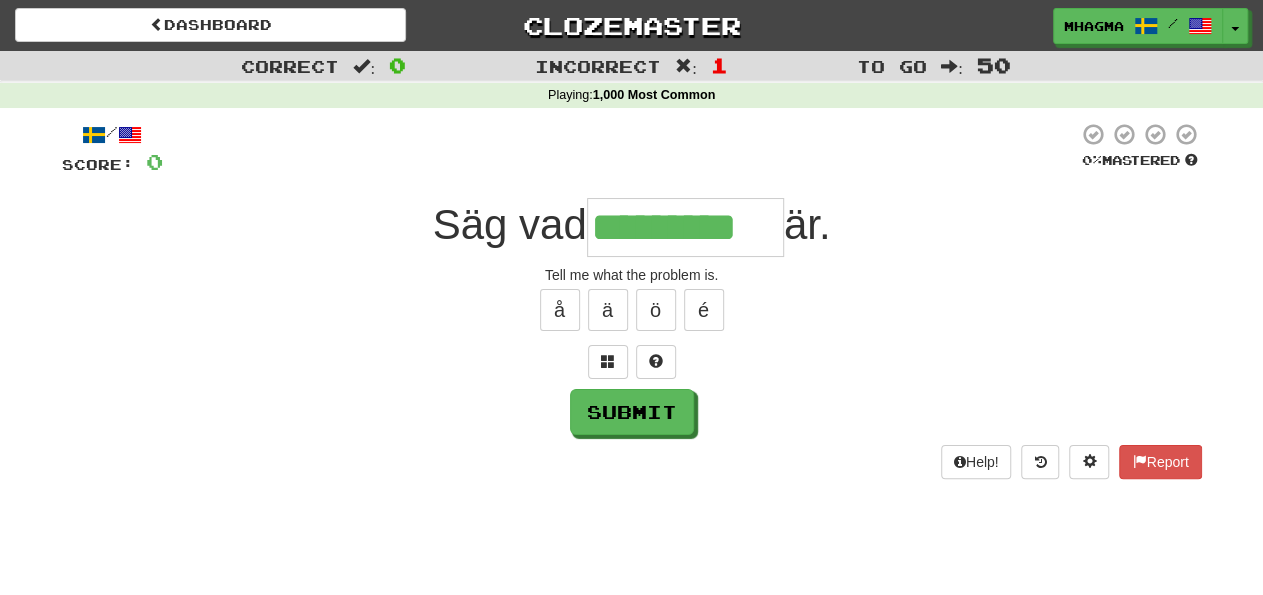 type on "*********" 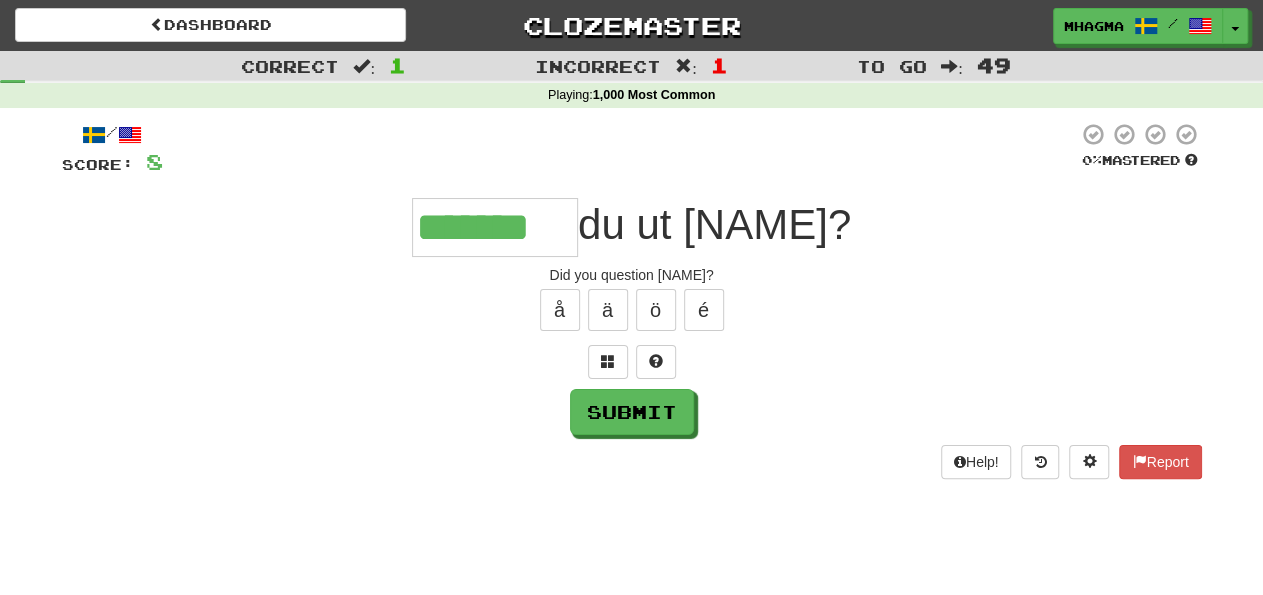 type on "*******" 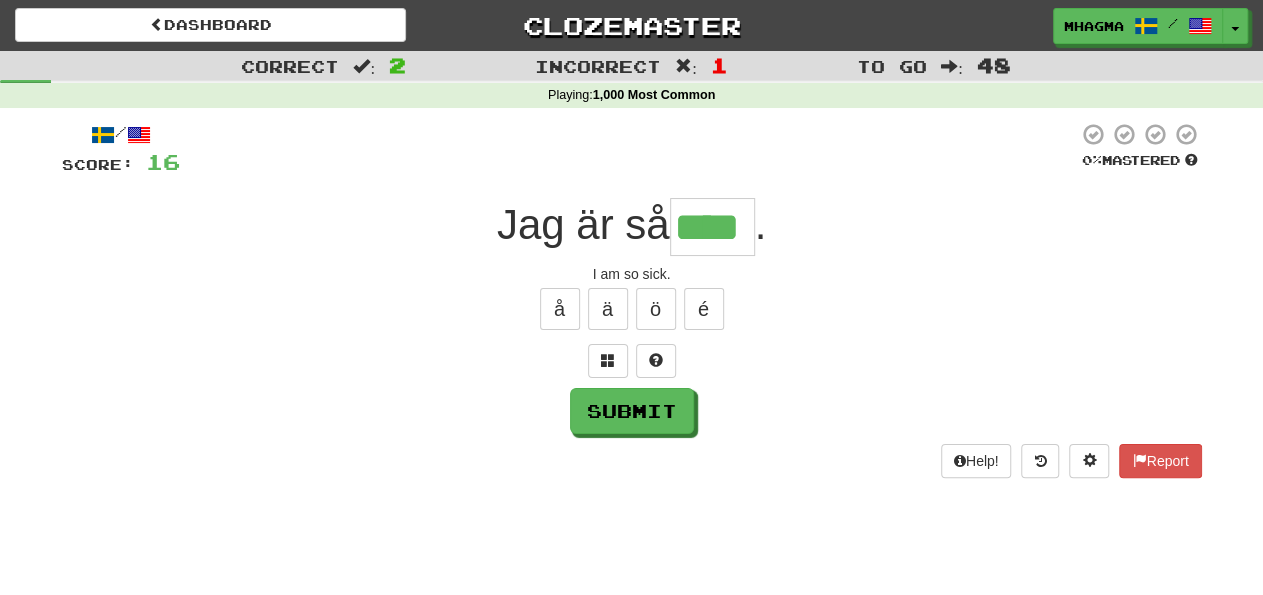 scroll, scrollTop: 0, scrollLeft: 0, axis: both 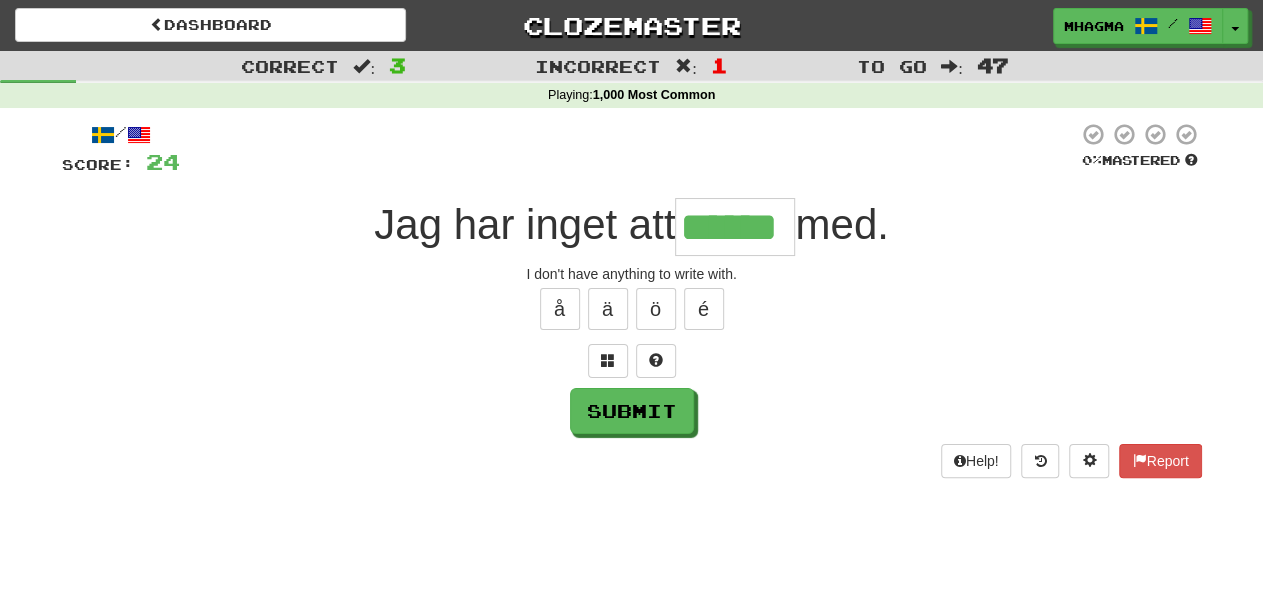 type on "******" 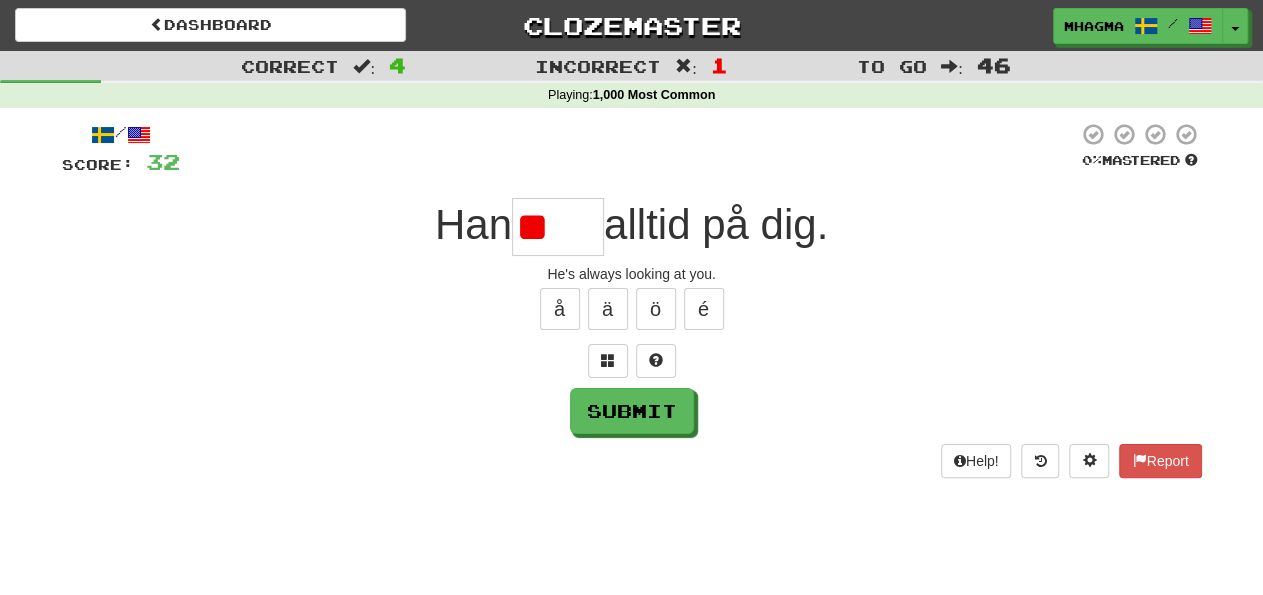 type on "*" 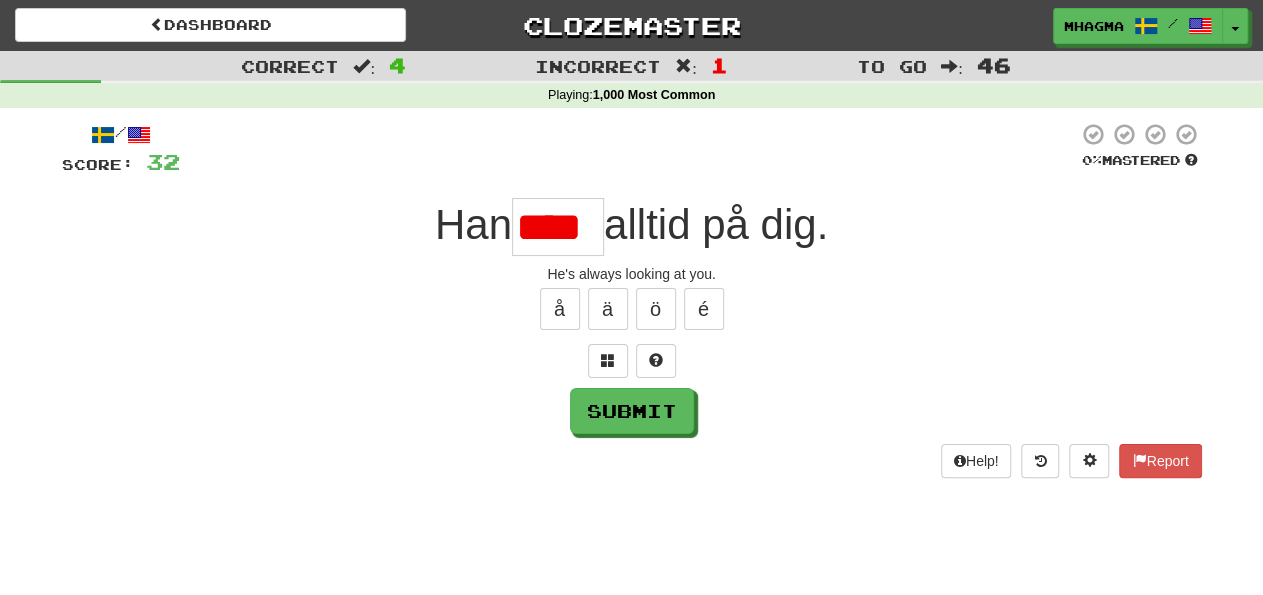 scroll, scrollTop: 0, scrollLeft: 4, axis: horizontal 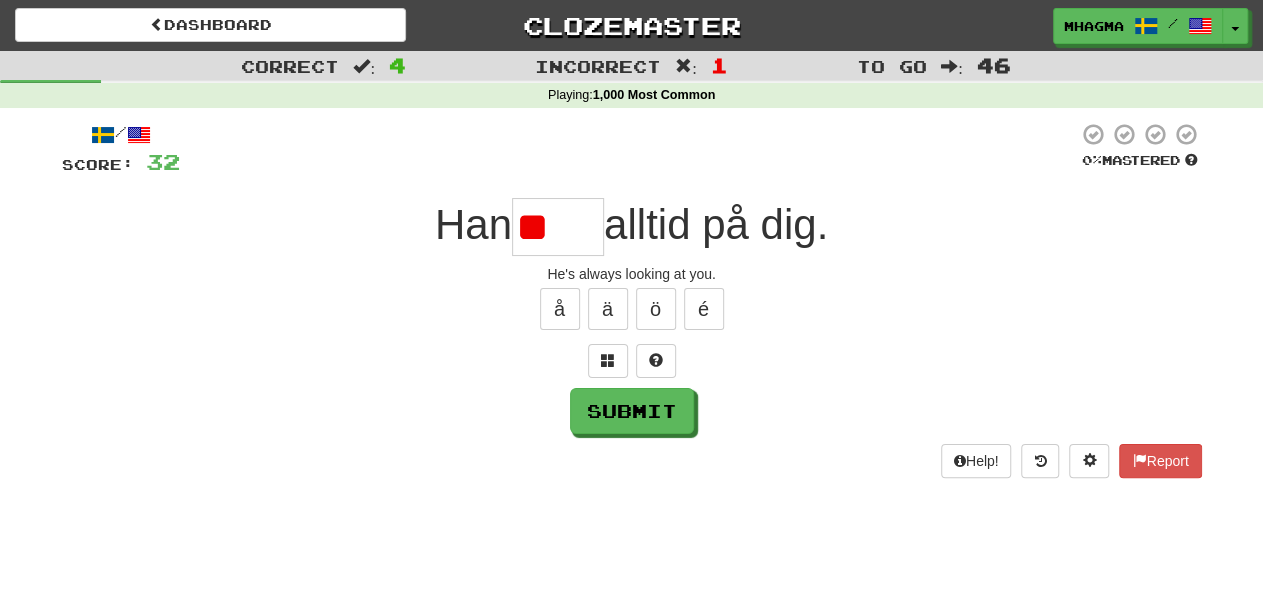 type on "*" 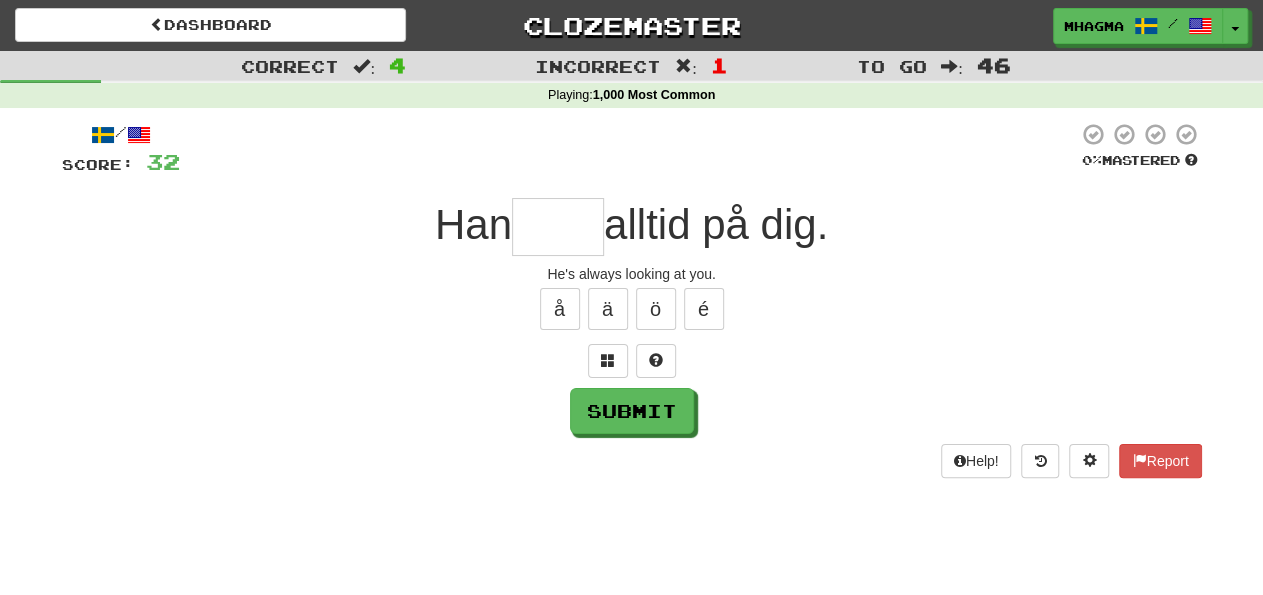 scroll, scrollTop: 0, scrollLeft: 0, axis: both 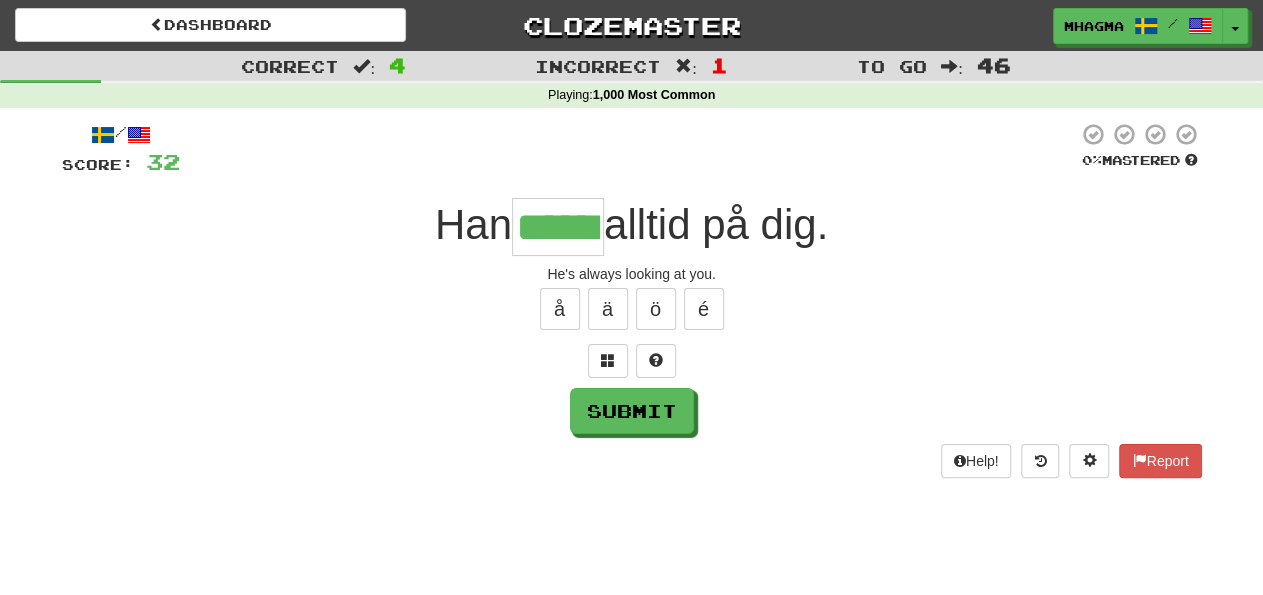 type on "******" 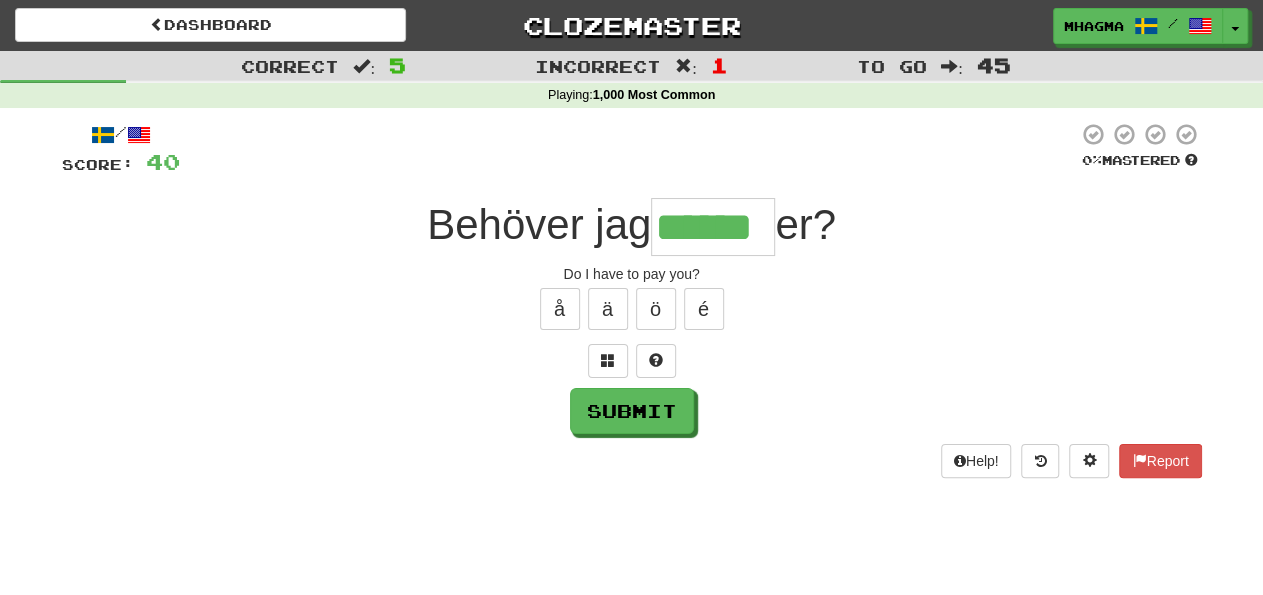 type on "******" 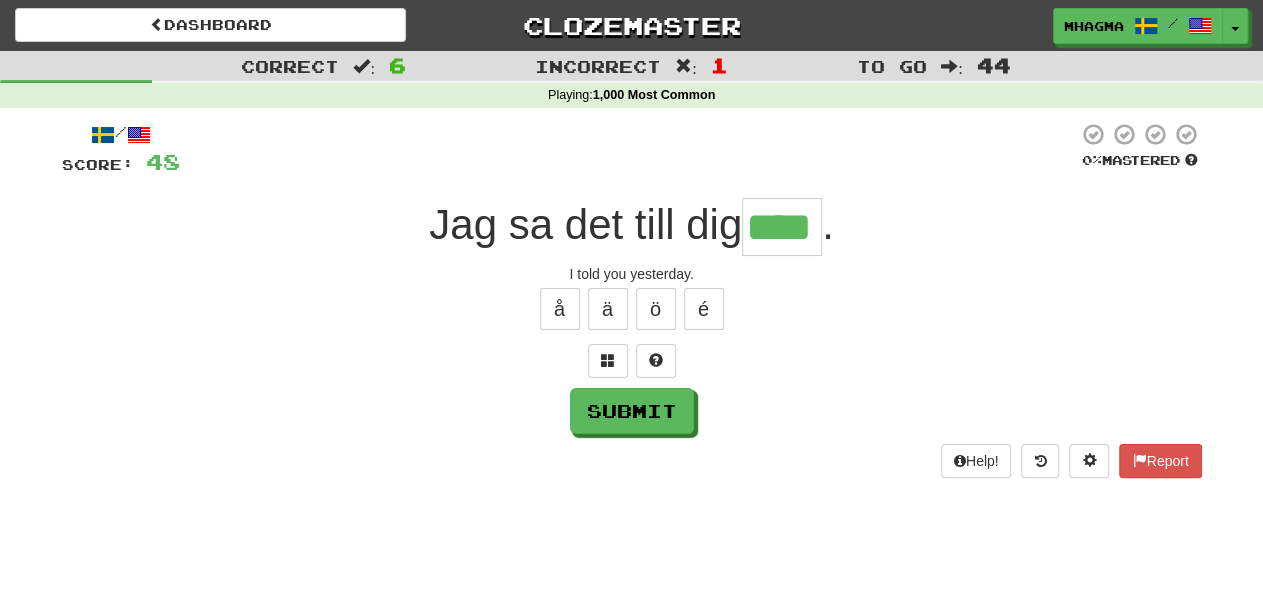 type on "****" 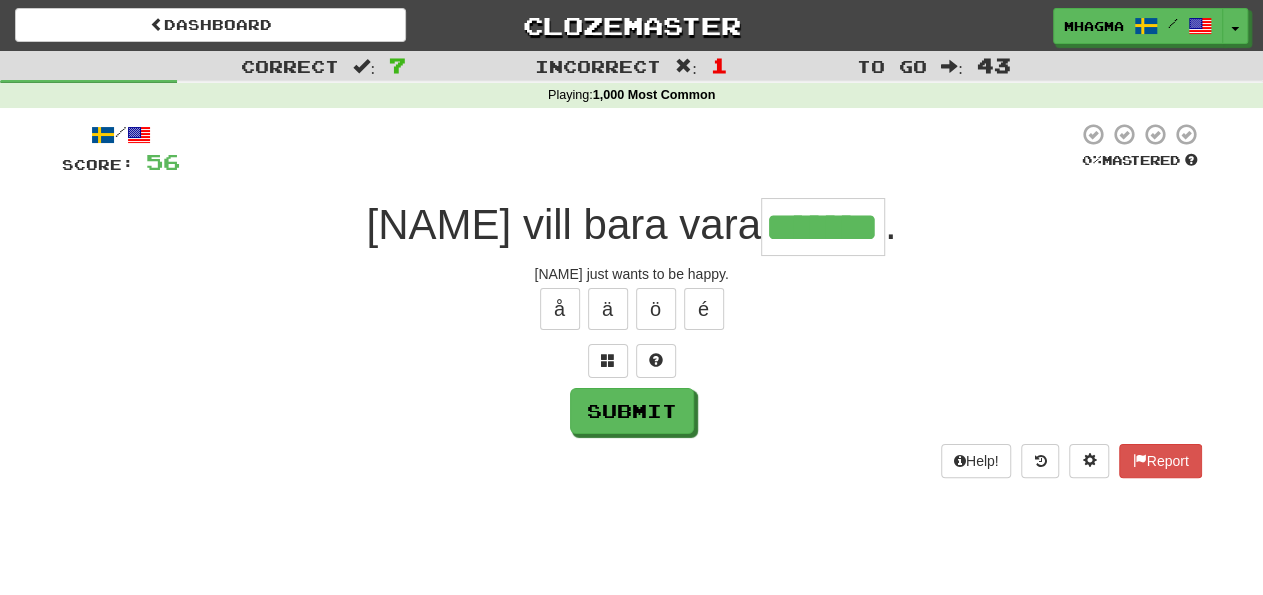 type on "*******" 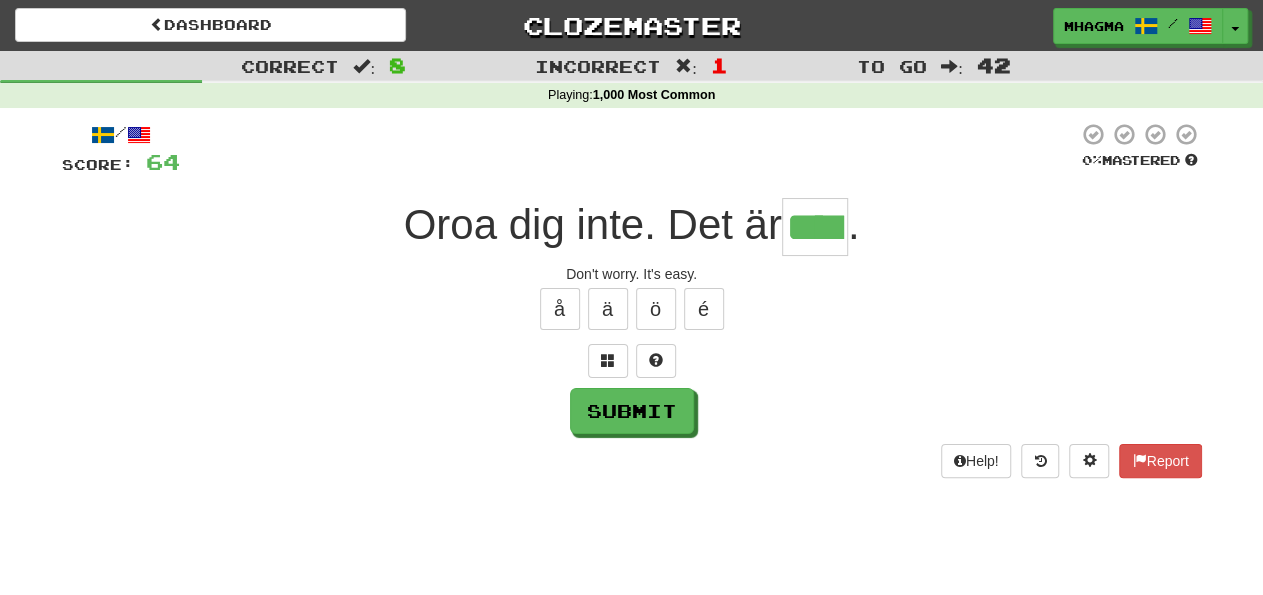 type on "****" 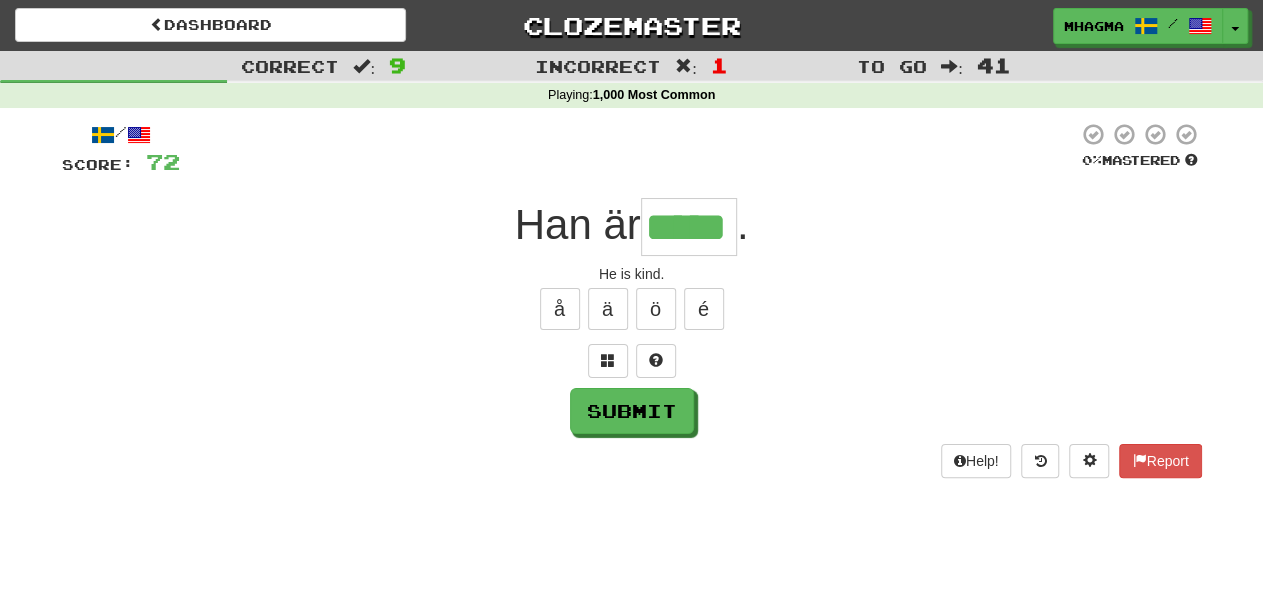 type on "*****" 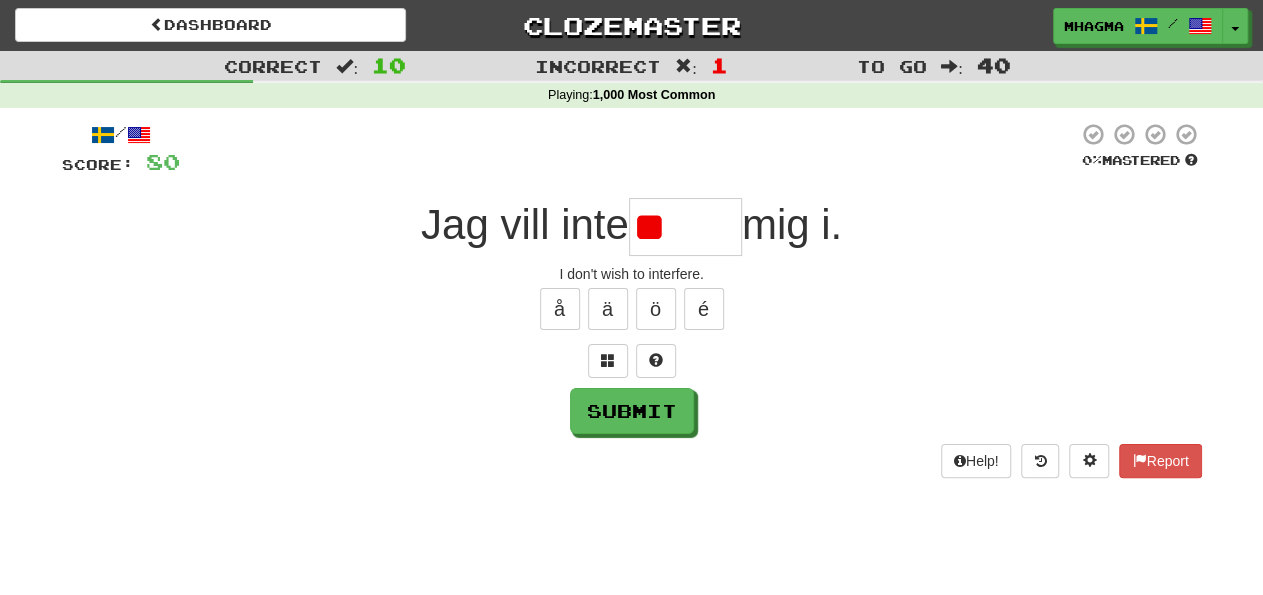 type on "*" 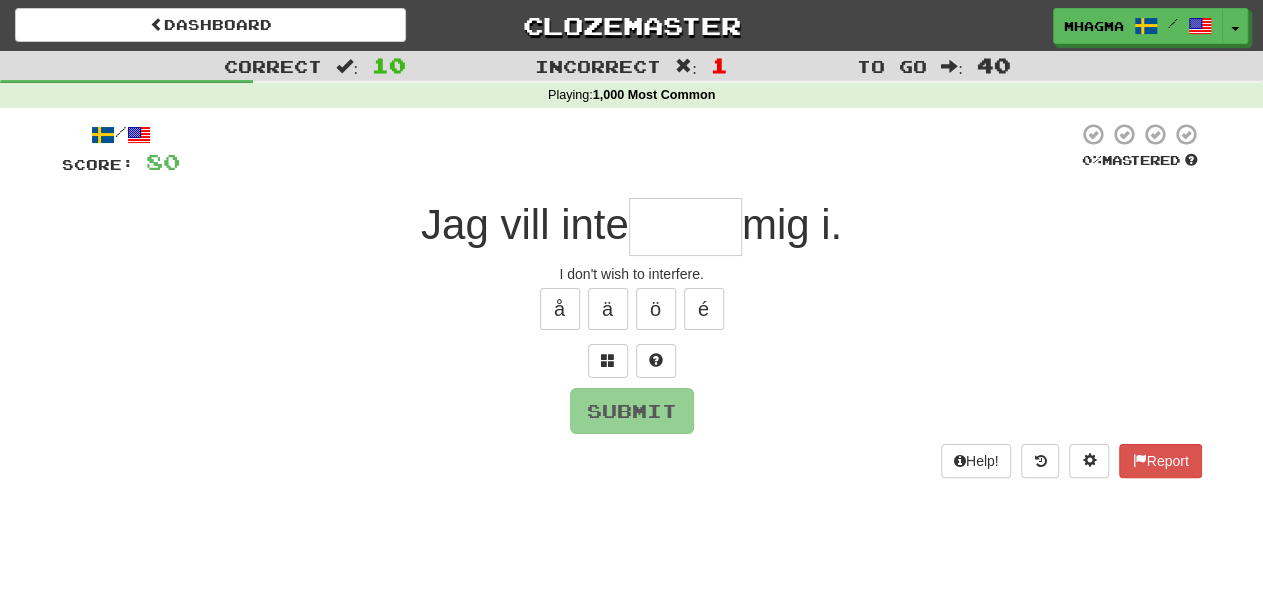 type on "*****" 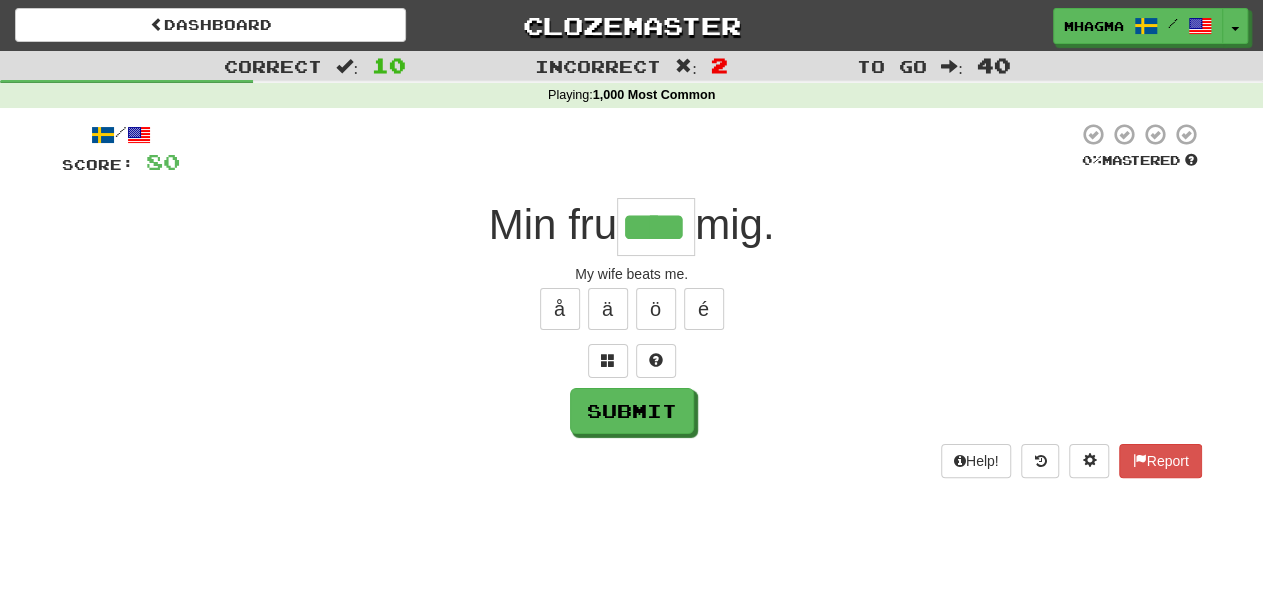 type on "****" 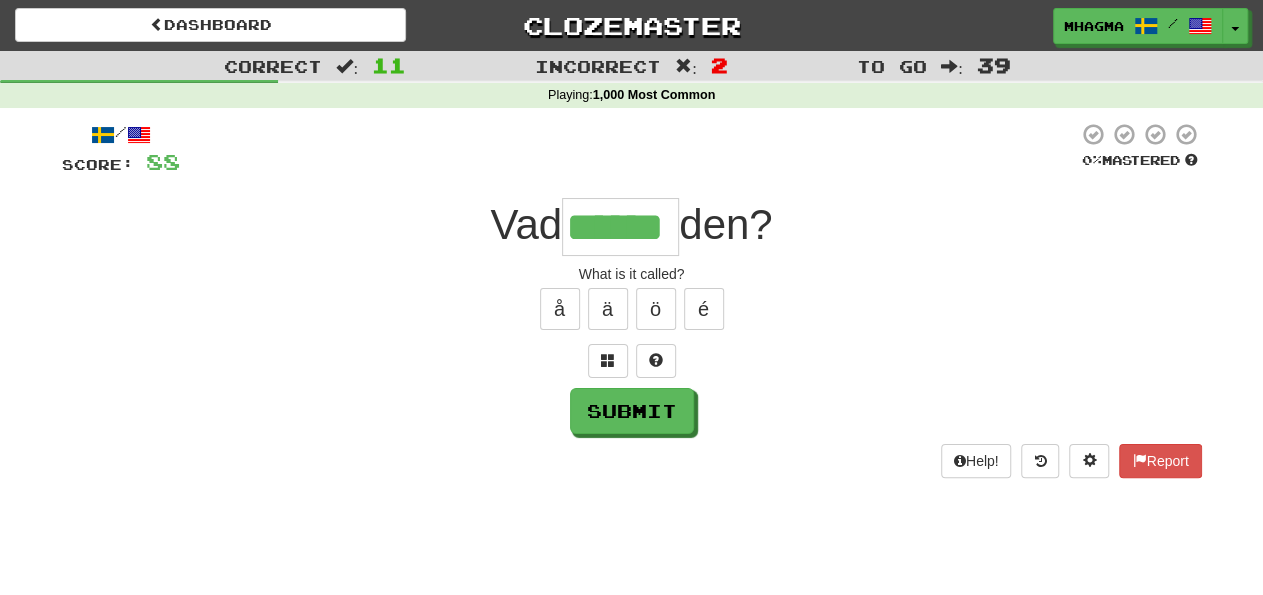 type on "******" 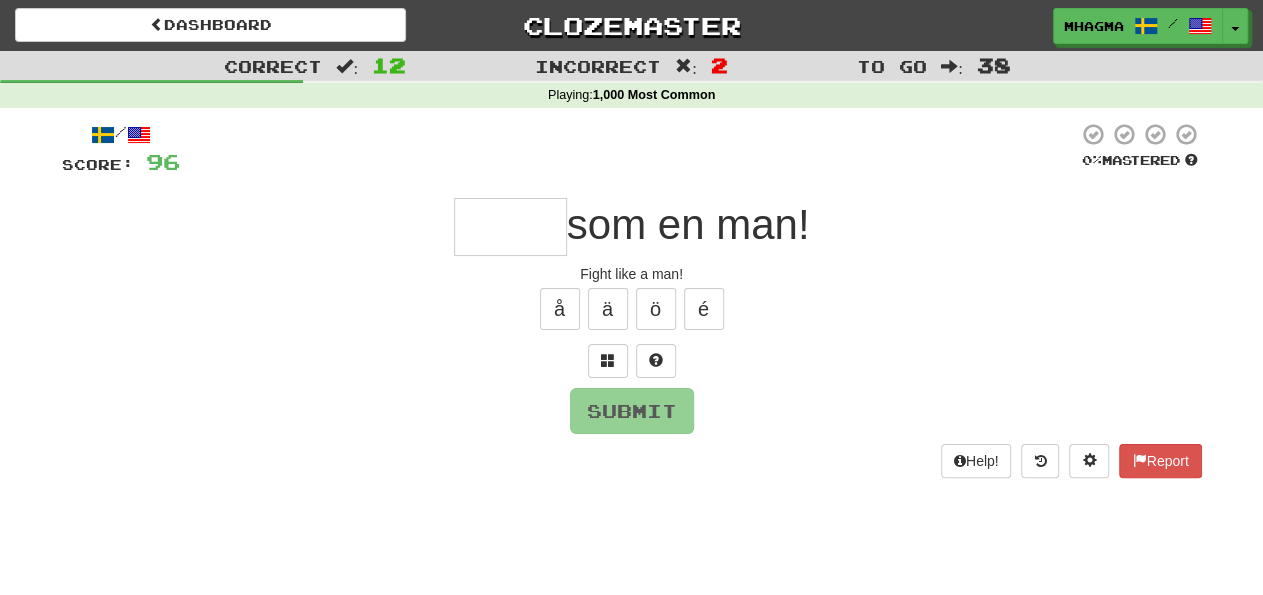 type on "*" 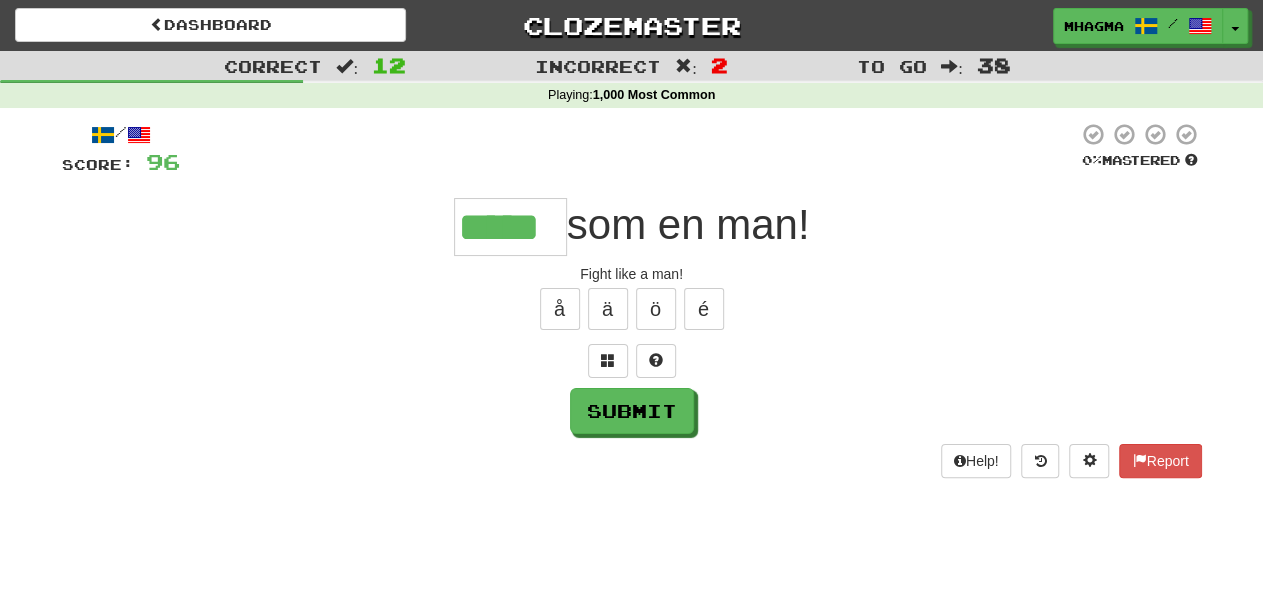 type on "*****" 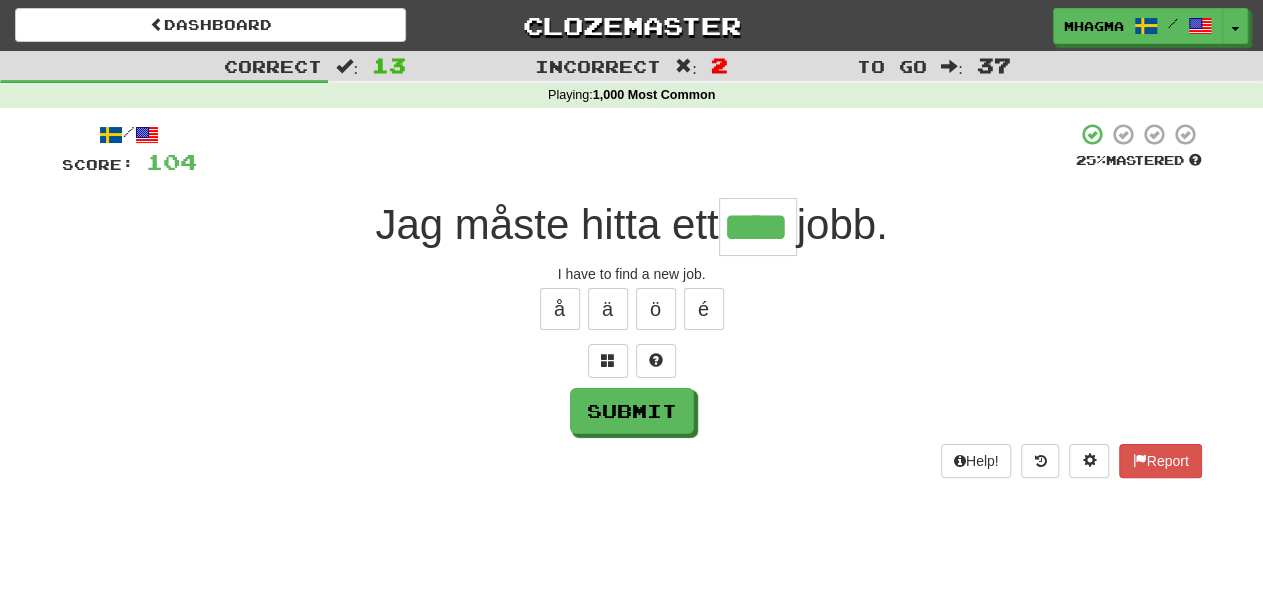 type on "****" 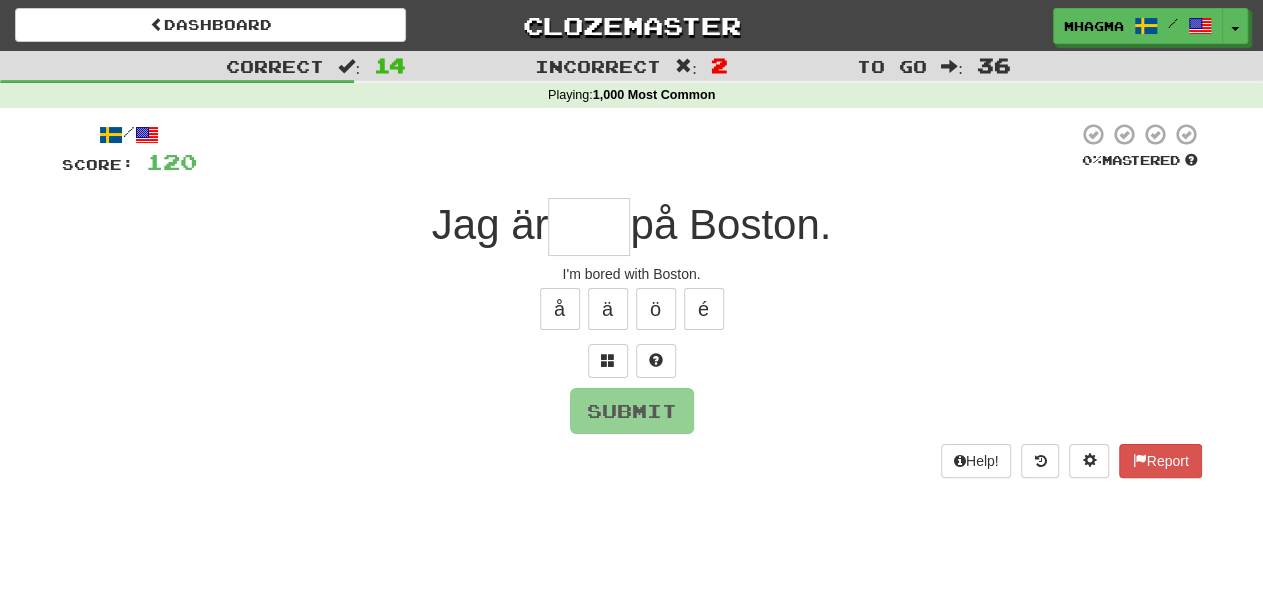 type on "*****" 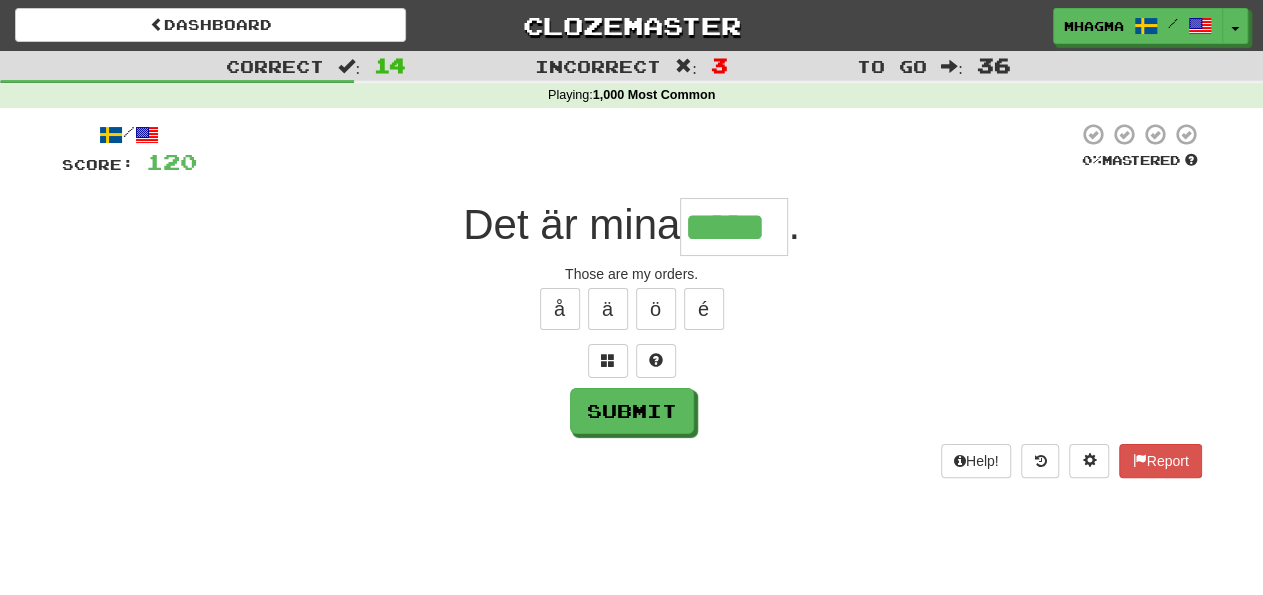 type on "*****" 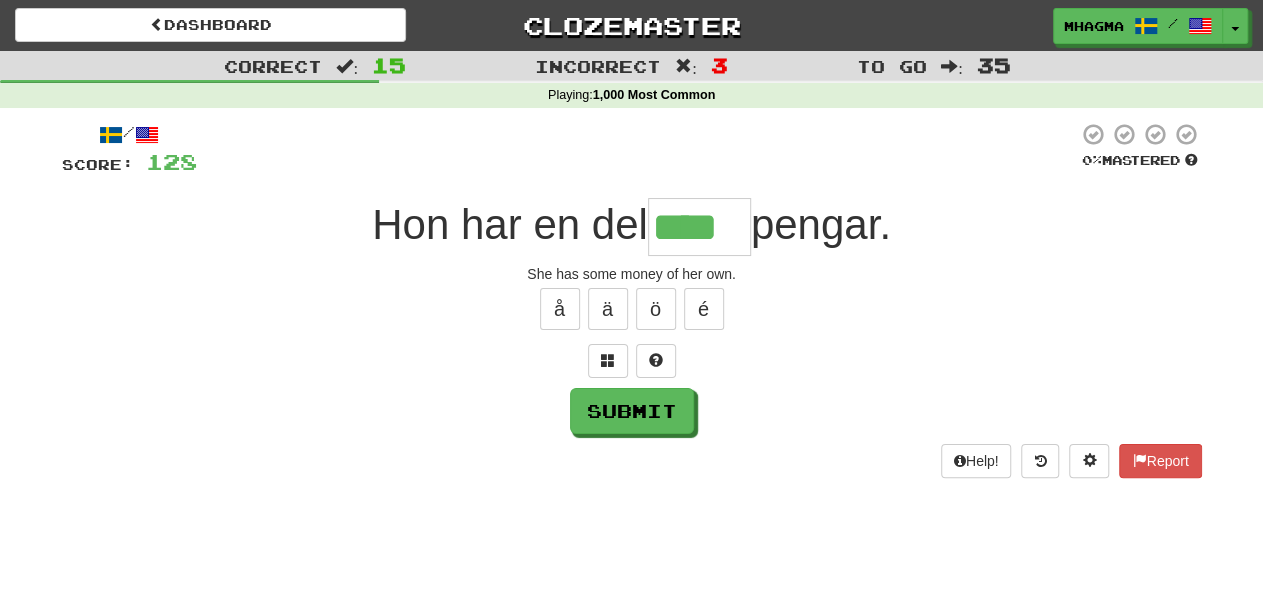 type on "****" 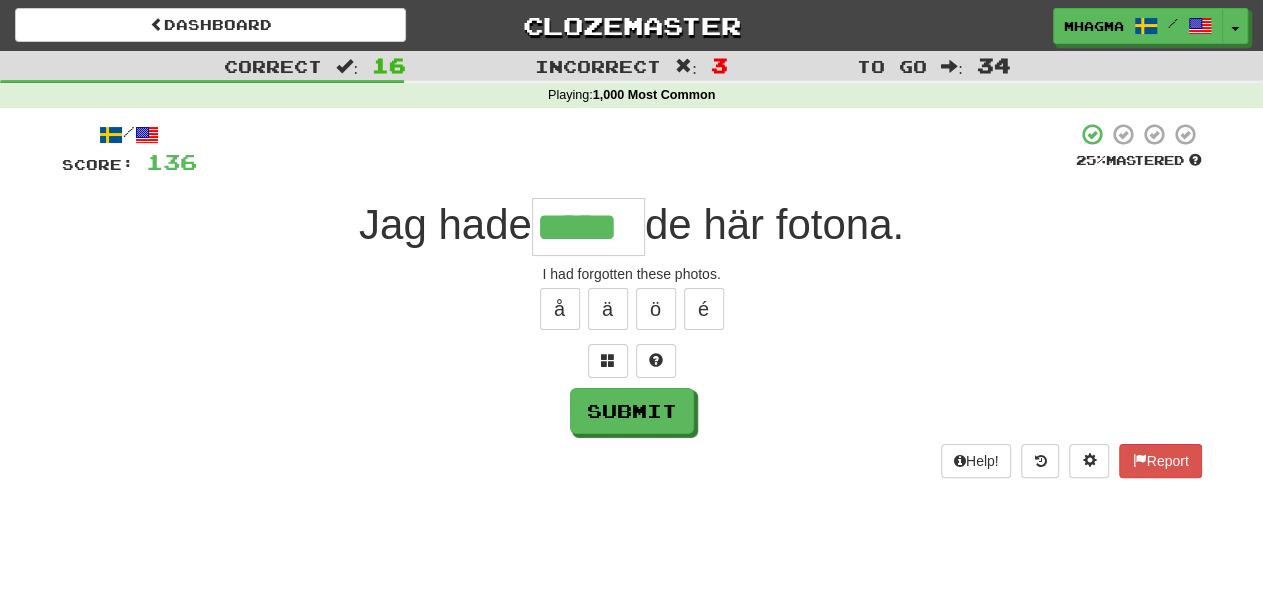type on "*****" 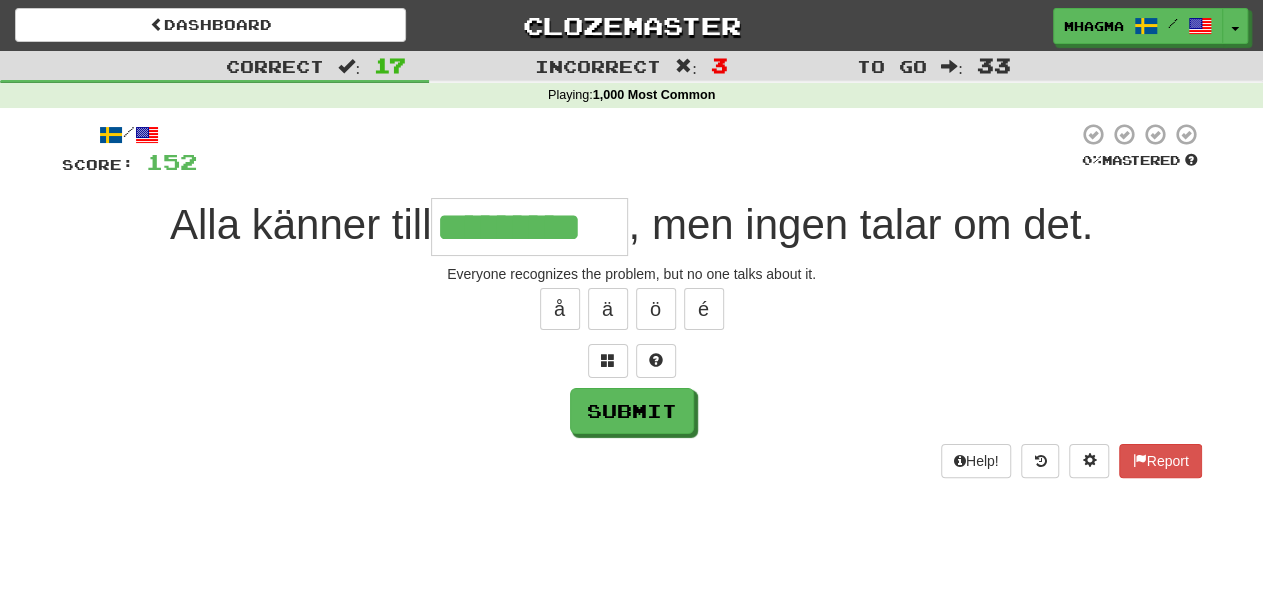type on "*********" 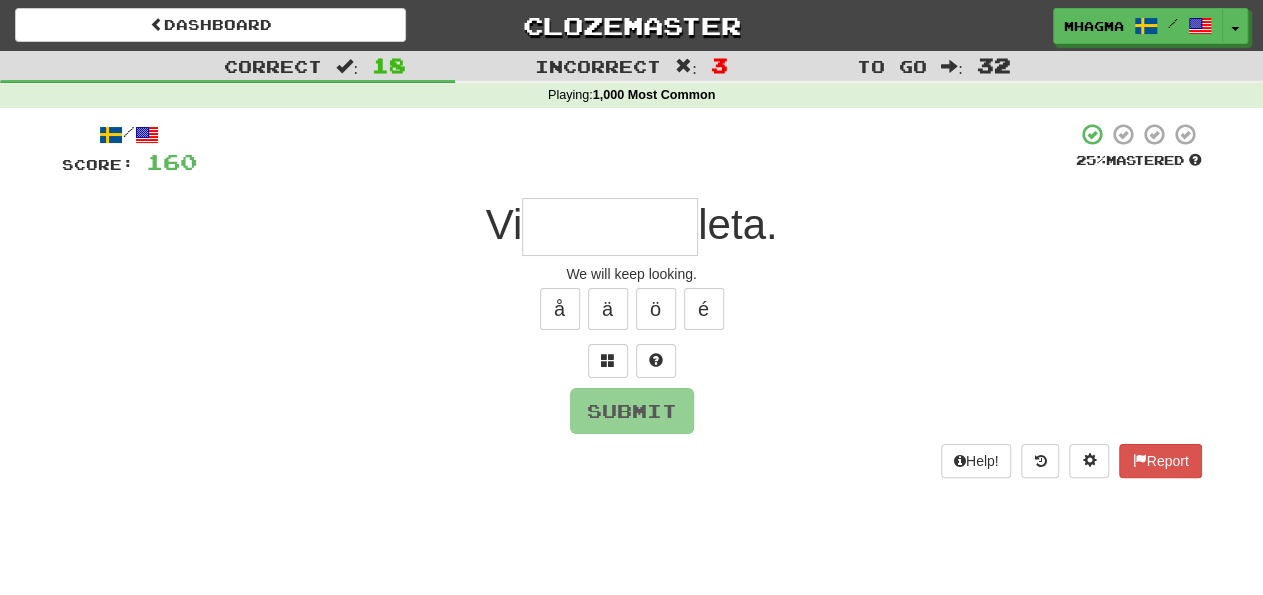 type on "*" 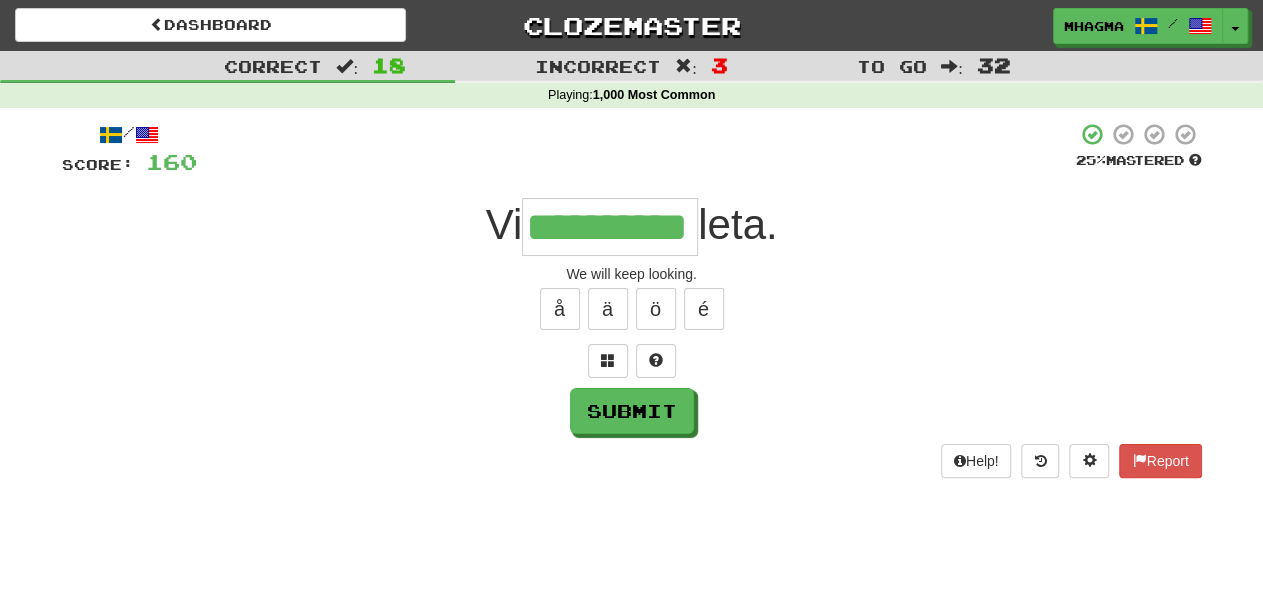 type on "**********" 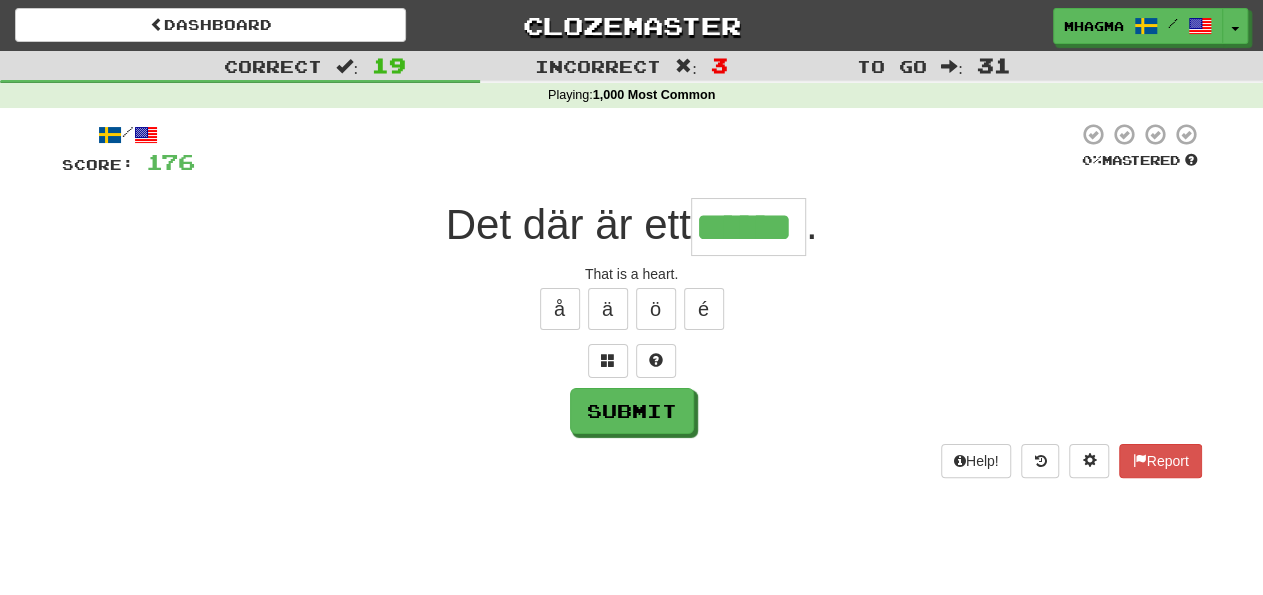 type on "******" 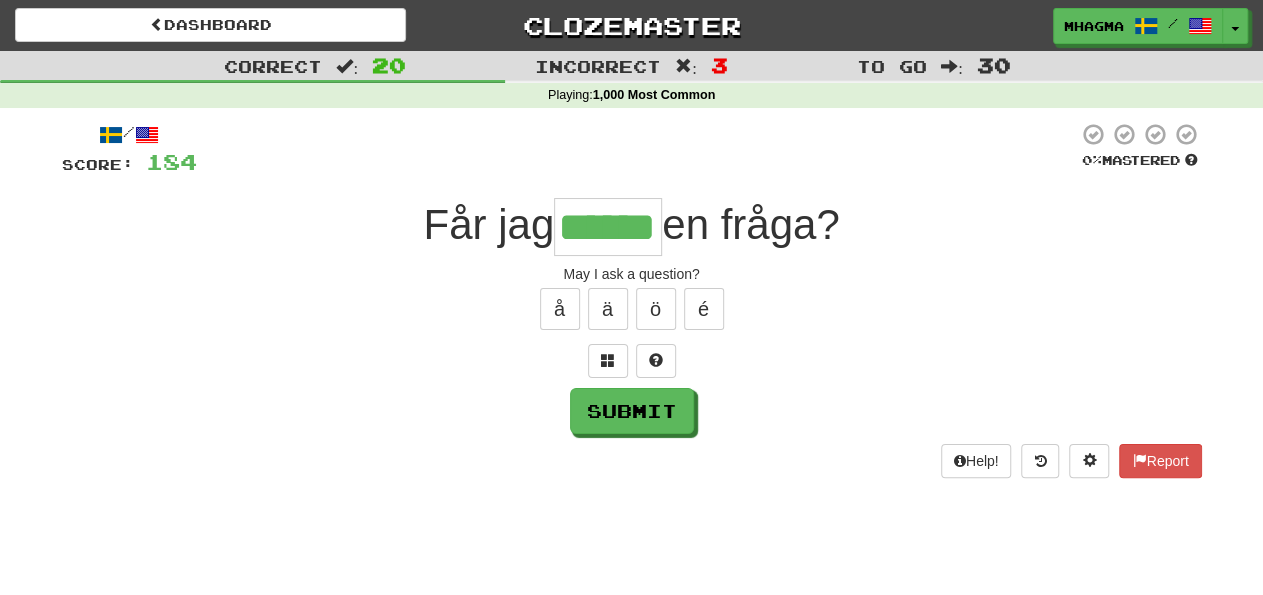 type on "******" 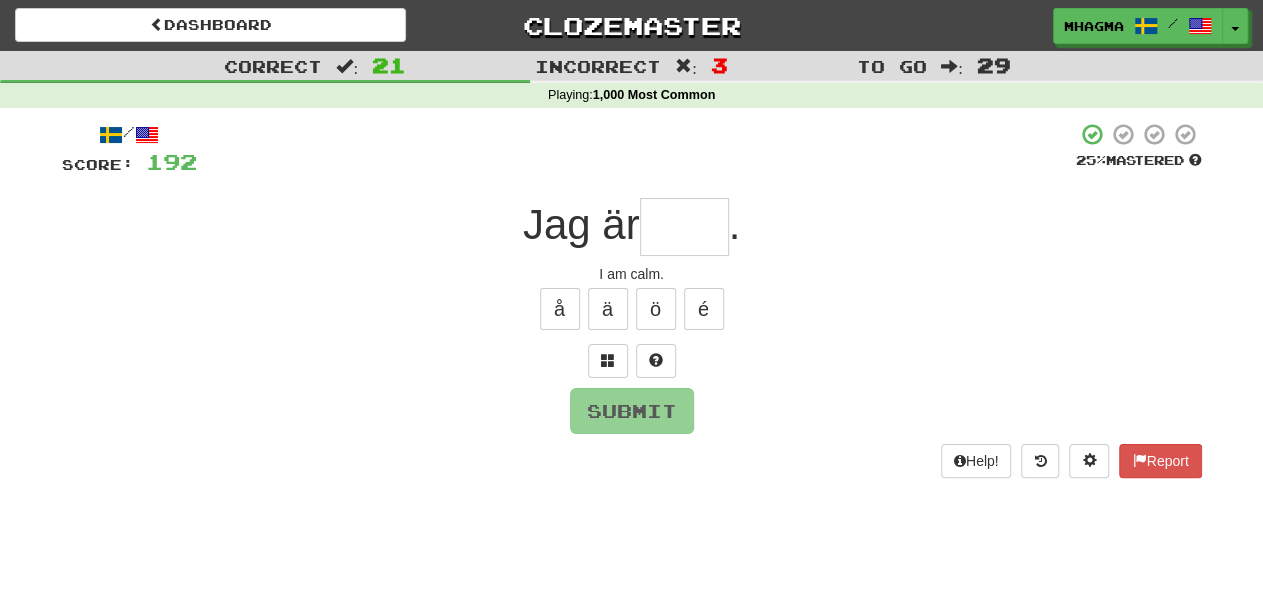 type on "*" 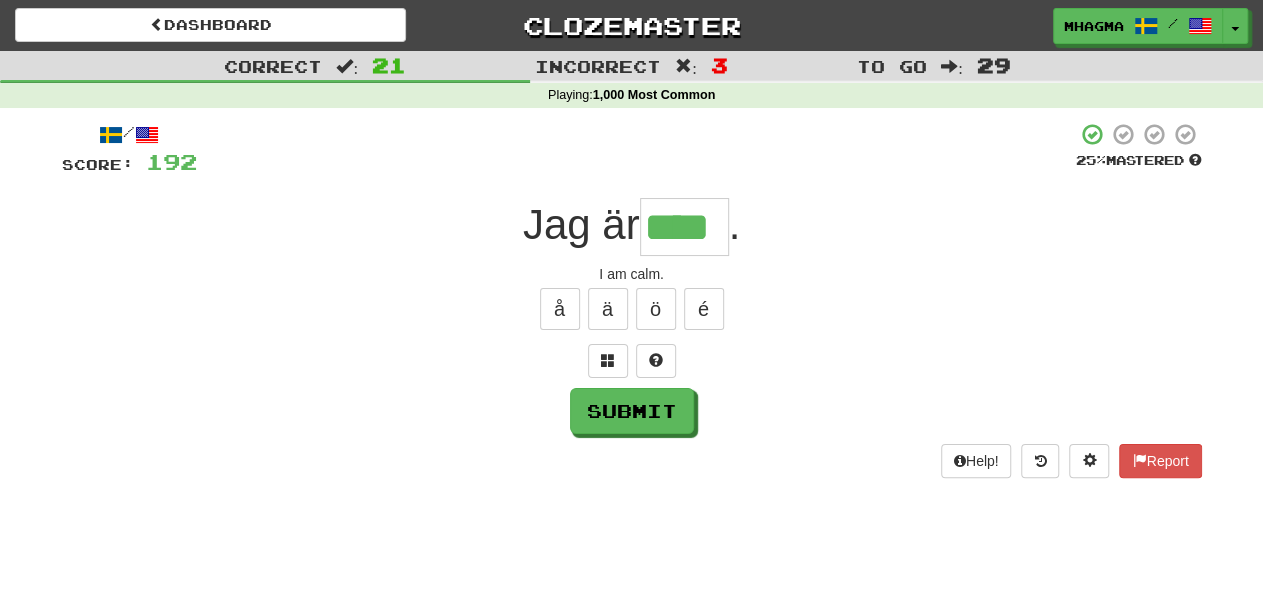 type on "****" 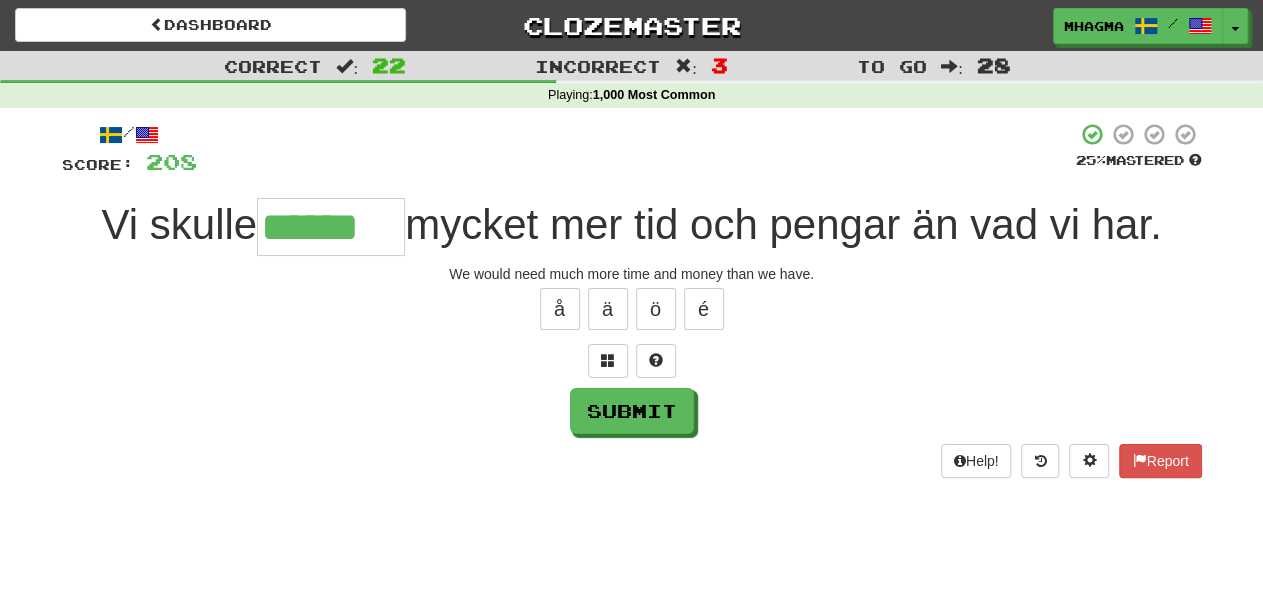 type on "******" 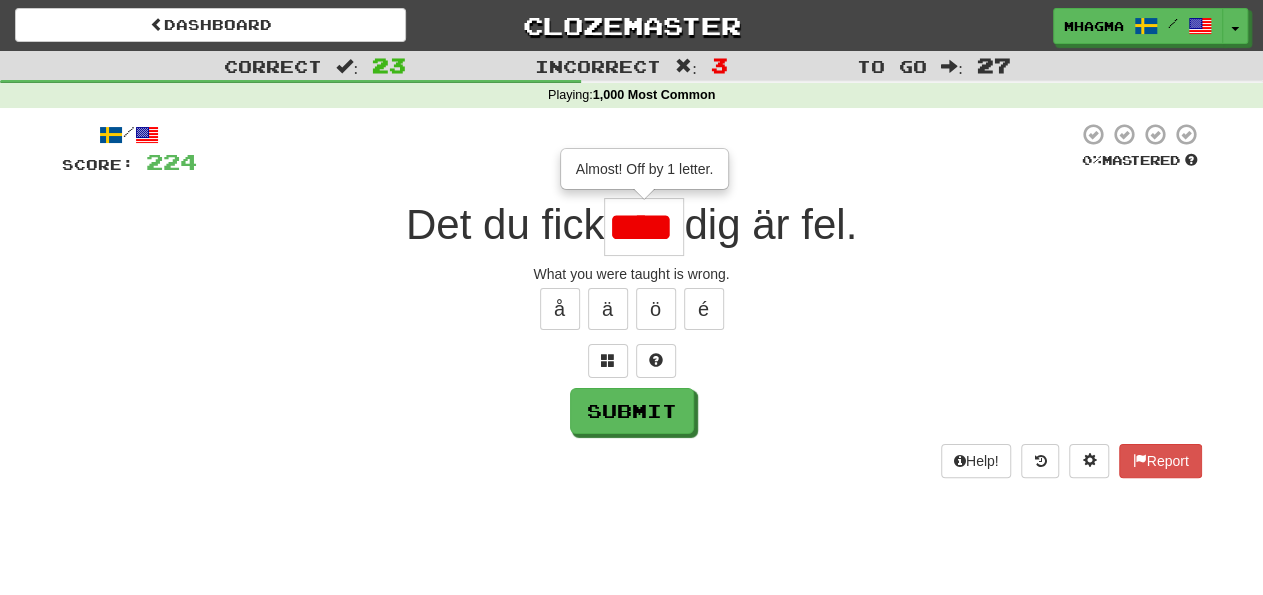 type on "****" 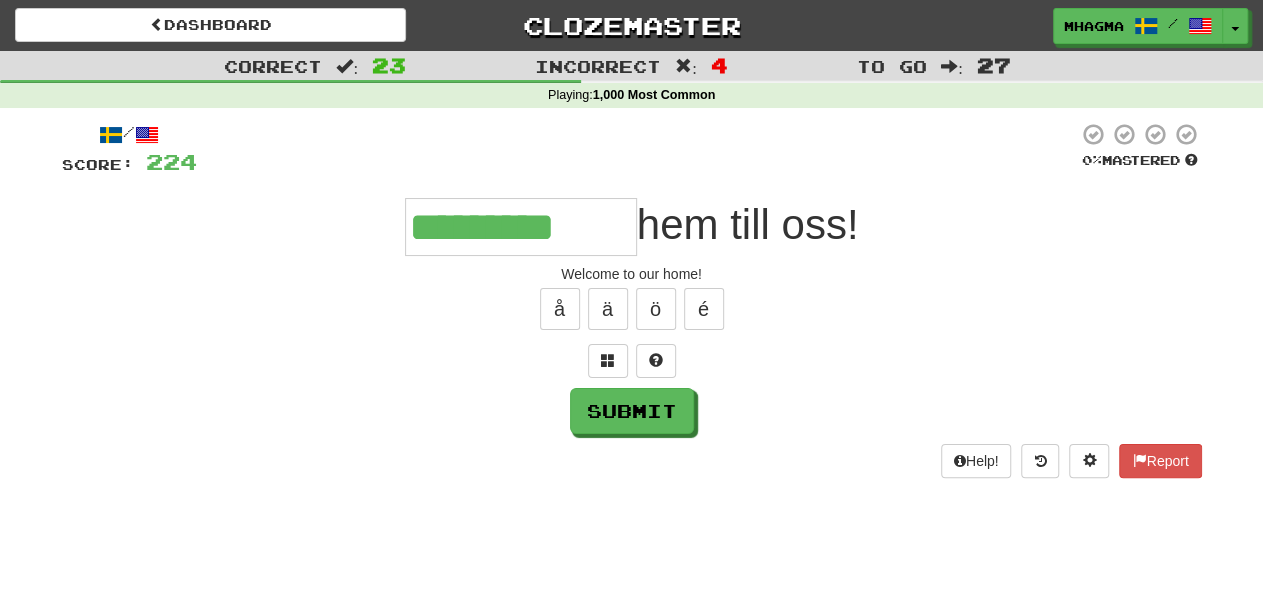type on "*********" 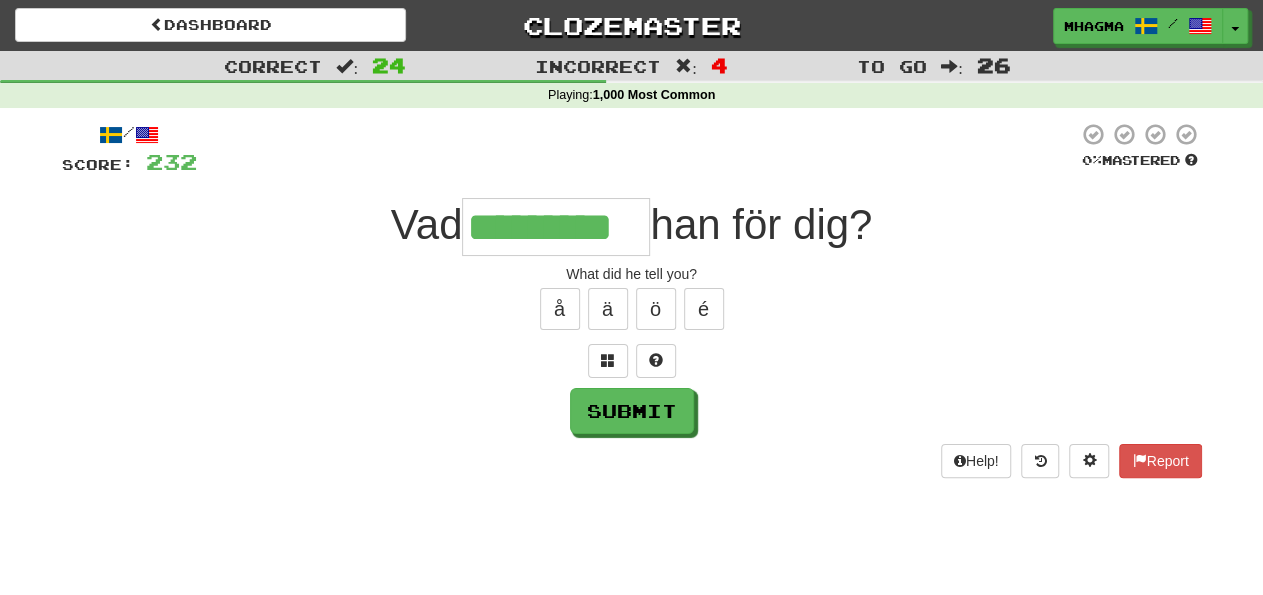 type on "*********" 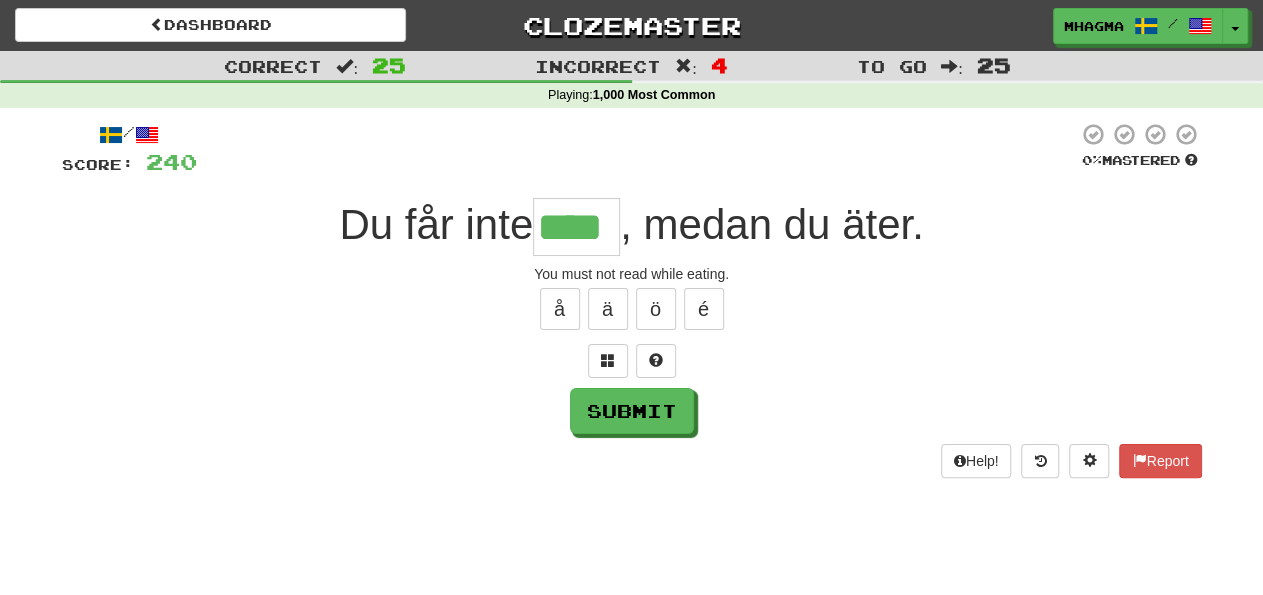 type on "****" 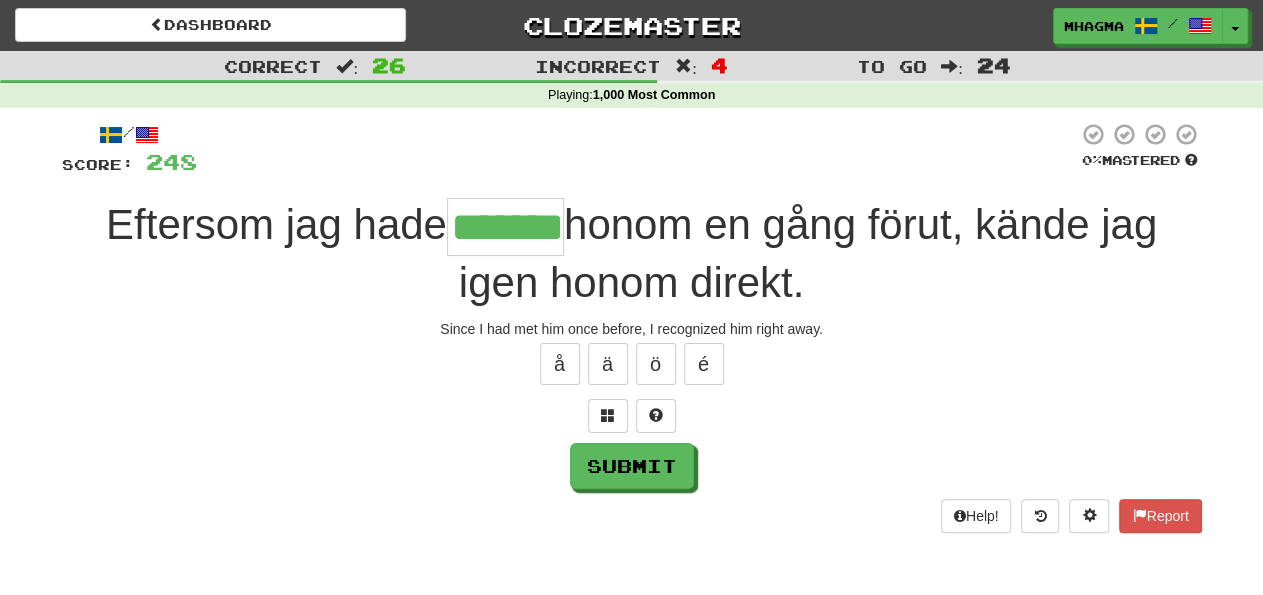 type on "*******" 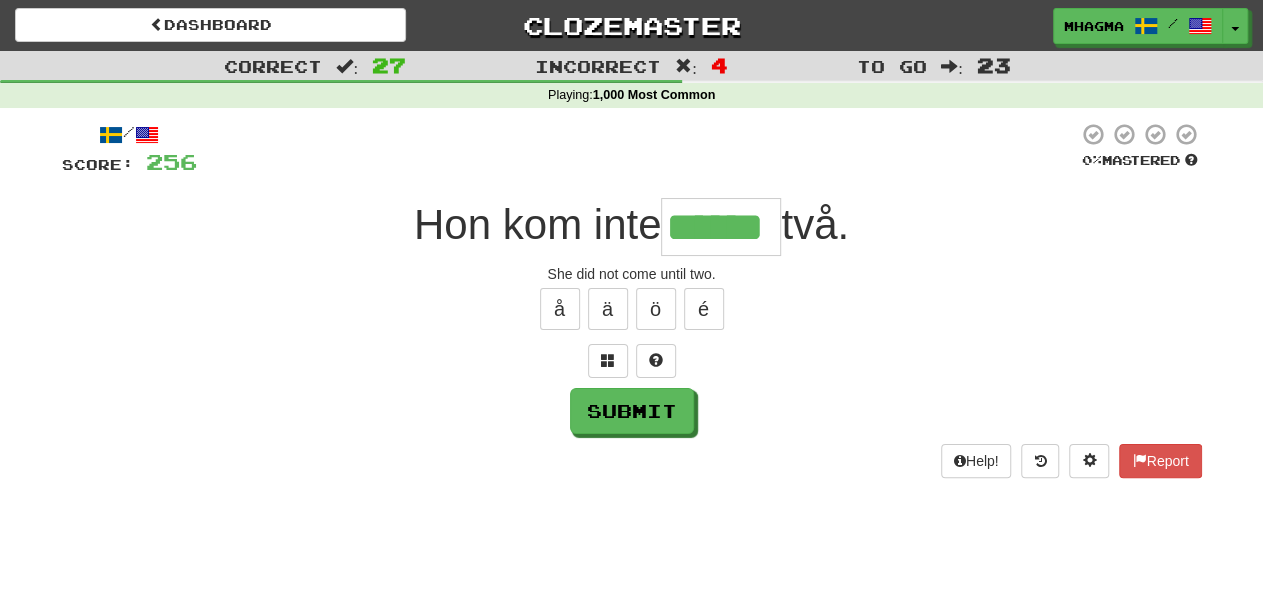 type on "******" 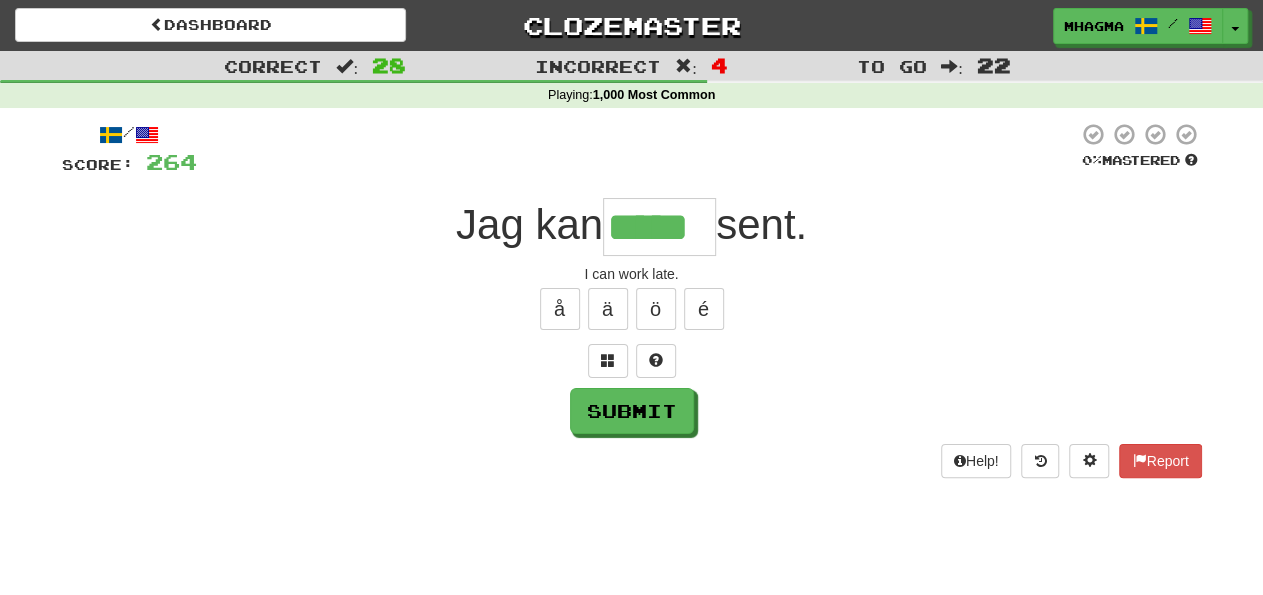 type on "*****" 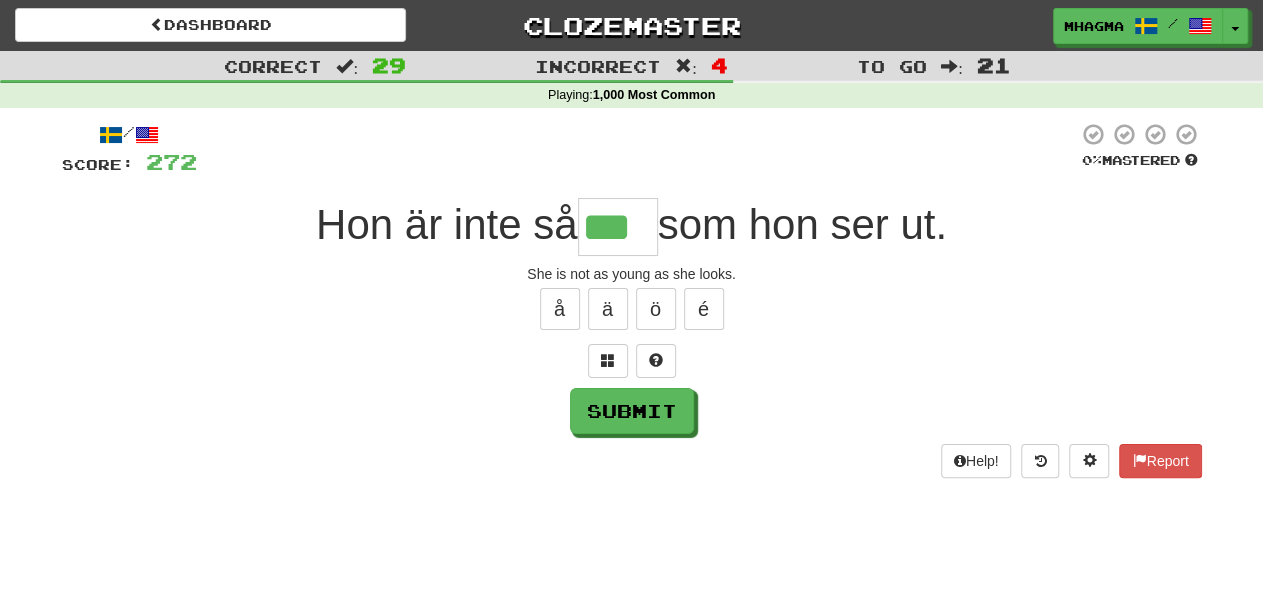 type on "***" 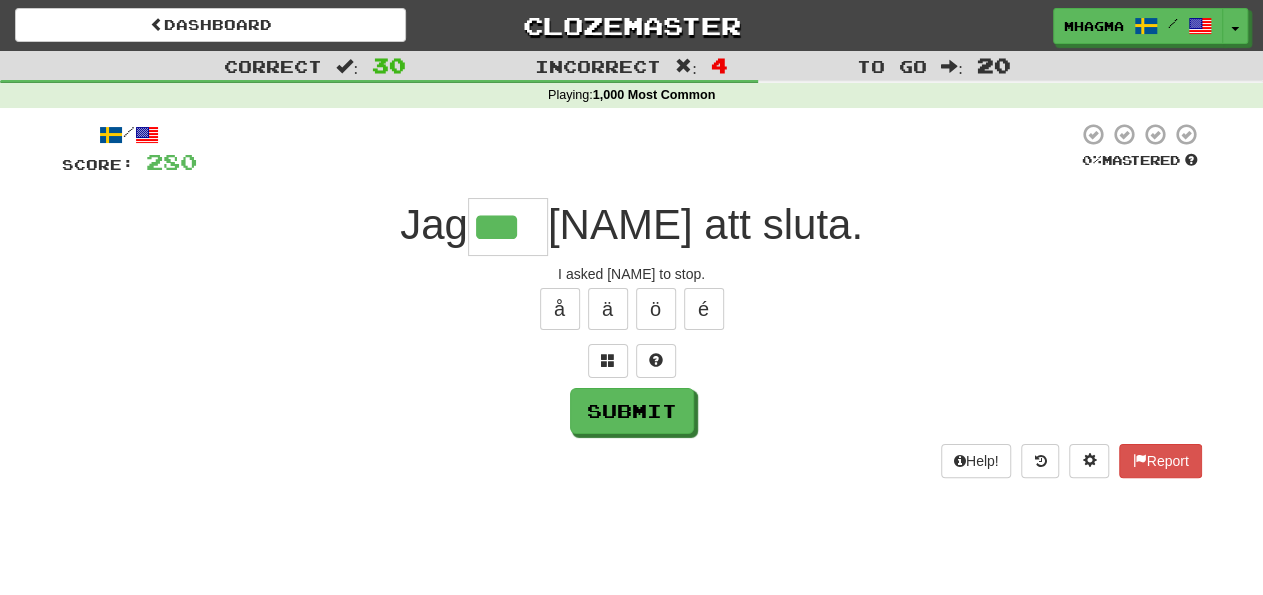 type on "***" 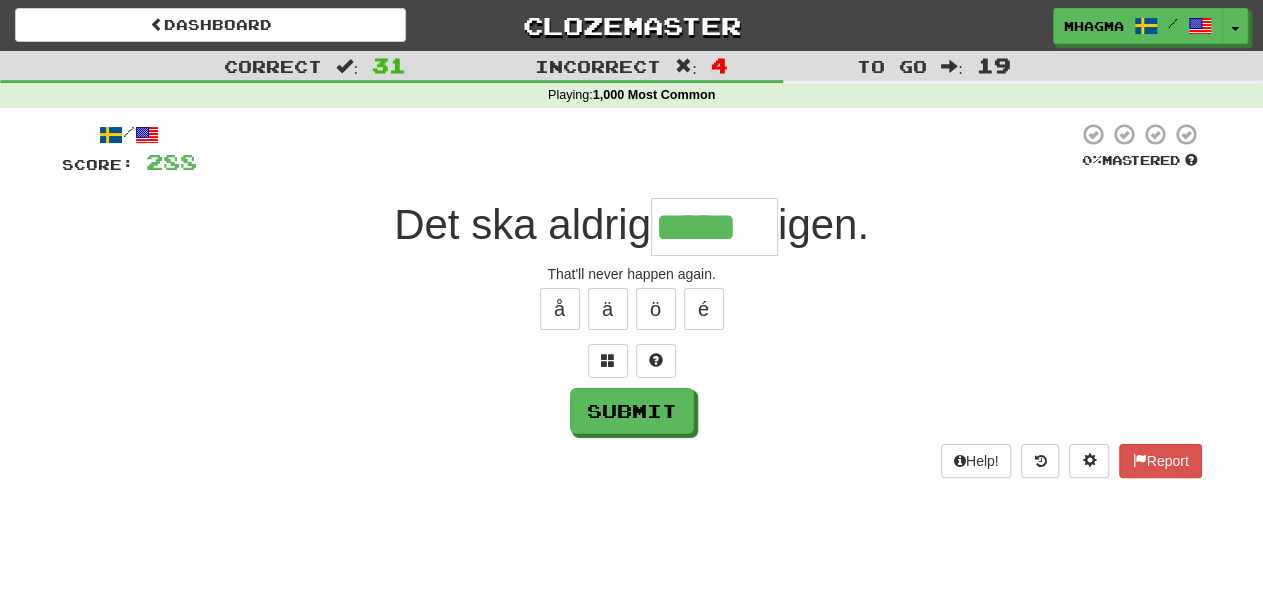 type on "*****" 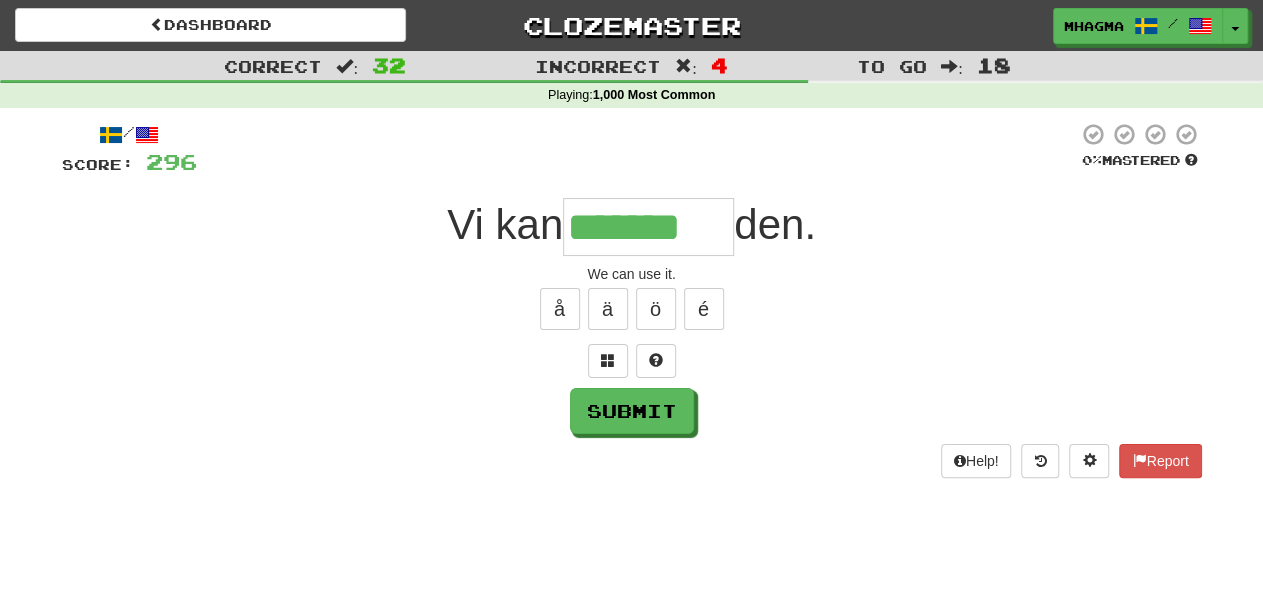 type on "*******" 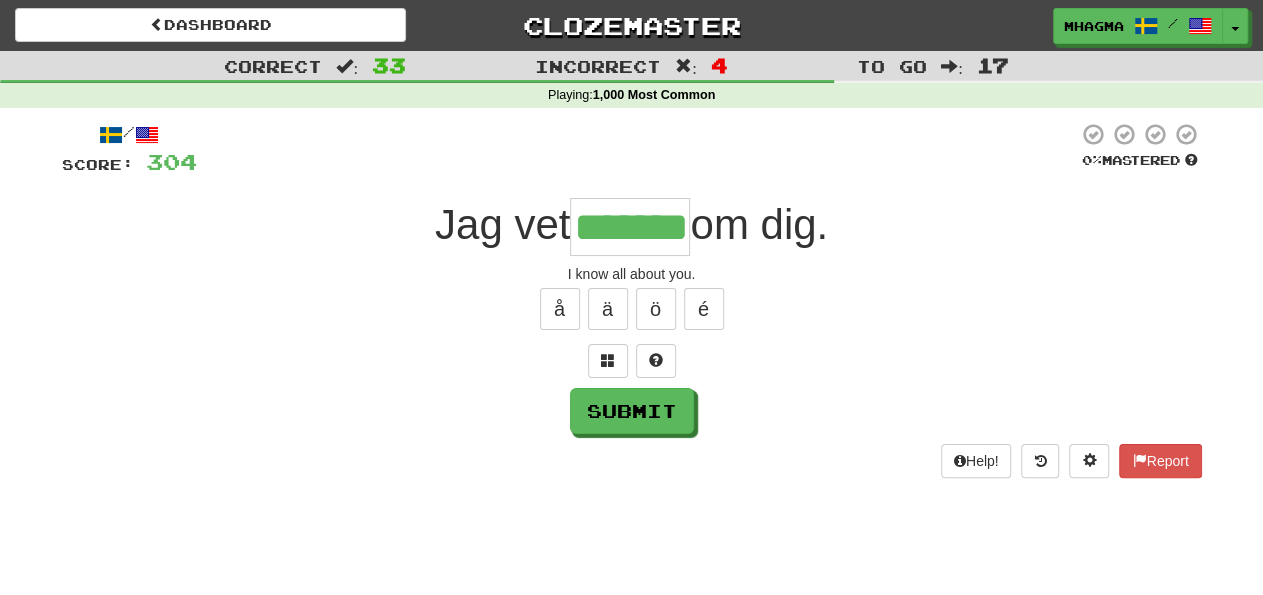 type on "*******" 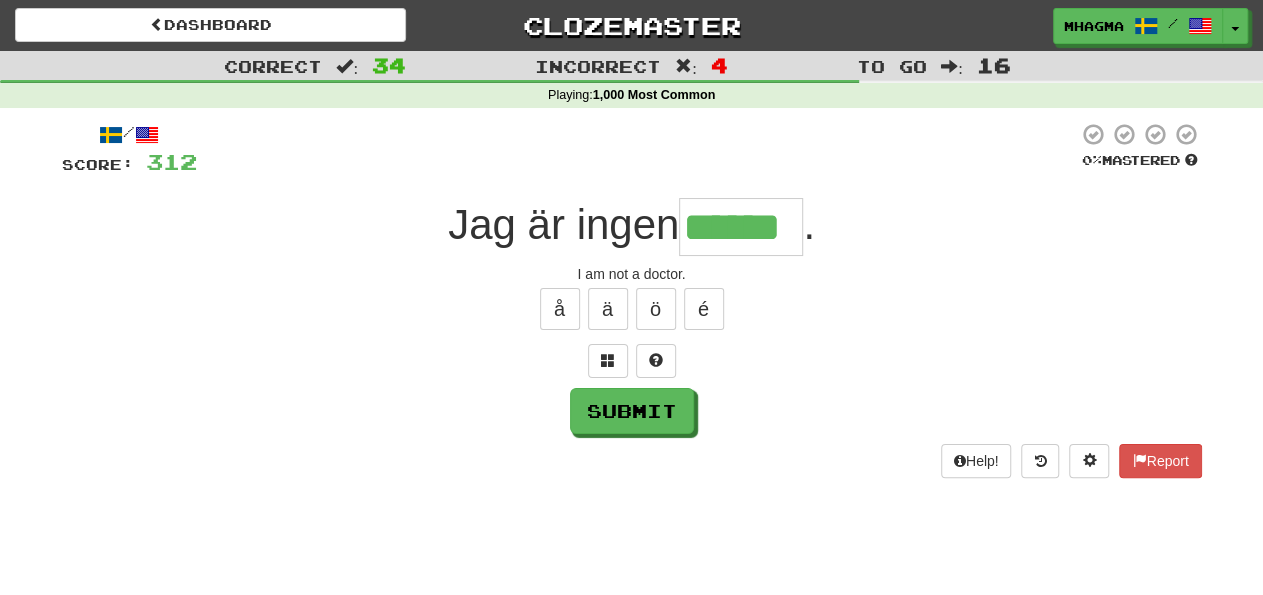 type on "******" 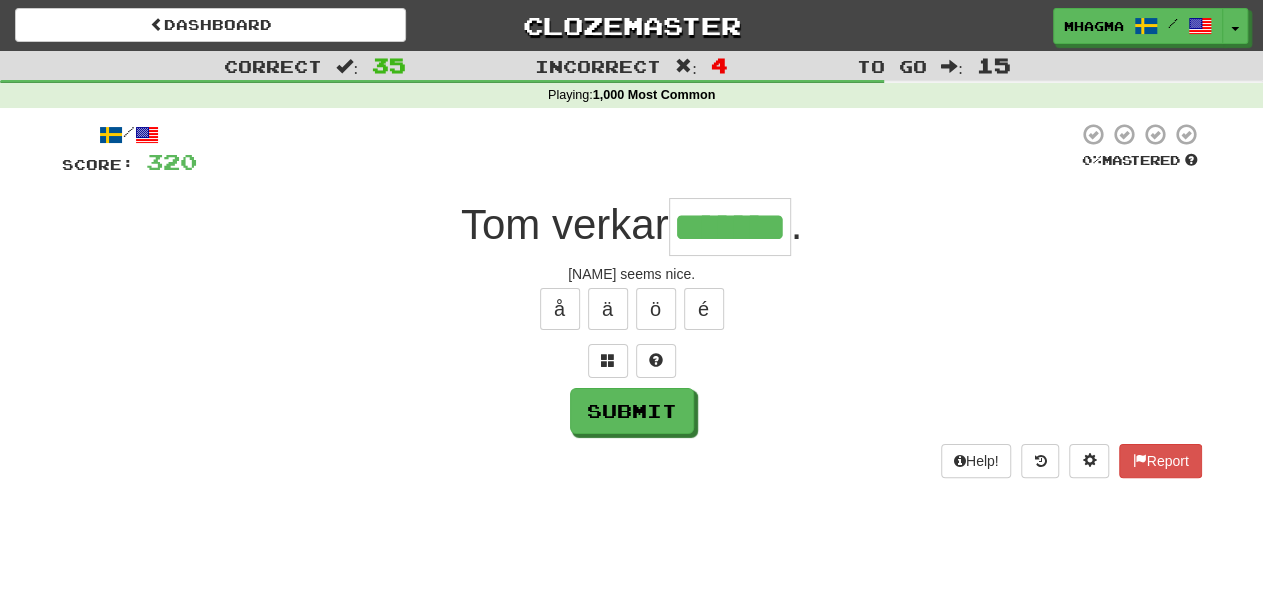 type on "*******" 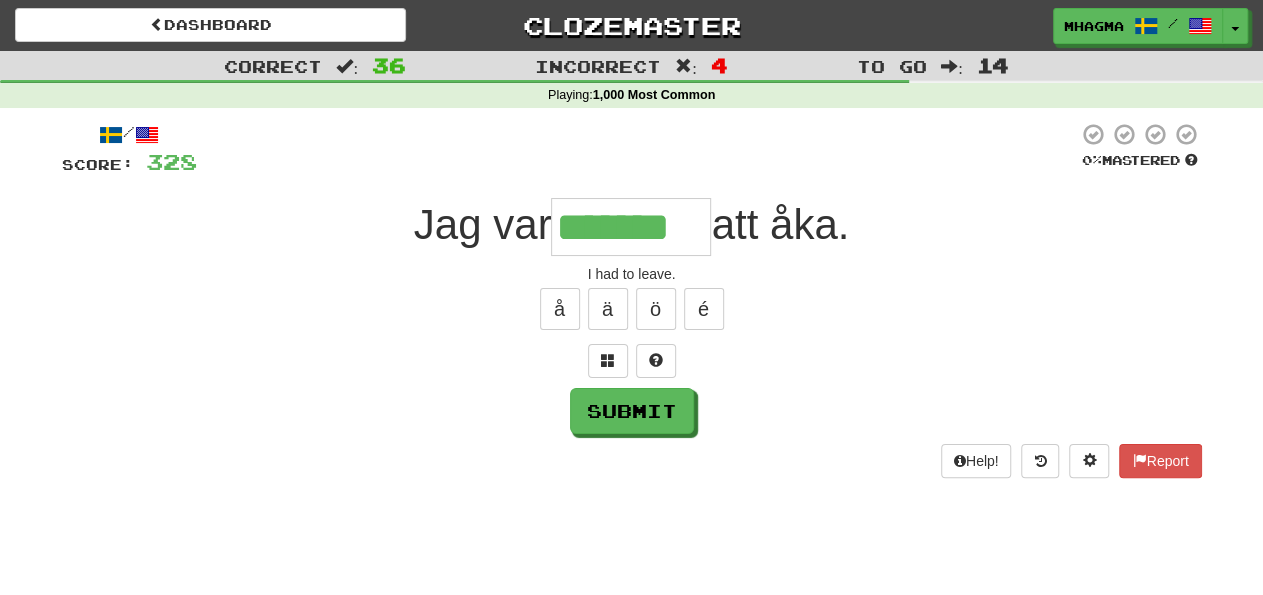 type on "*******" 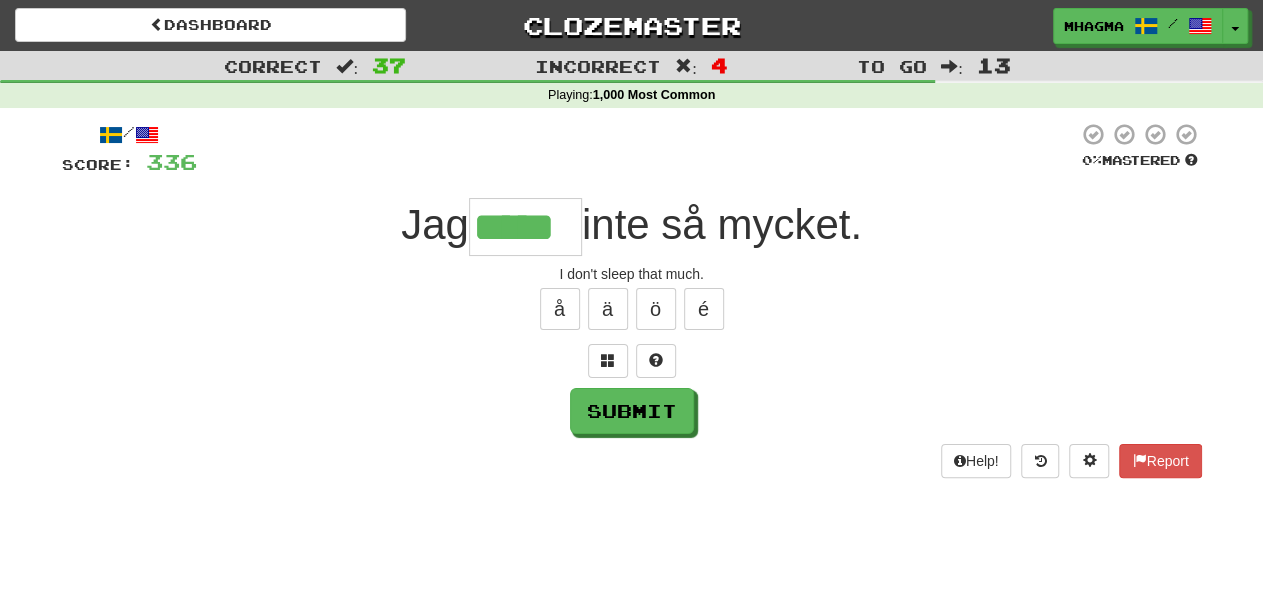 type on "*****" 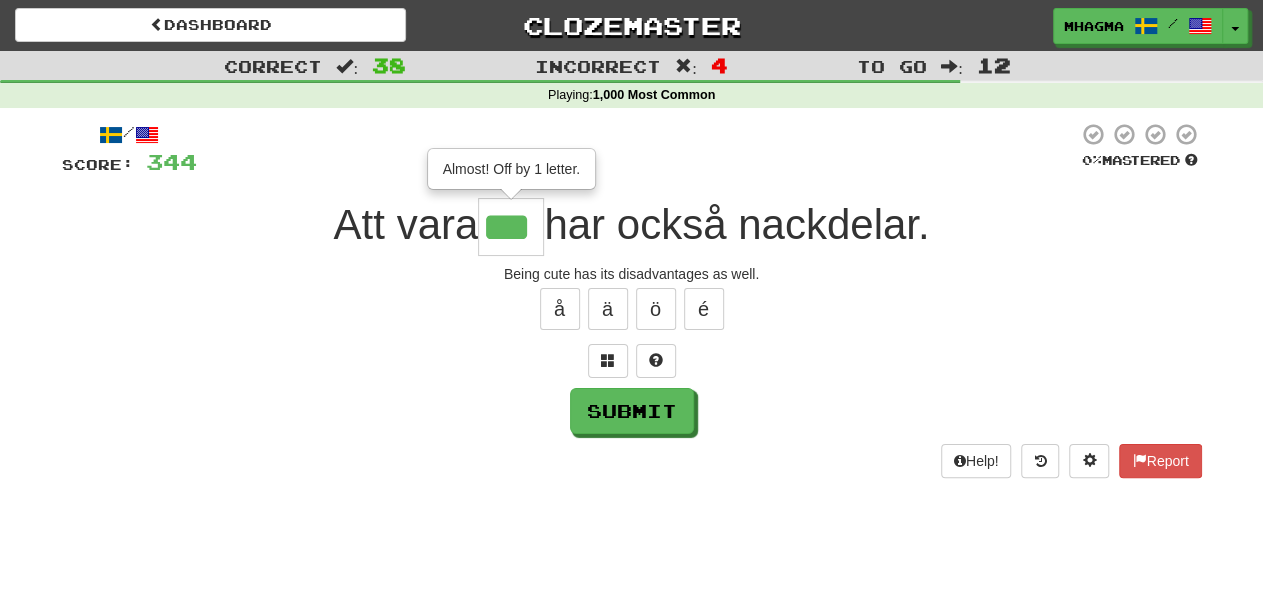 type on "***" 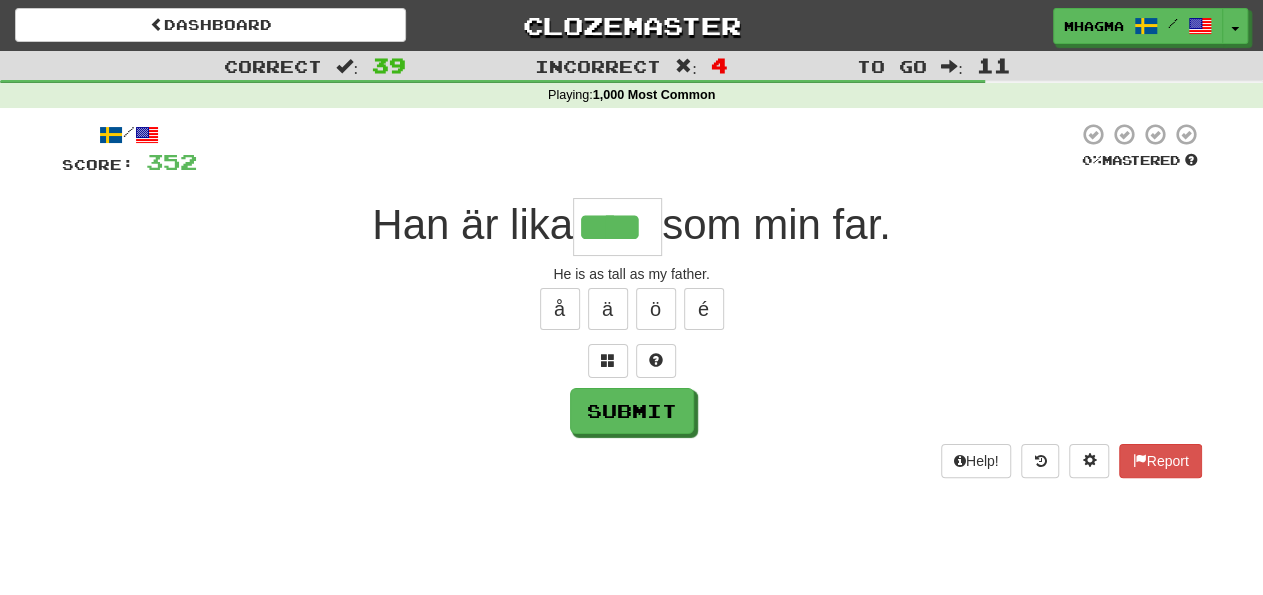 type on "****" 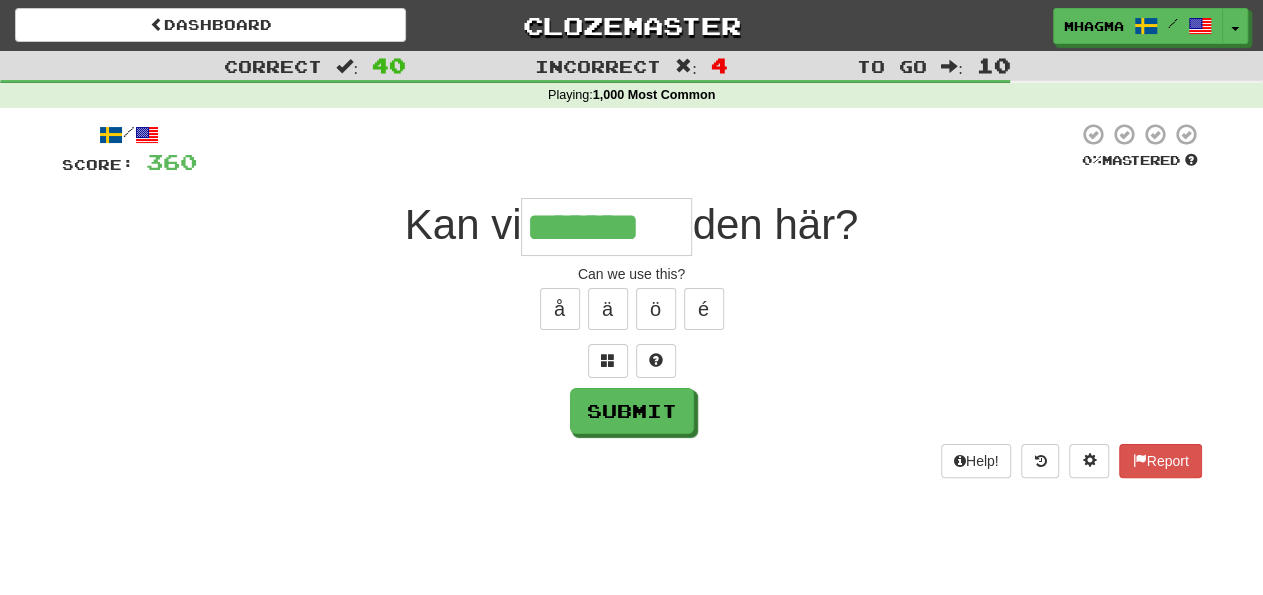 type on "*******" 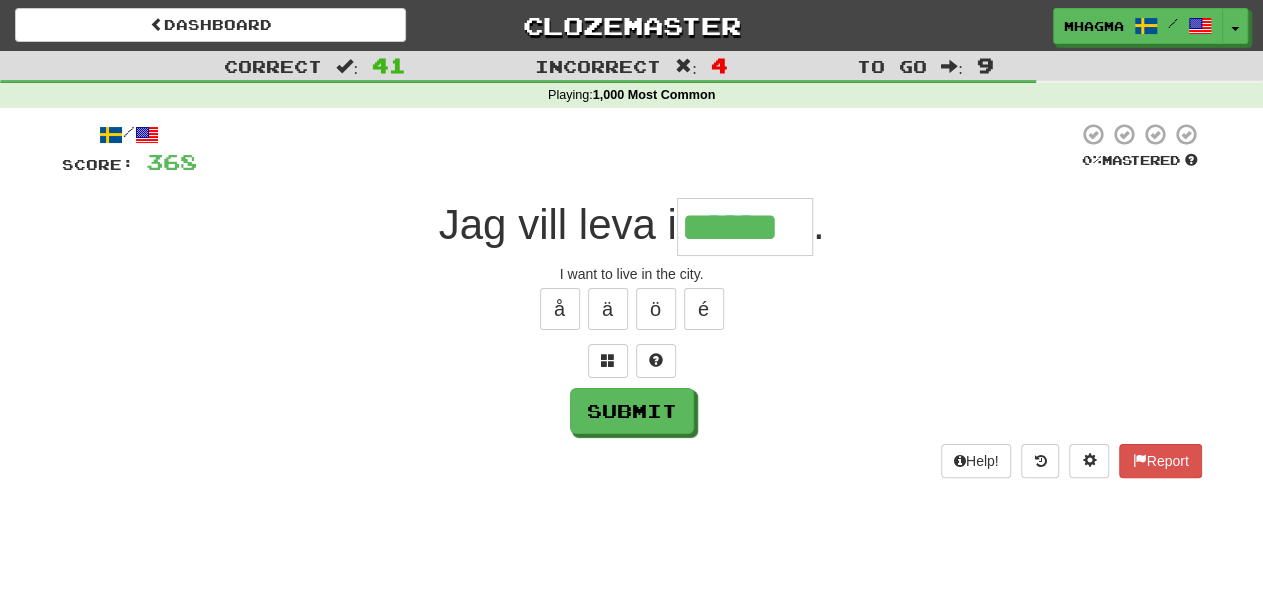 type on "******" 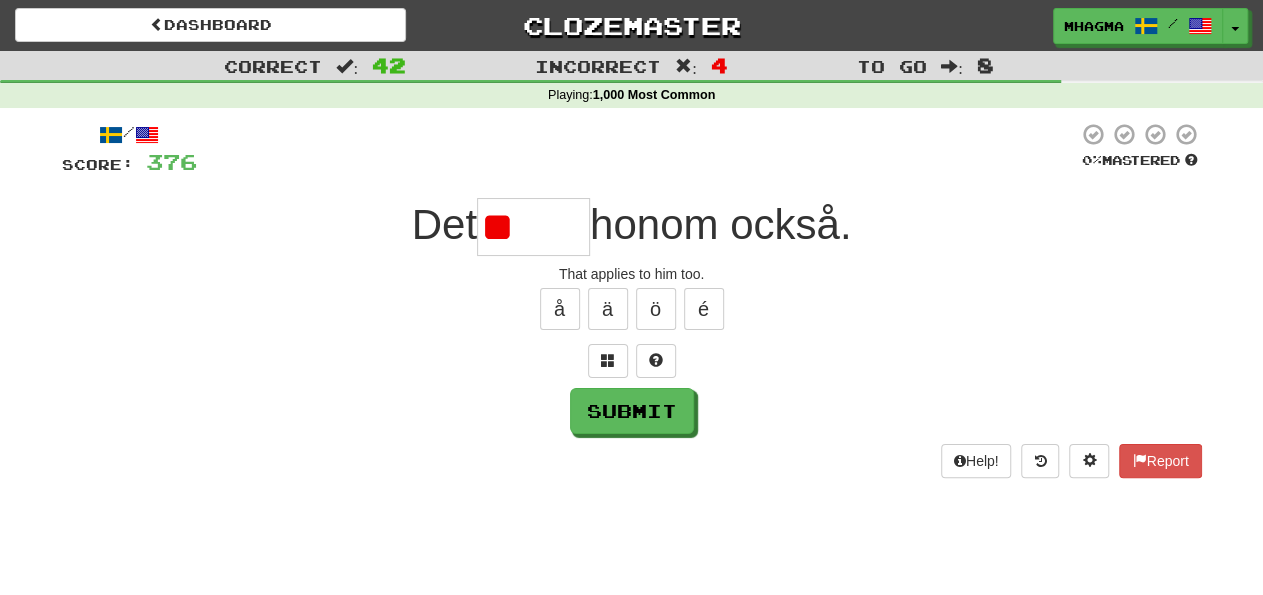 type on "*" 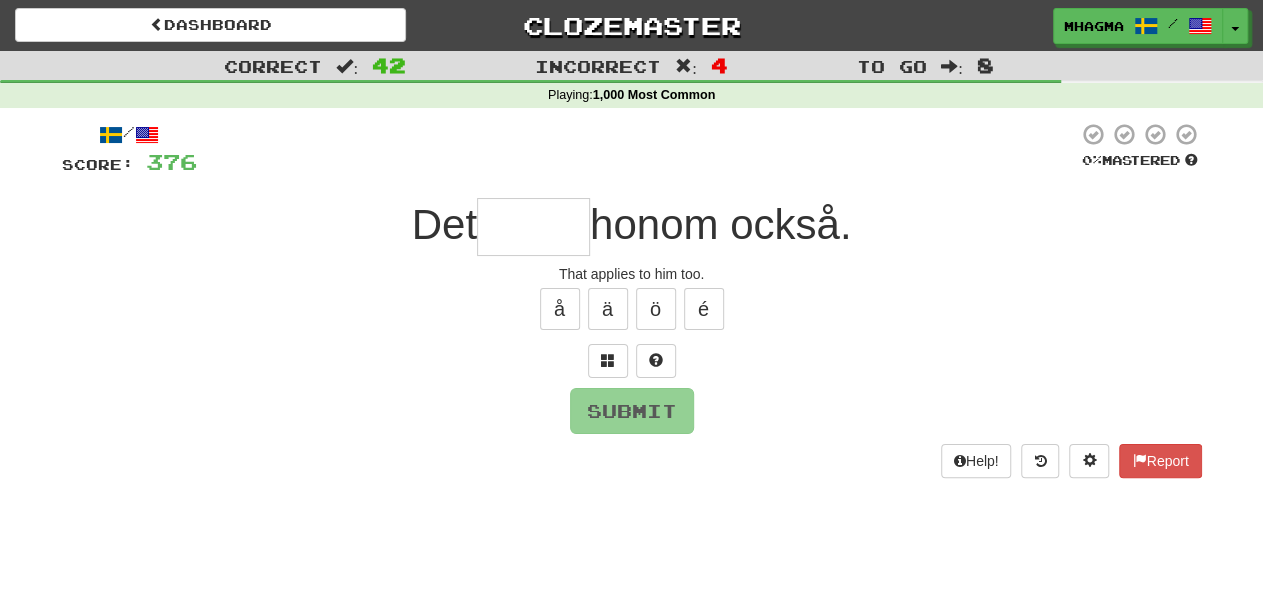 type on "*" 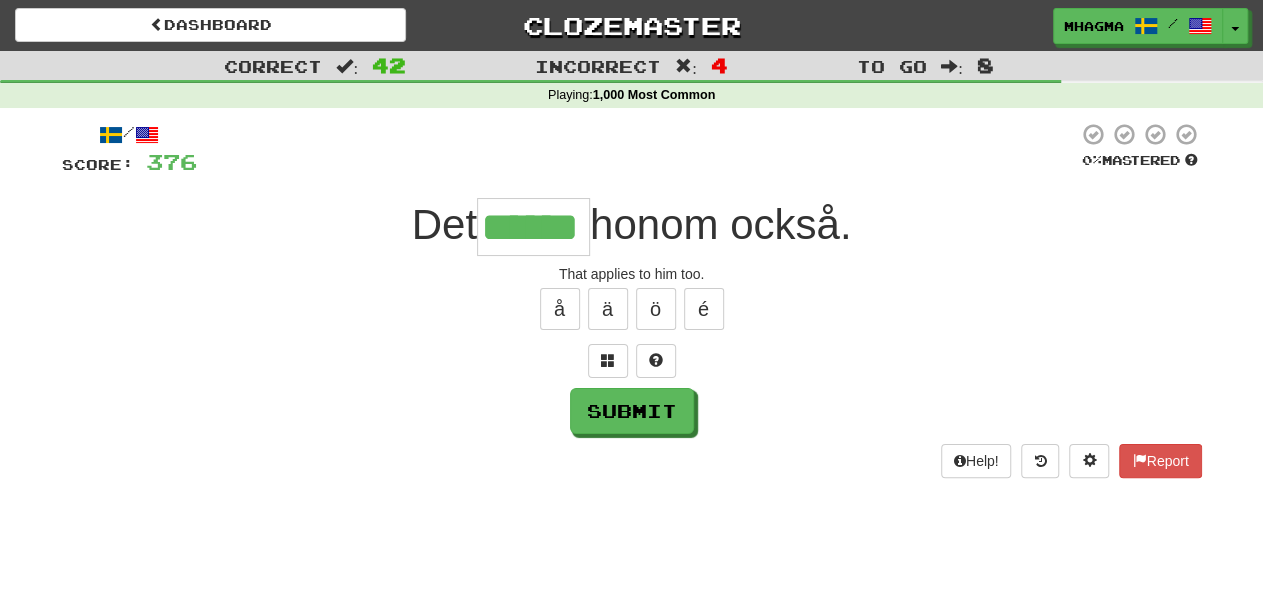 type on "******" 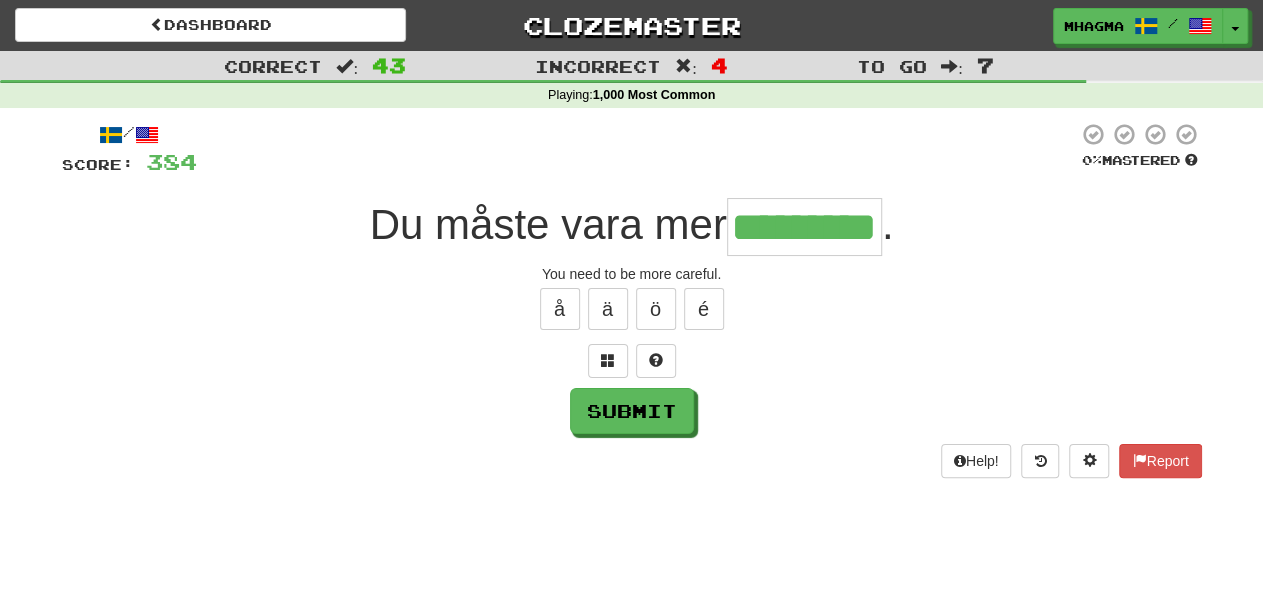 type on "*********" 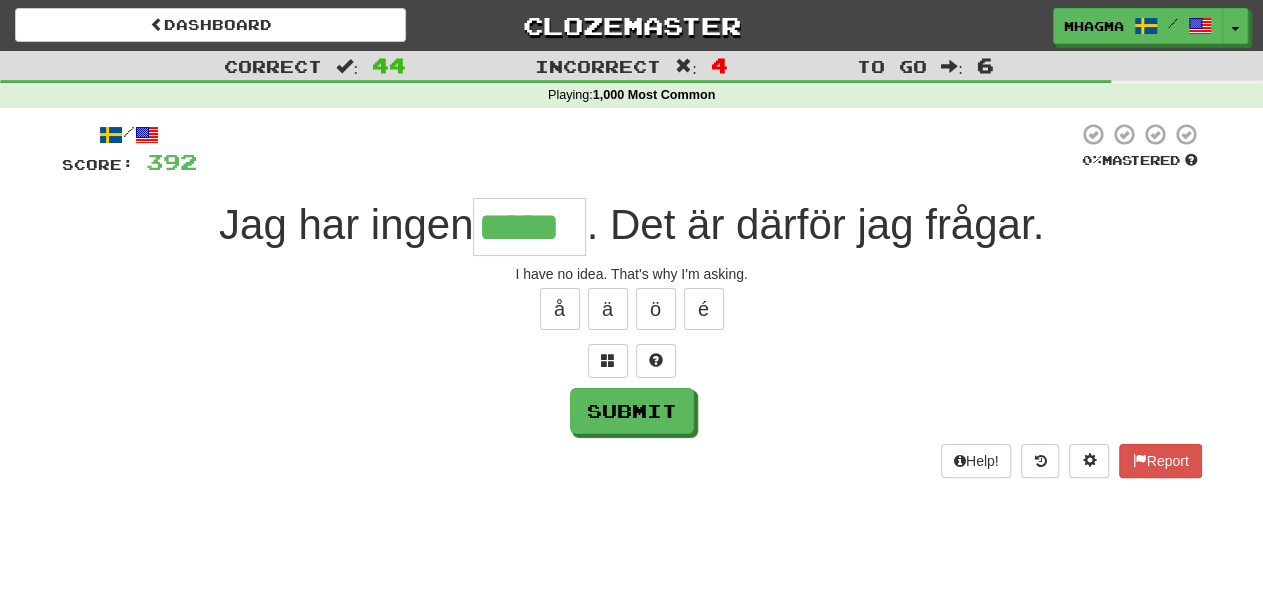 type on "*****" 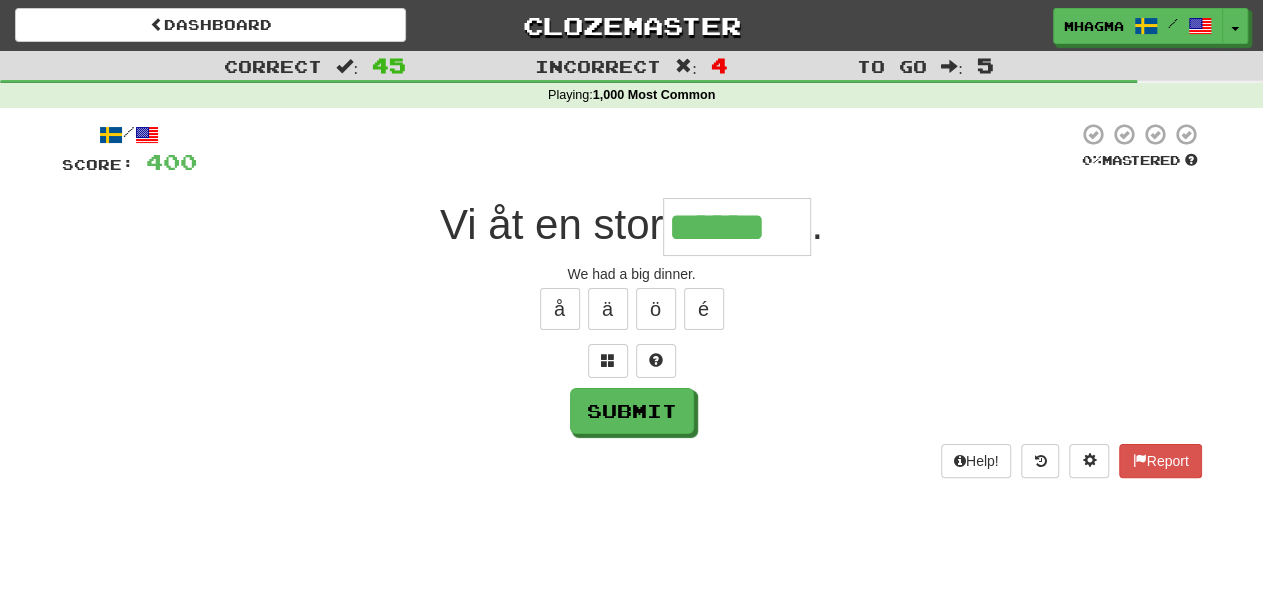 type on "******" 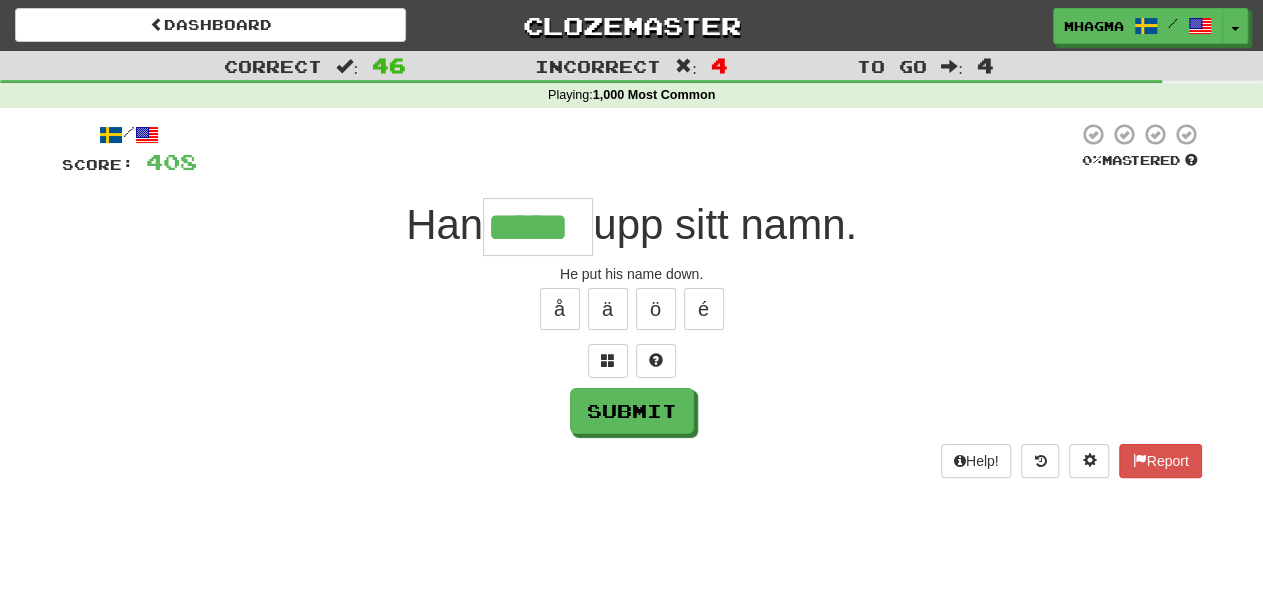 type on "*****" 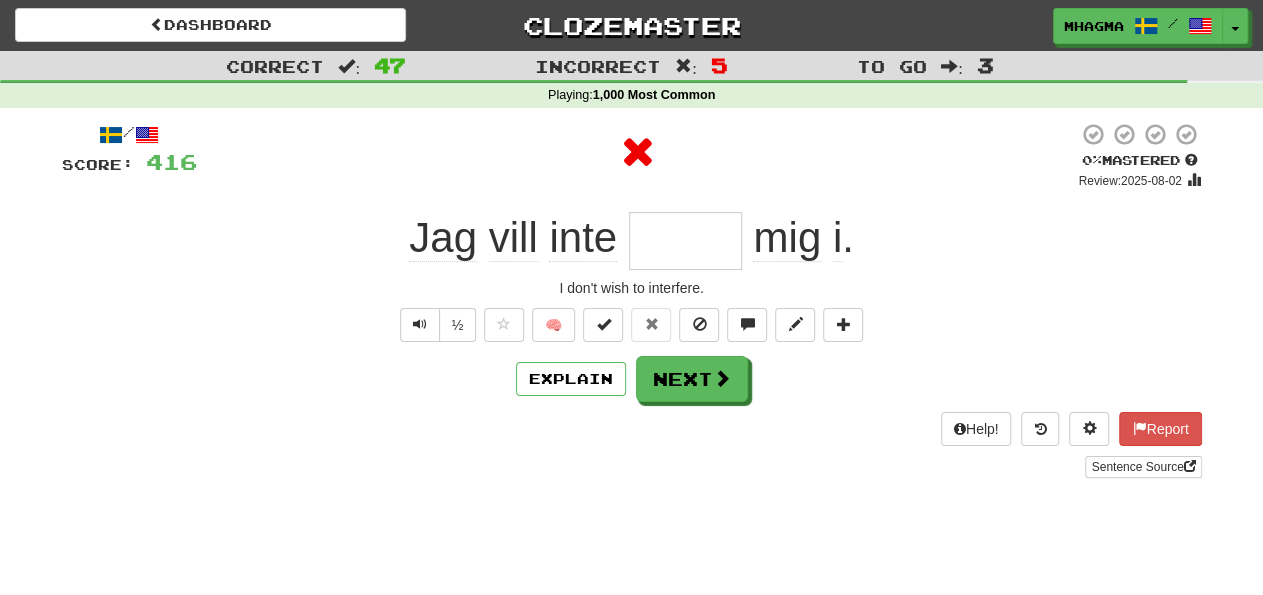 type on "*****" 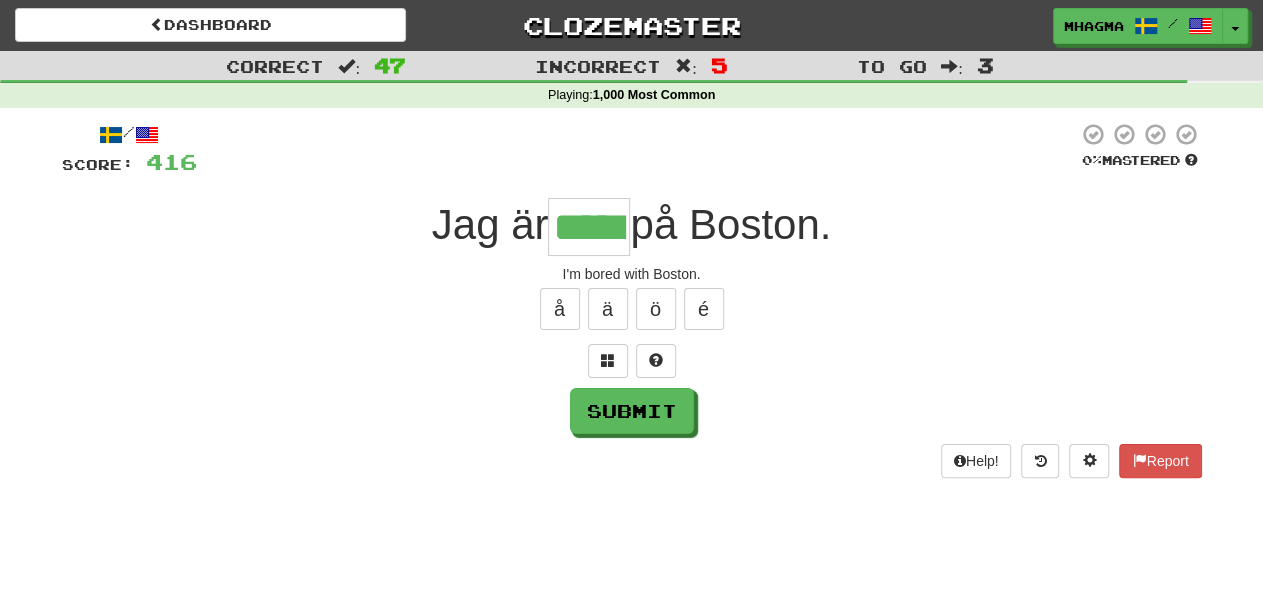 type on "*****" 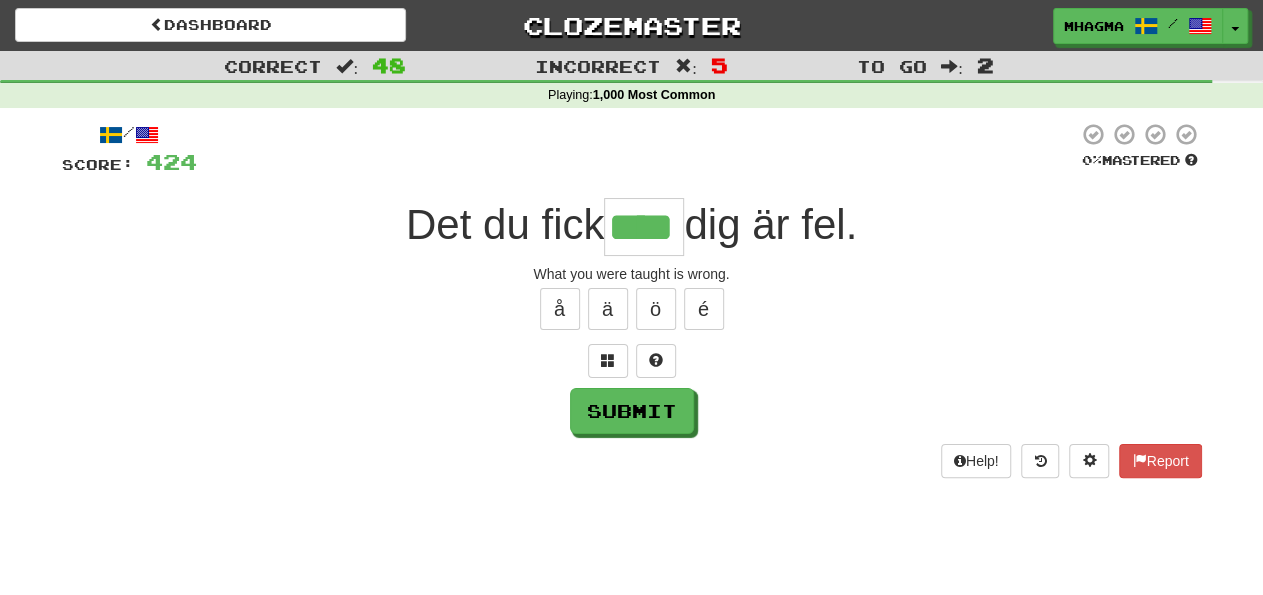 type on "****" 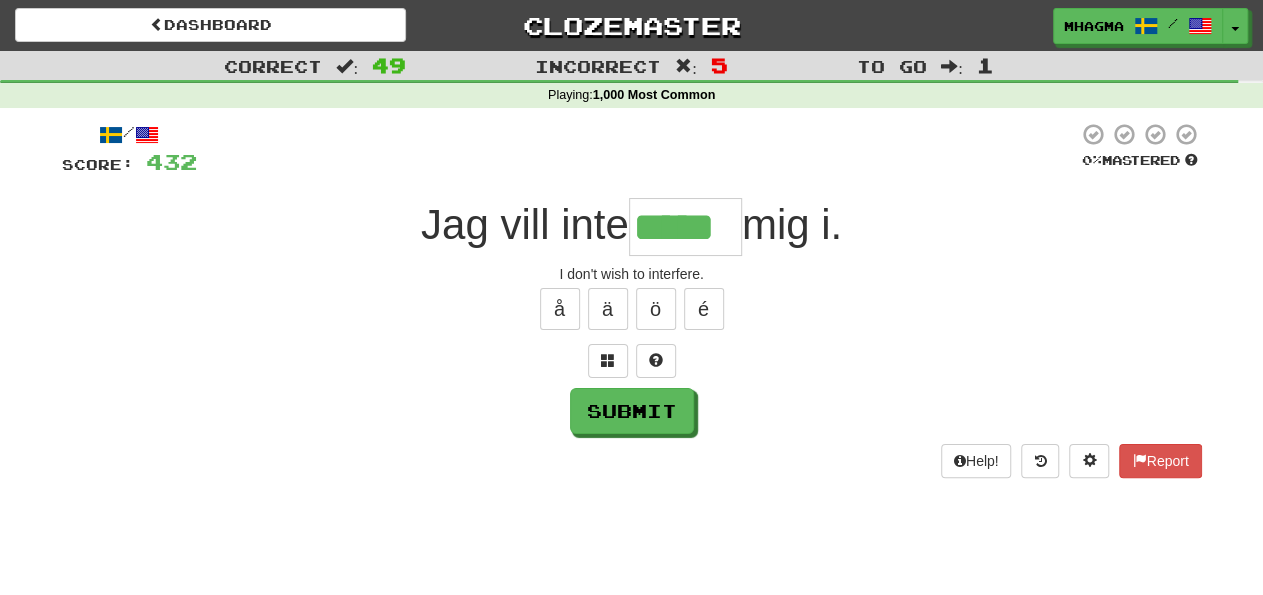 type on "*****" 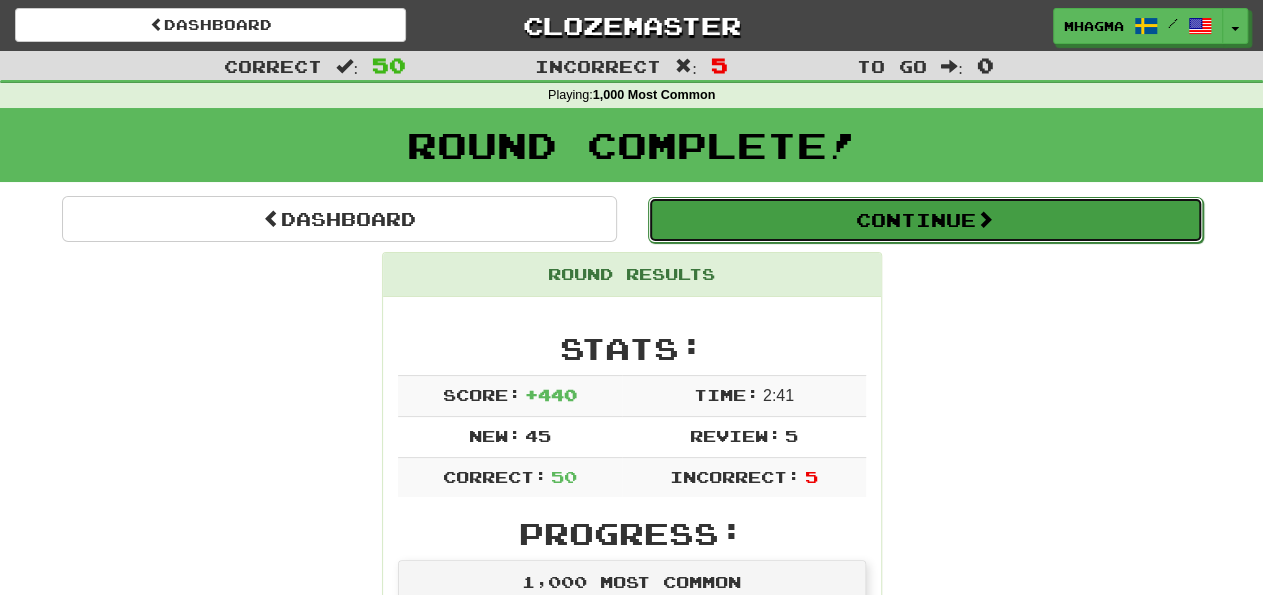 click on "Continue" at bounding box center [925, 220] 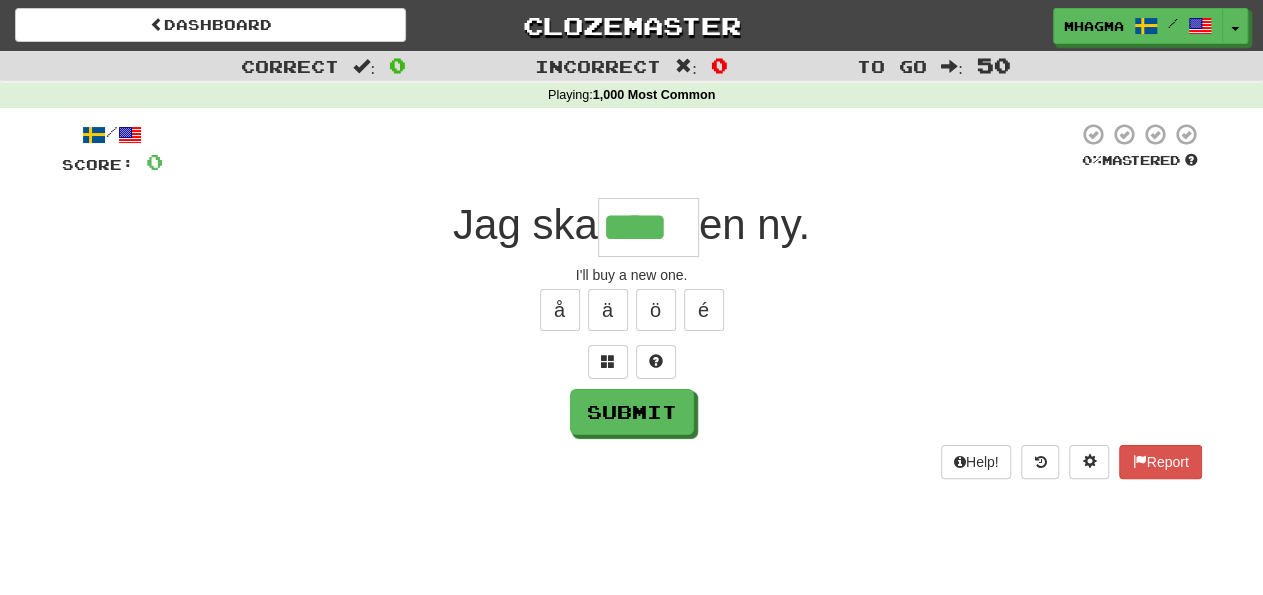 type on "****" 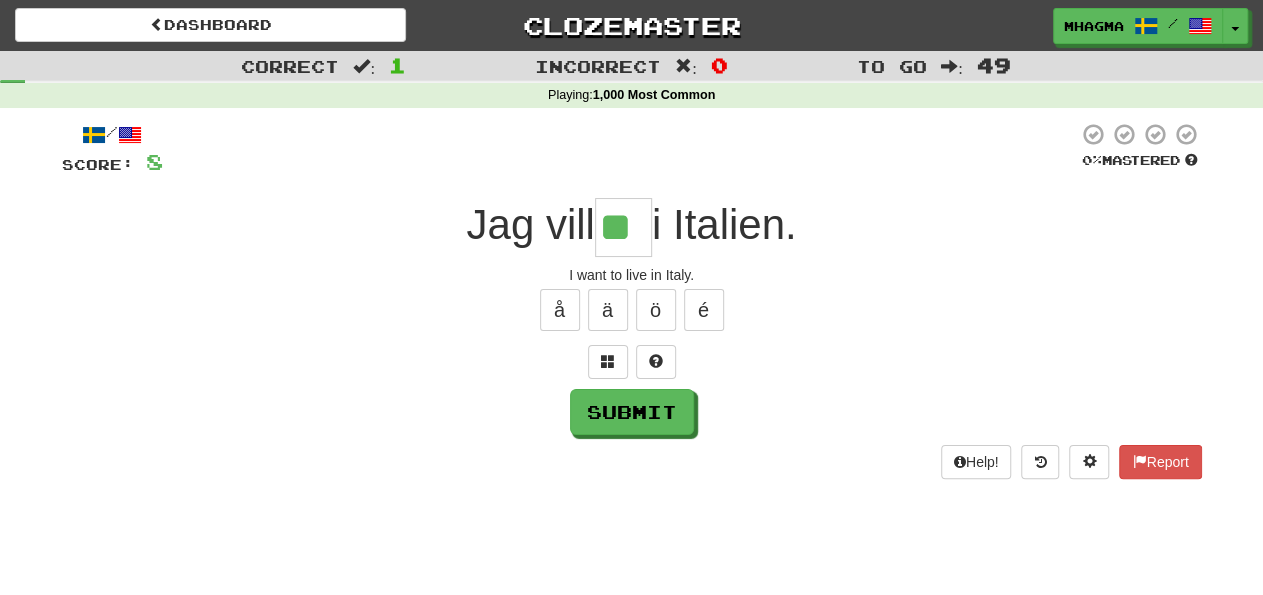 type on "**" 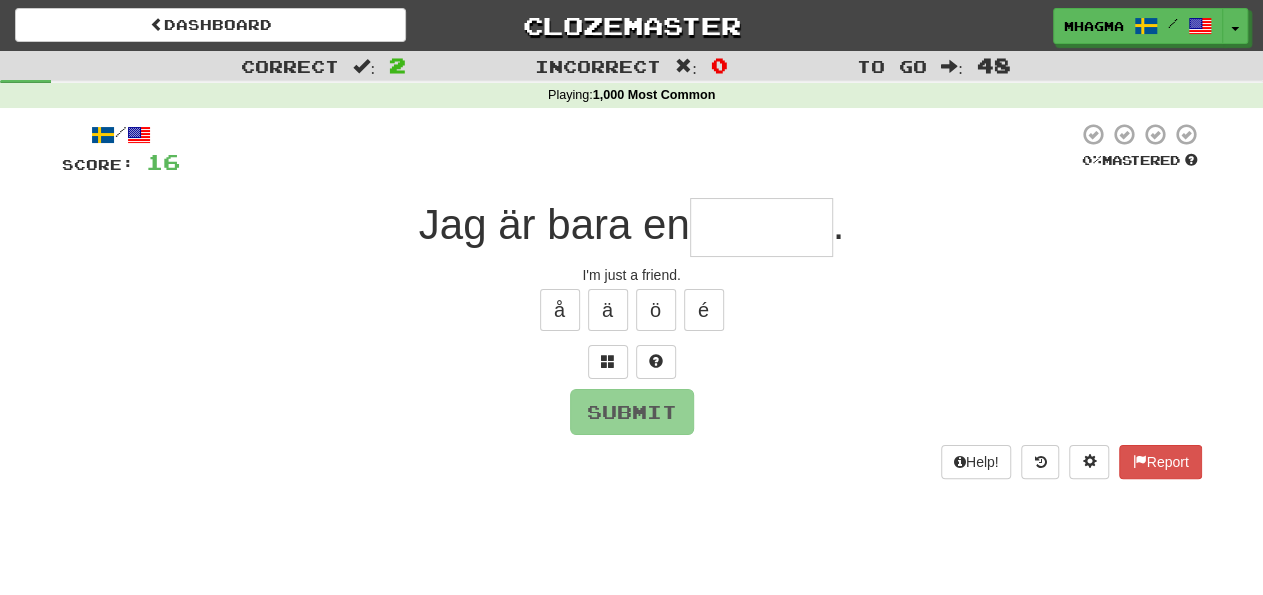 type on "*" 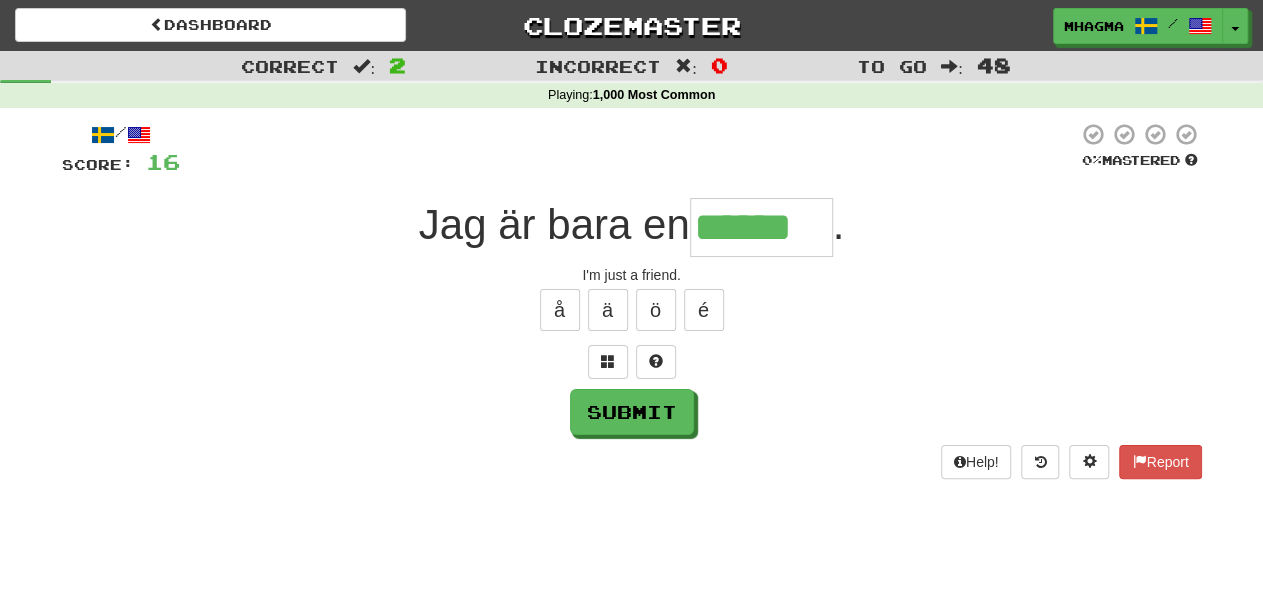 type on "******" 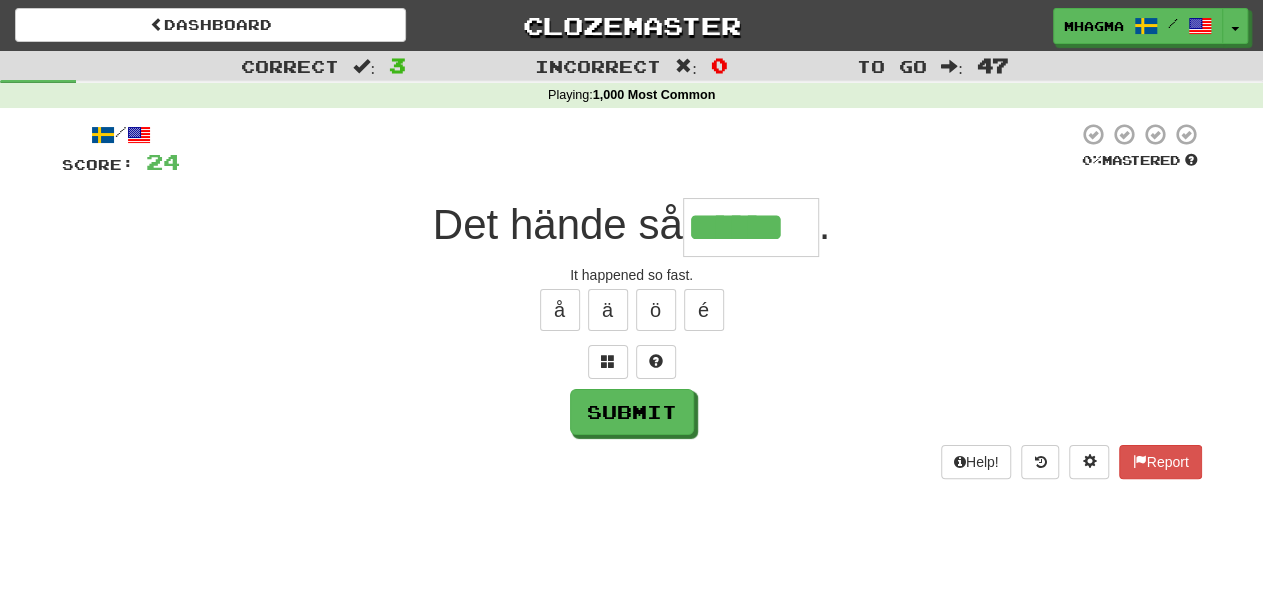 type on "******" 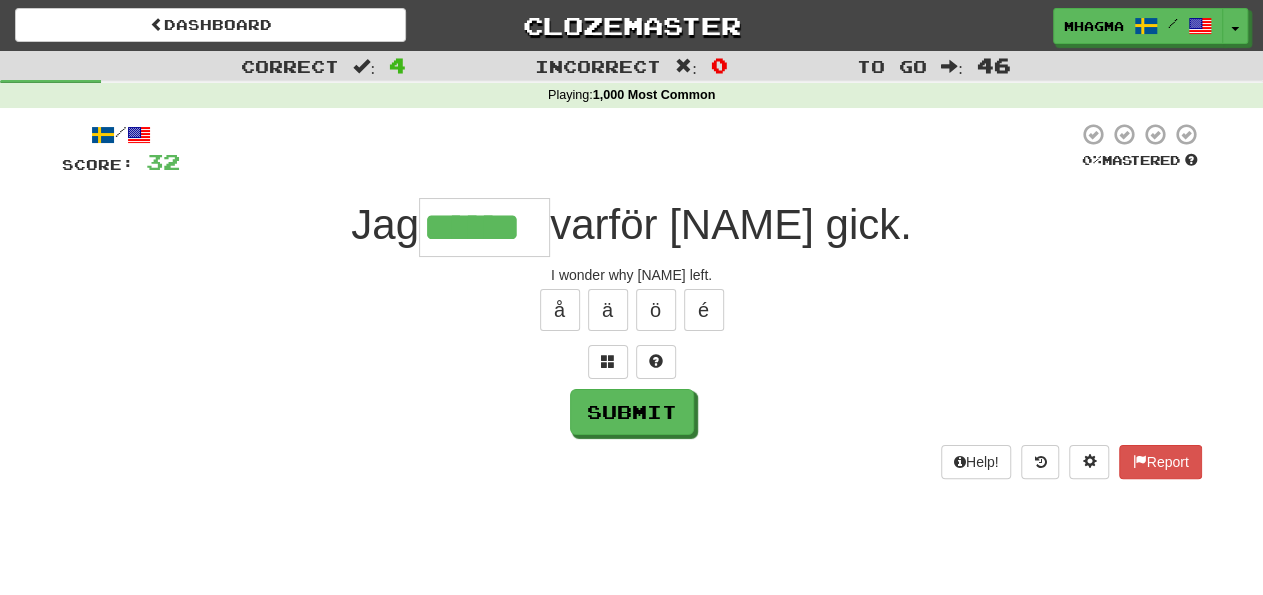type on "******" 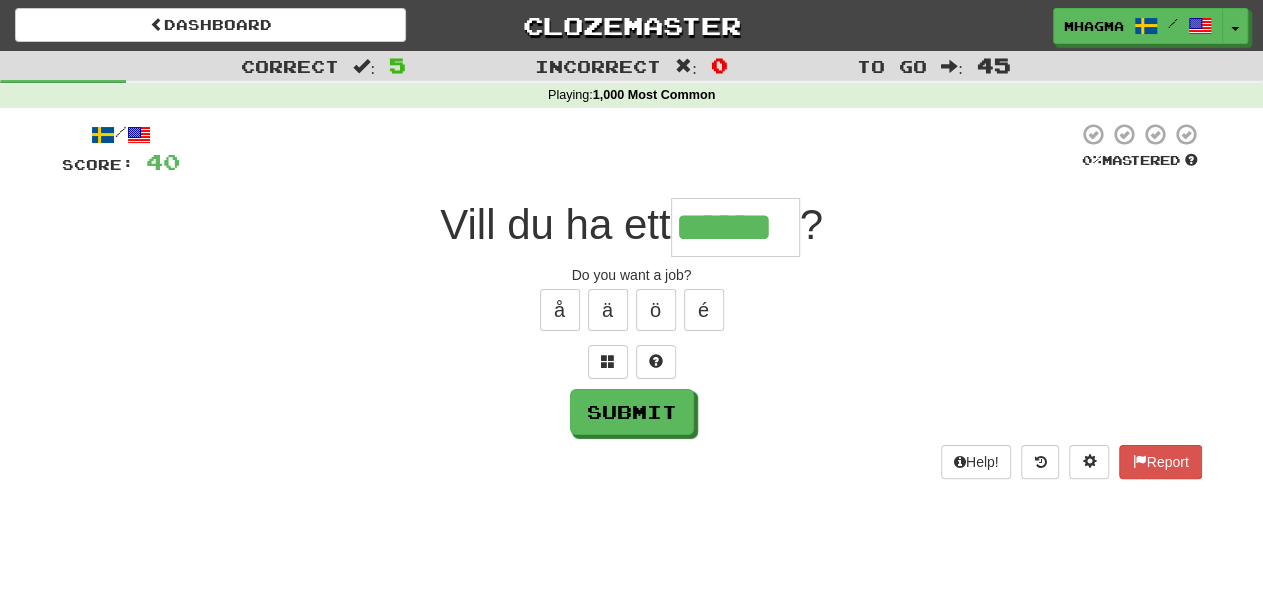 type on "******" 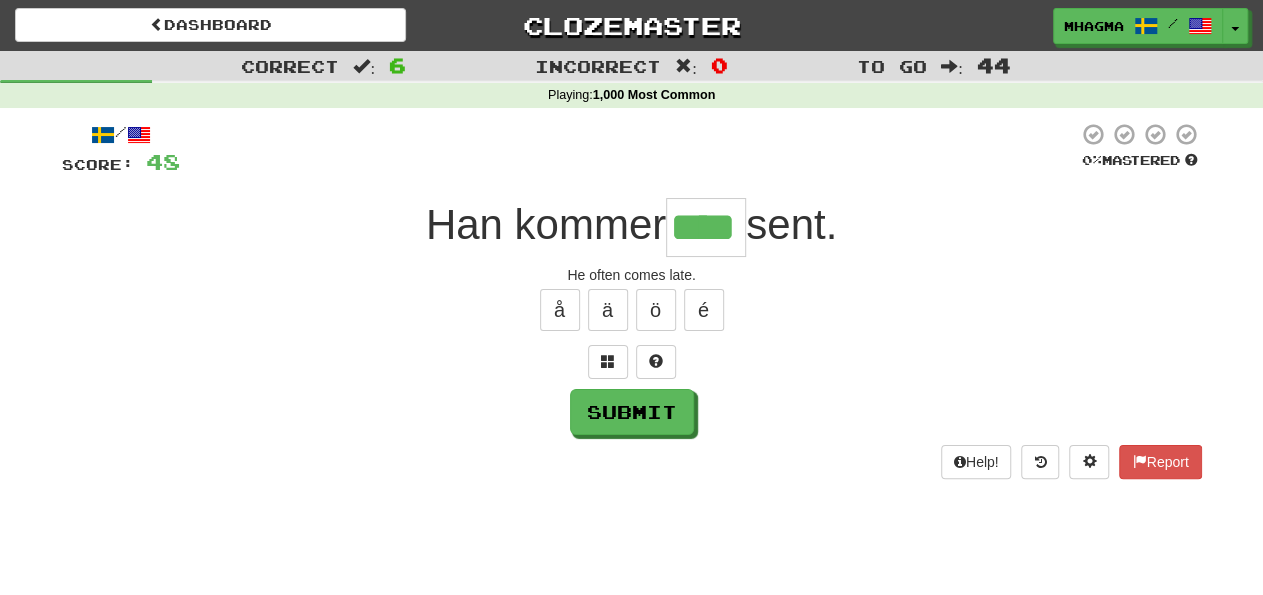 type on "****" 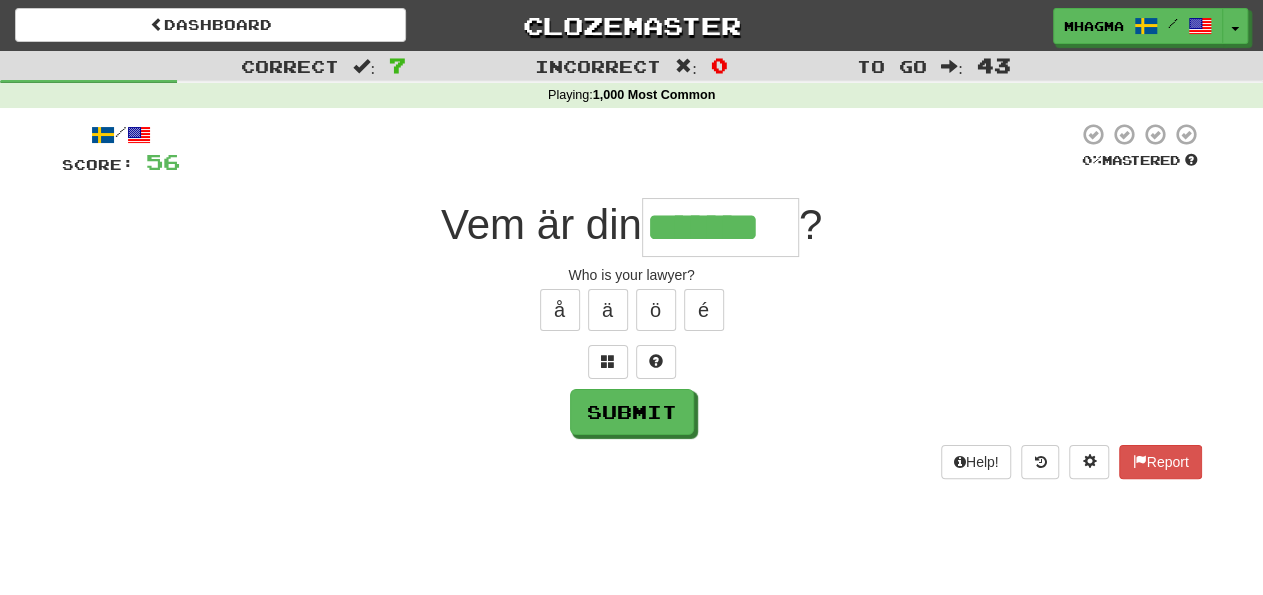 type on "*******" 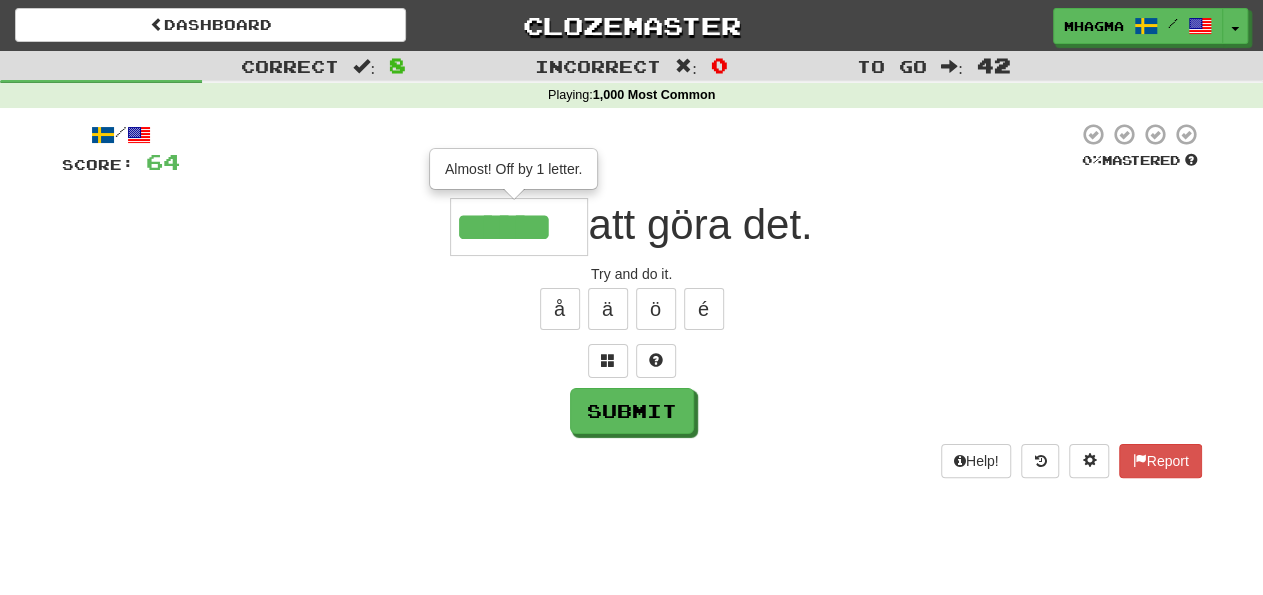 scroll, scrollTop: 0, scrollLeft: 0, axis: both 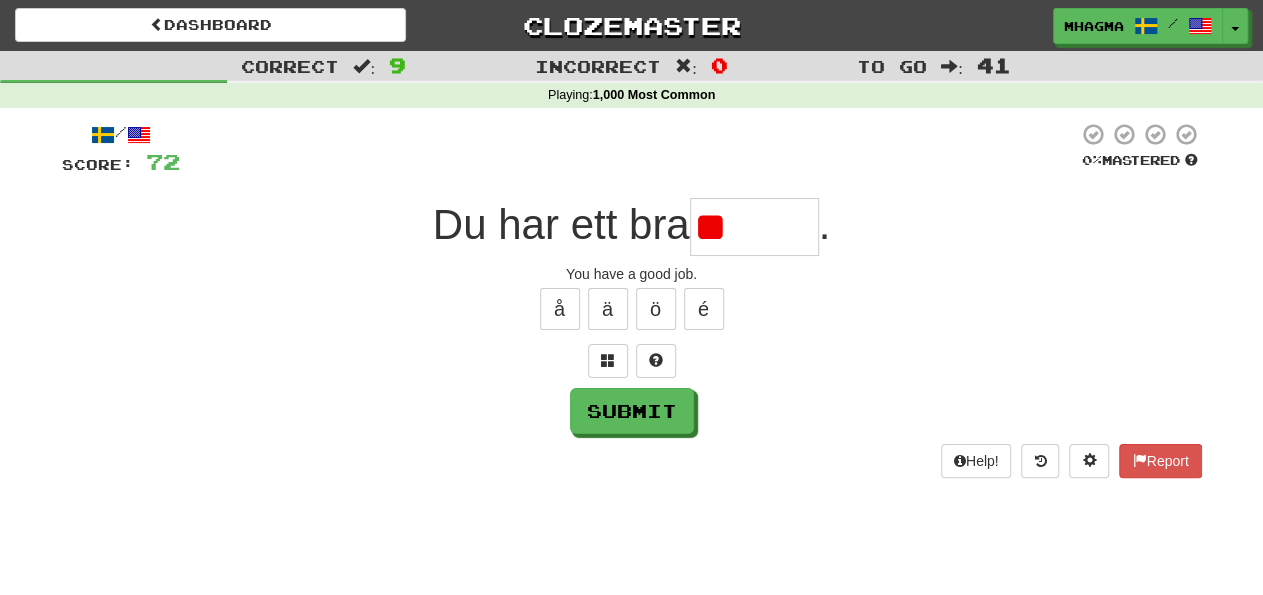 type on "*" 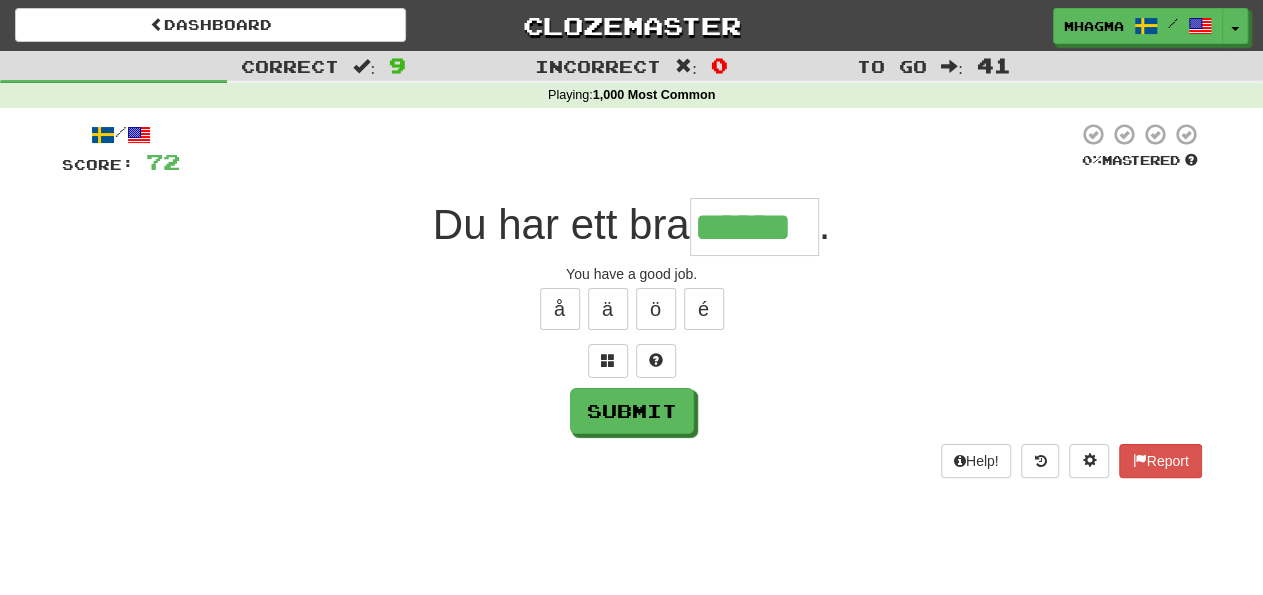 type on "******" 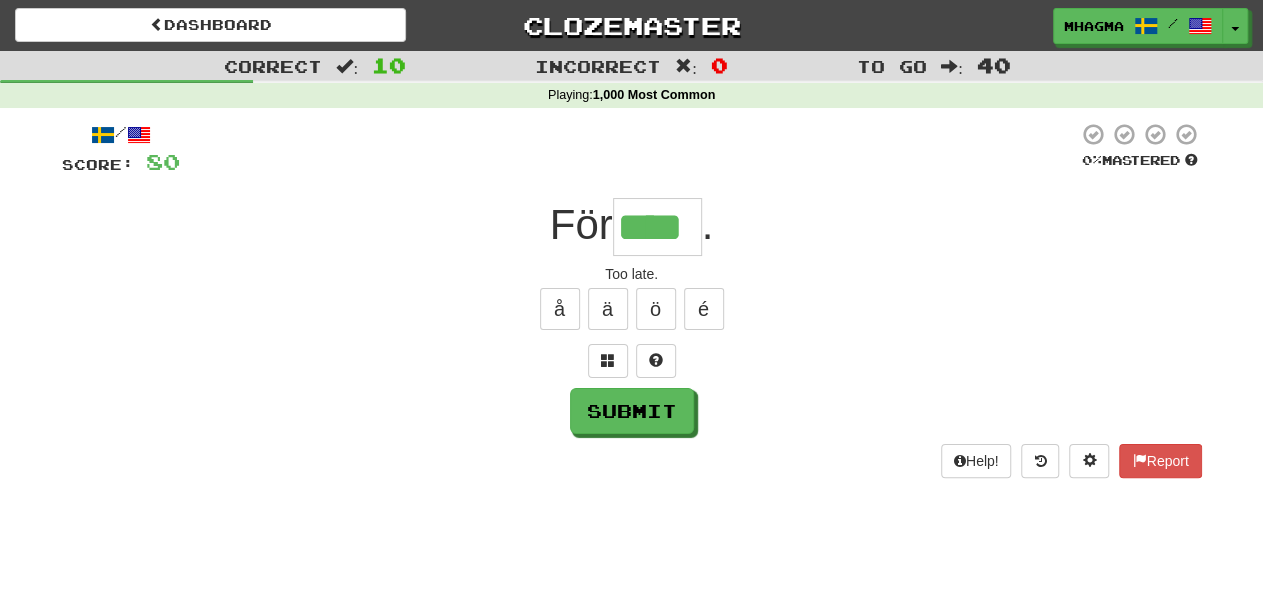 type on "****" 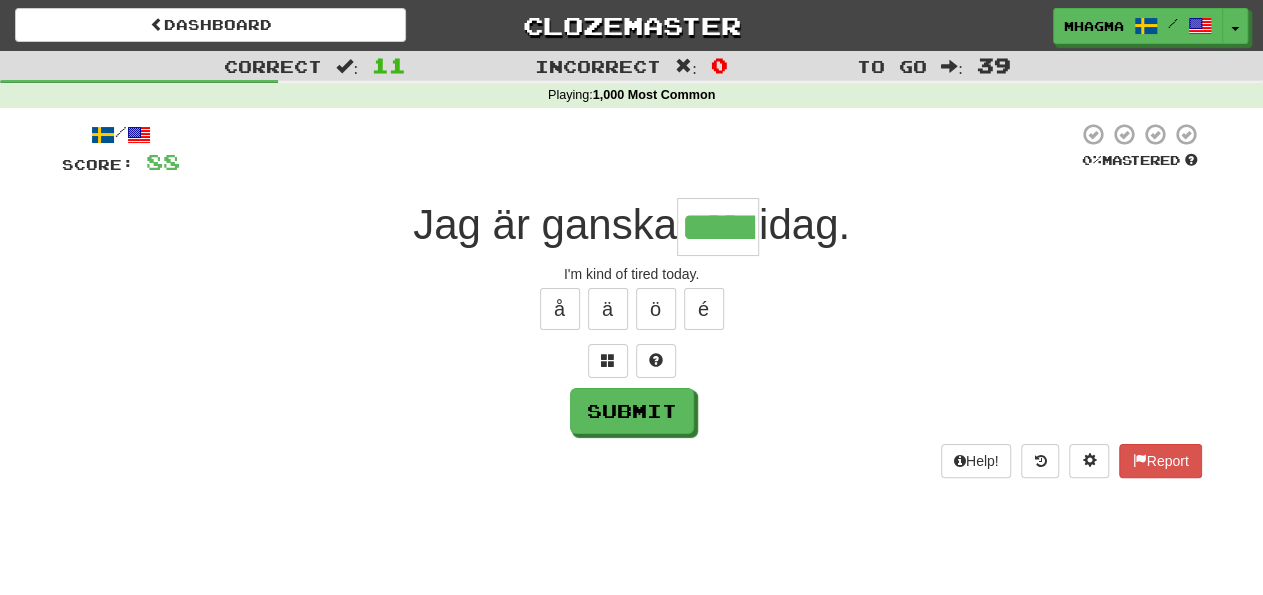 type on "*****" 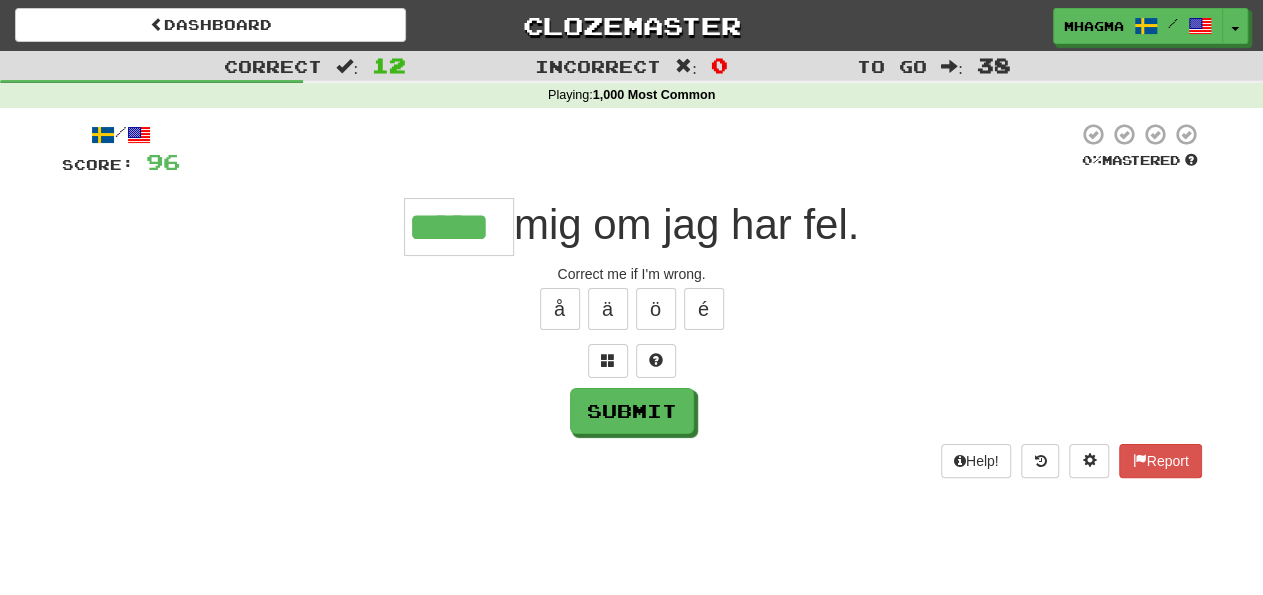 type on "*****" 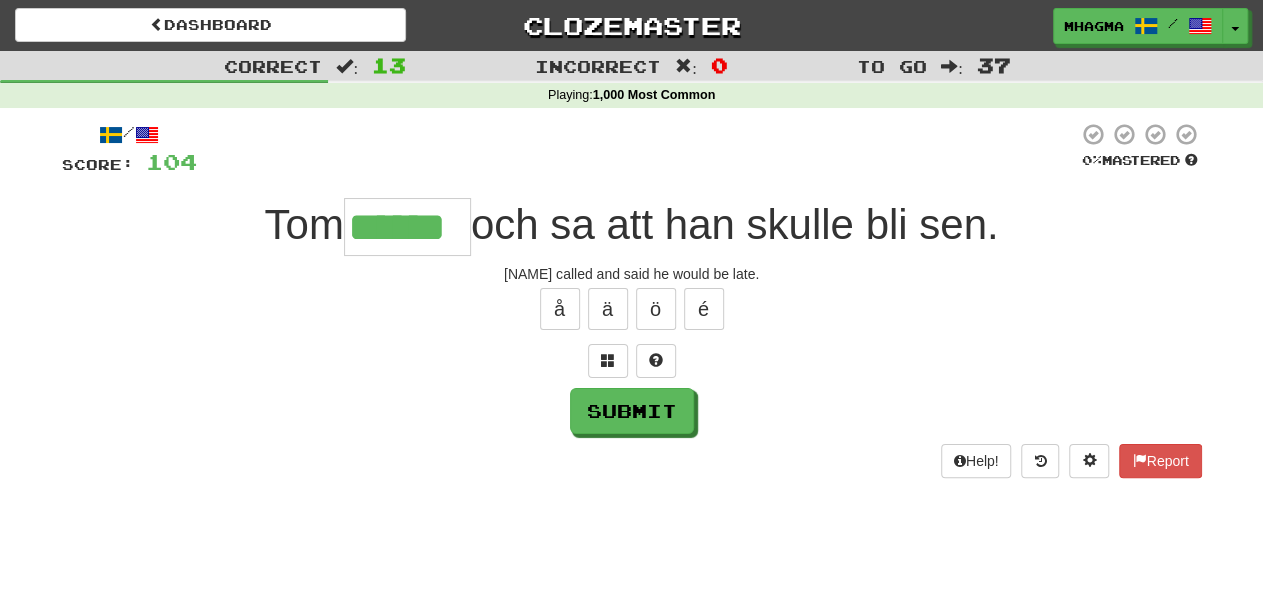 type on "******" 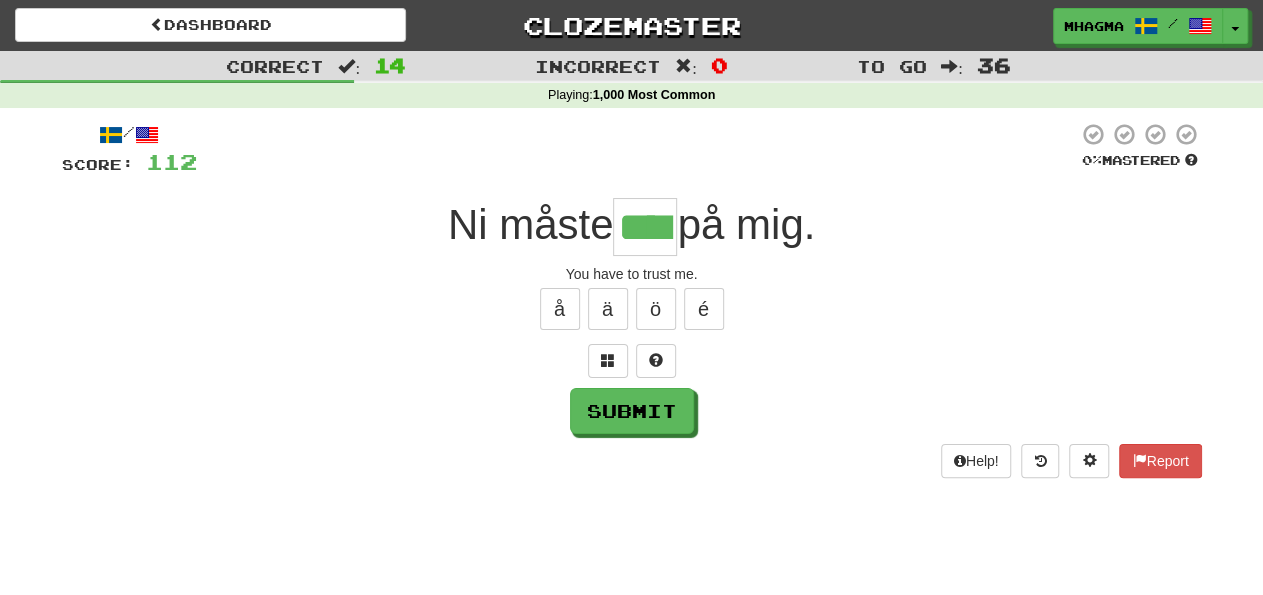 type on "****" 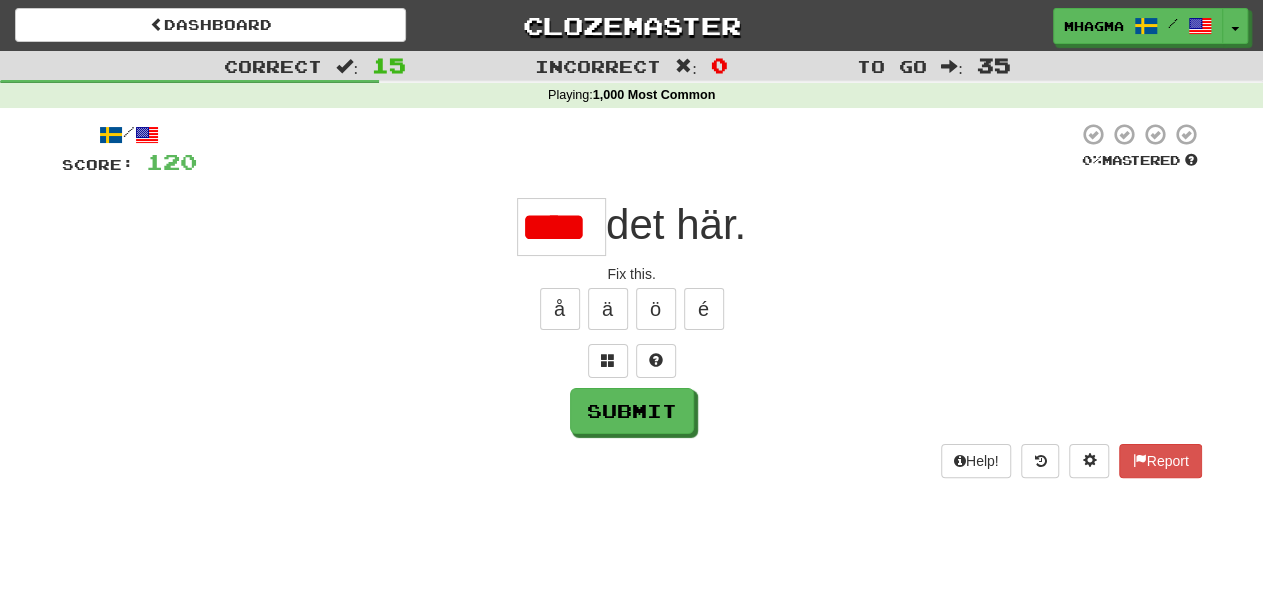 type on "****" 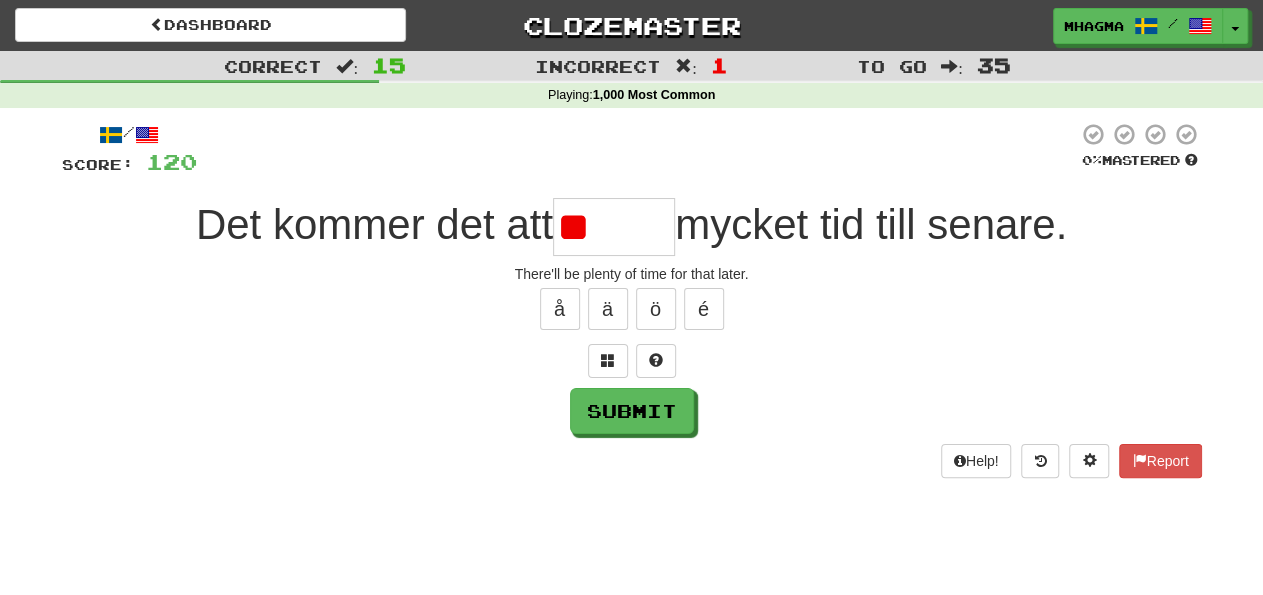 type on "*" 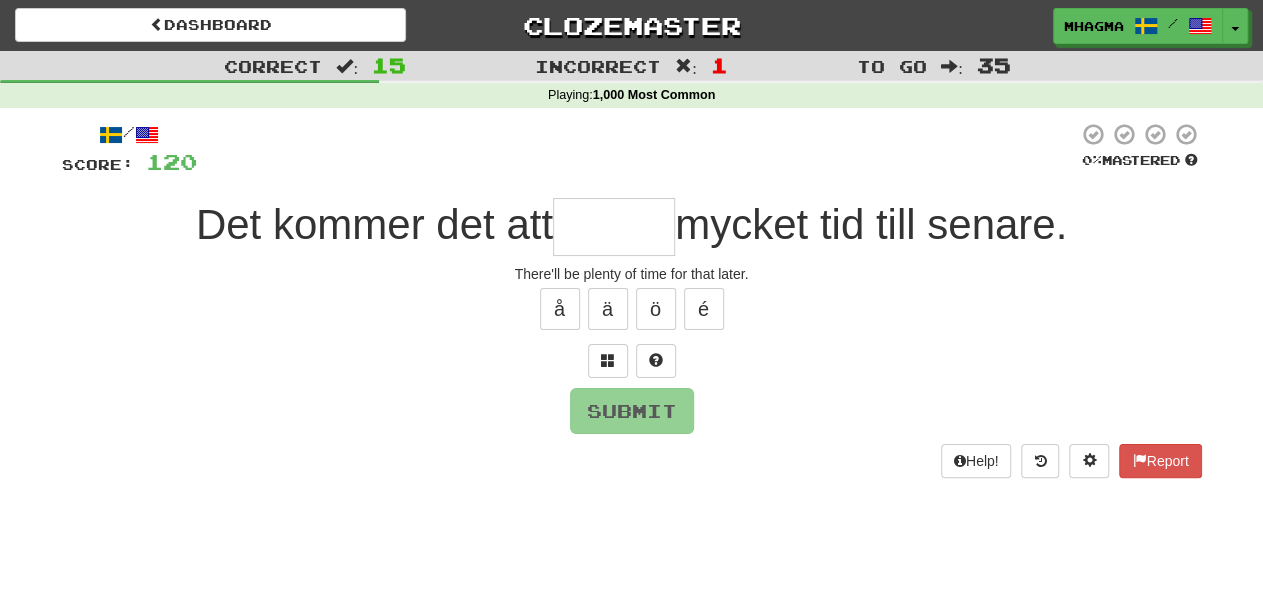 type on "******" 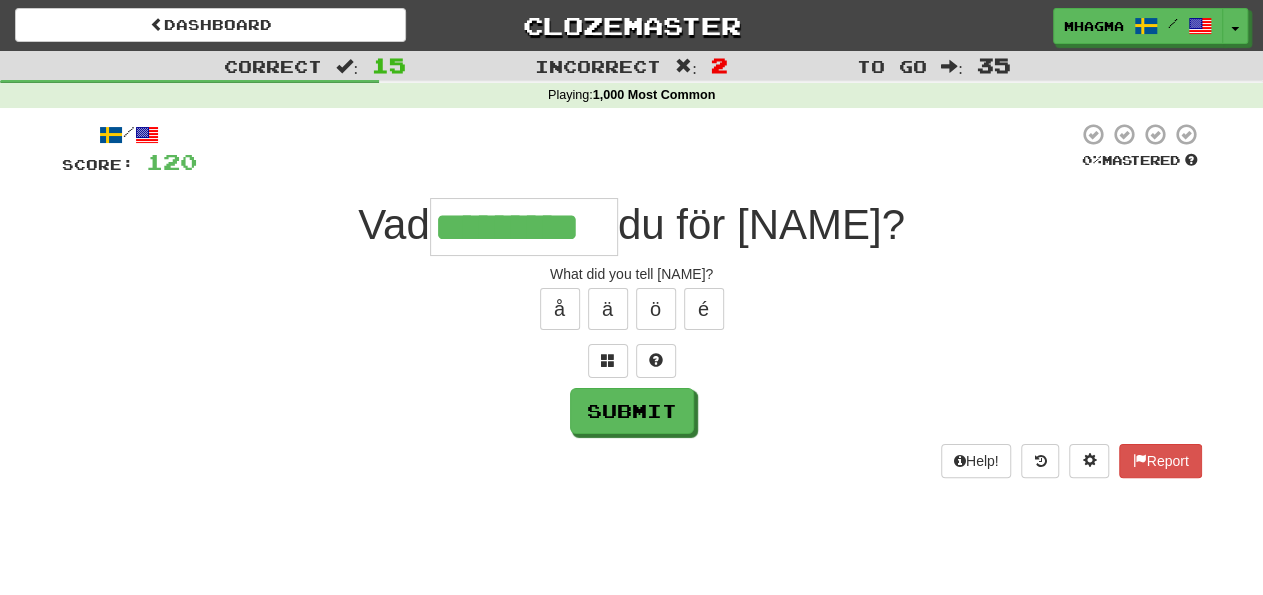 type on "*********" 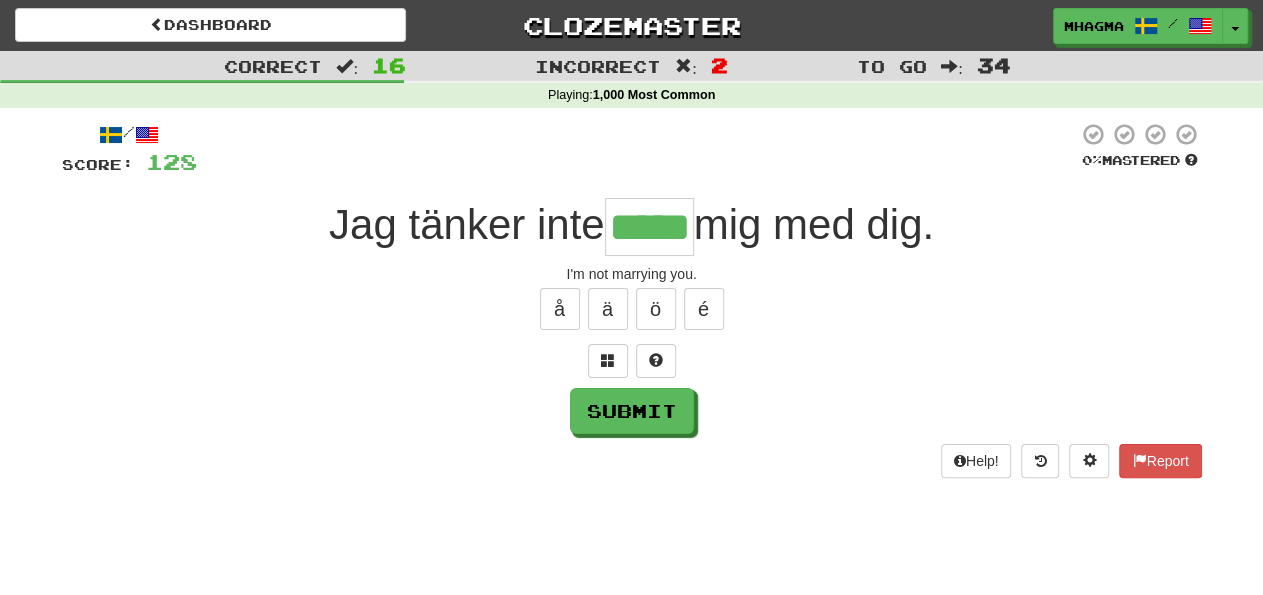 type on "*****" 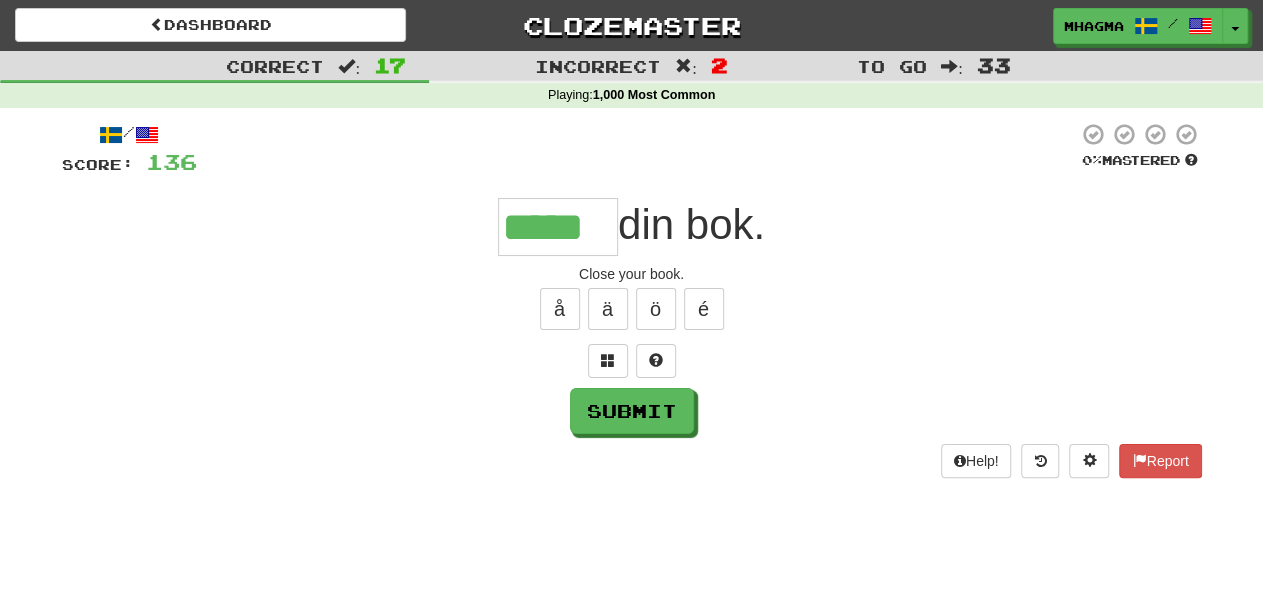 type on "*****" 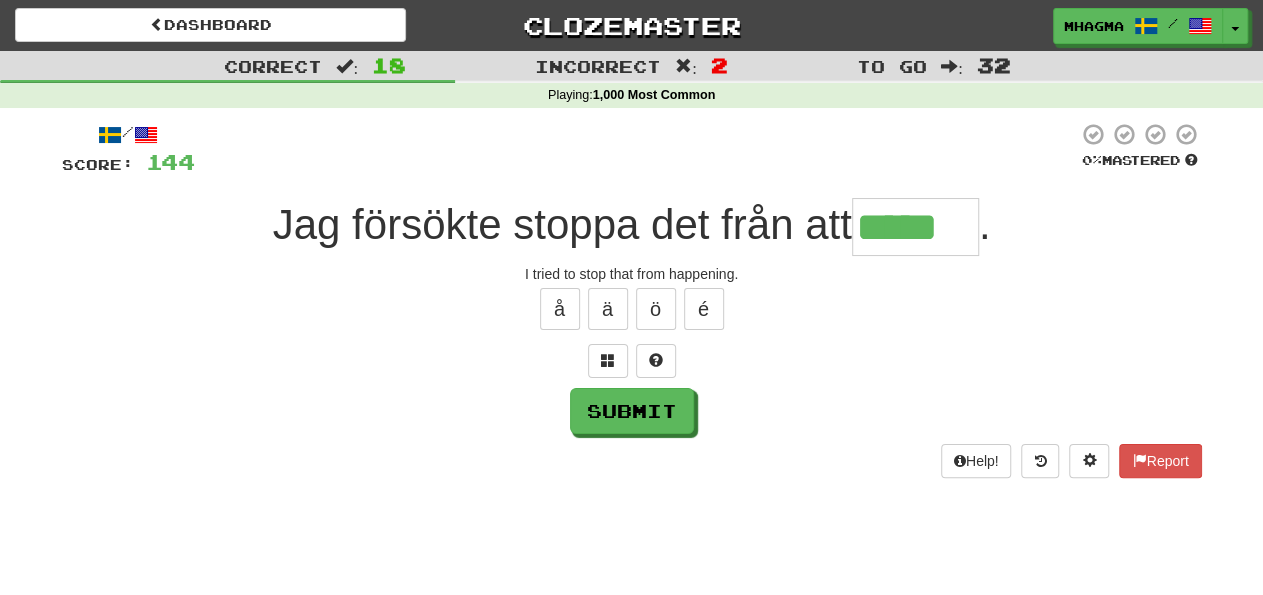 type on "*****" 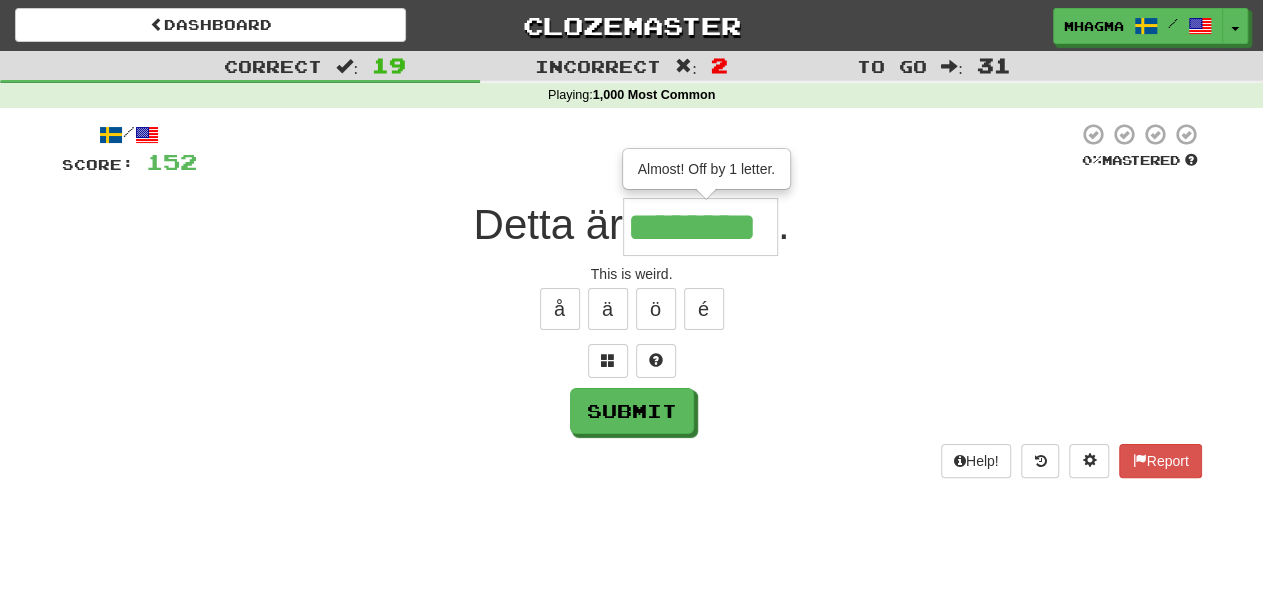type on "********" 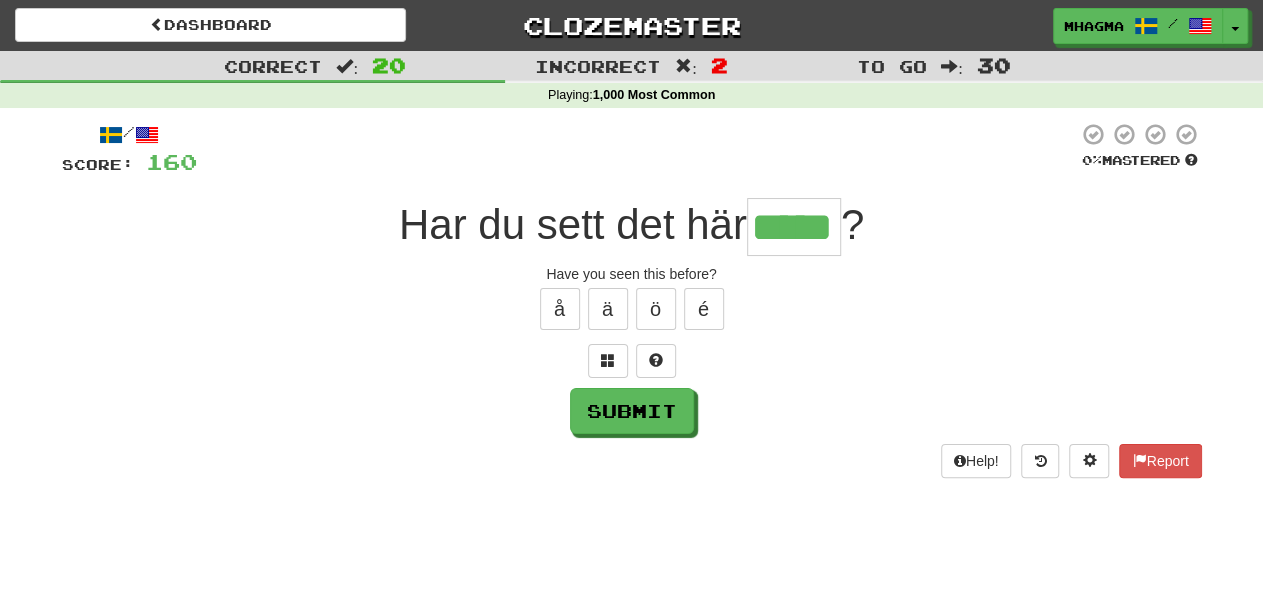 type on "*****" 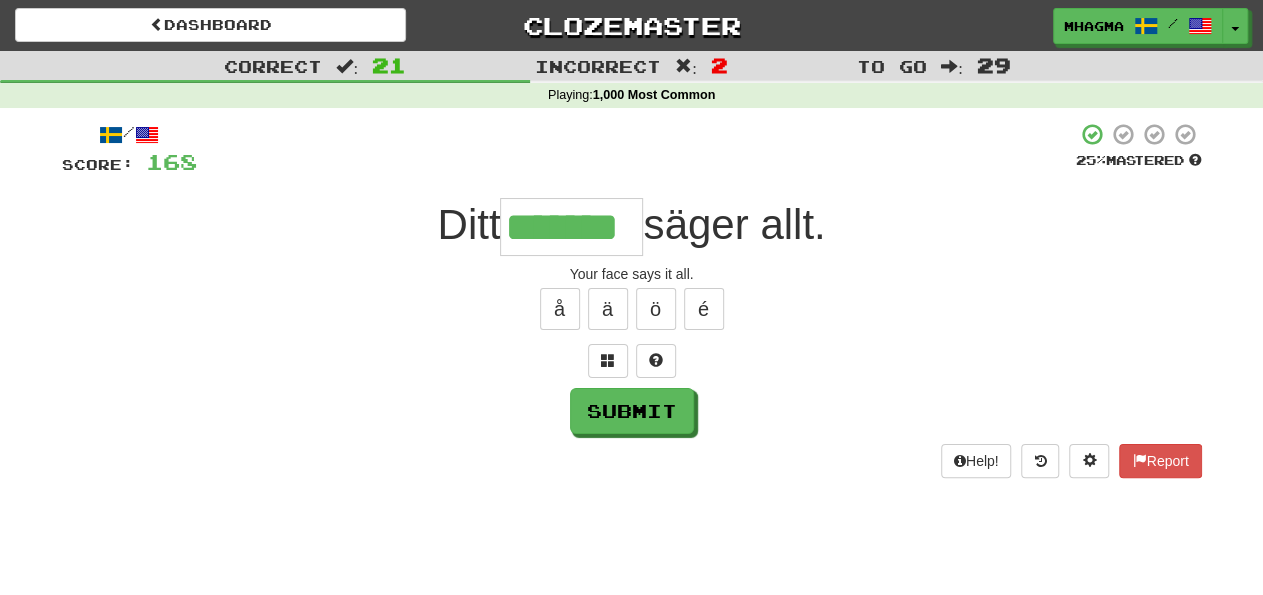 type on "*******" 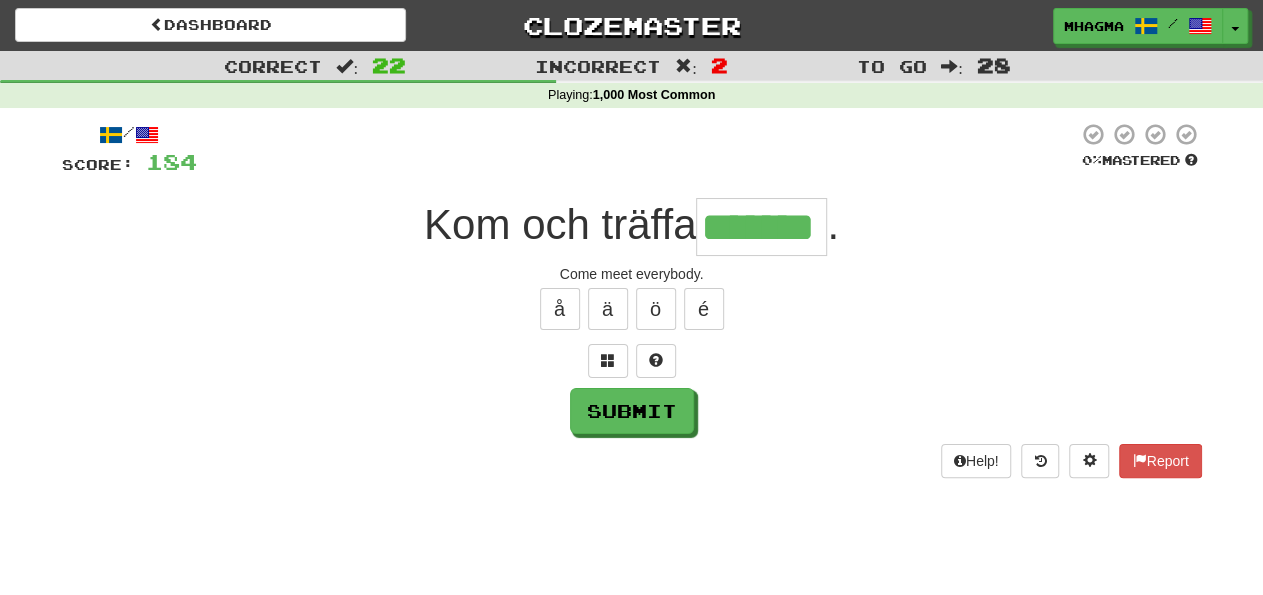 scroll, scrollTop: 0, scrollLeft: 0, axis: both 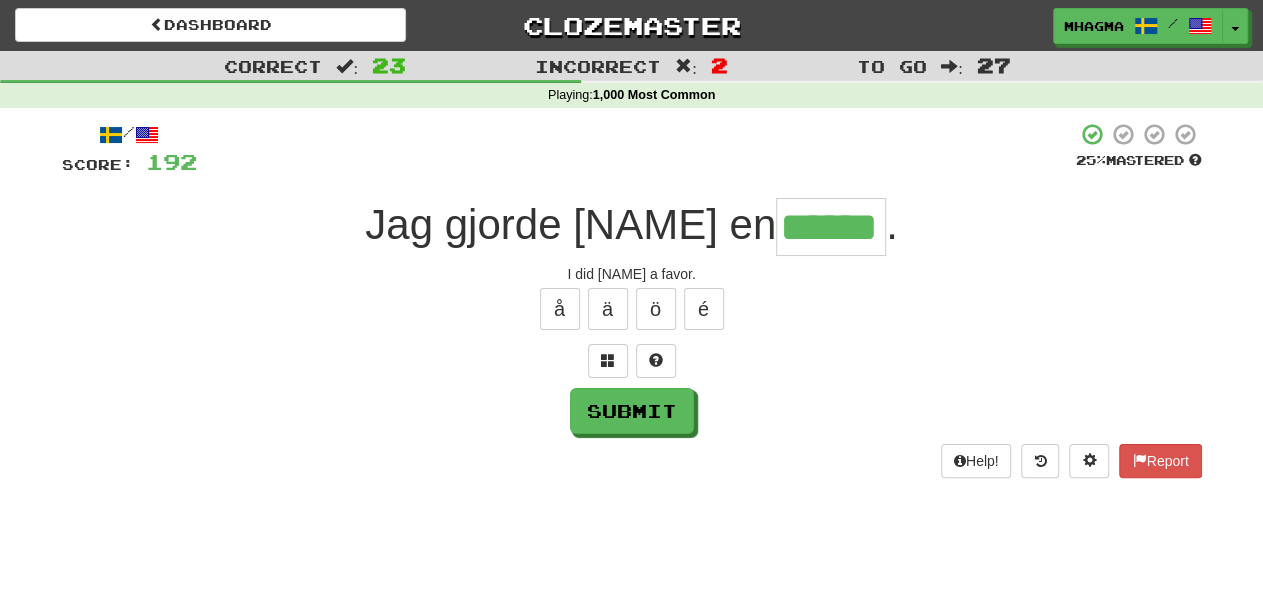 type on "******" 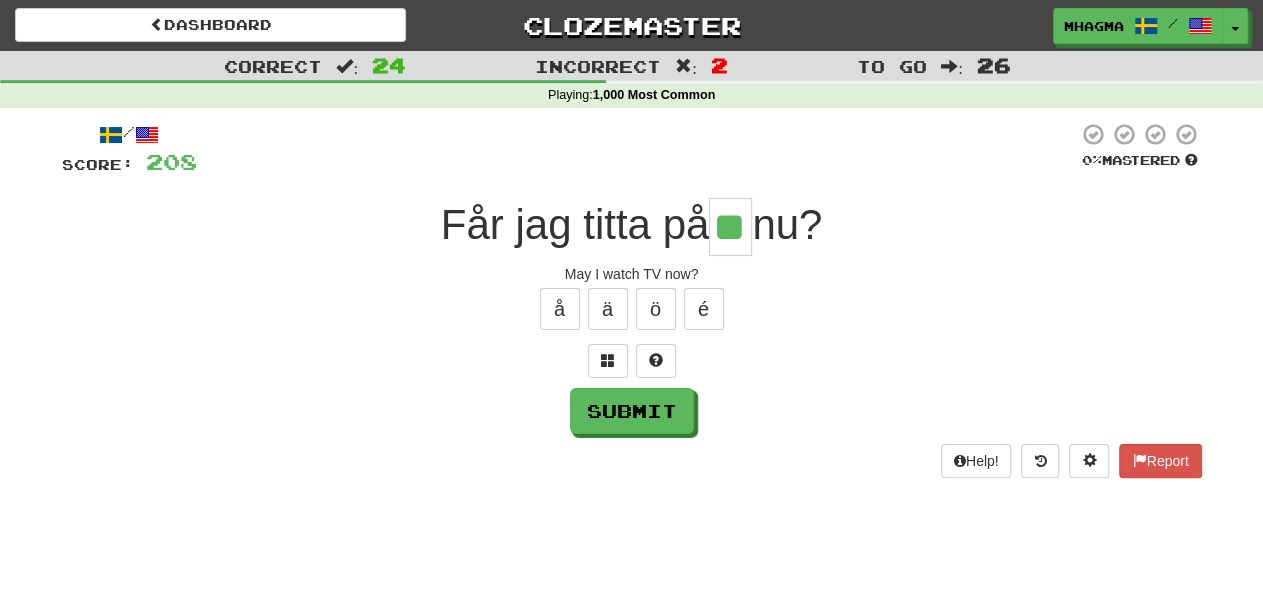 type on "**" 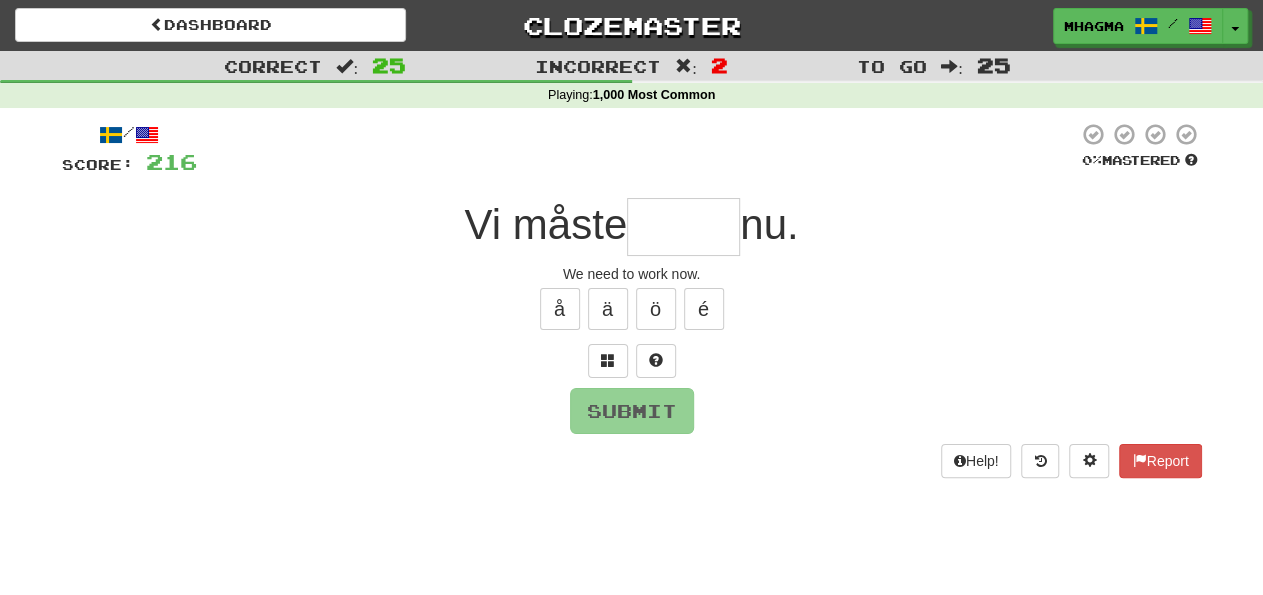 type on "*" 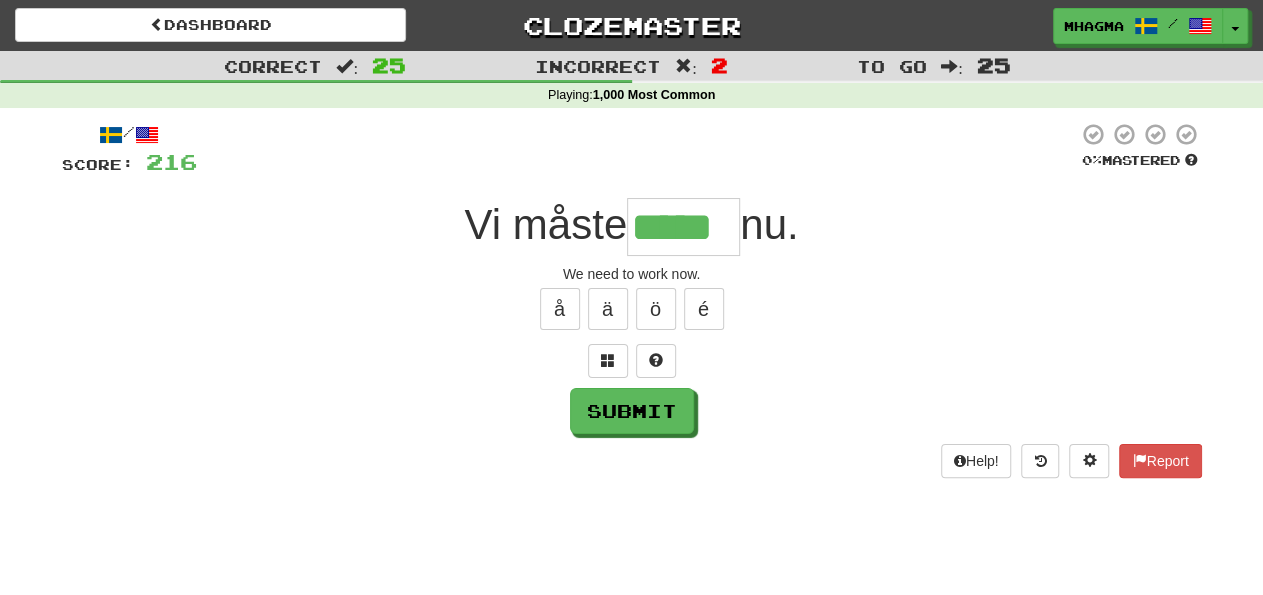 type on "*****" 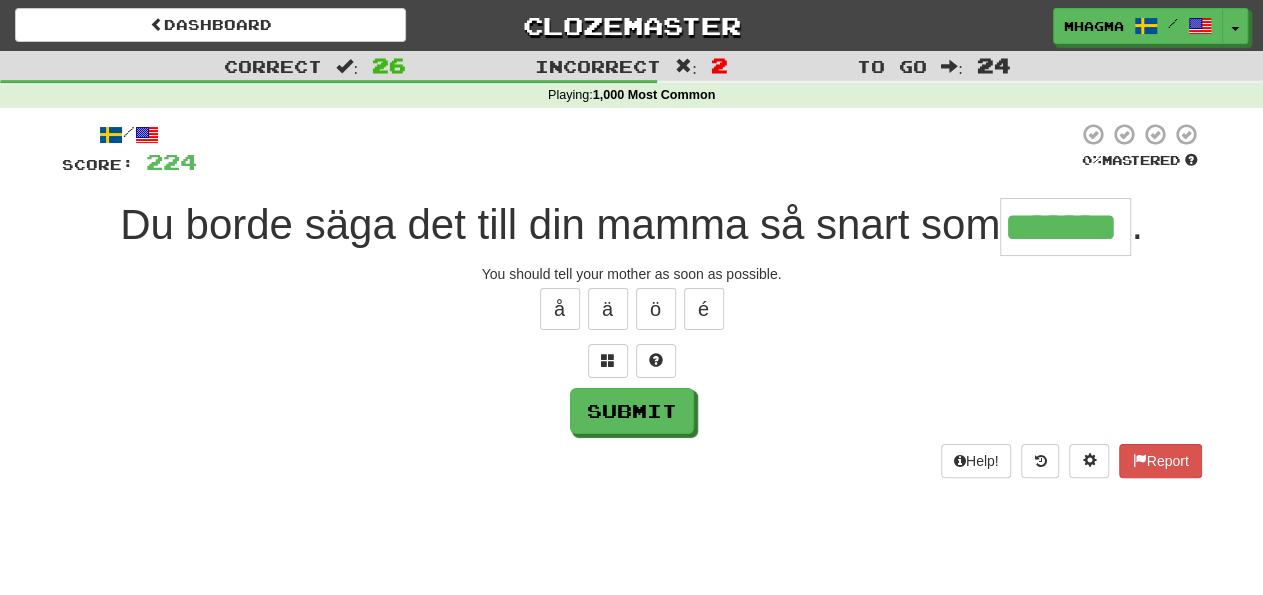 type on "*******" 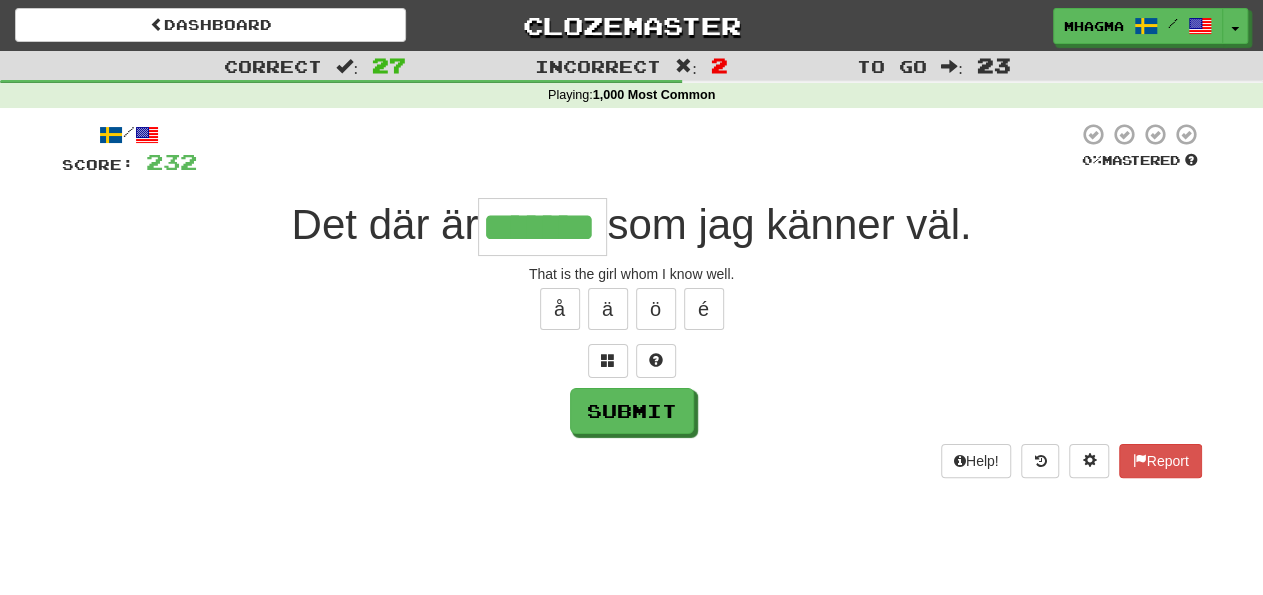 type on "*******" 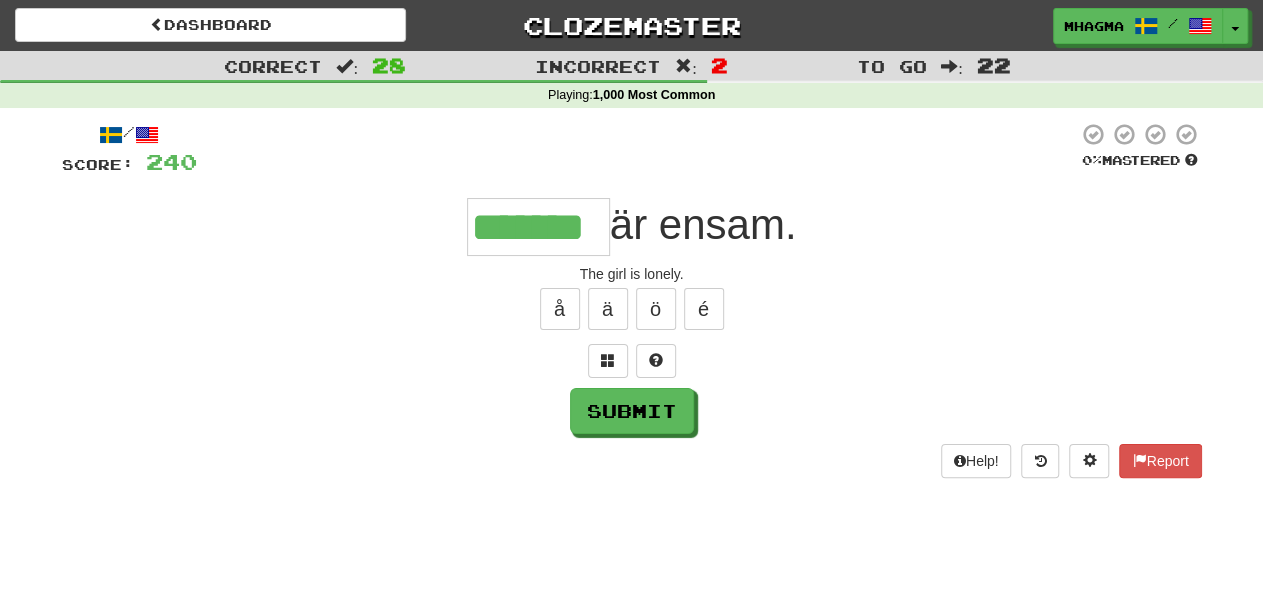 type on "*******" 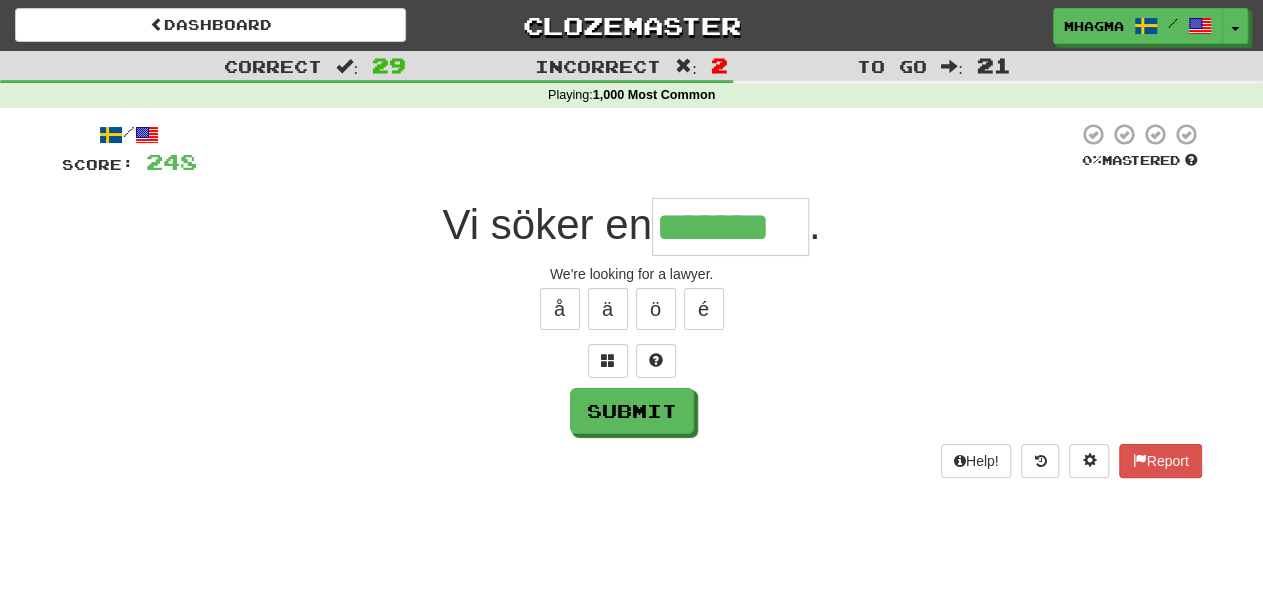 type on "*******" 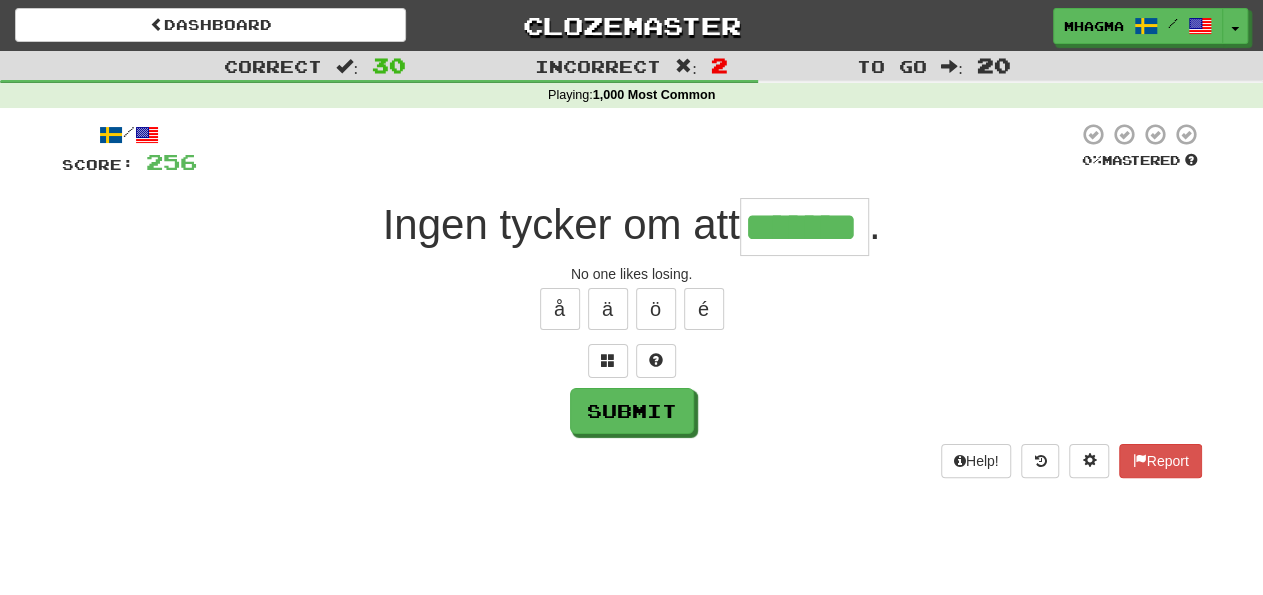 type on "*******" 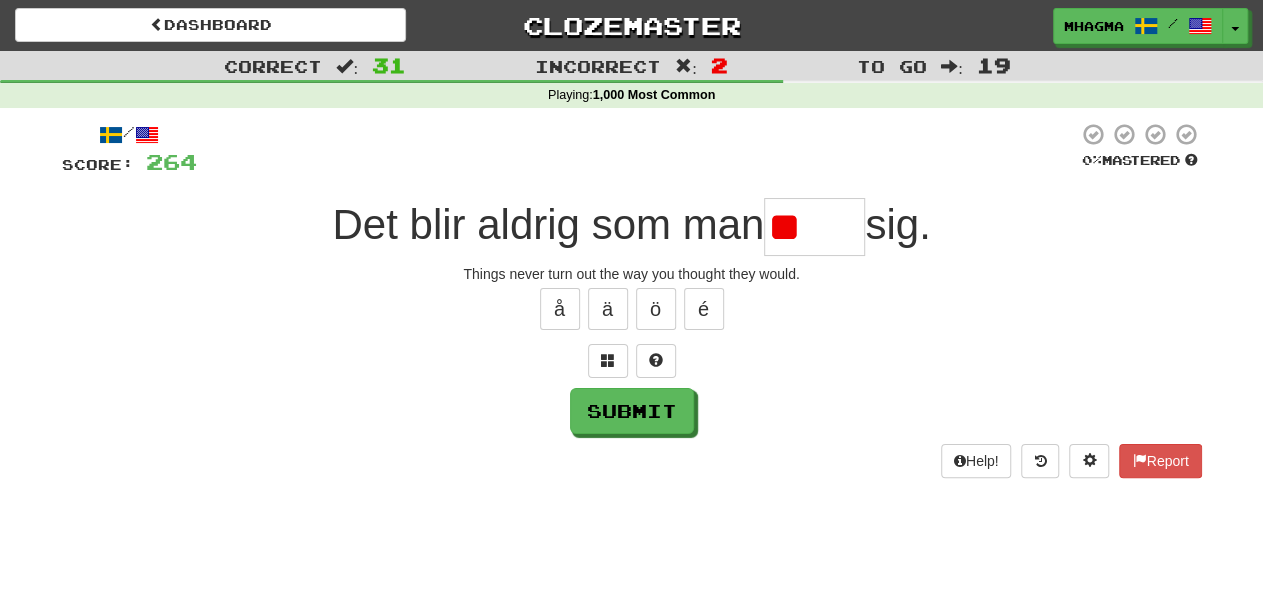 type on "*" 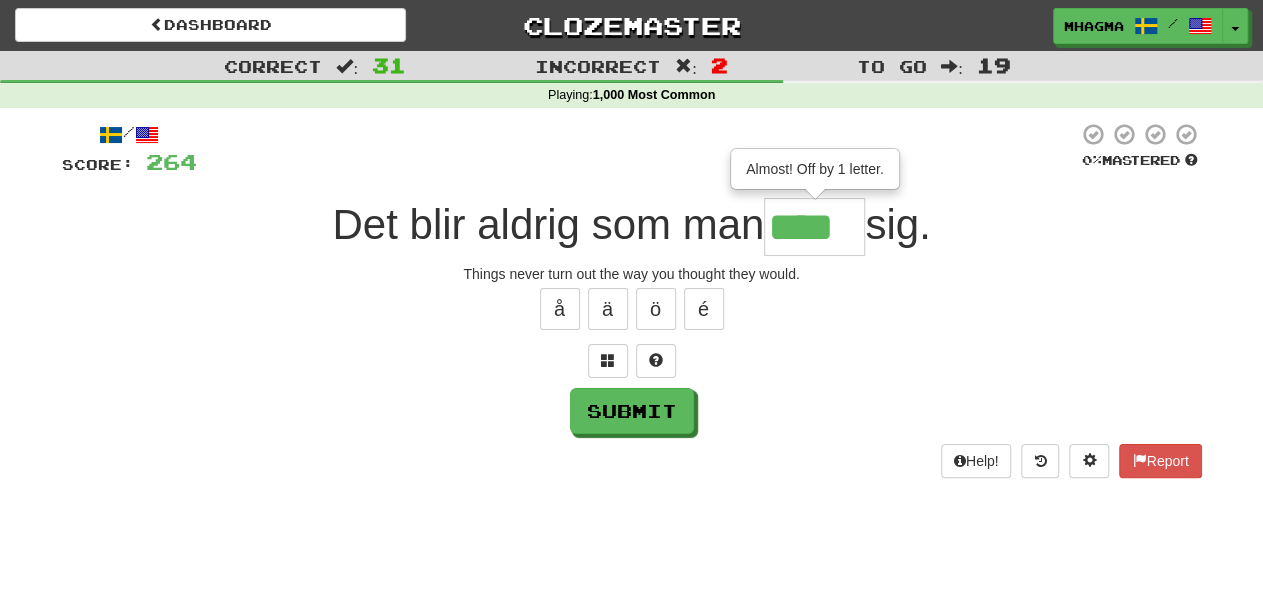 scroll, scrollTop: 0, scrollLeft: 0, axis: both 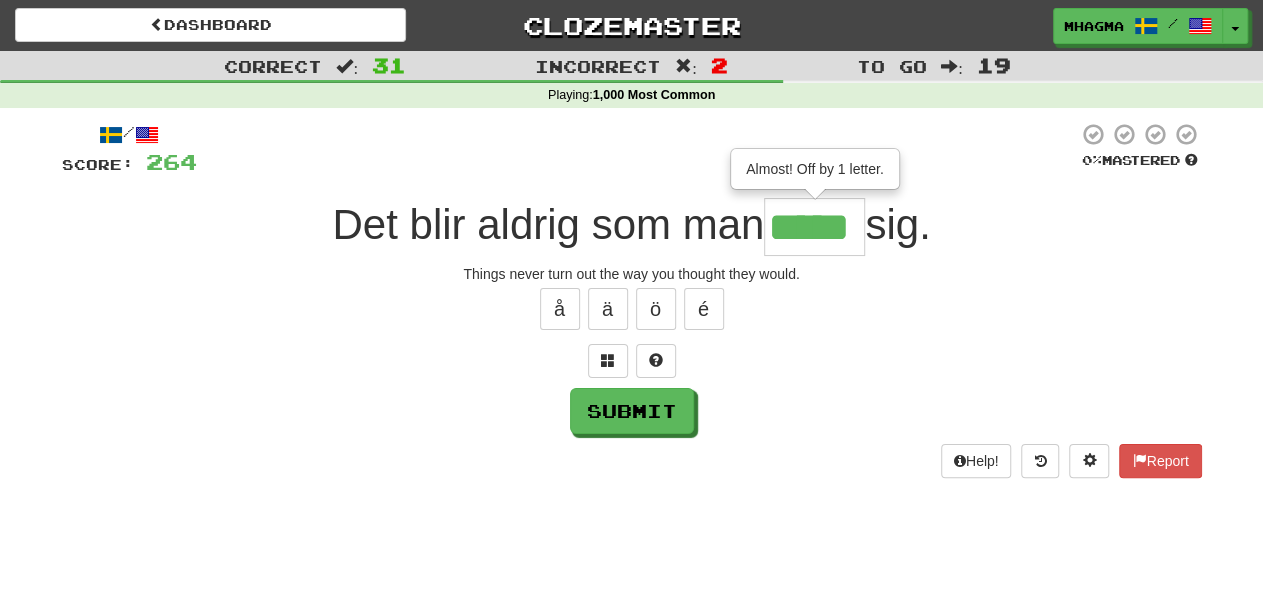 type on "*****" 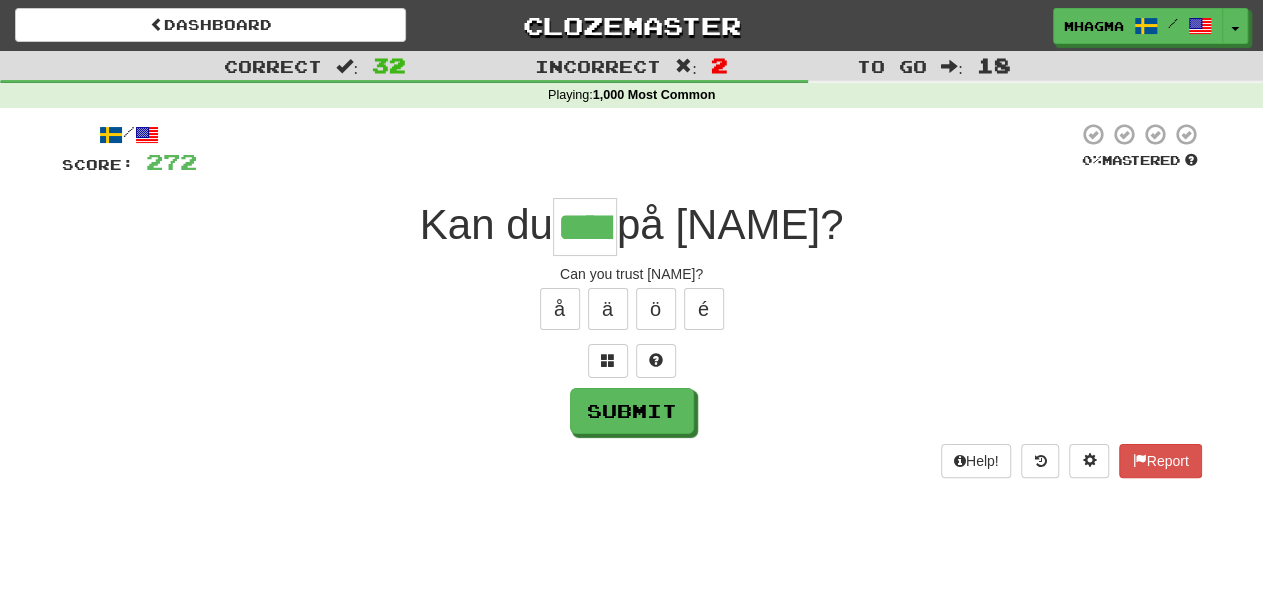 type on "****" 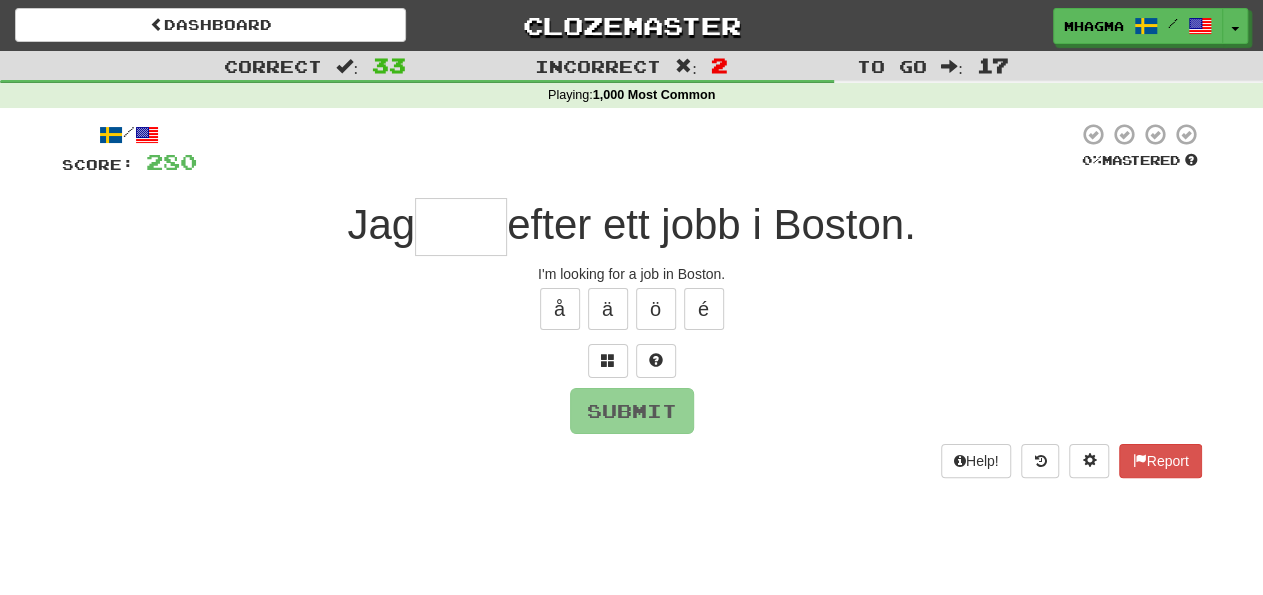type on "*" 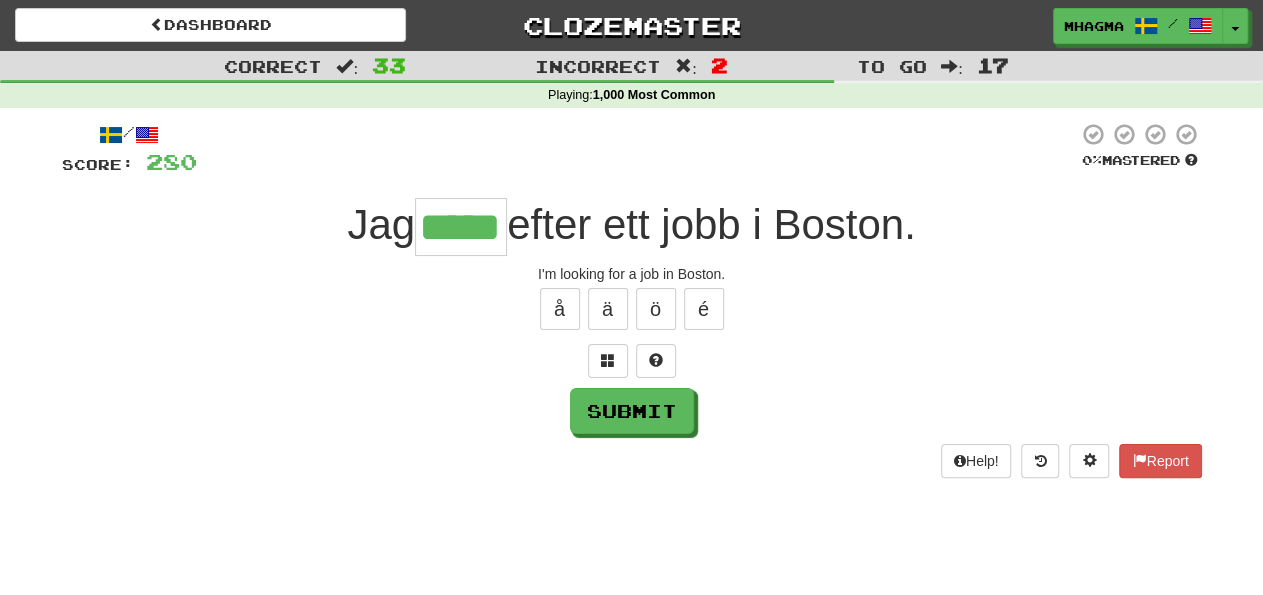 type on "*****" 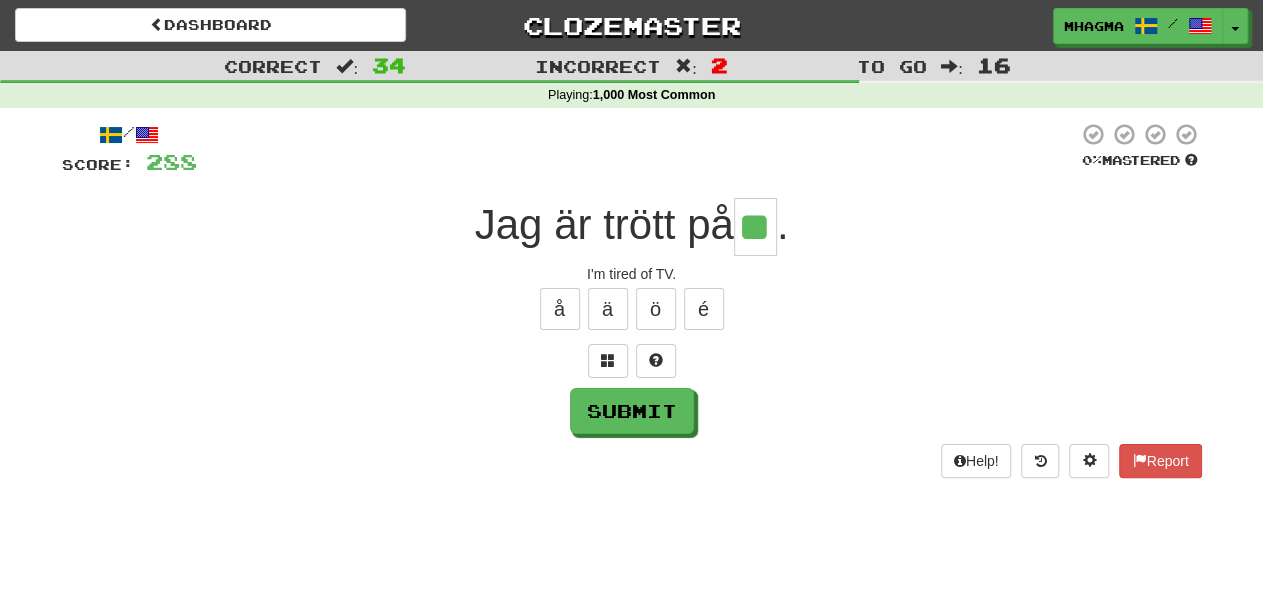type on "**" 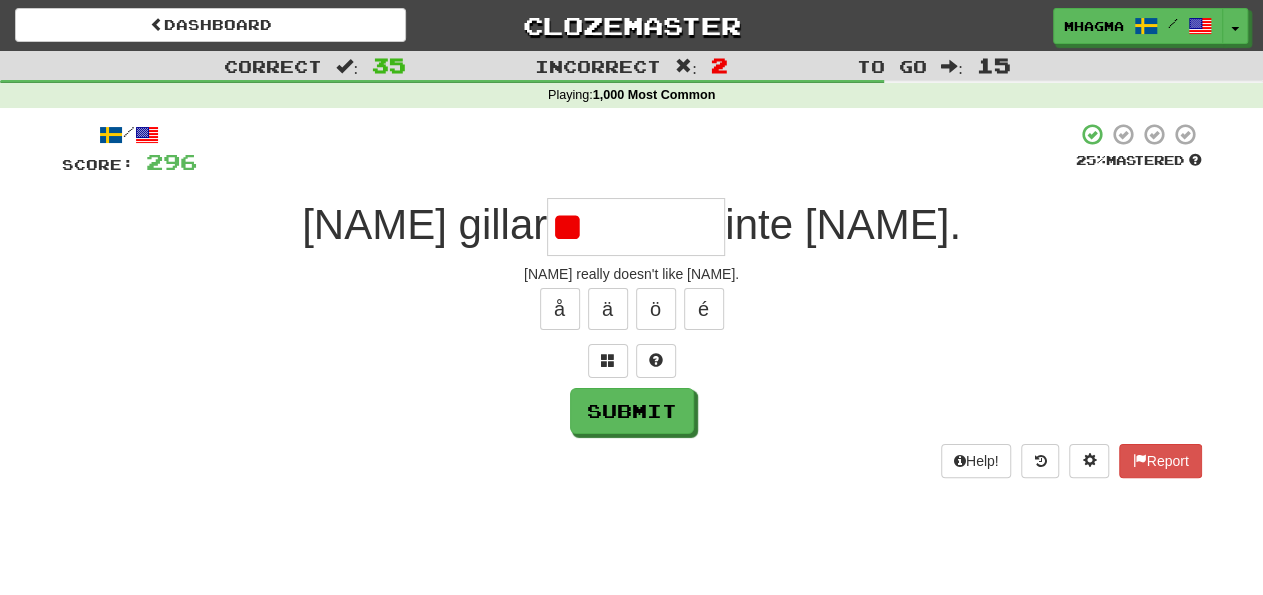 type on "*" 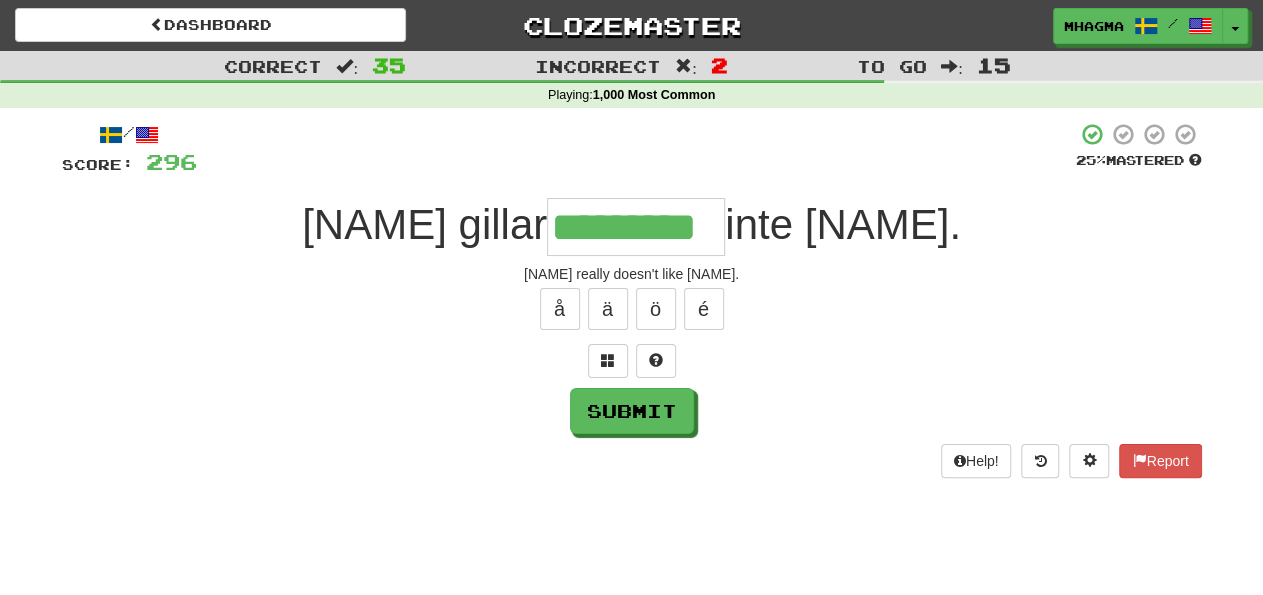 type on "*********" 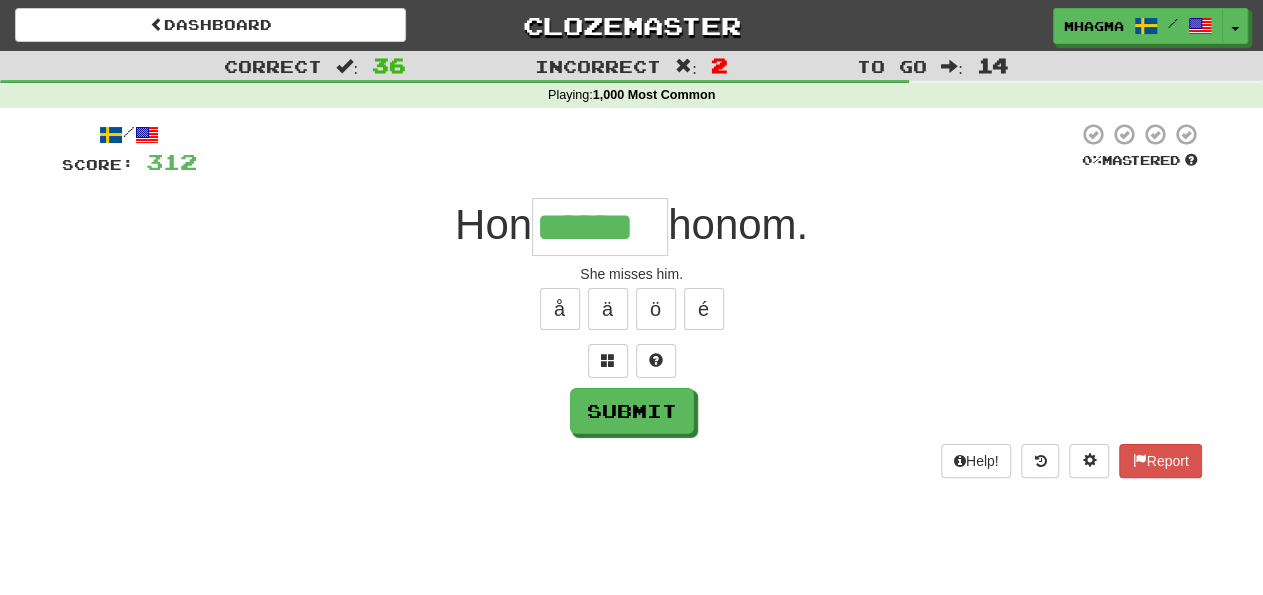 type on "******" 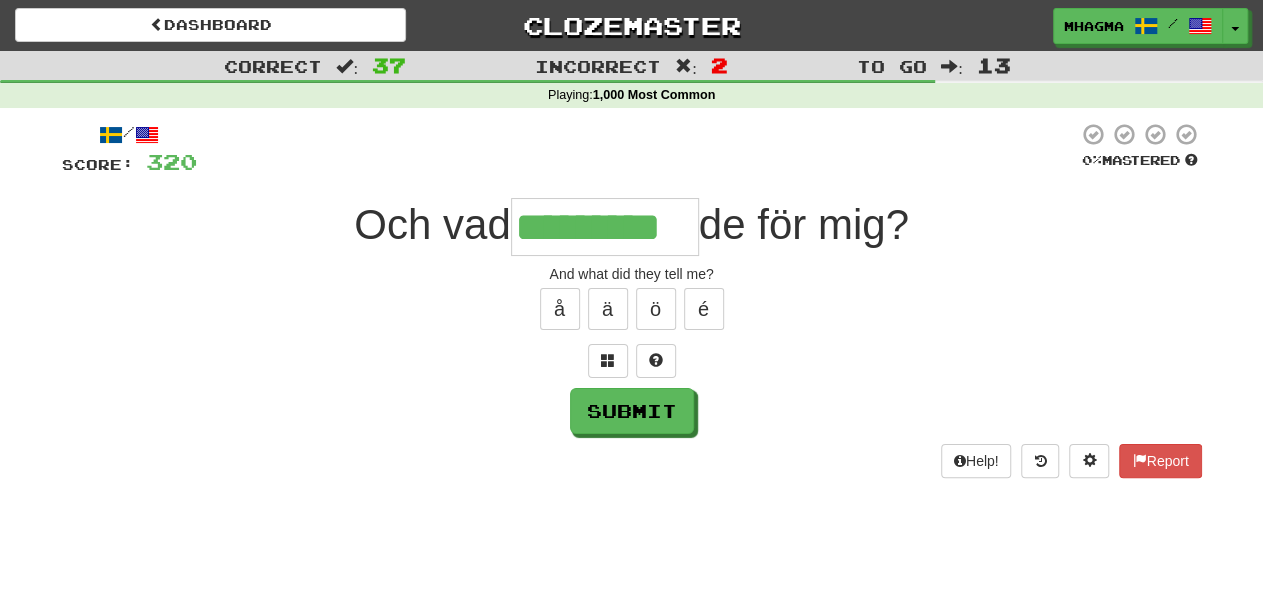 type on "*********" 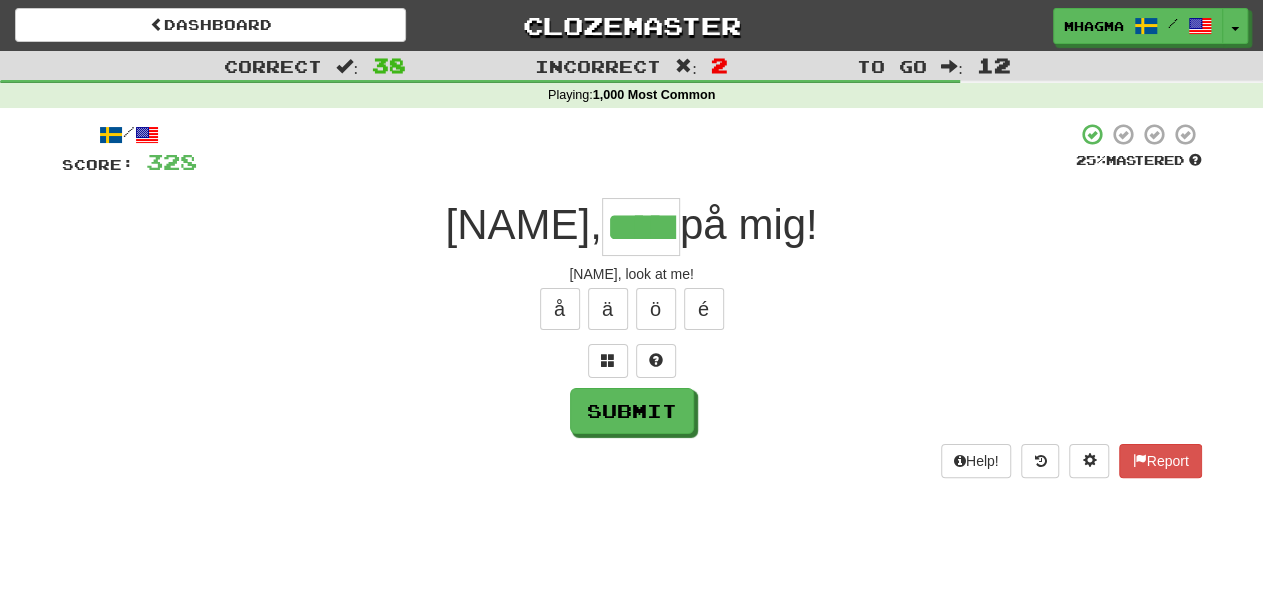 type on "*****" 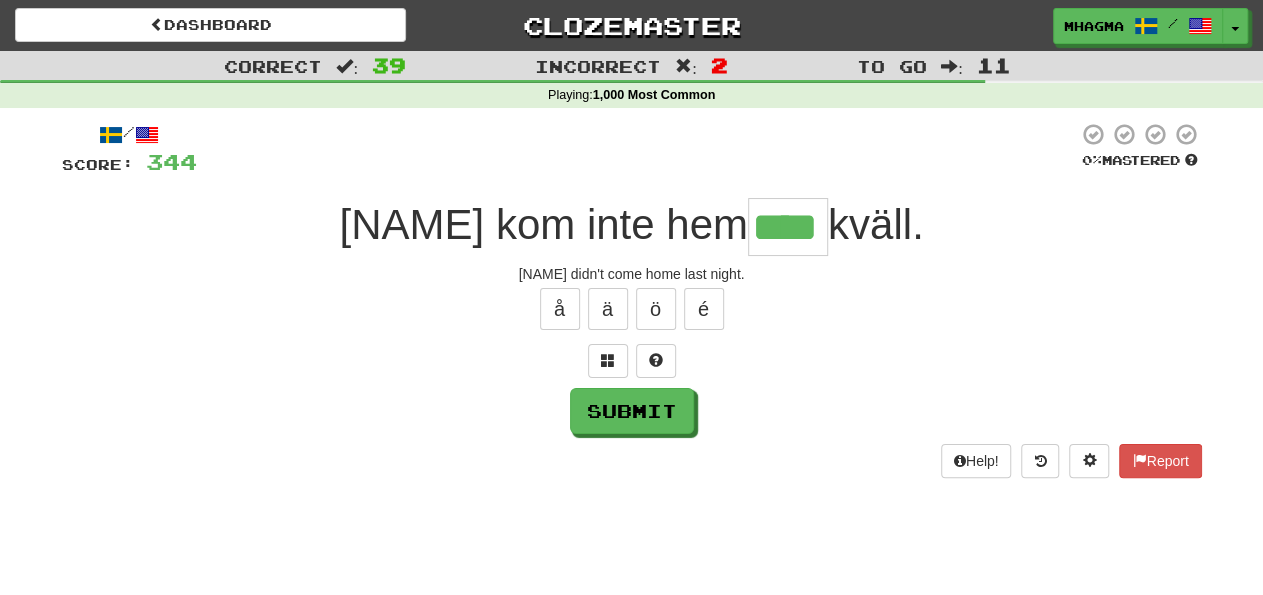 type on "****" 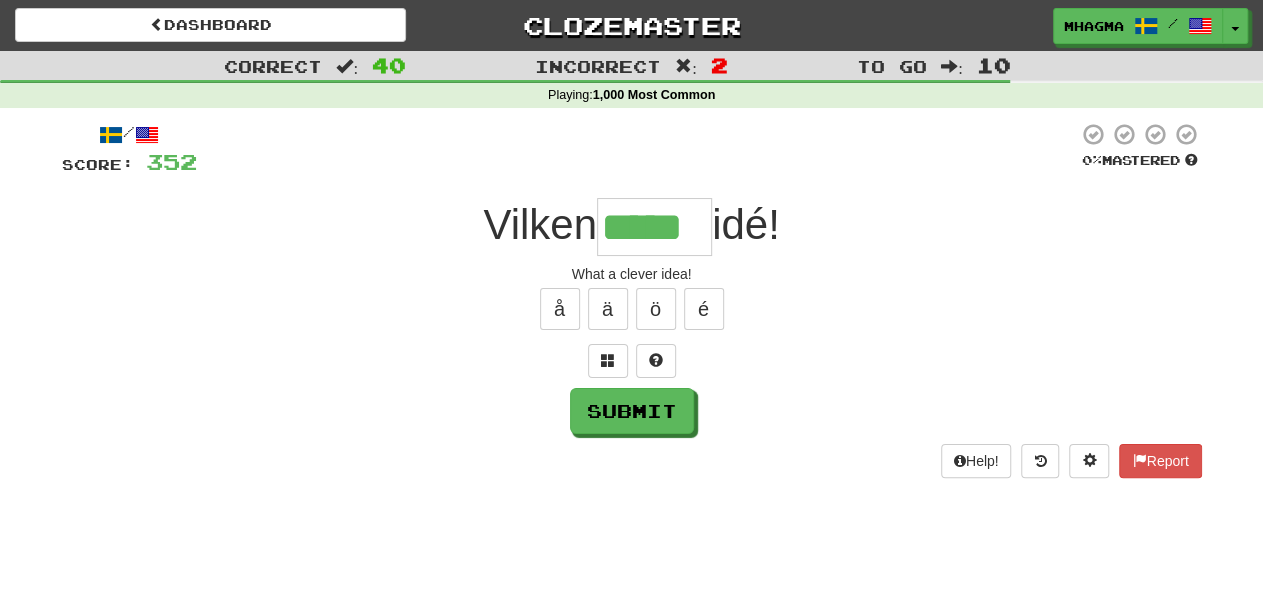 type on "*****" 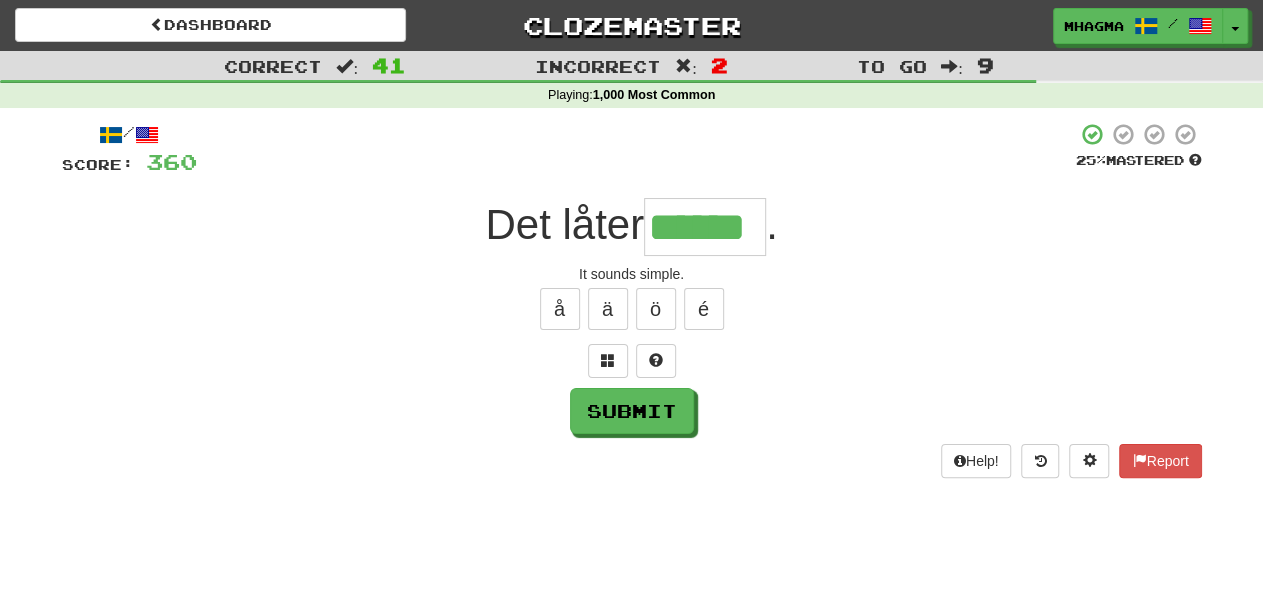 type on "******" 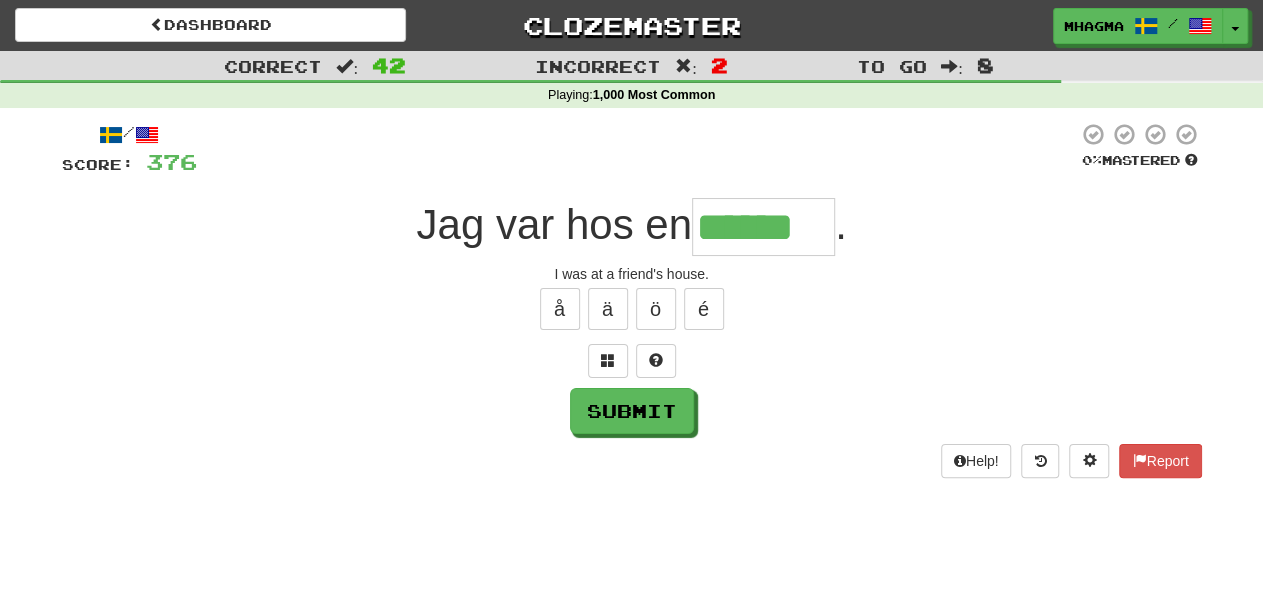 type on "******" 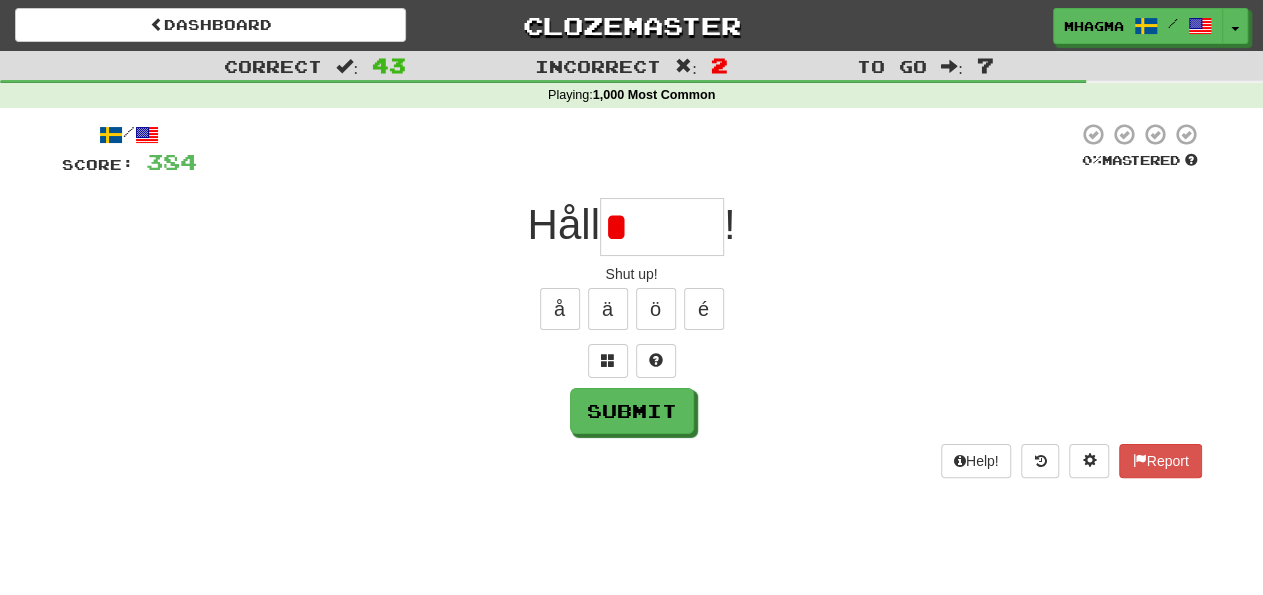 type on "******" 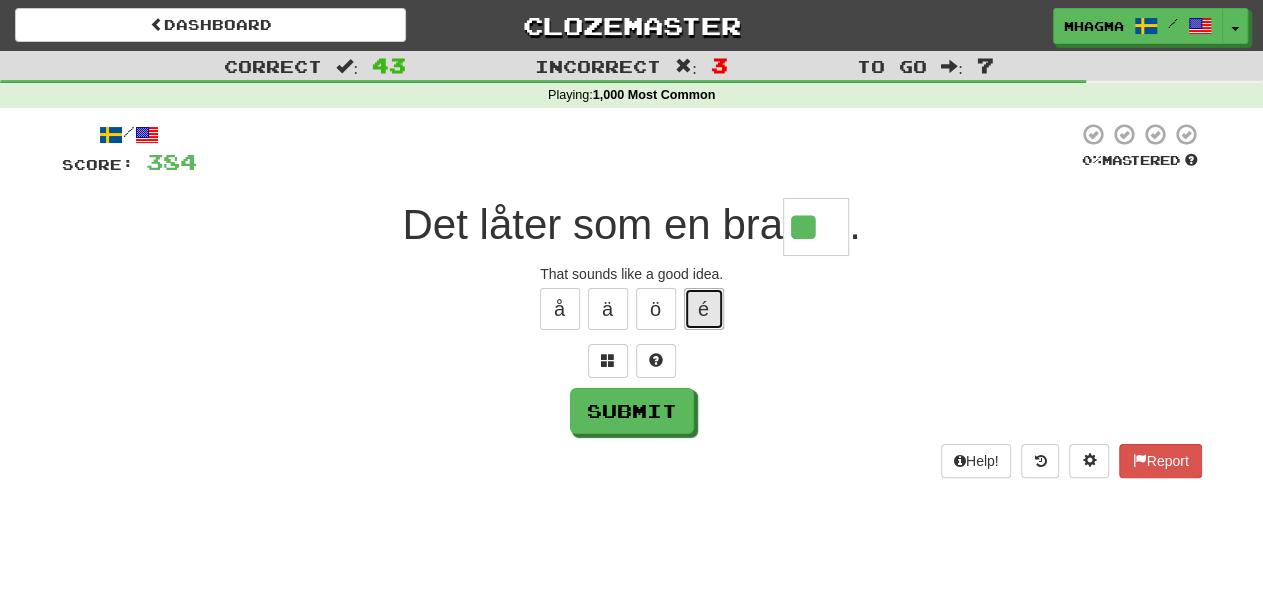 click on "é" at bounding box center [704, 309] 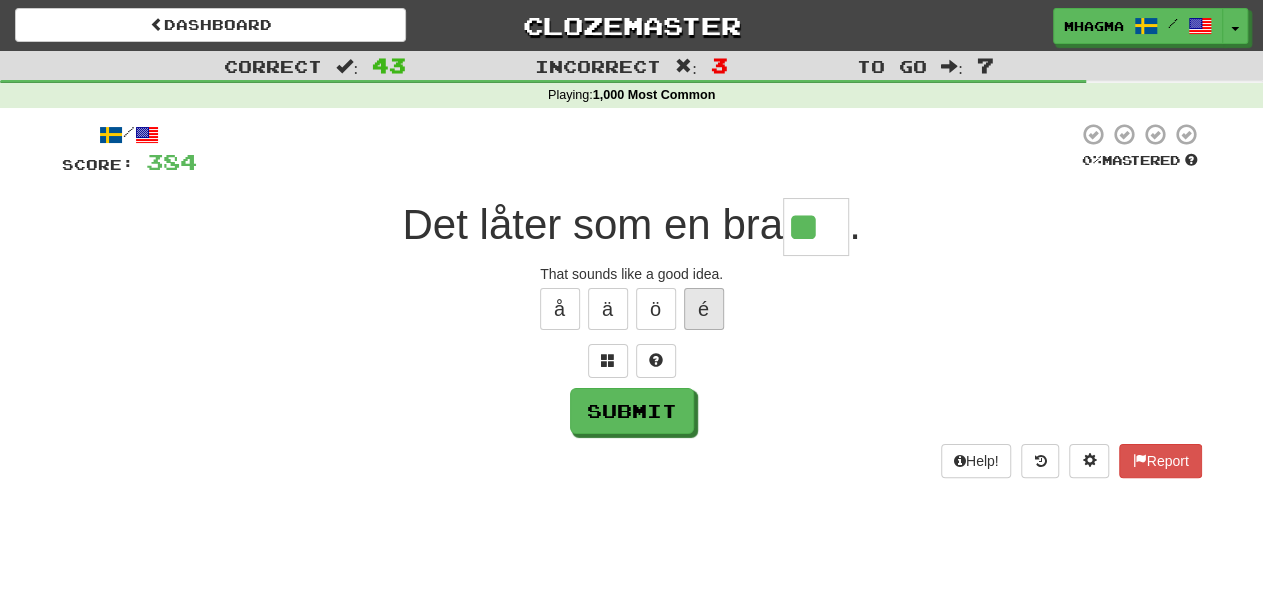 type on "***" 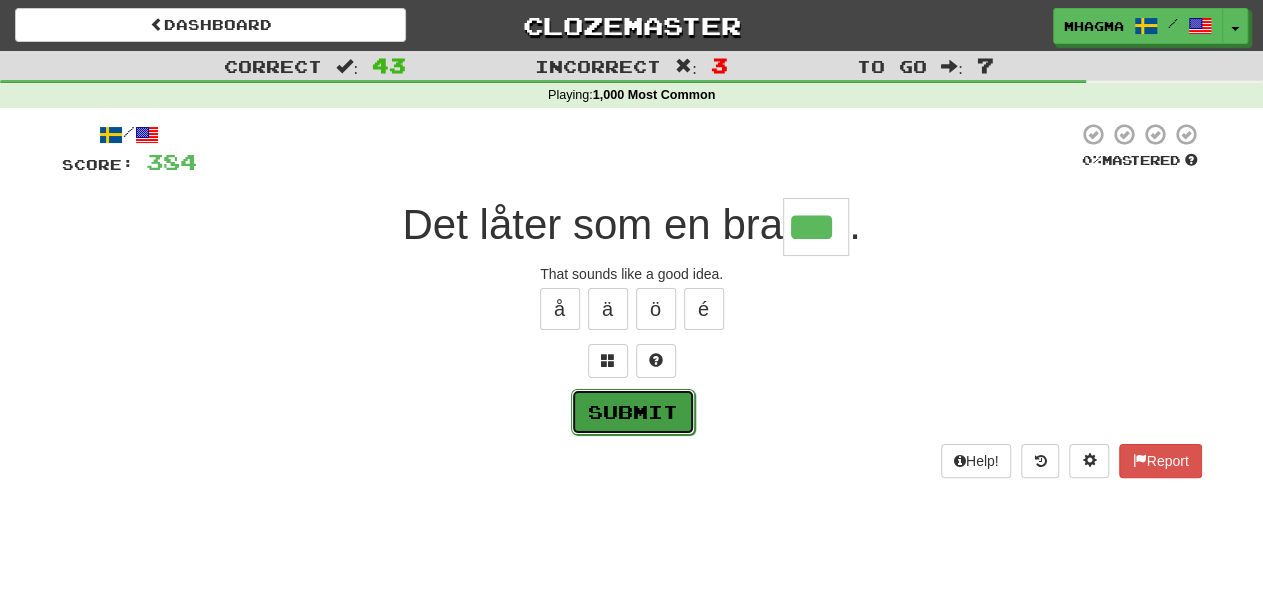 click on "Submit" at bounding box center [633, 412] 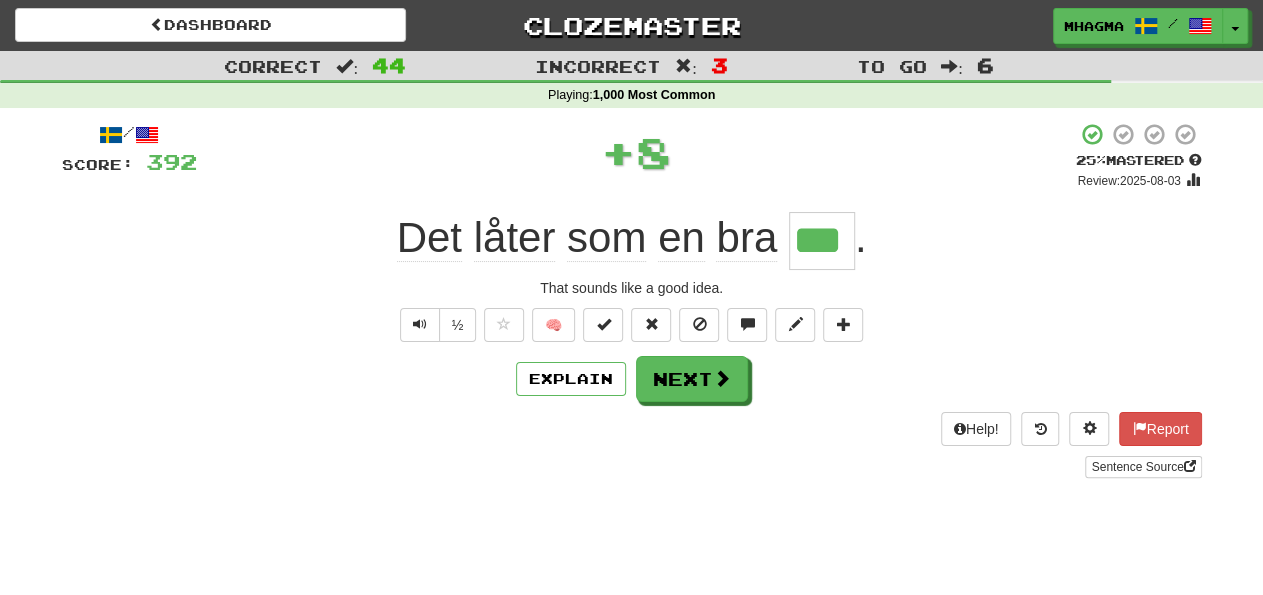 click on "Help!  Report Sentence Source" at bounding box center [632, 445] 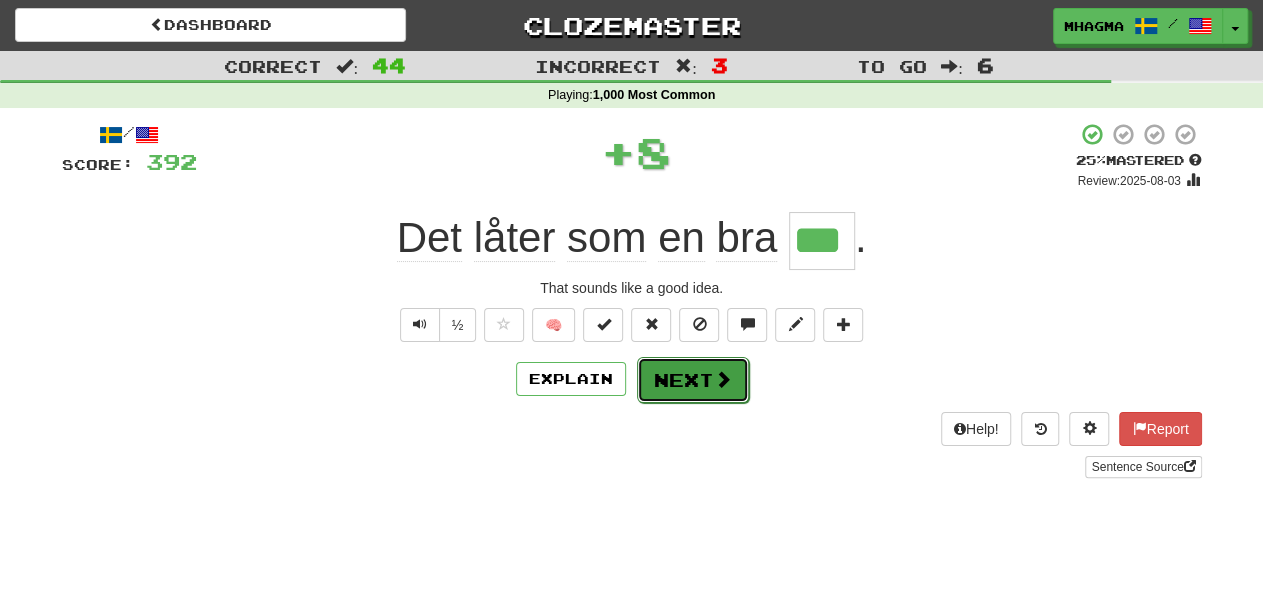 click on "Next" at bounding box center [693, 380] 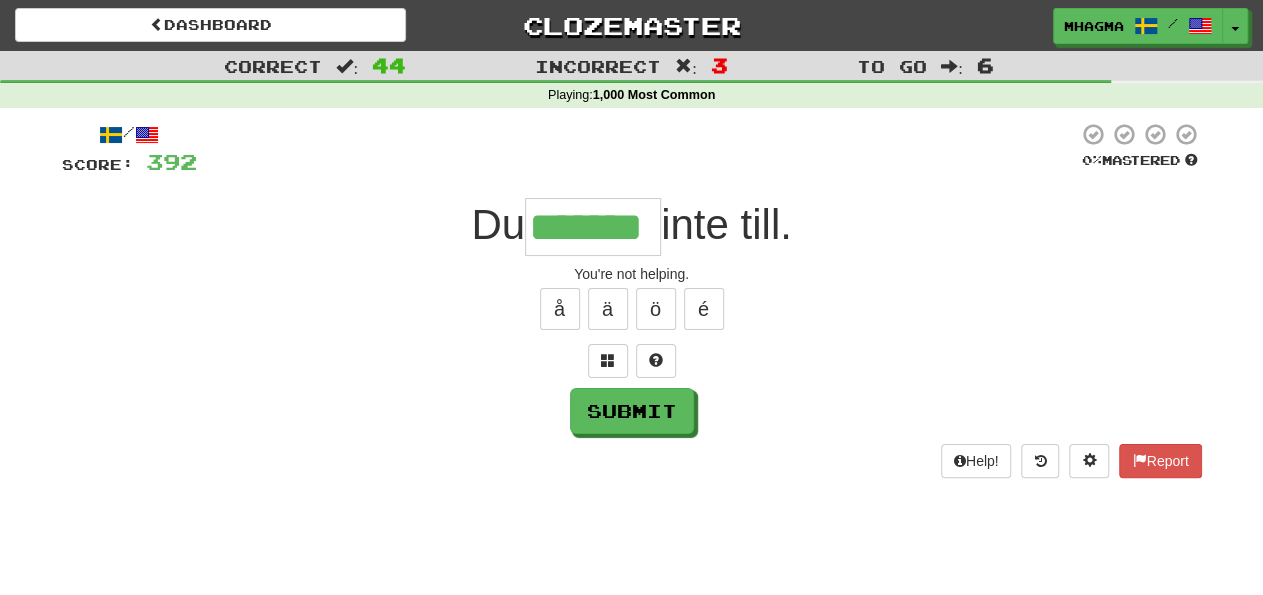 type on "*******" 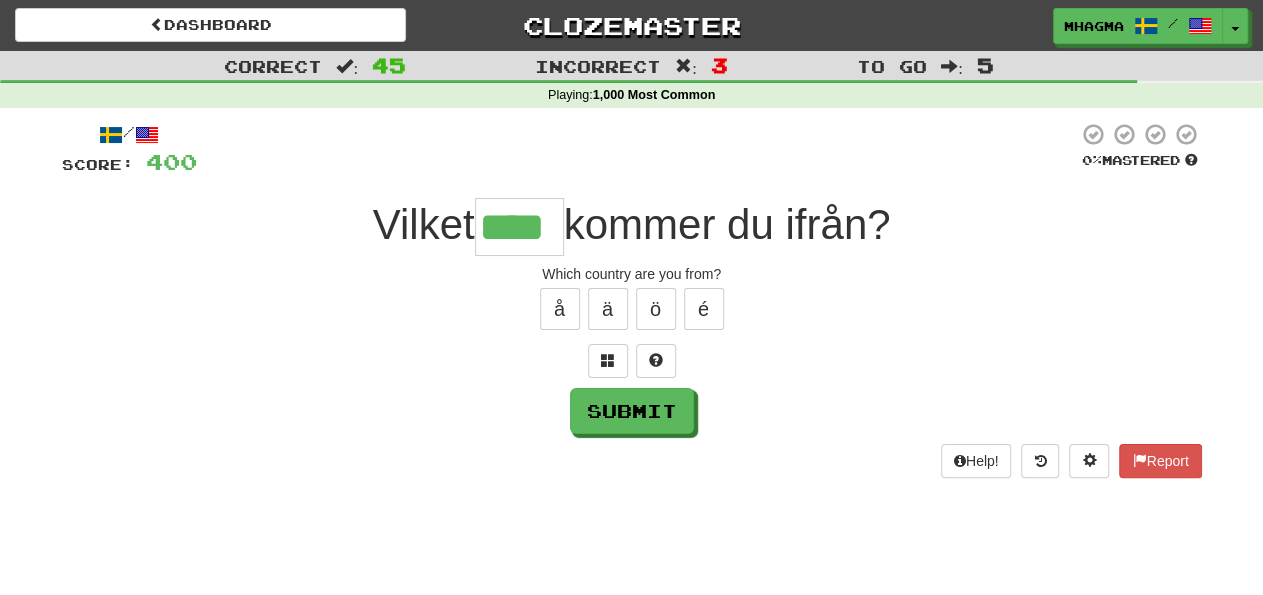 type on "****" 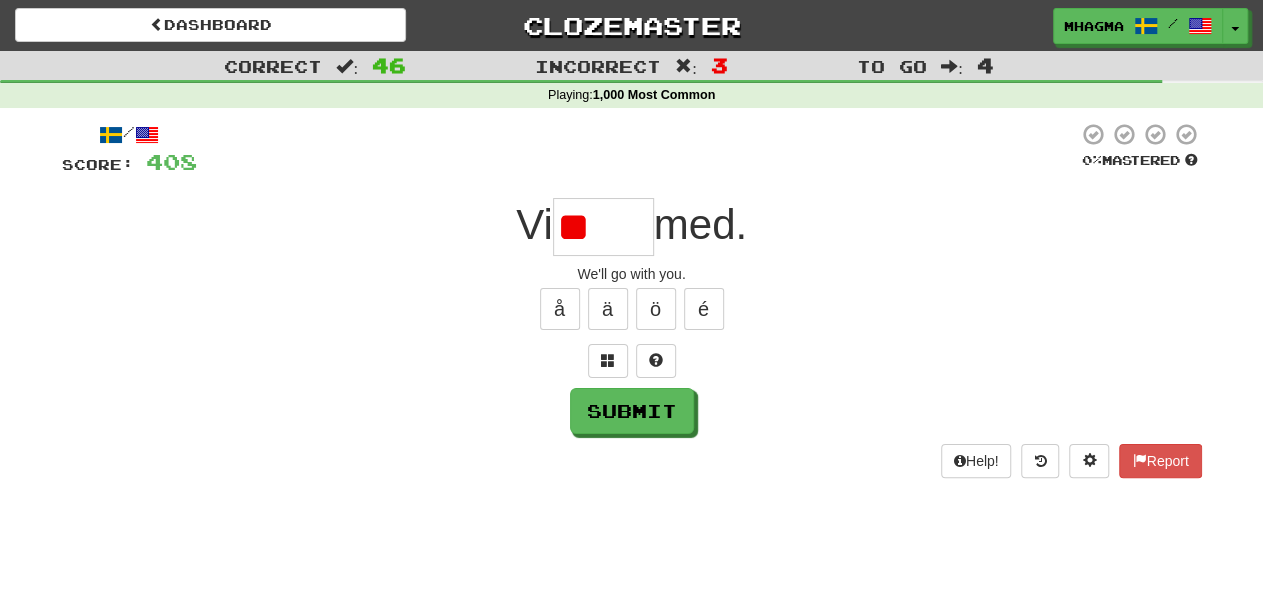type on "*" 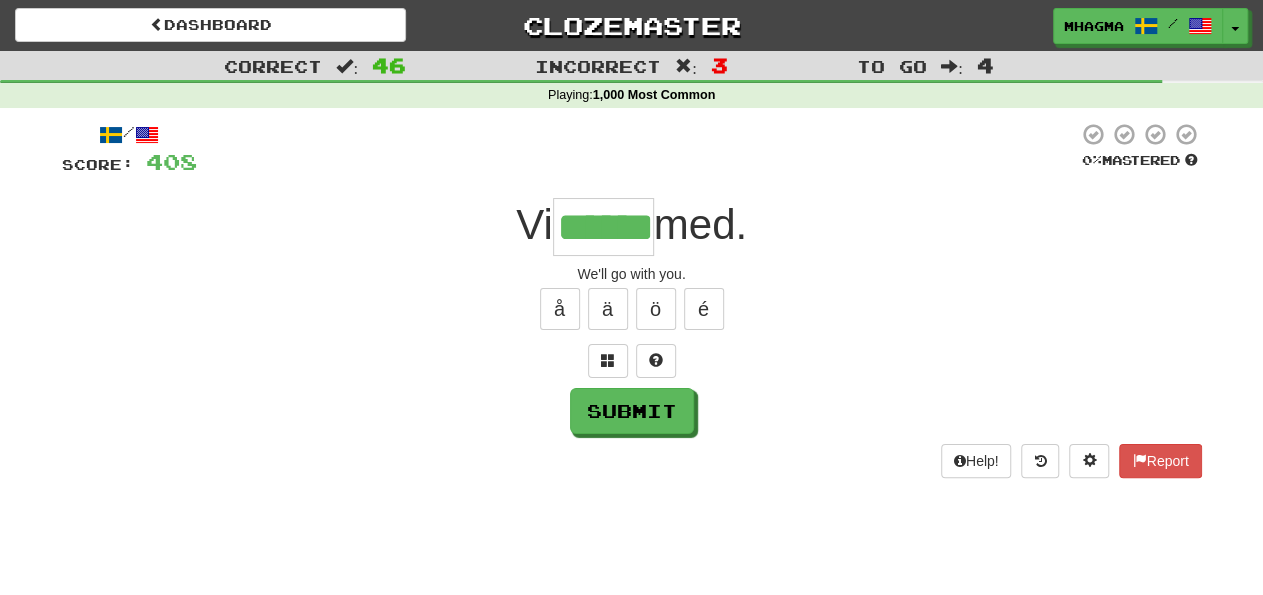 type on "******" 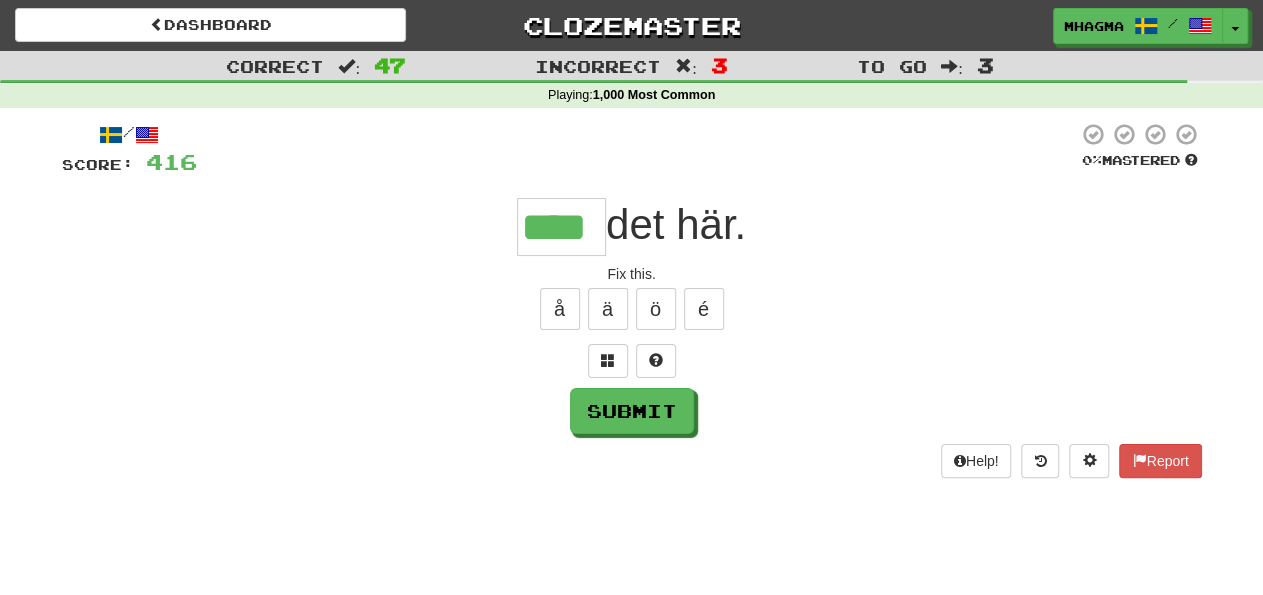 type on "****" 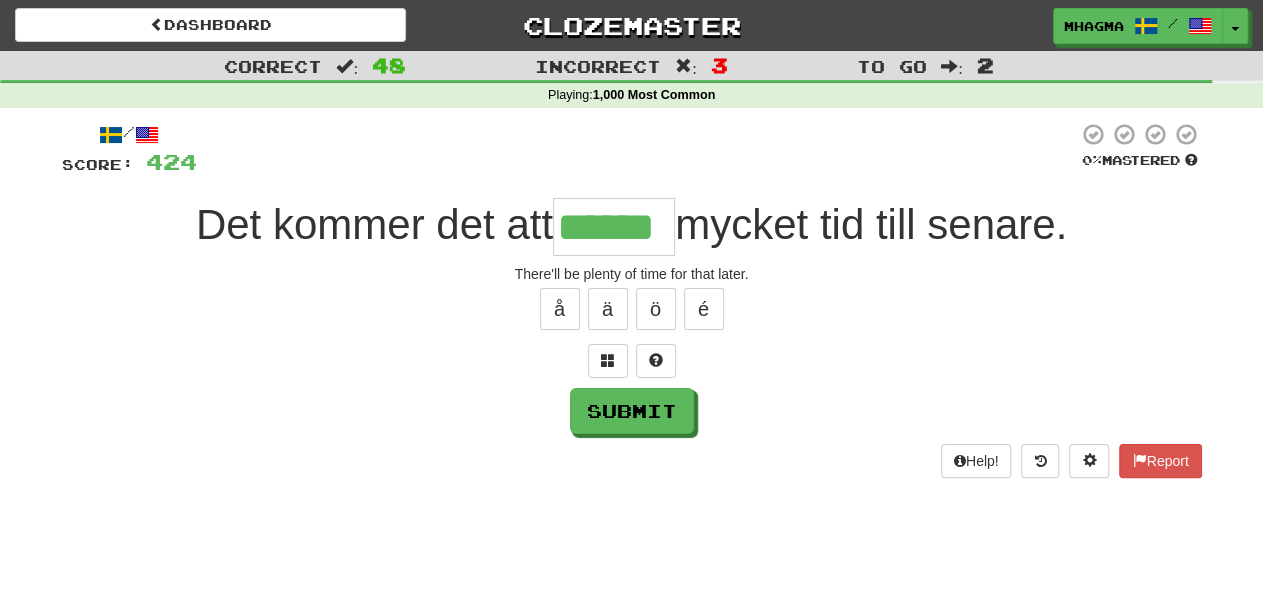 type on "******" 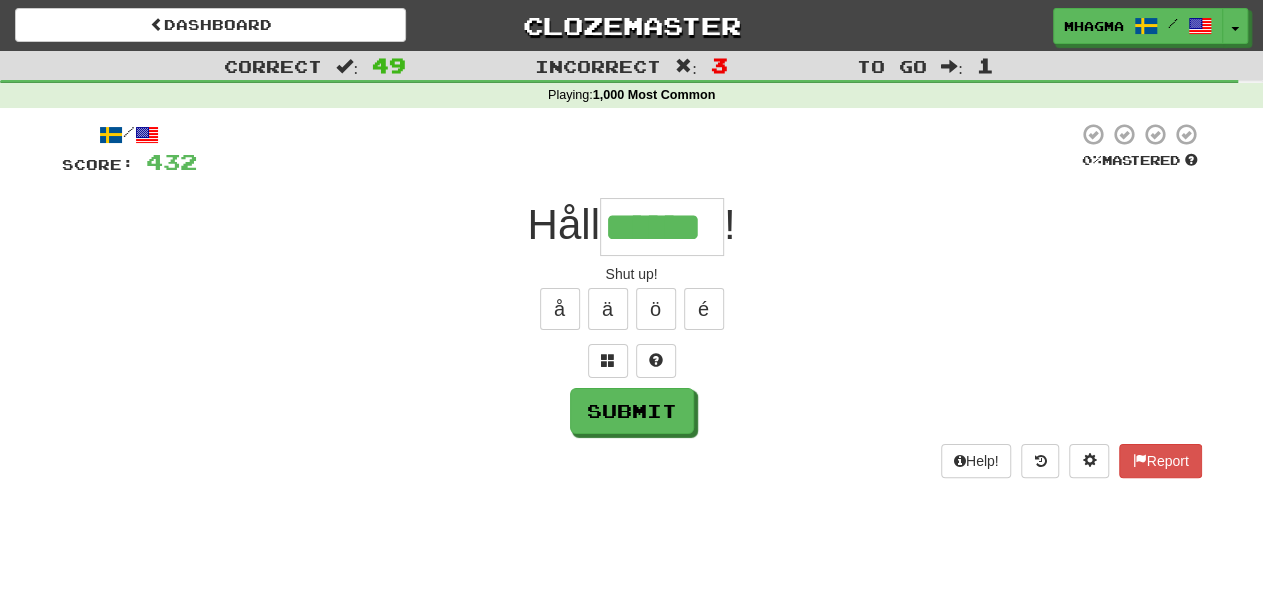 type on "******" 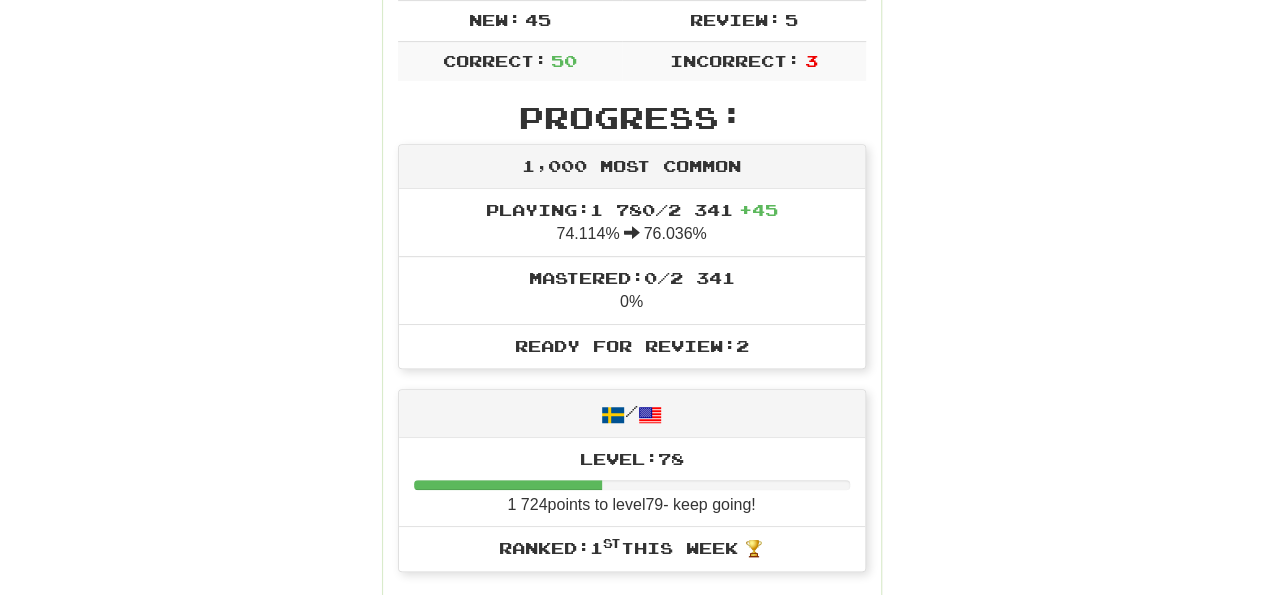 scroll, scrollTop: 0, scrollLeft: 0, axis: both 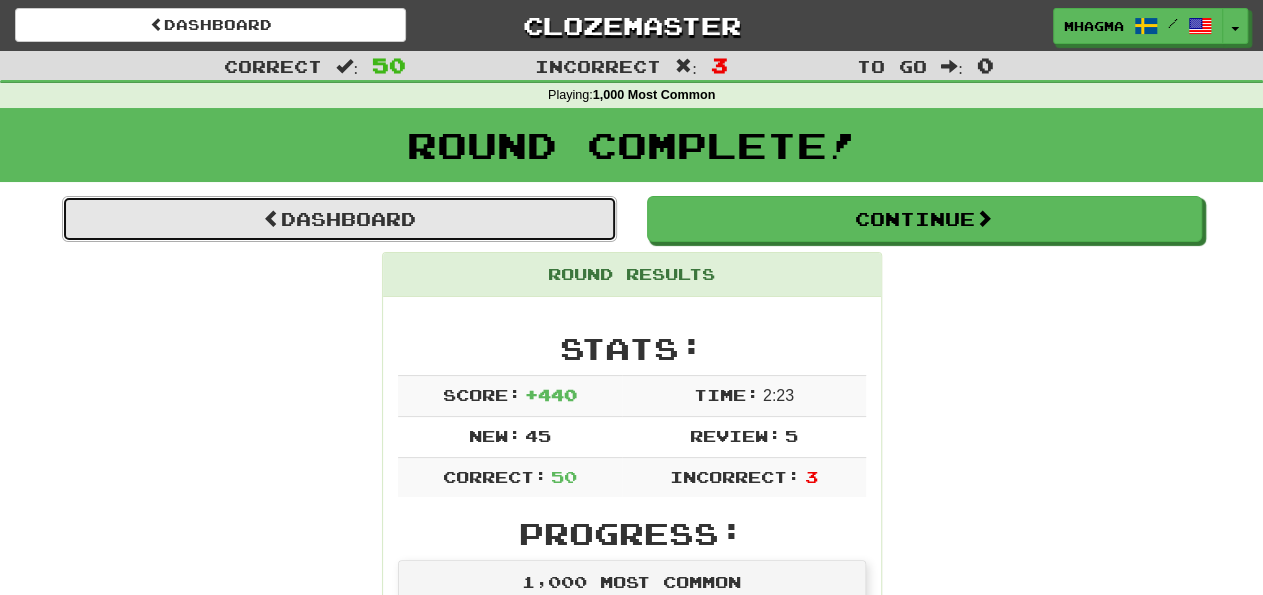 click on "Dashboard" at bounding box center [339, 219] 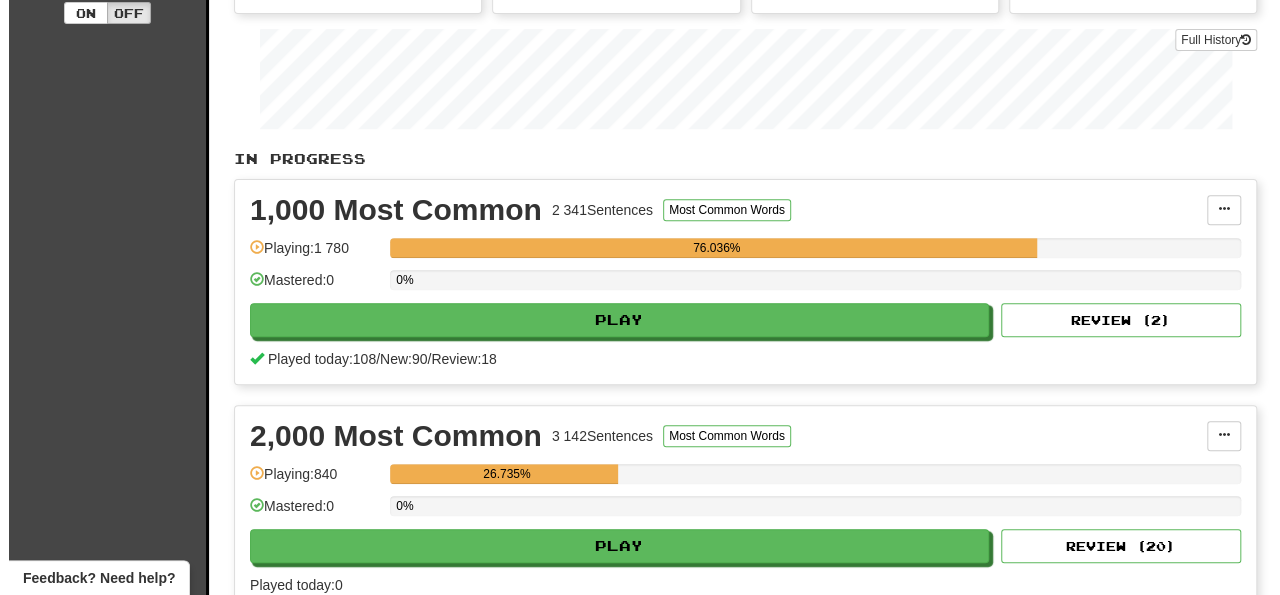scroll, scrollTop: 416, scrollLeft: 0, axis: vertical 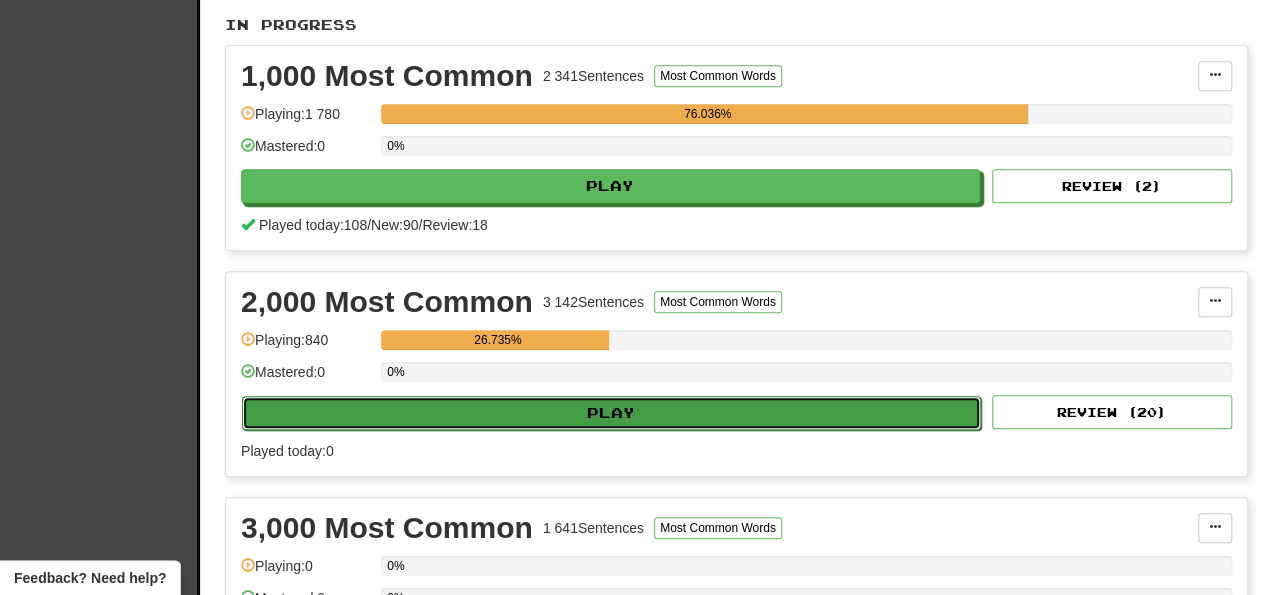 click on "Play" at bounding box center (611, 413) 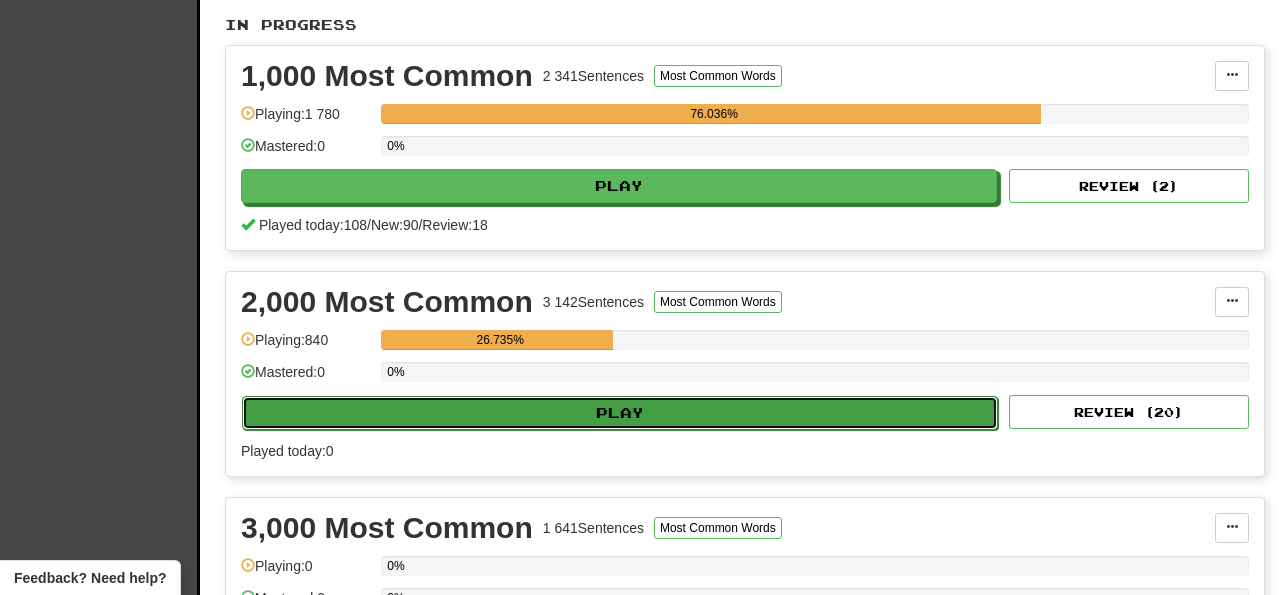 select on "**" 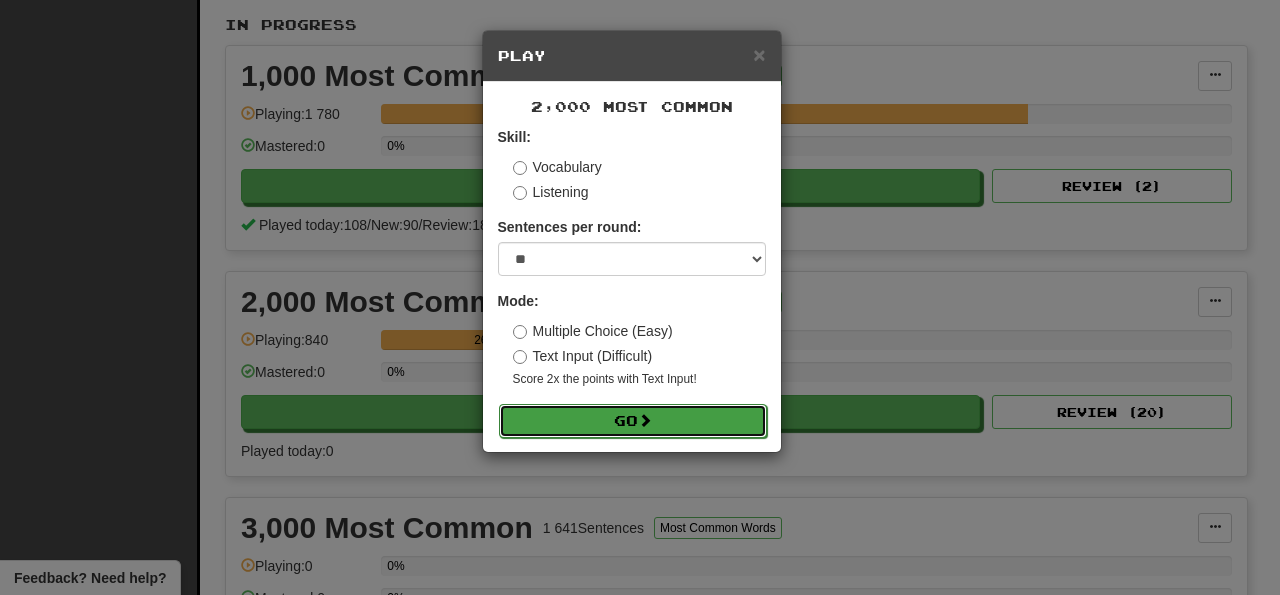 click on "Go" at bounding box center (633, 421) 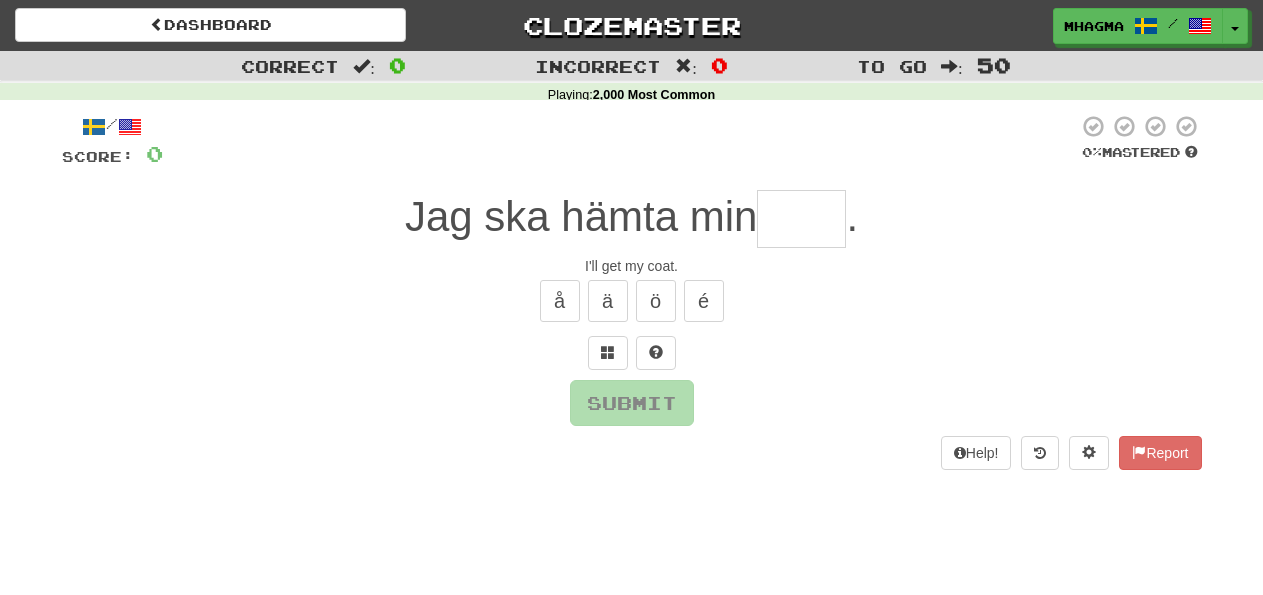 scroll, scrollTop: 0, scrollLeft: 0, axis: both 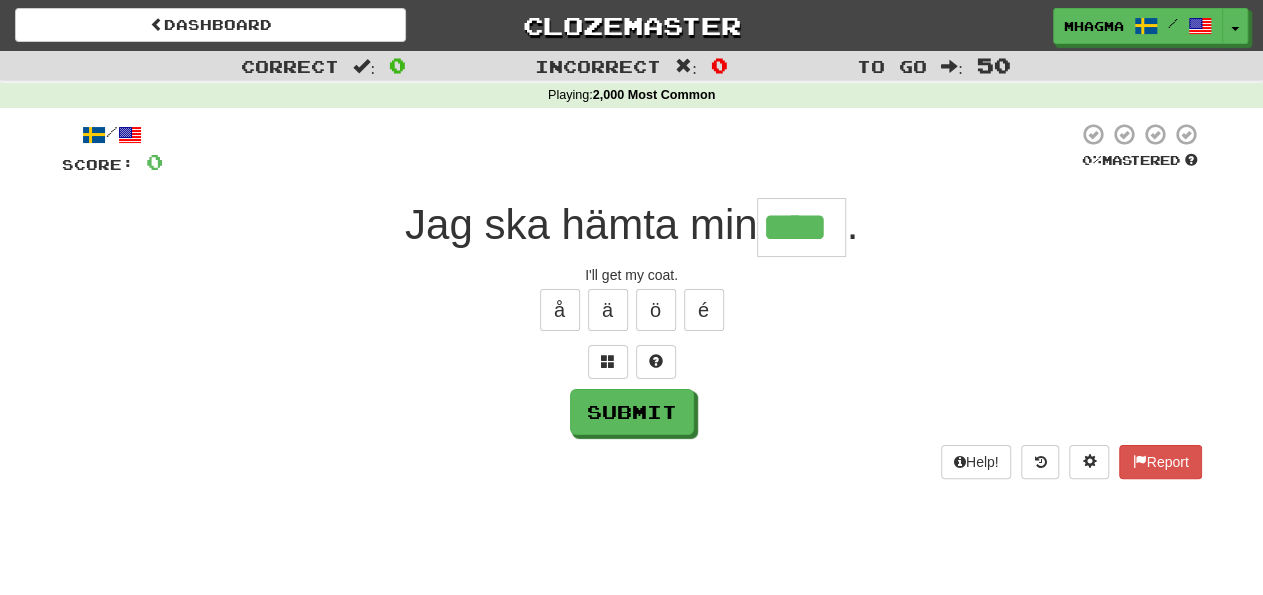 type on "****" 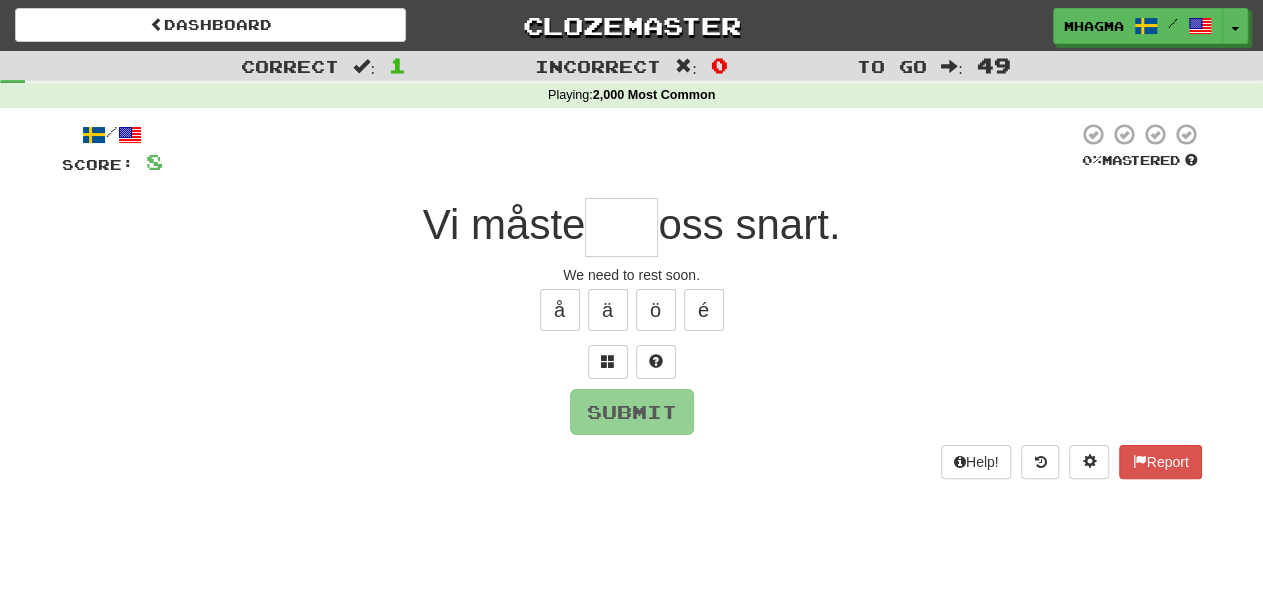 type on "*" 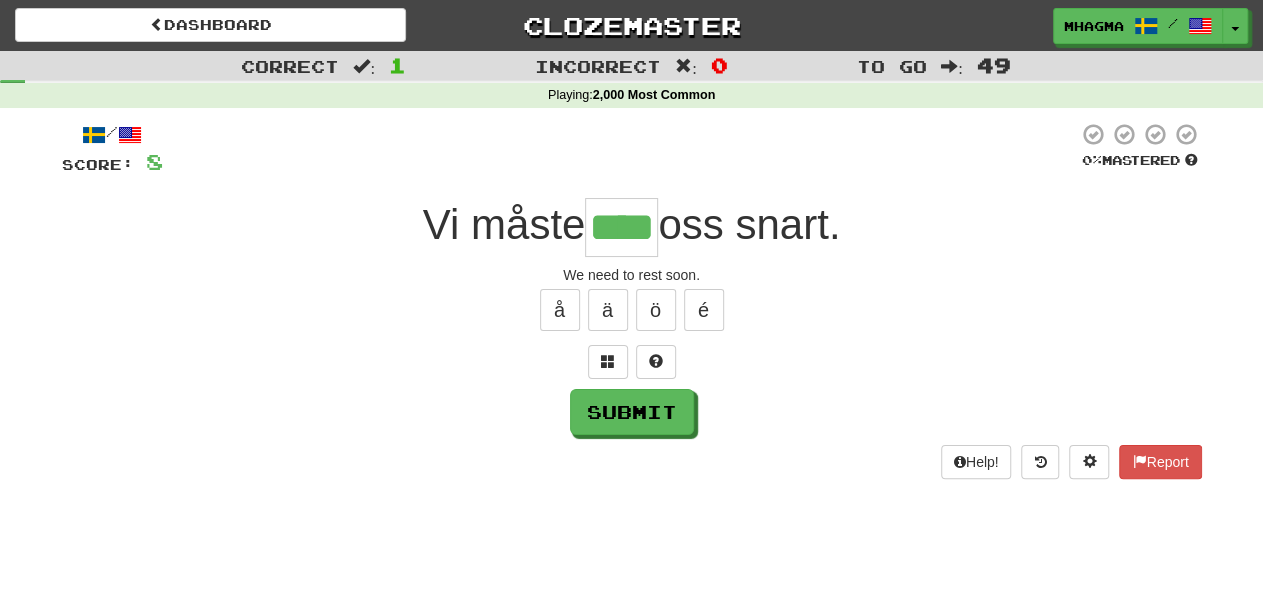type on "****" 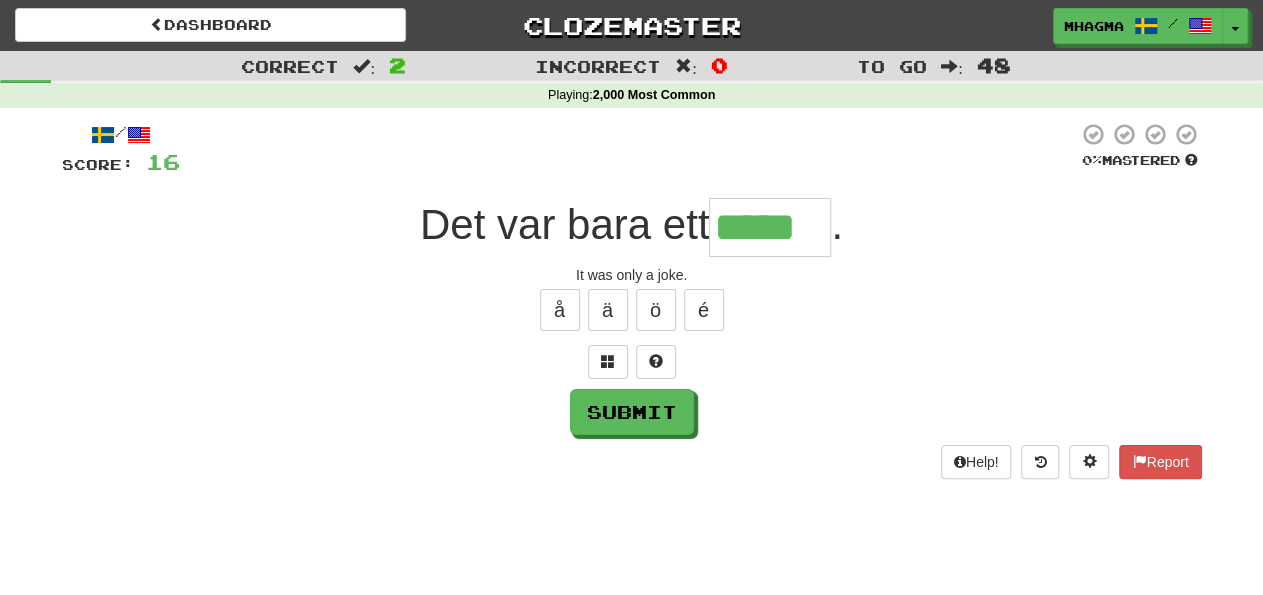 type on "*****" 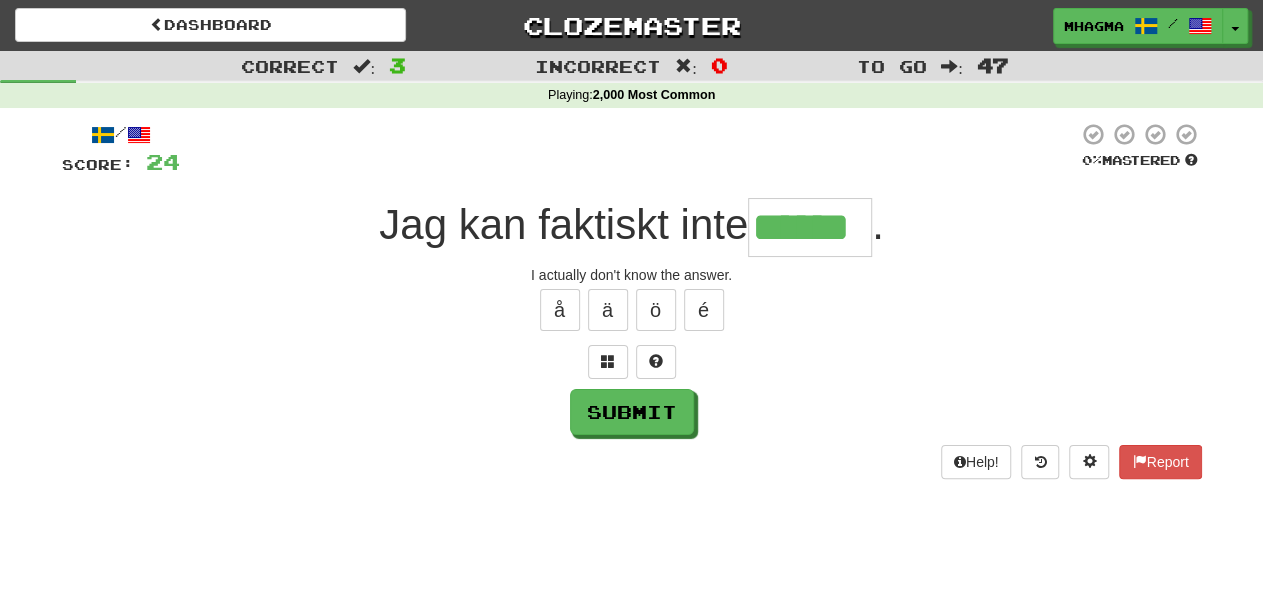 type on "******" 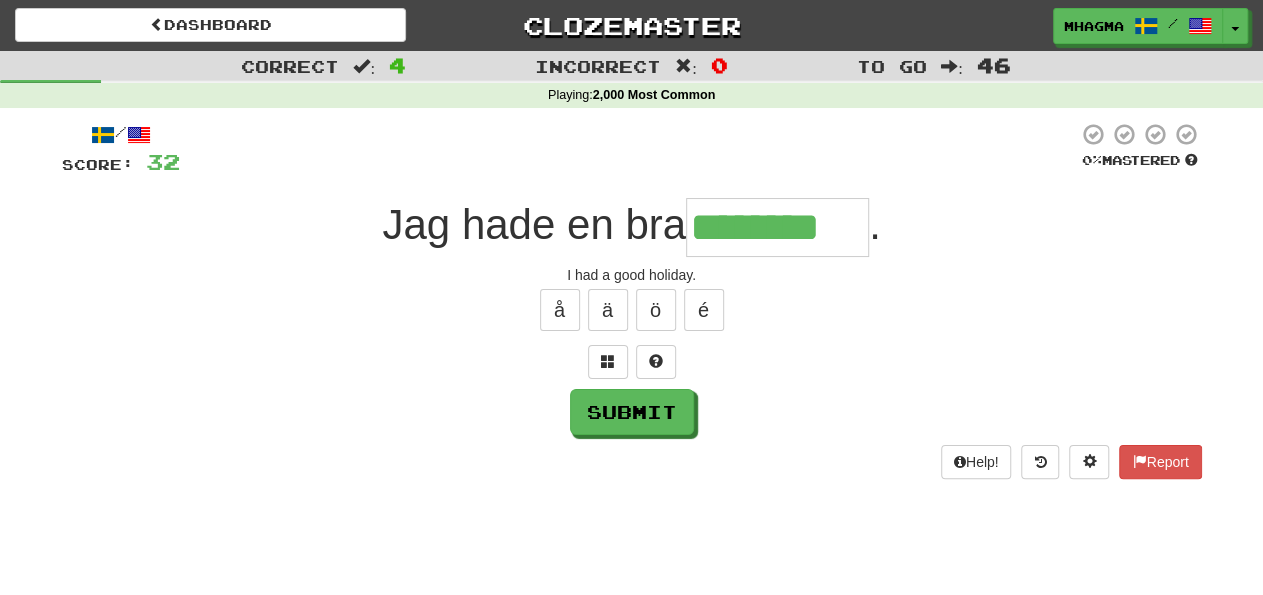type on "********" 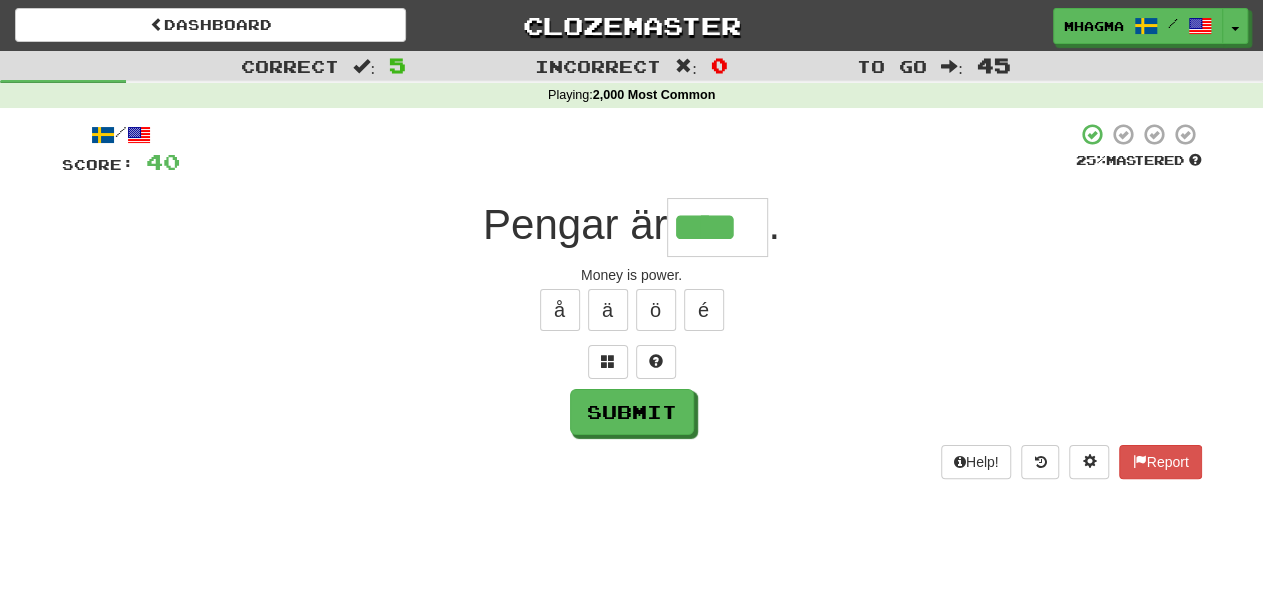 type on "****" 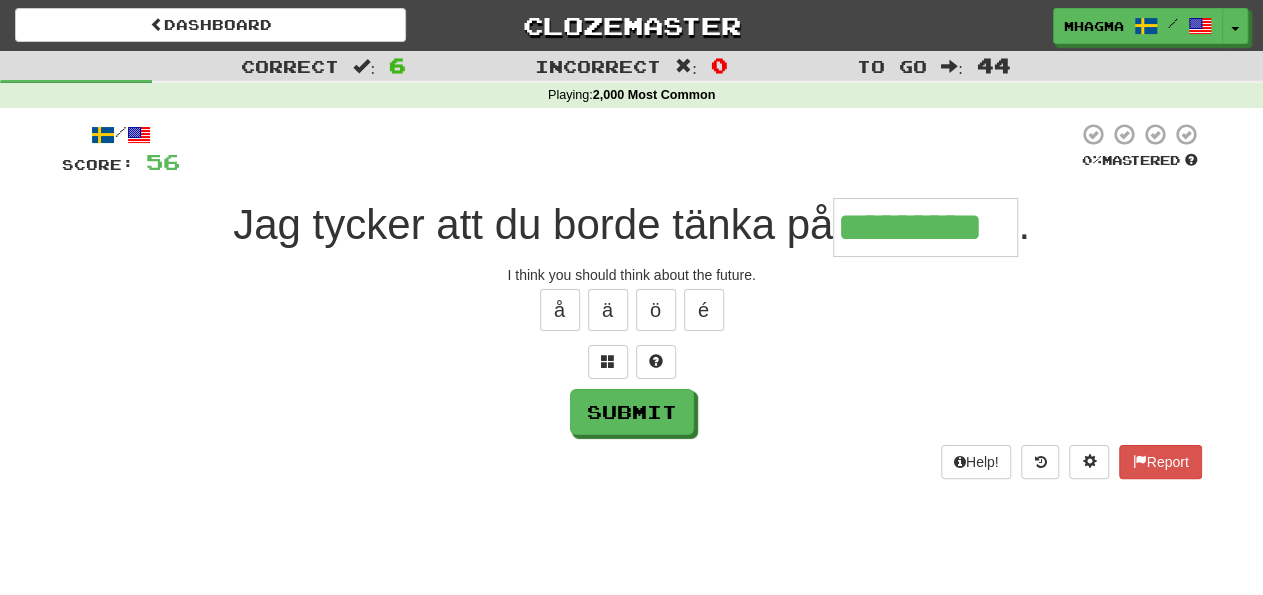 type on "*********" 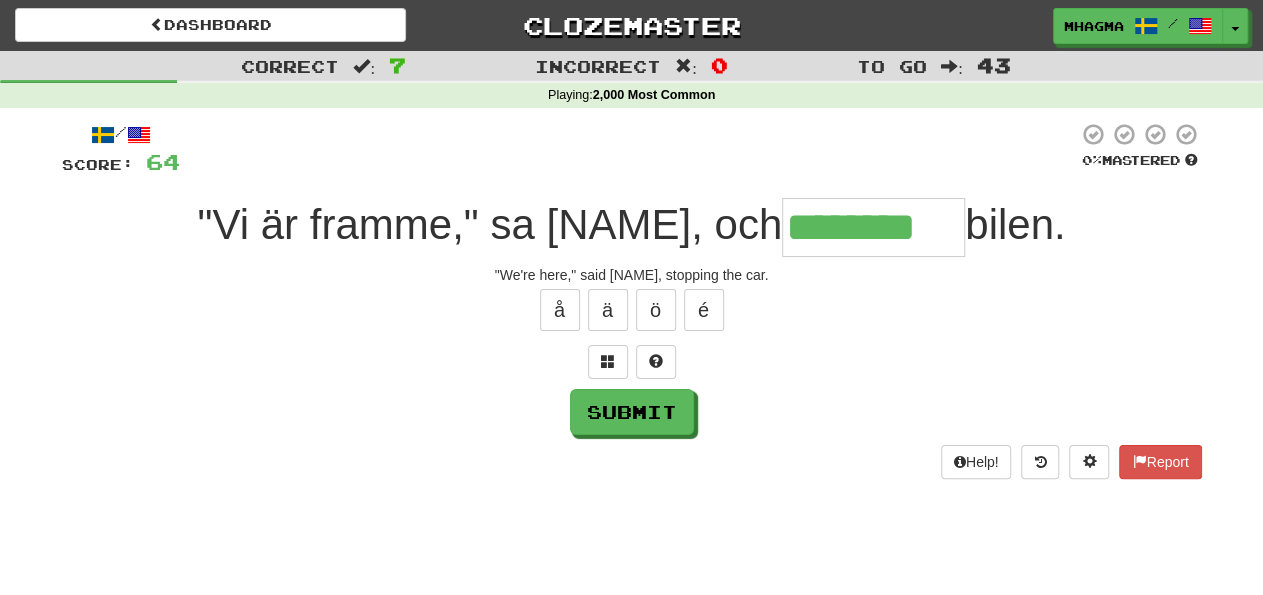 type on "********" 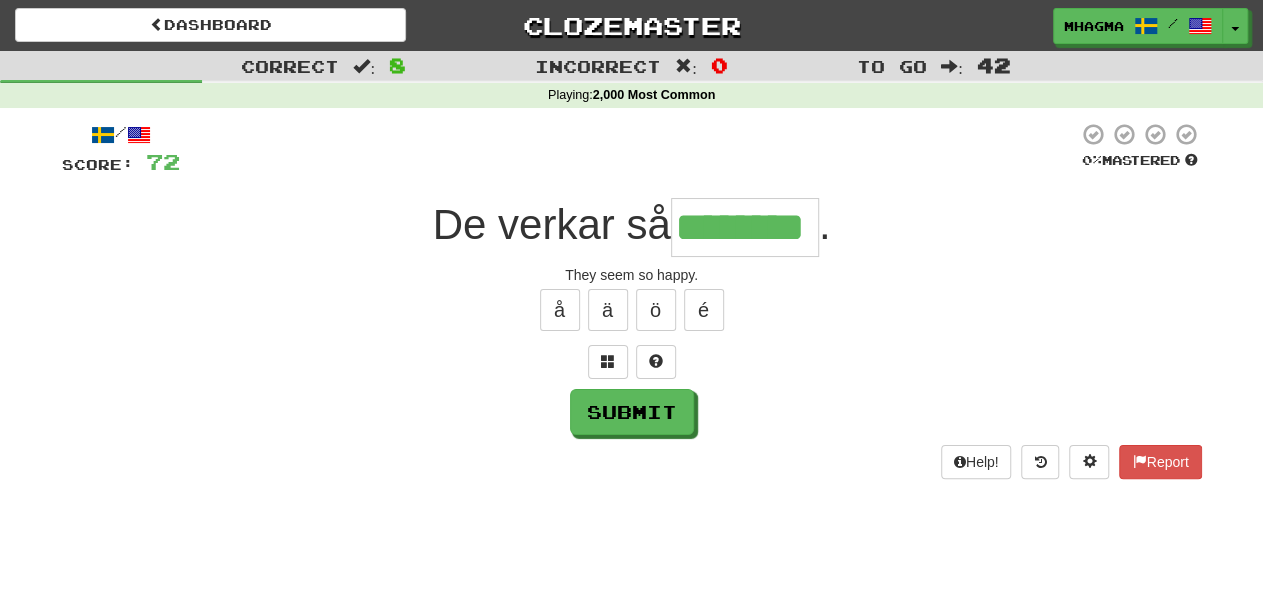 type on "********" 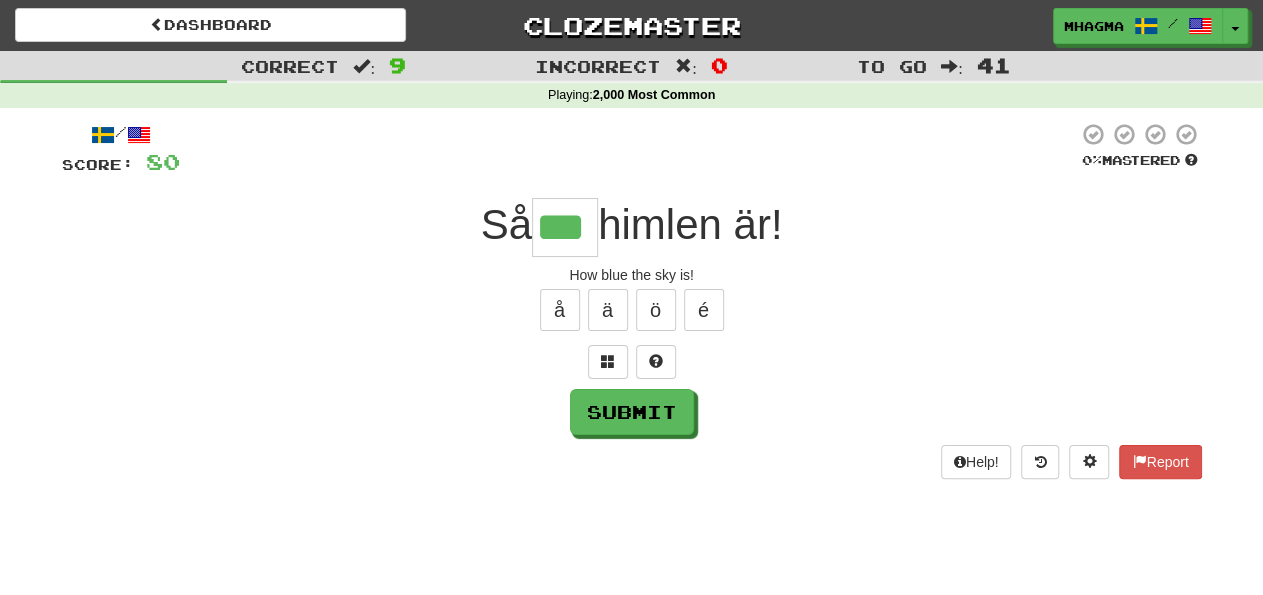 type on "***" 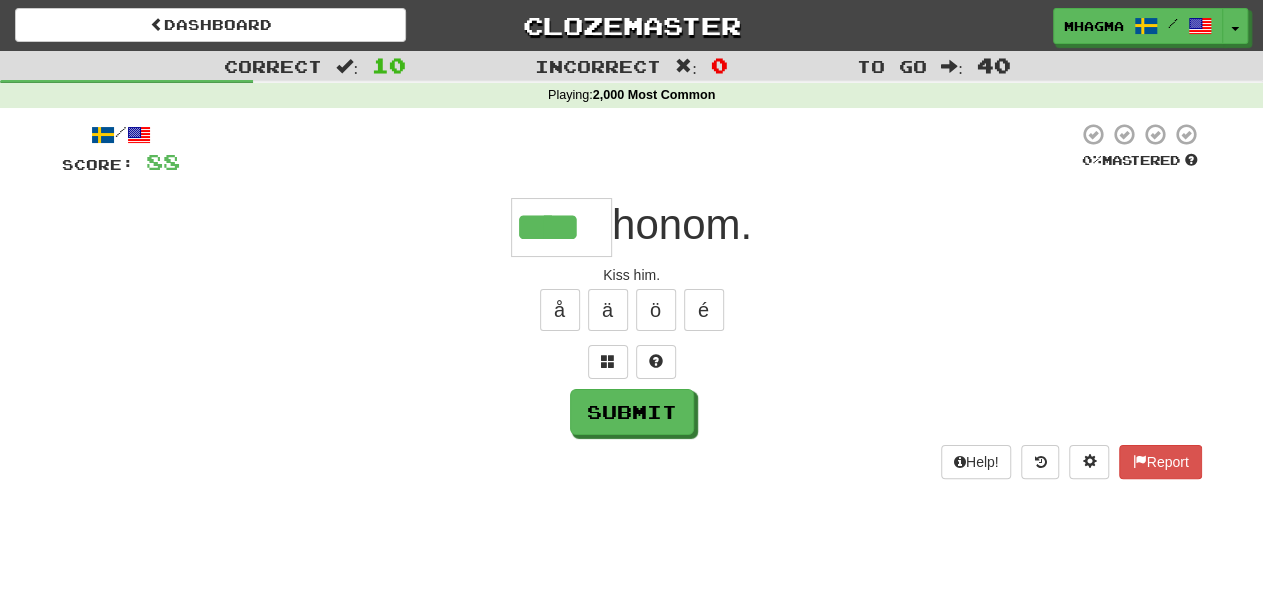 type on "****" 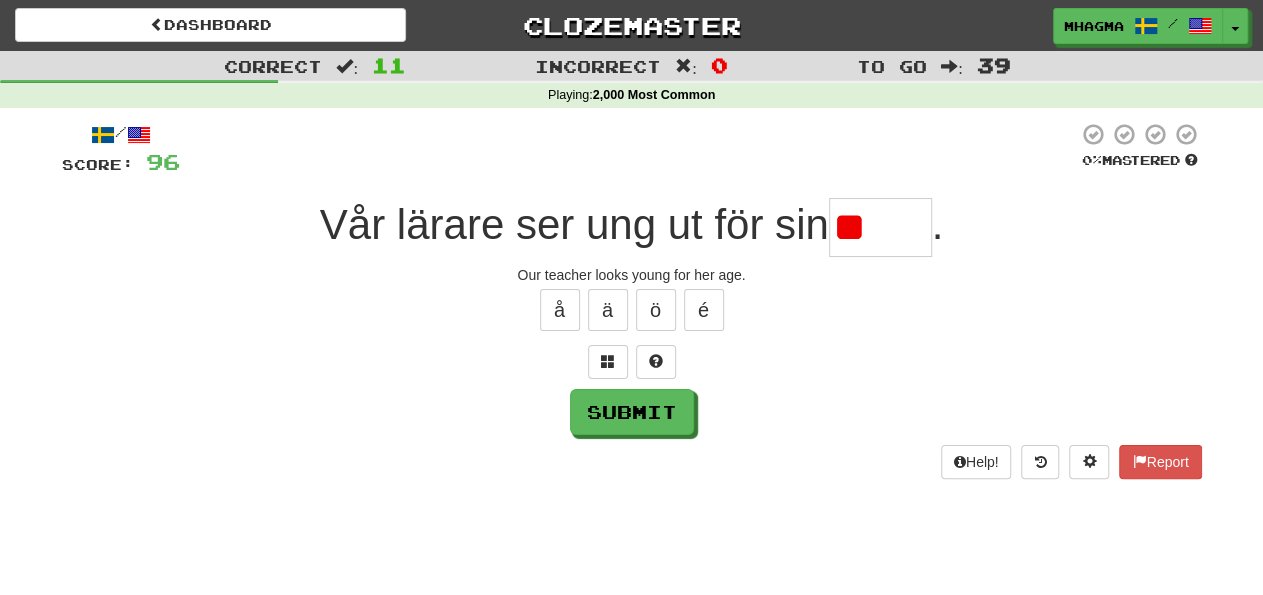 type on "*" 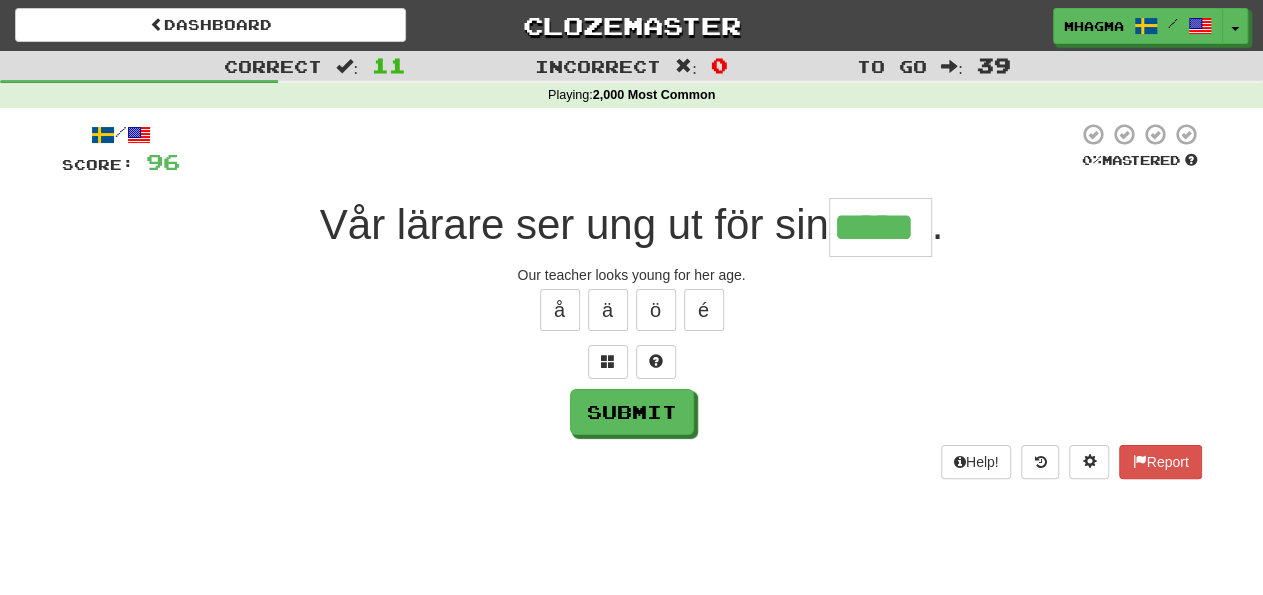 type on "*****" 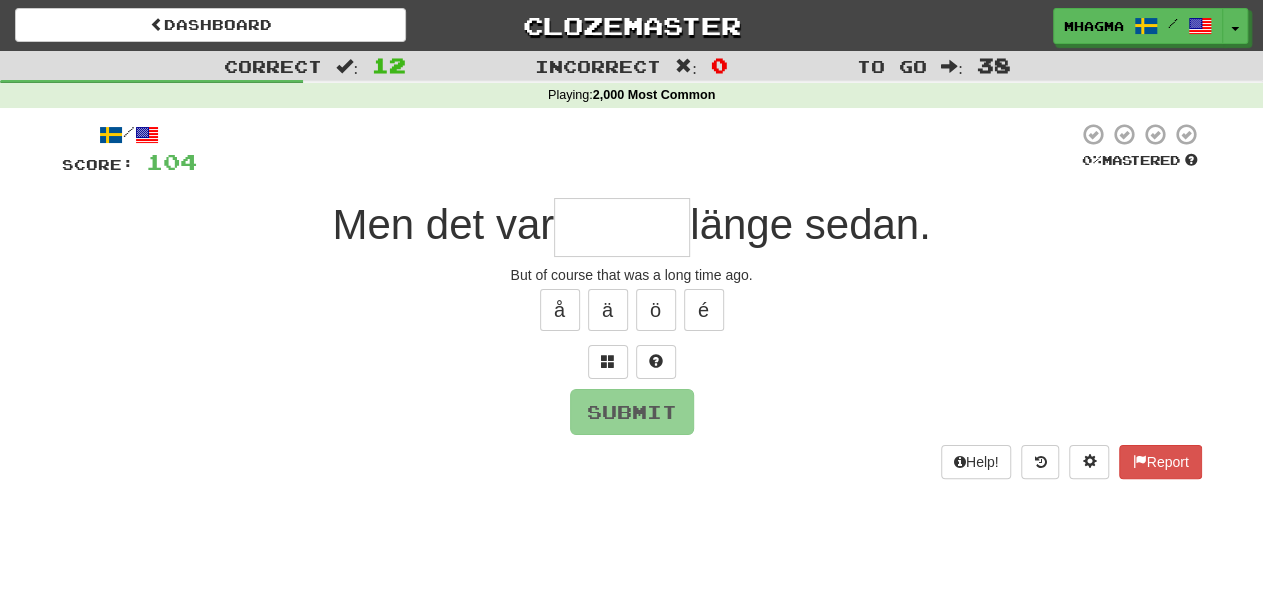 type on "*" 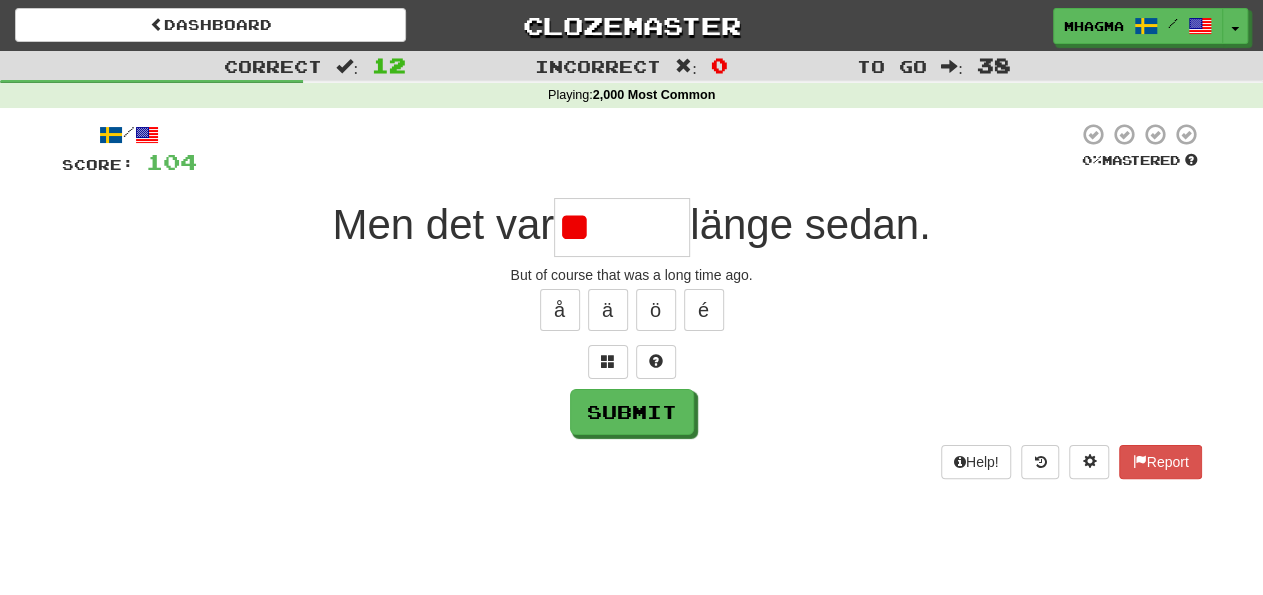 type on "*" 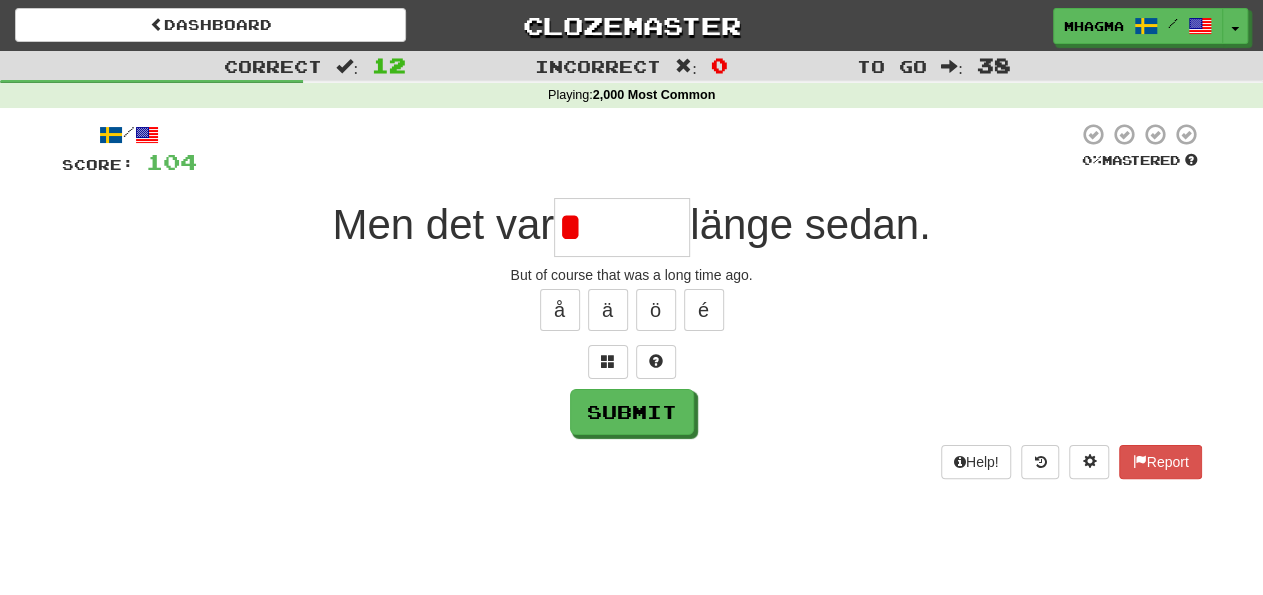 type on "*******" 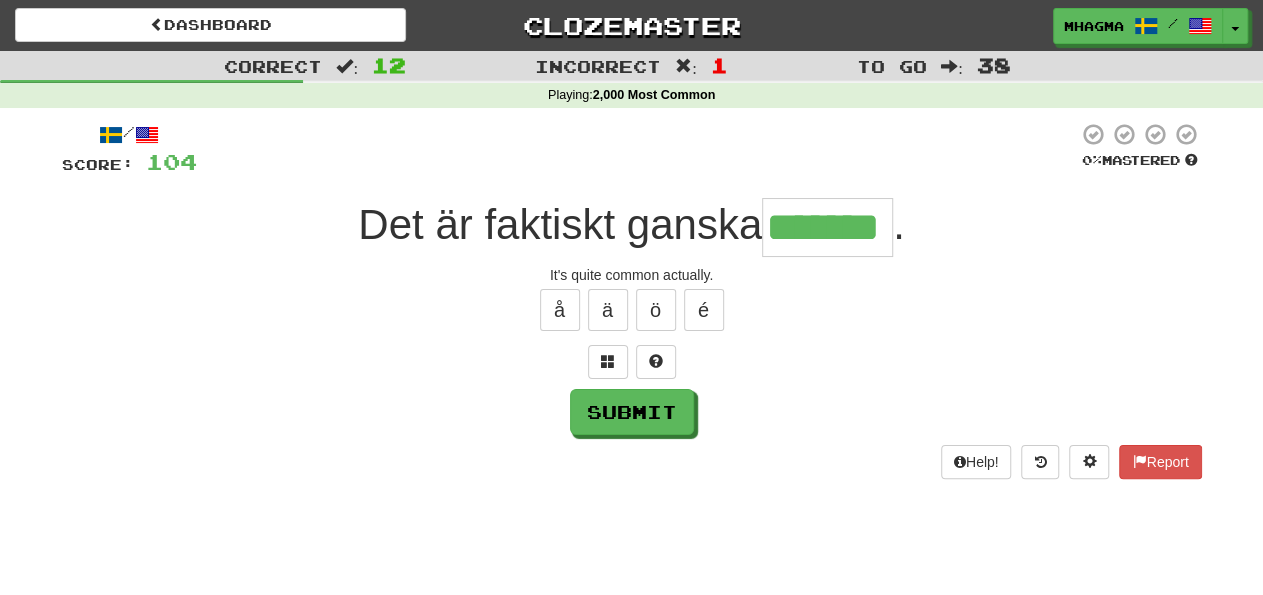type on "*******" 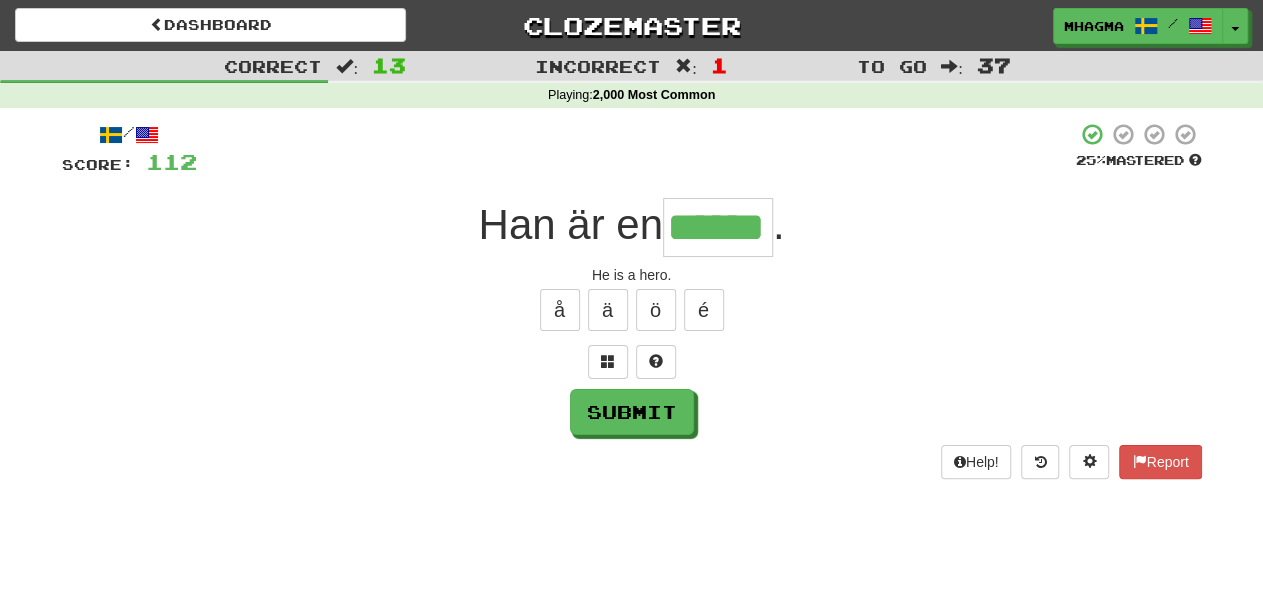type on "******" 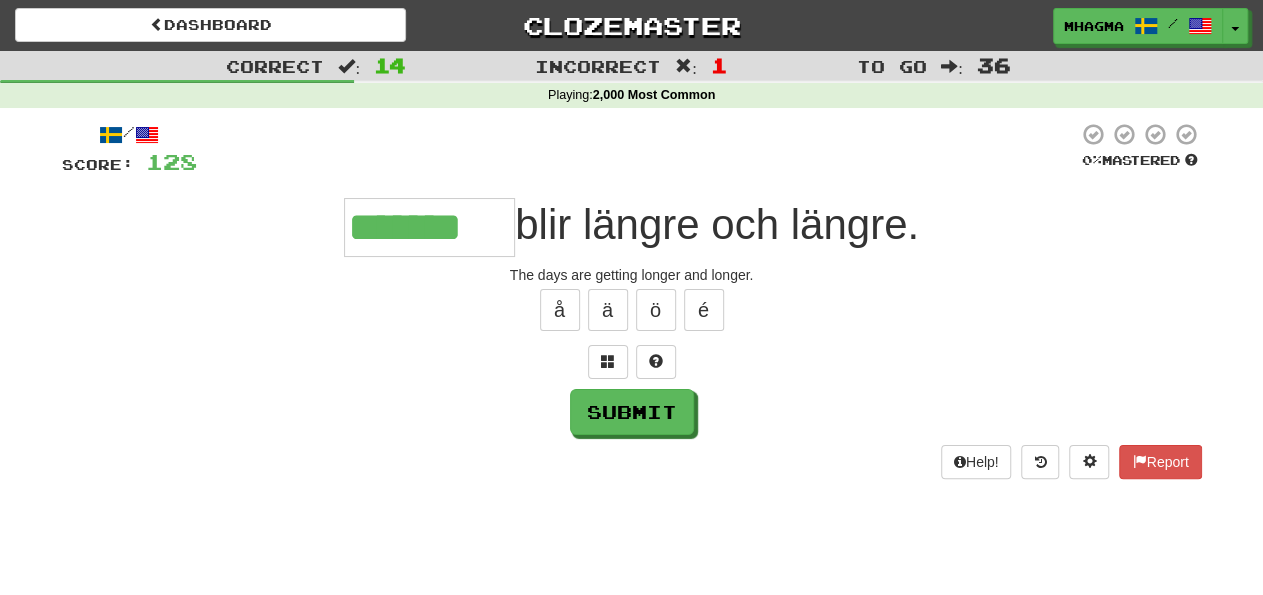 type on "*******" 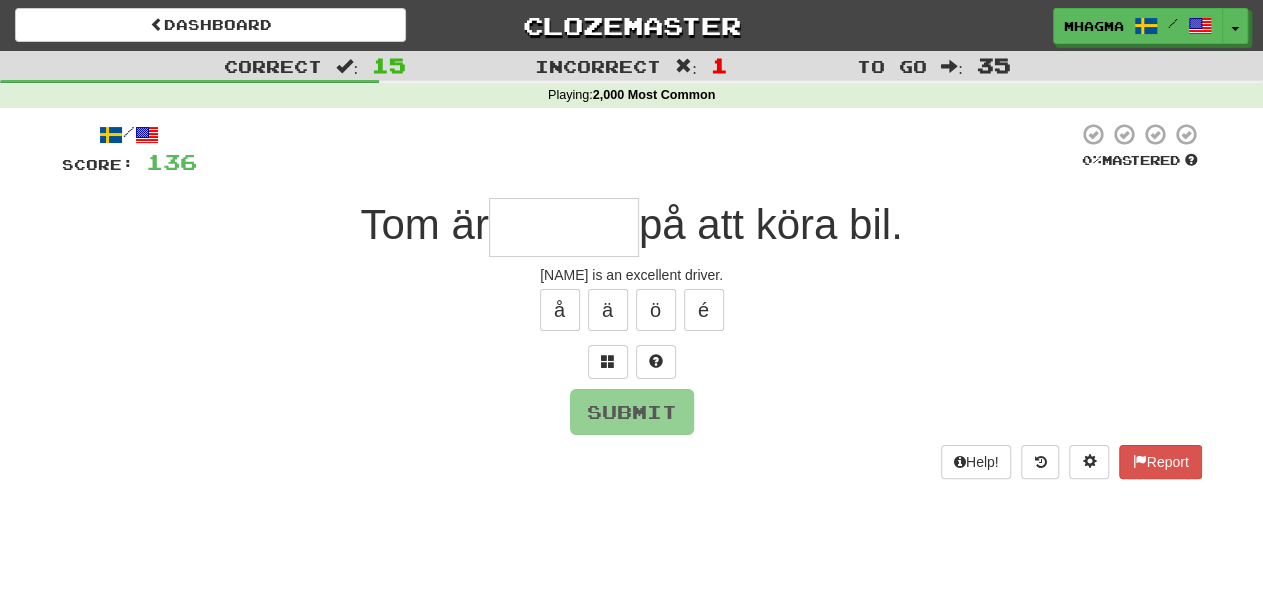 type on "*" 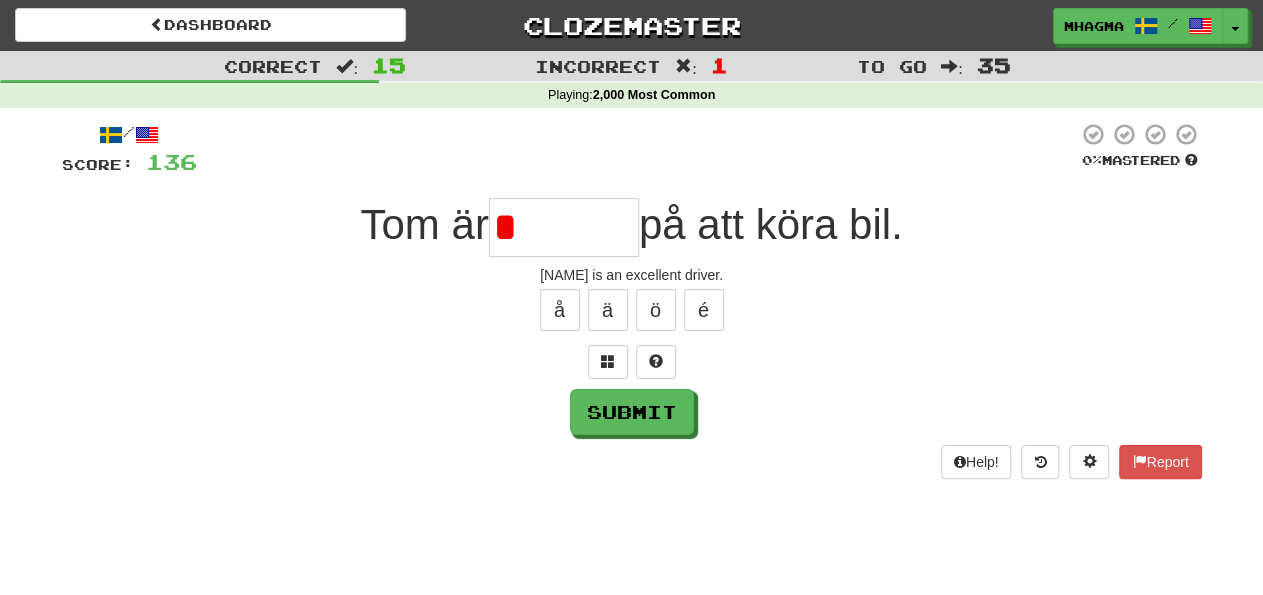 type on "********" 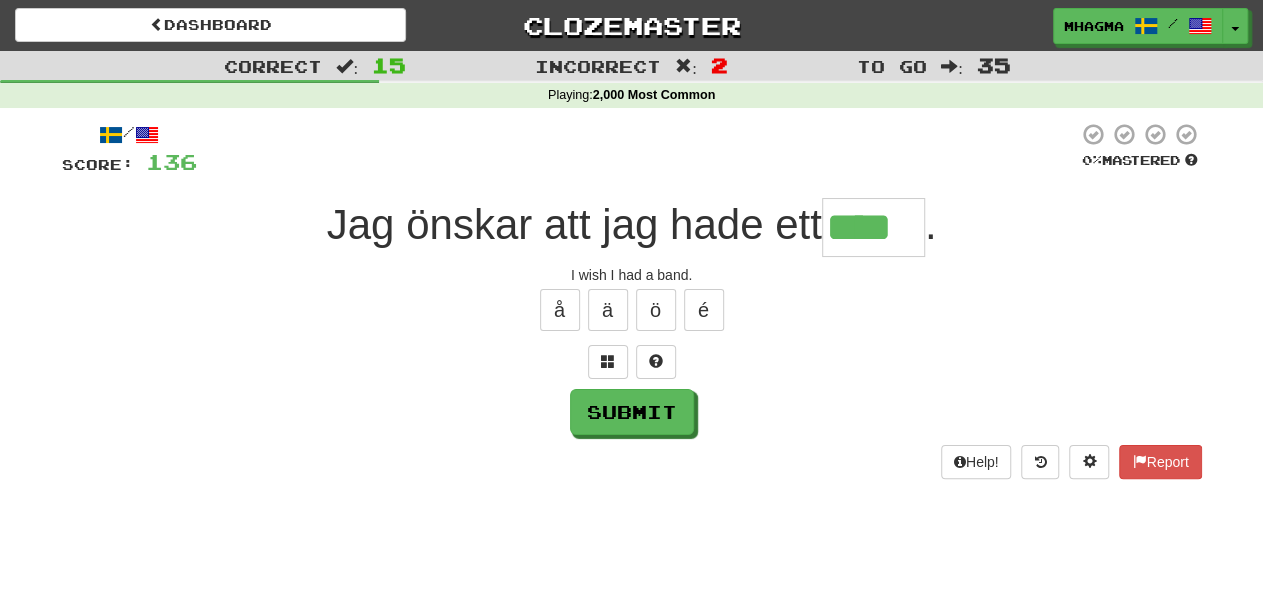 type on "****" 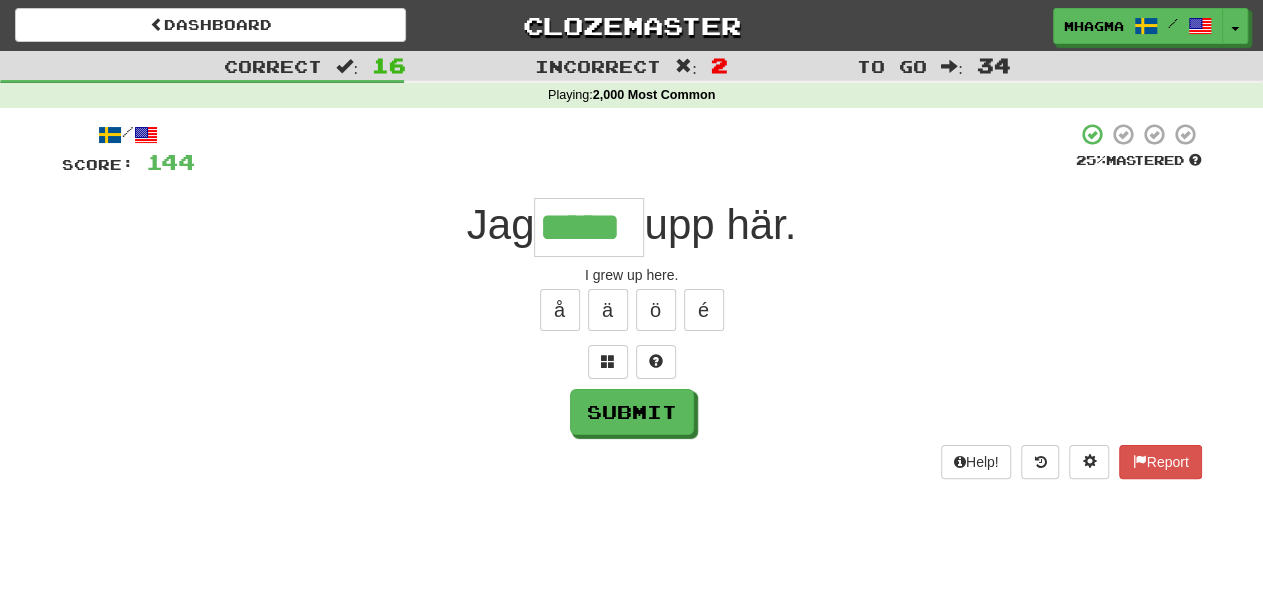type on "*****" 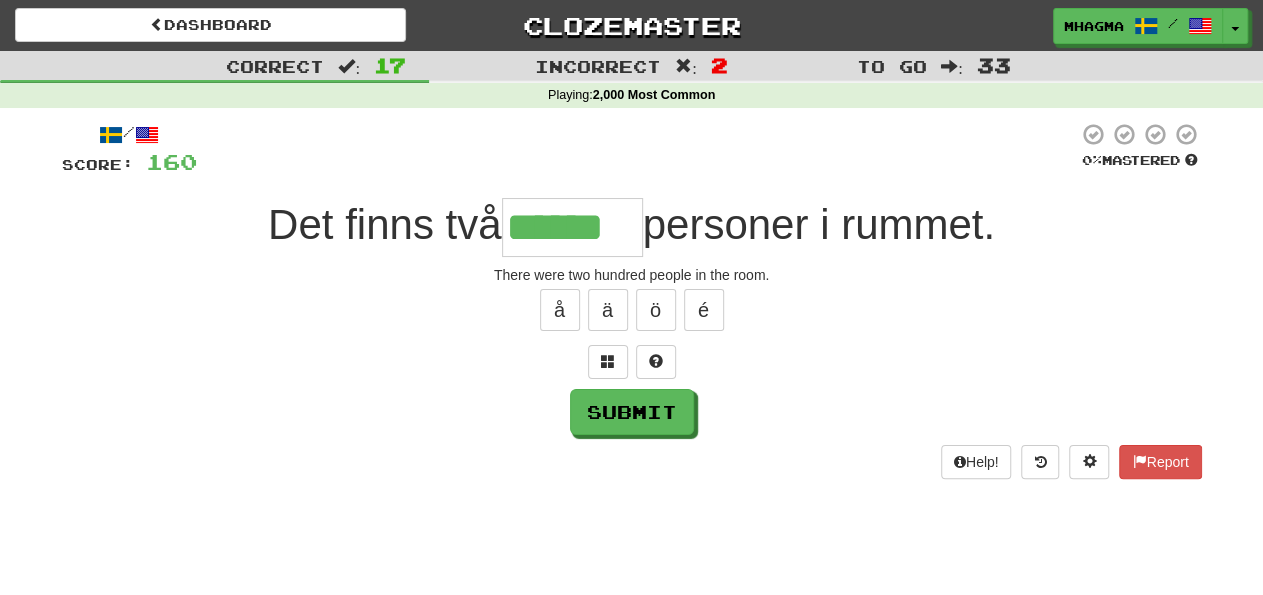 type on "******" 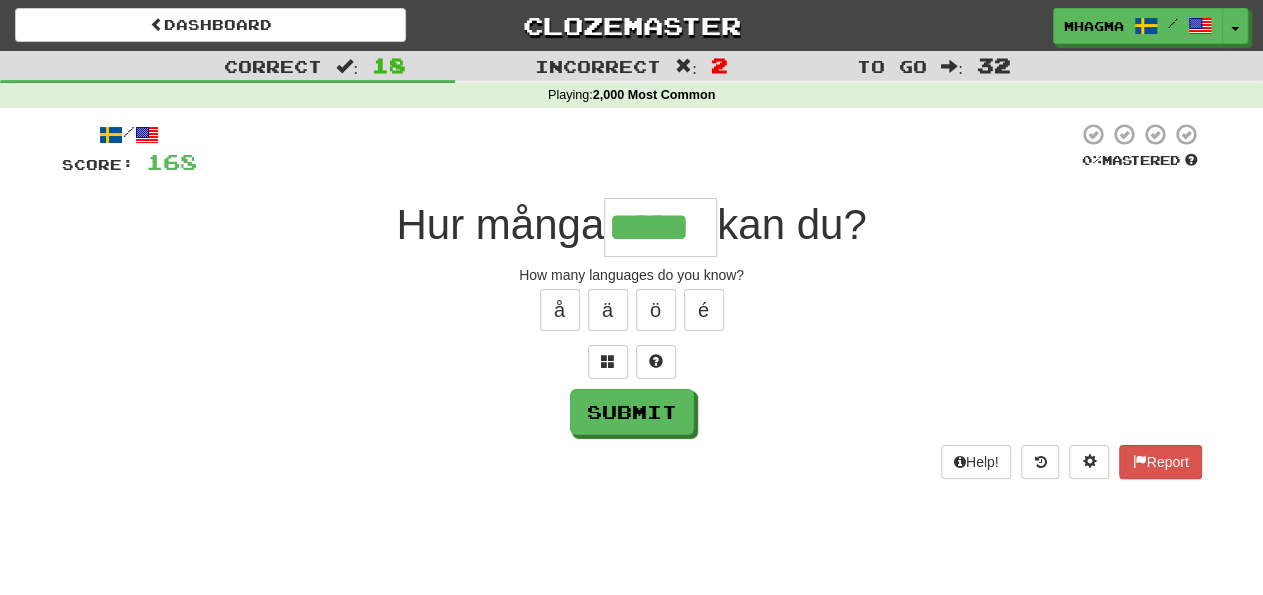 type on "*****" 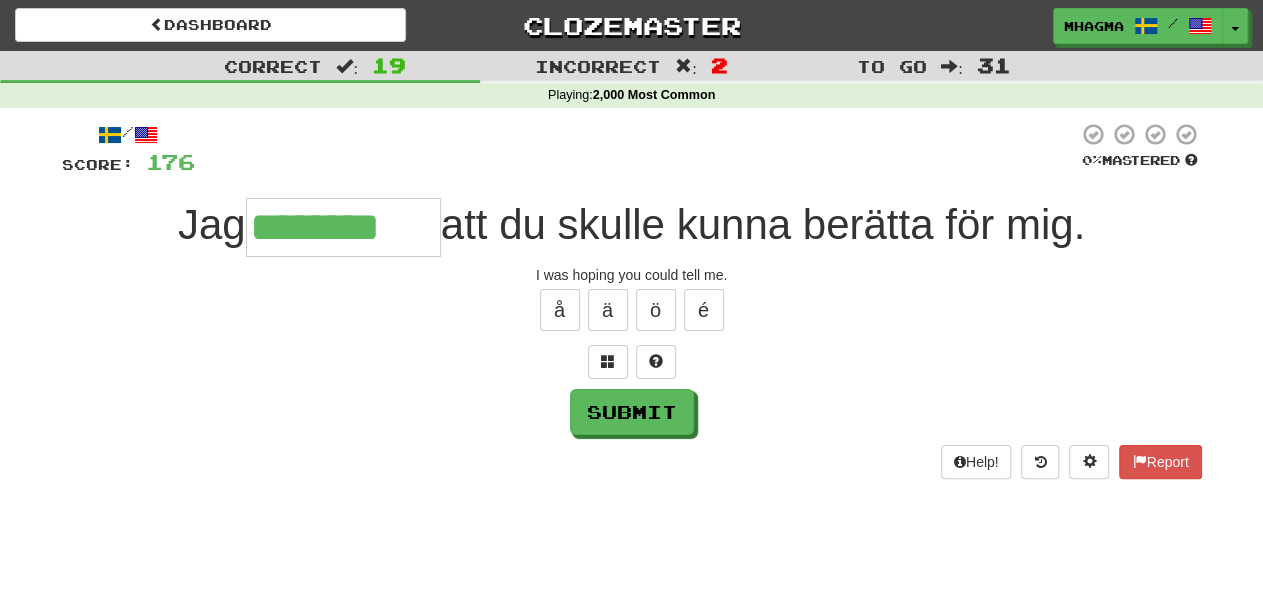 type on "********" 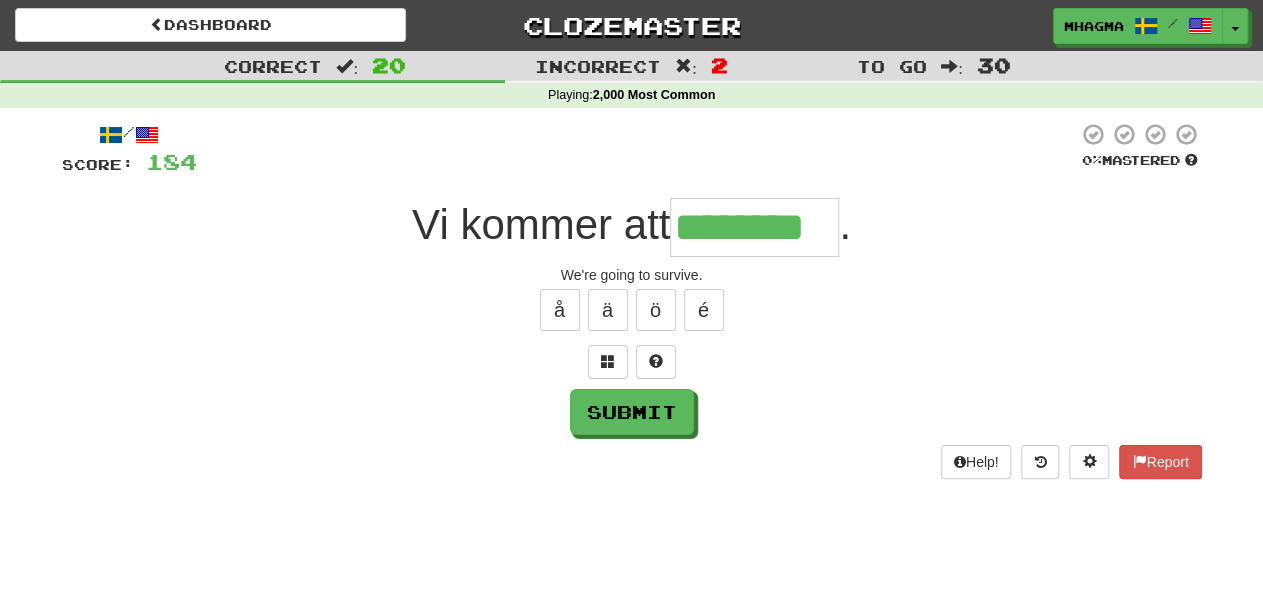 type on "********" 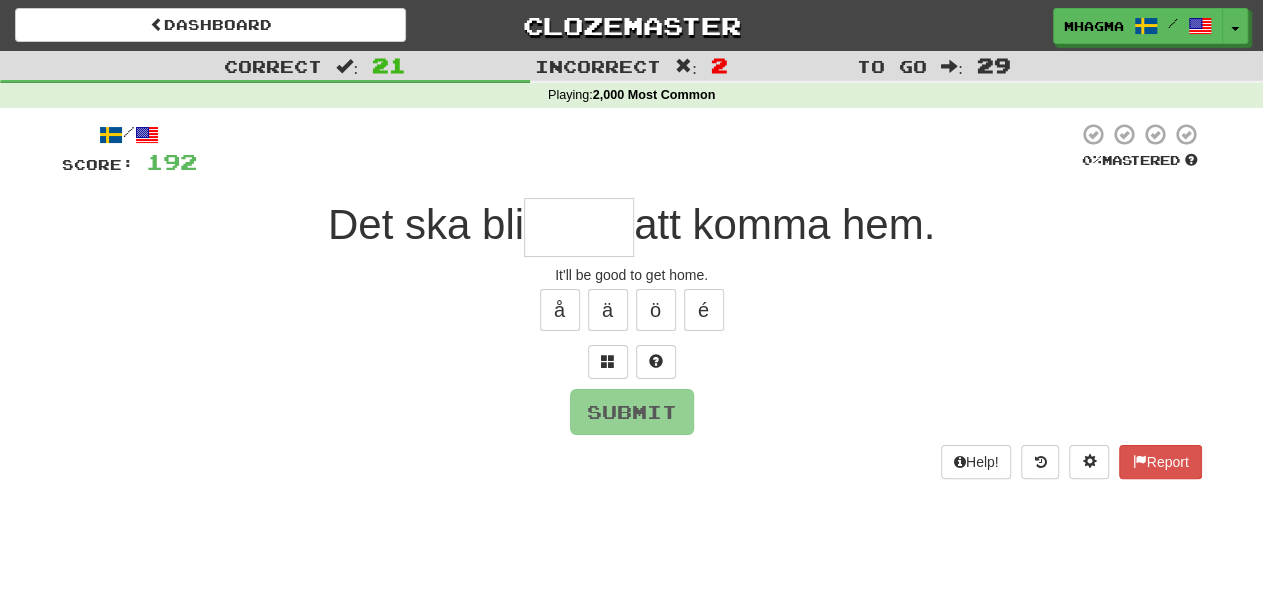 type on "*" 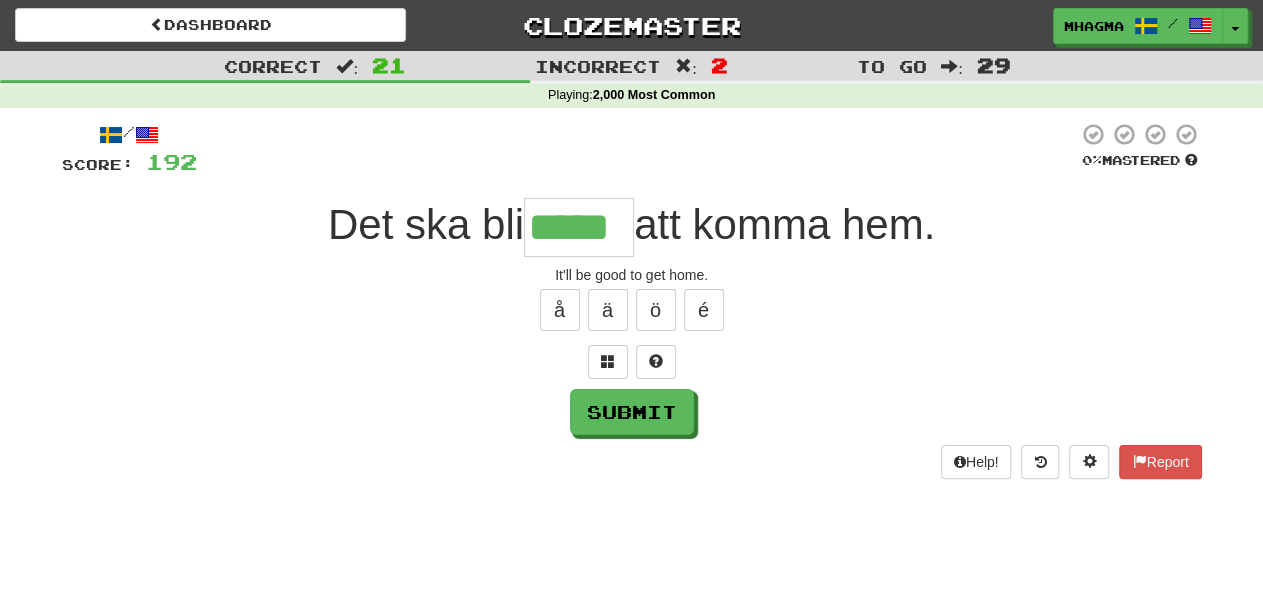 type on "*****" 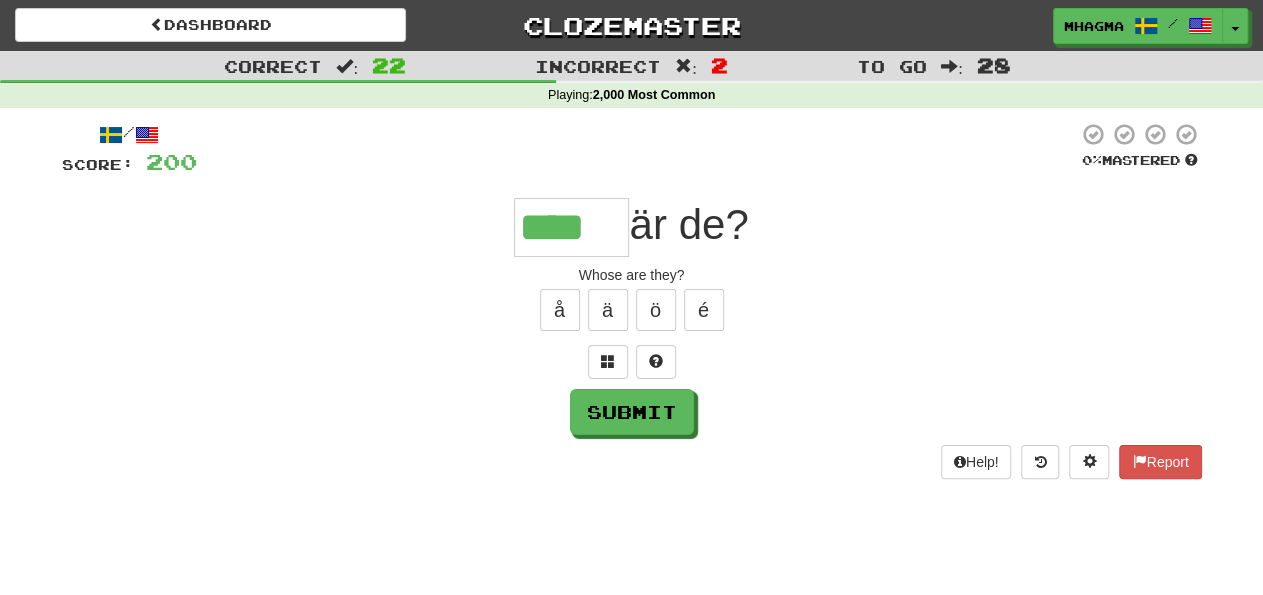 type on "****" 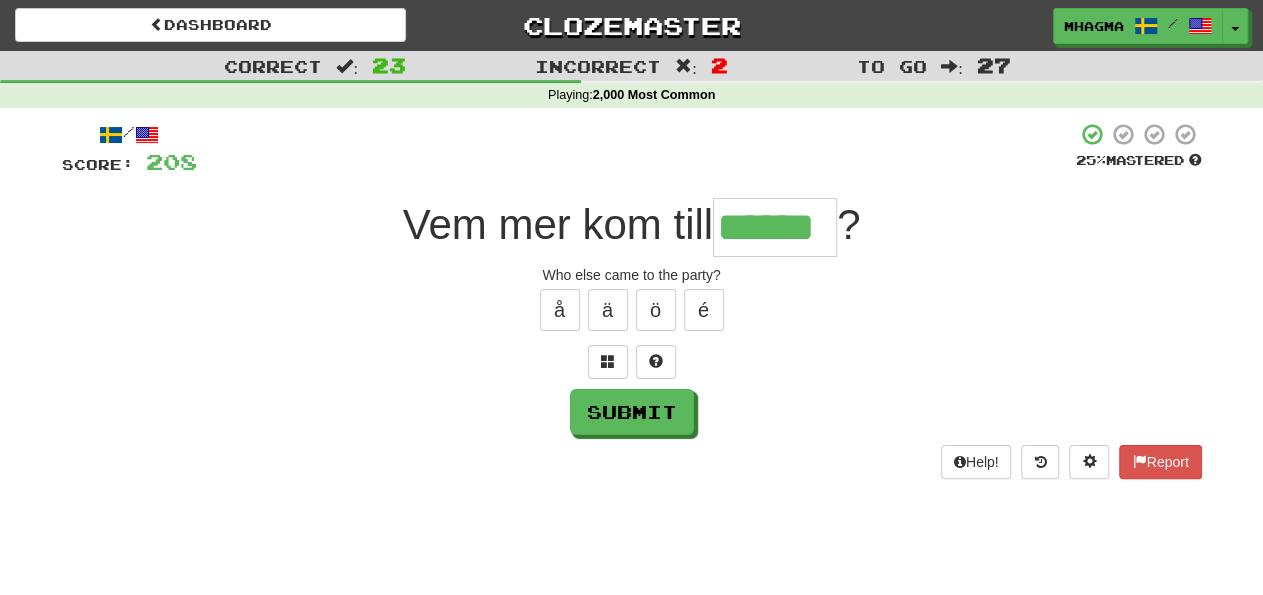 type on "******" 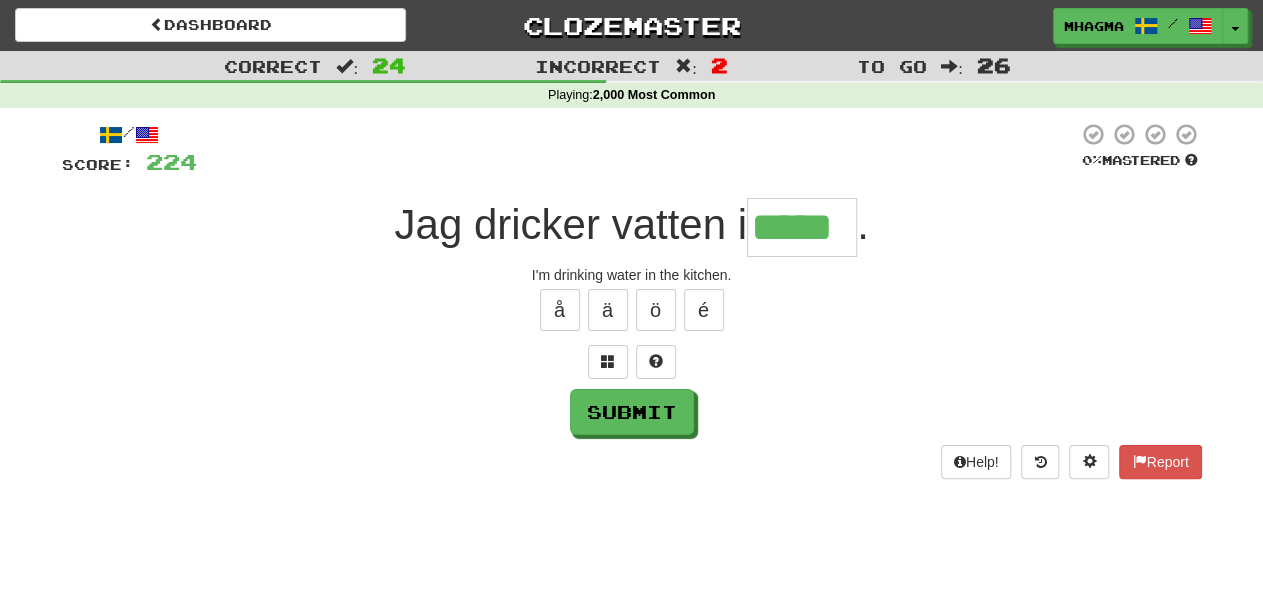 type on "*****" 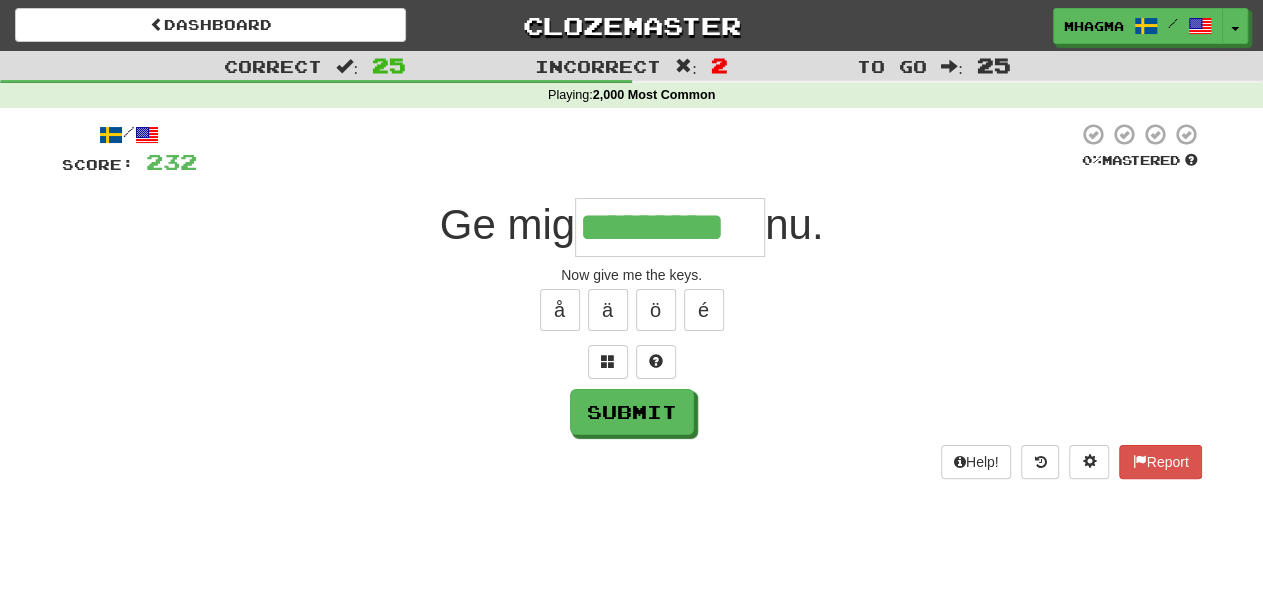type on "*********" 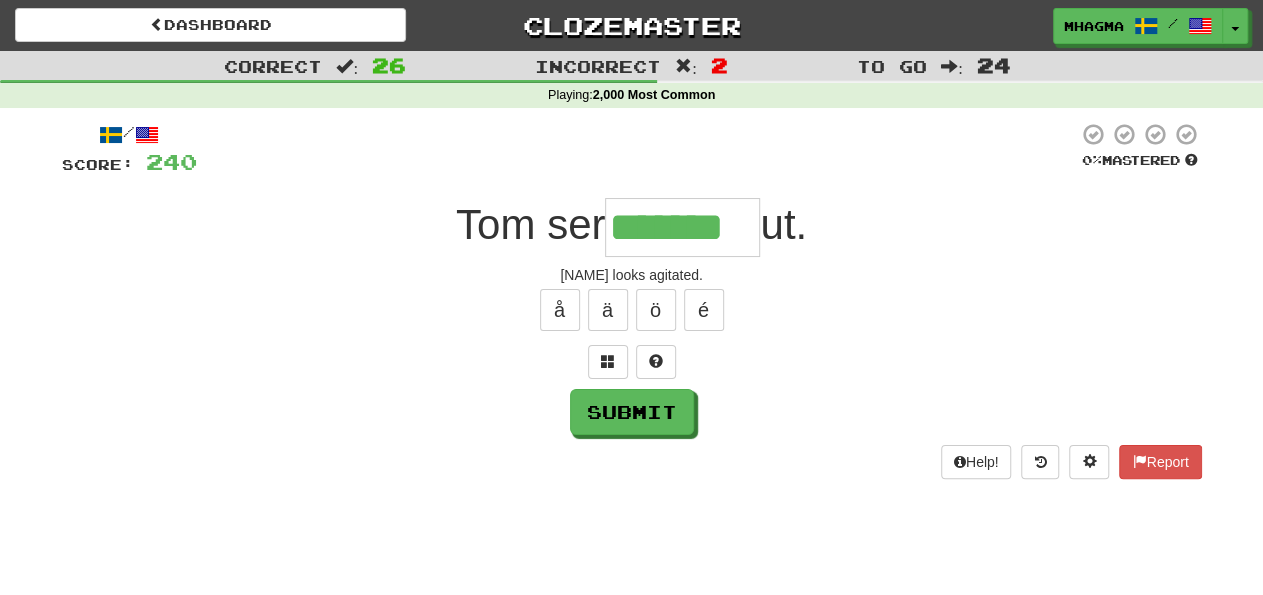 type on "*******" 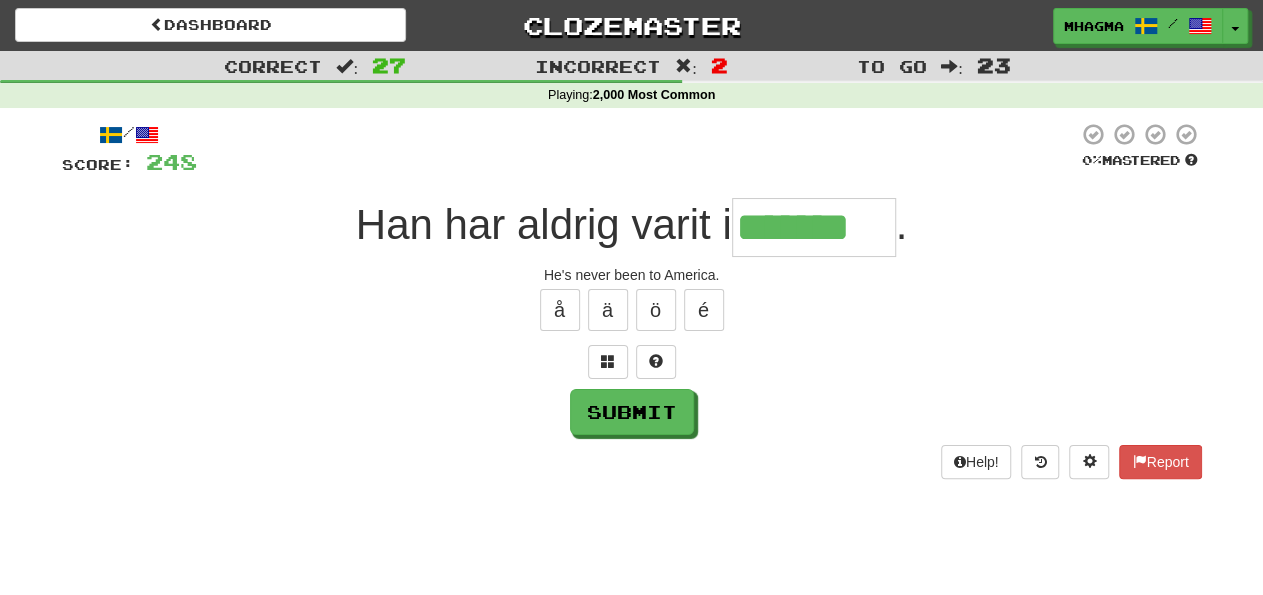type on "*******" 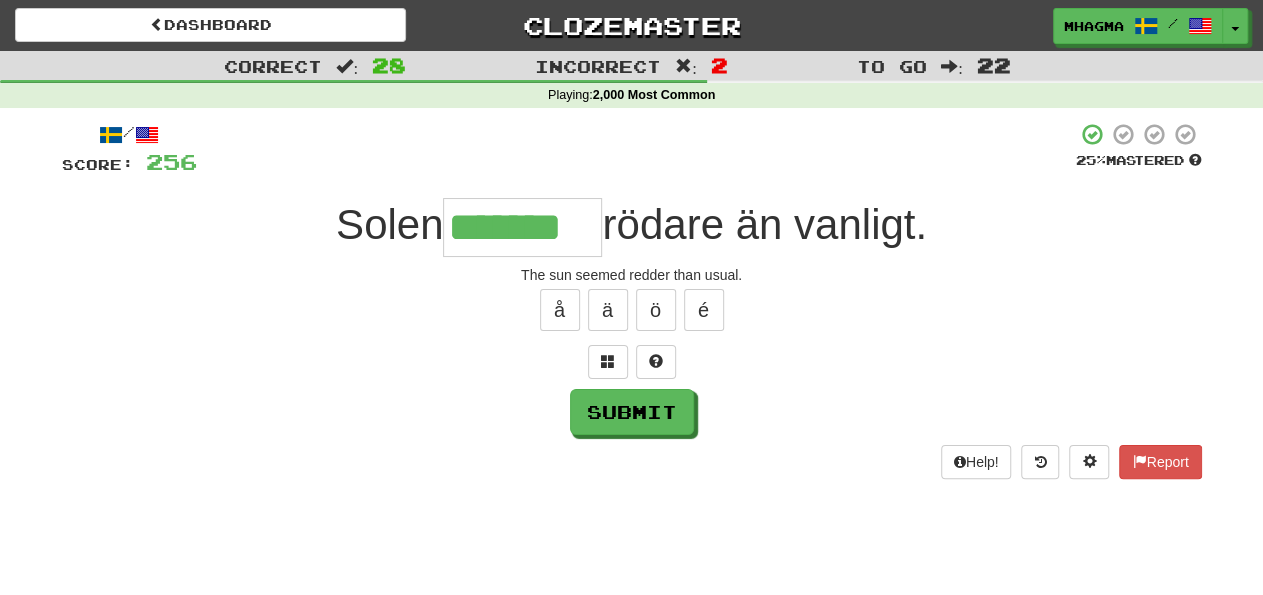 type on "*******" 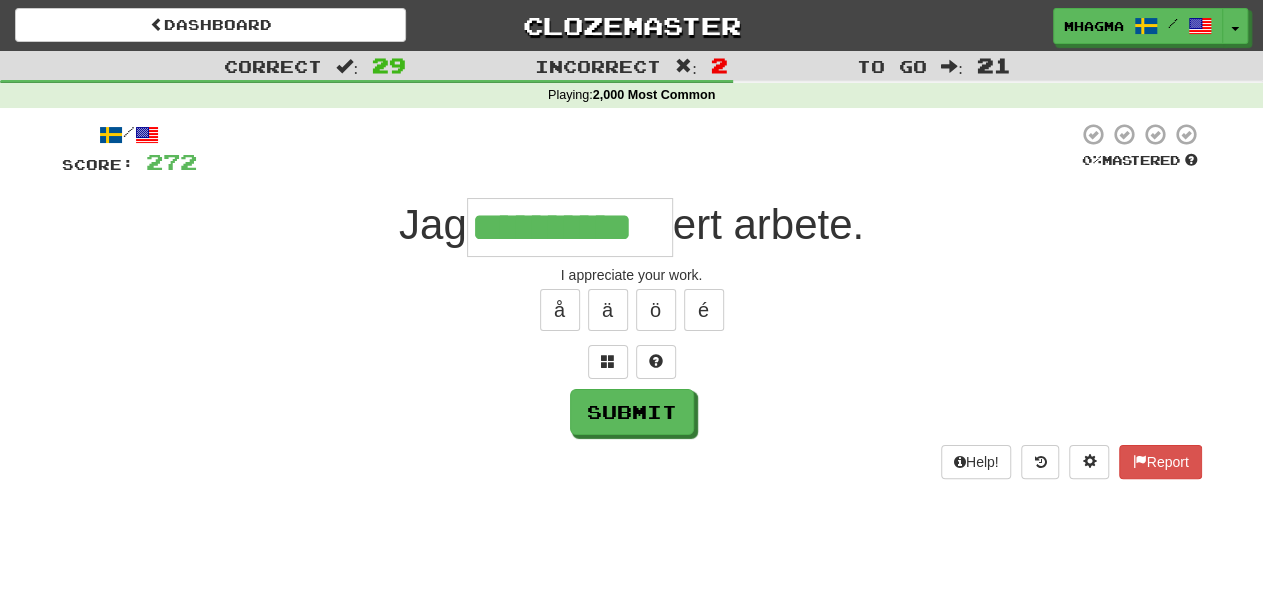 type on "**********" 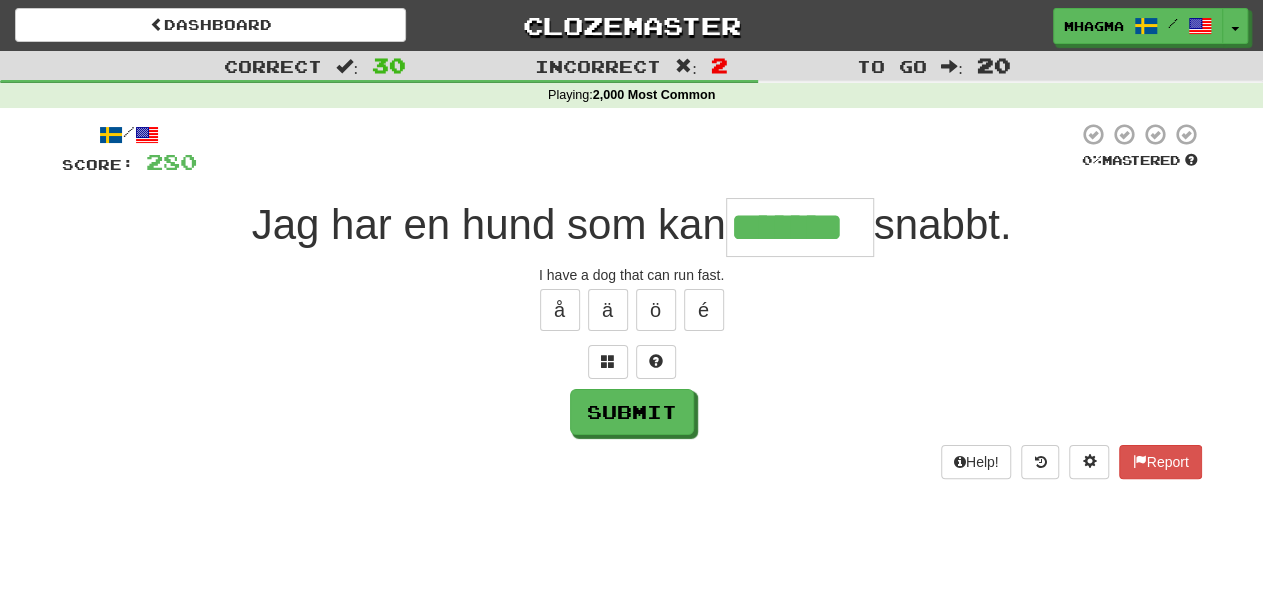 type on "*******" 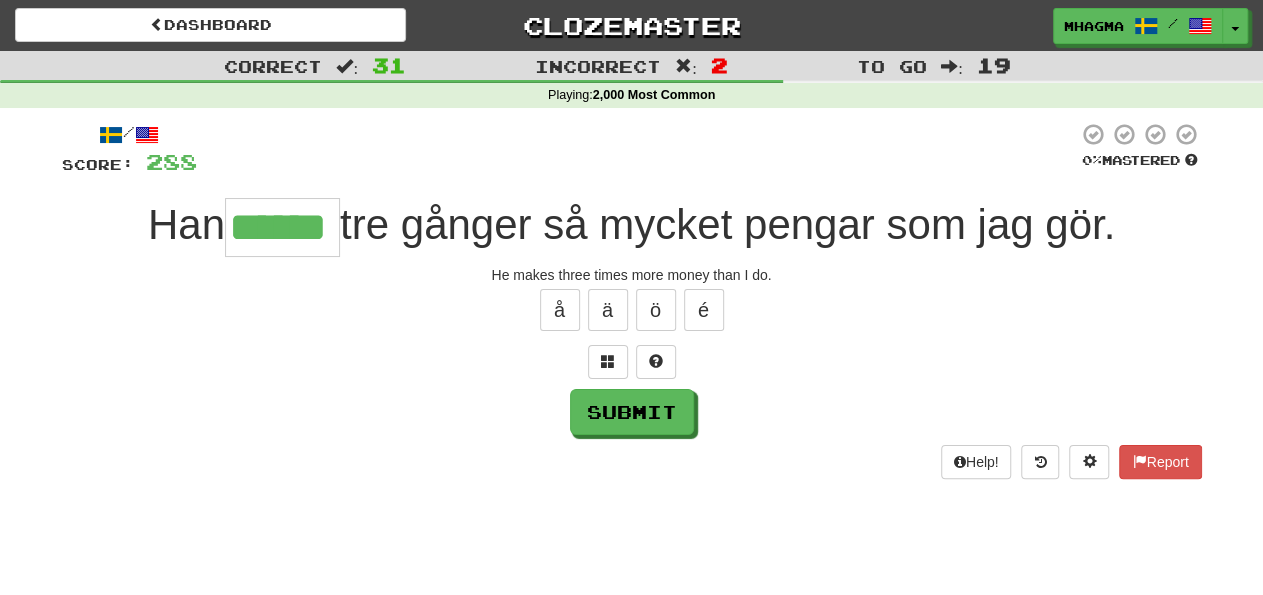 type on "******" 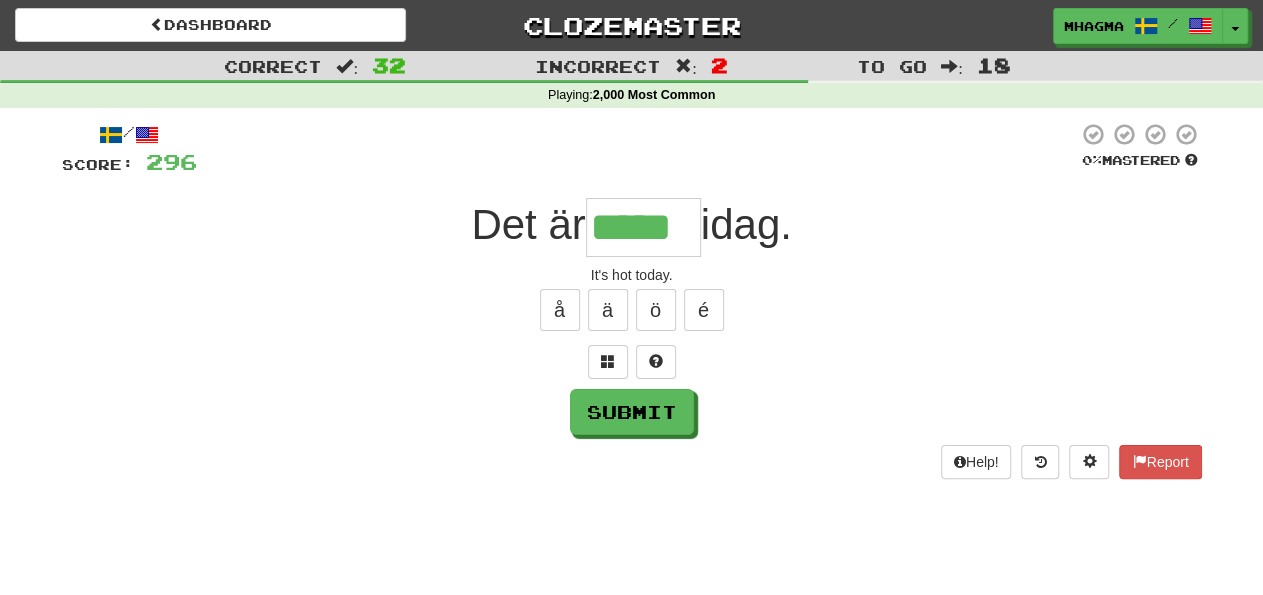 type on "*****" 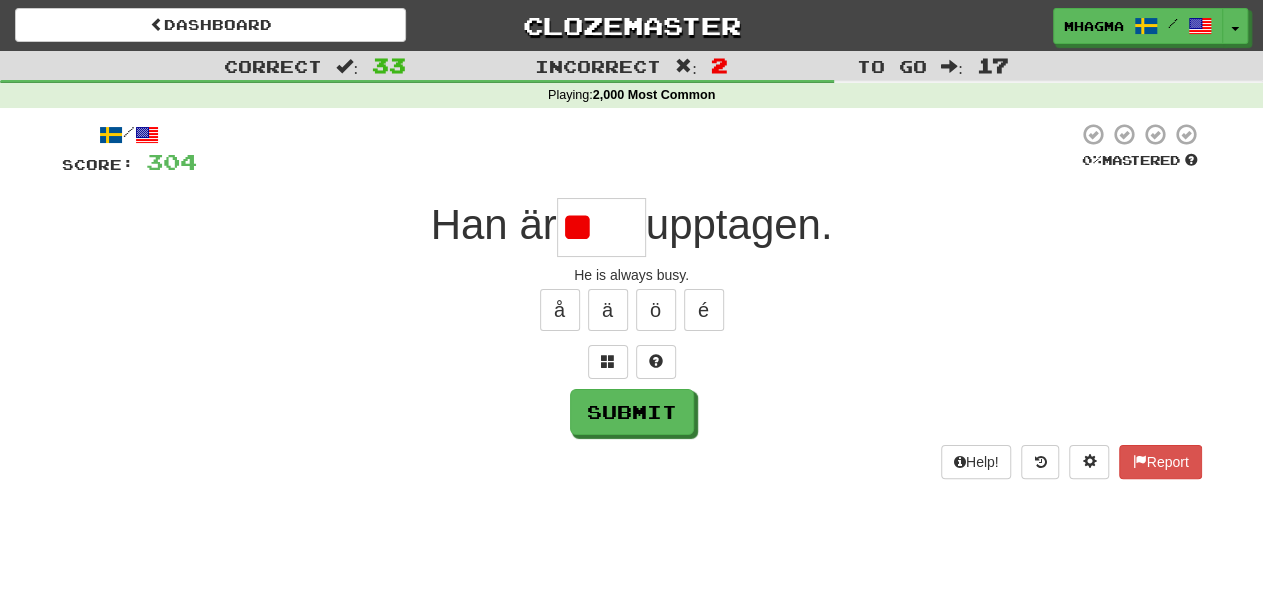 type on "*" 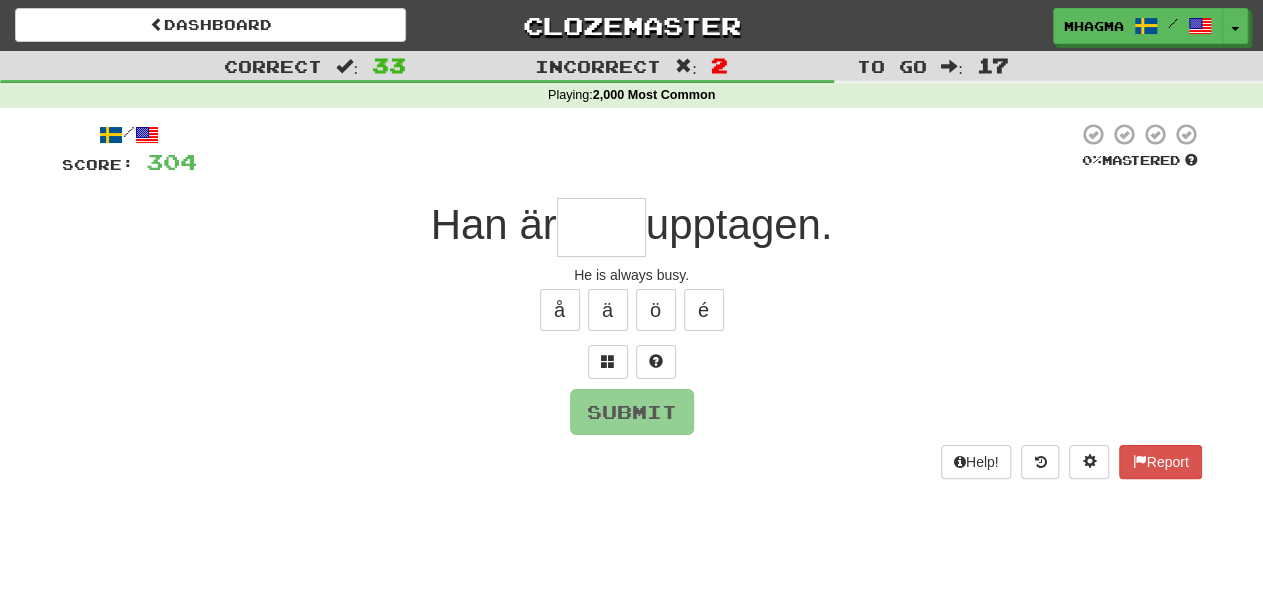 type on "****" 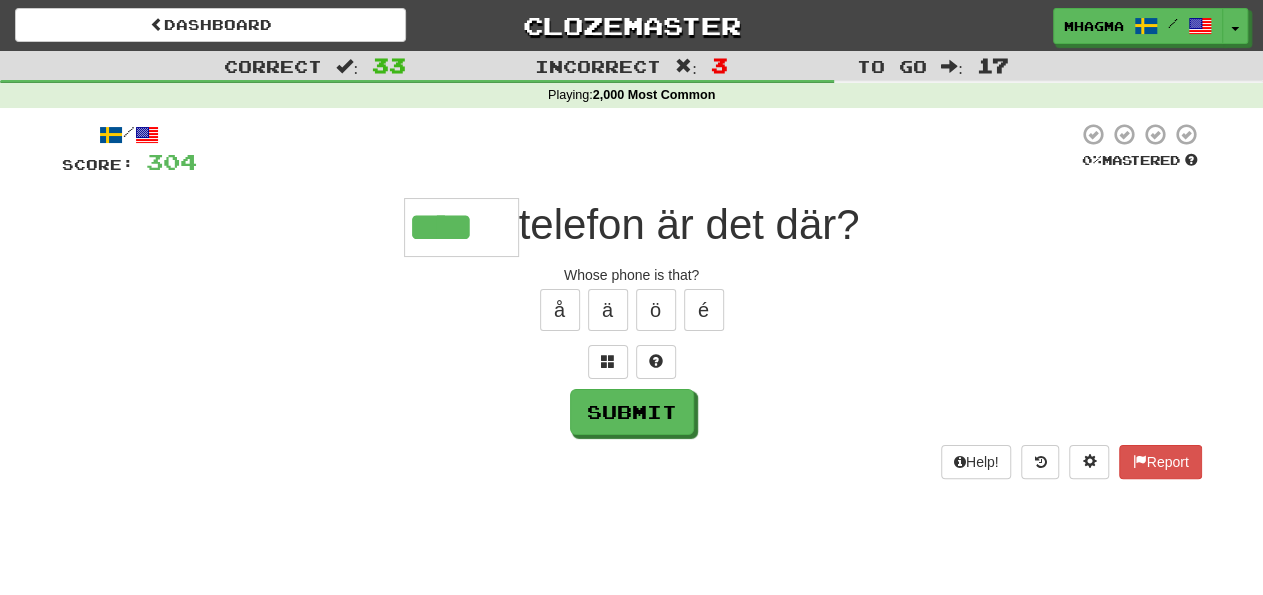 type on "****" 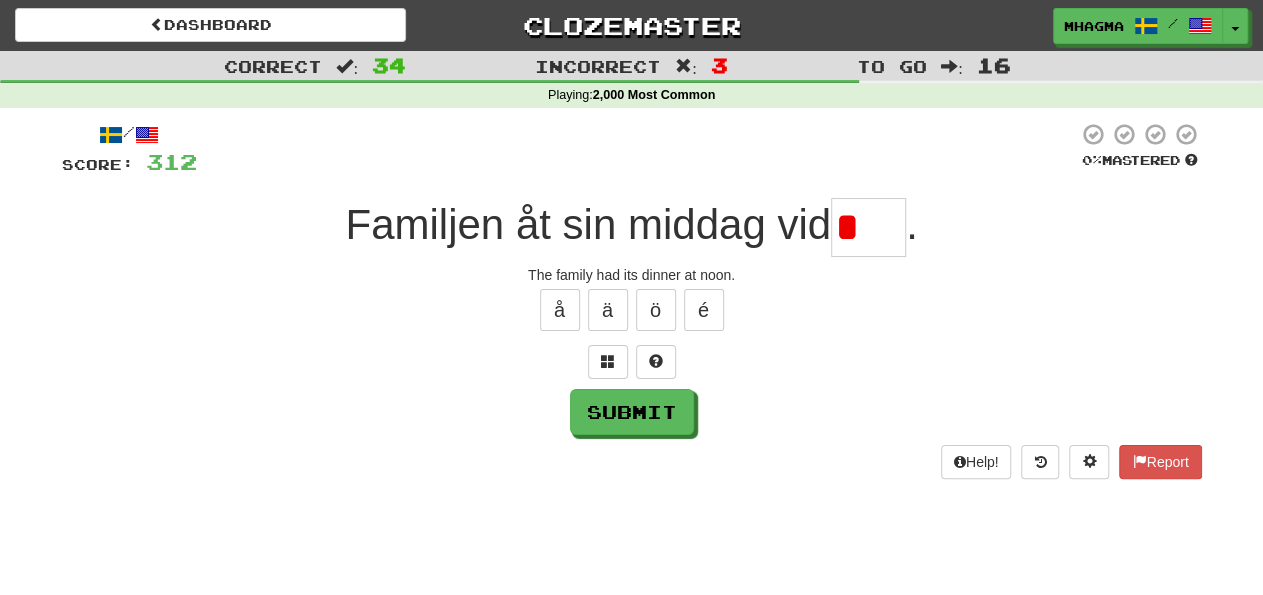type on "****" 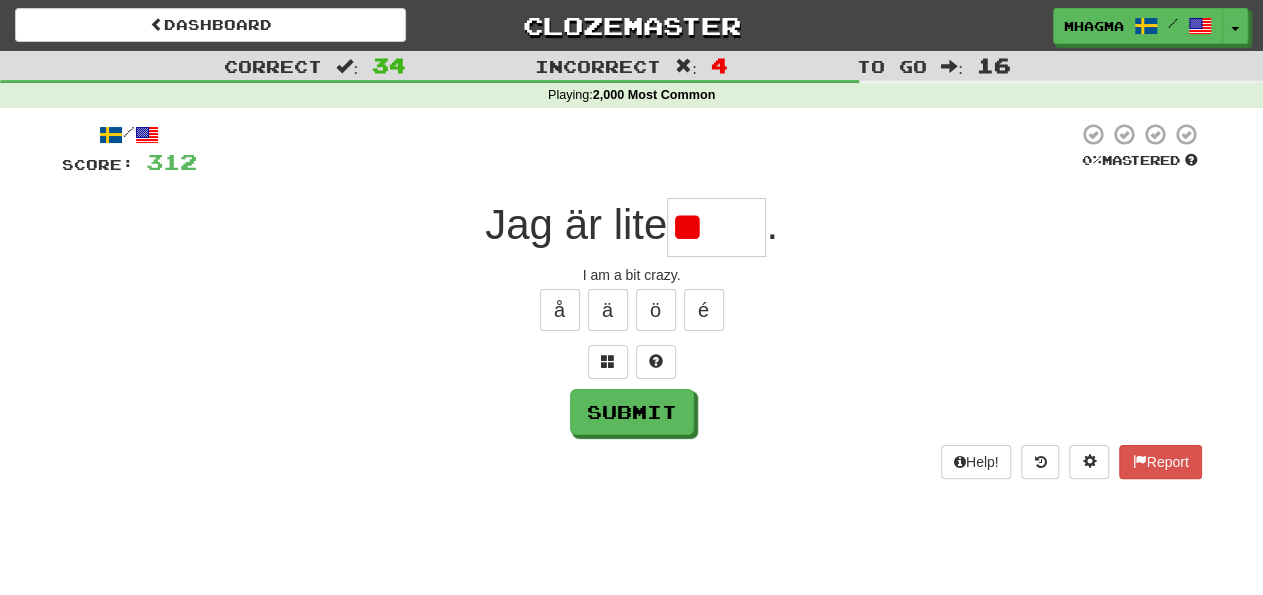 type on "*" 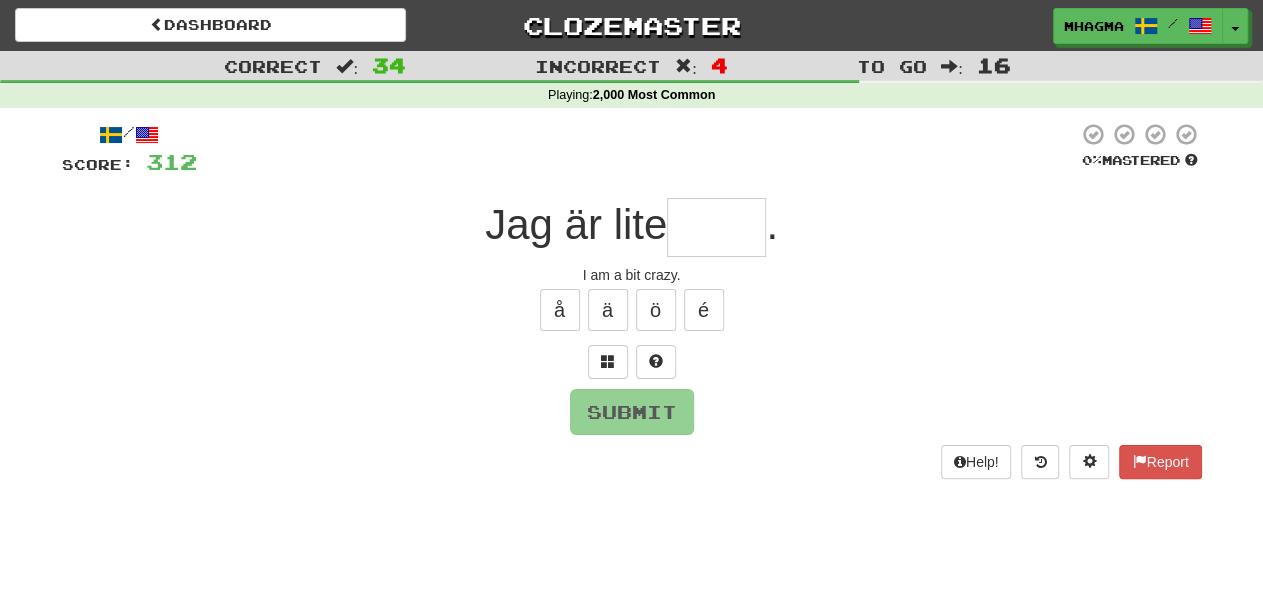 type on "*****" 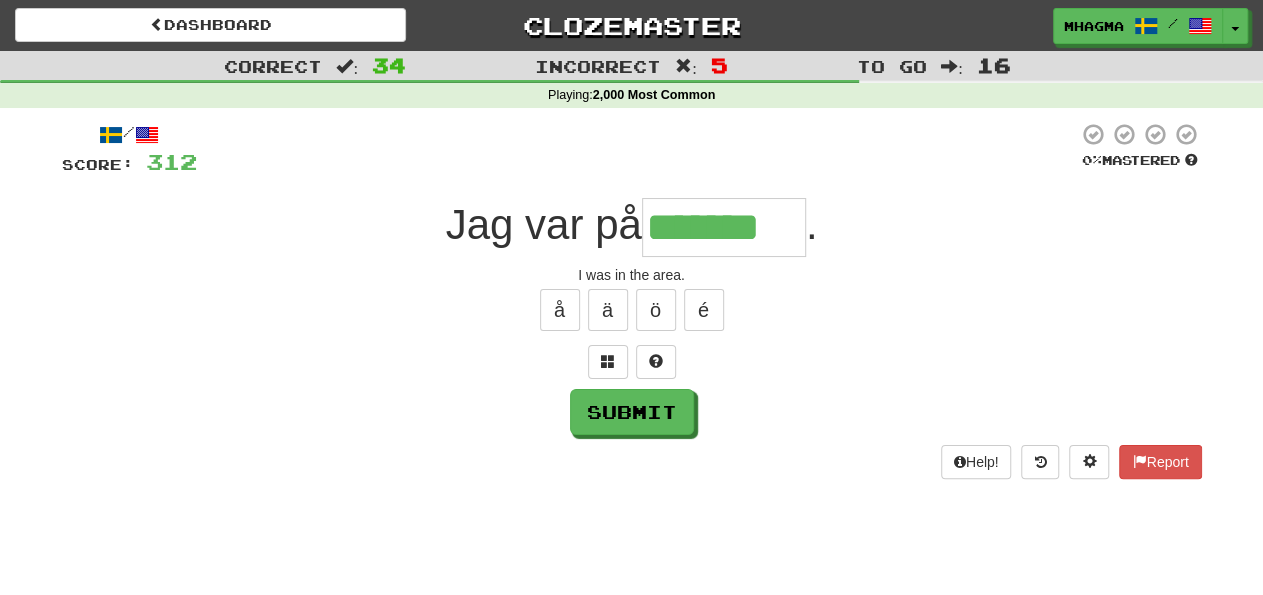 type on "*******" 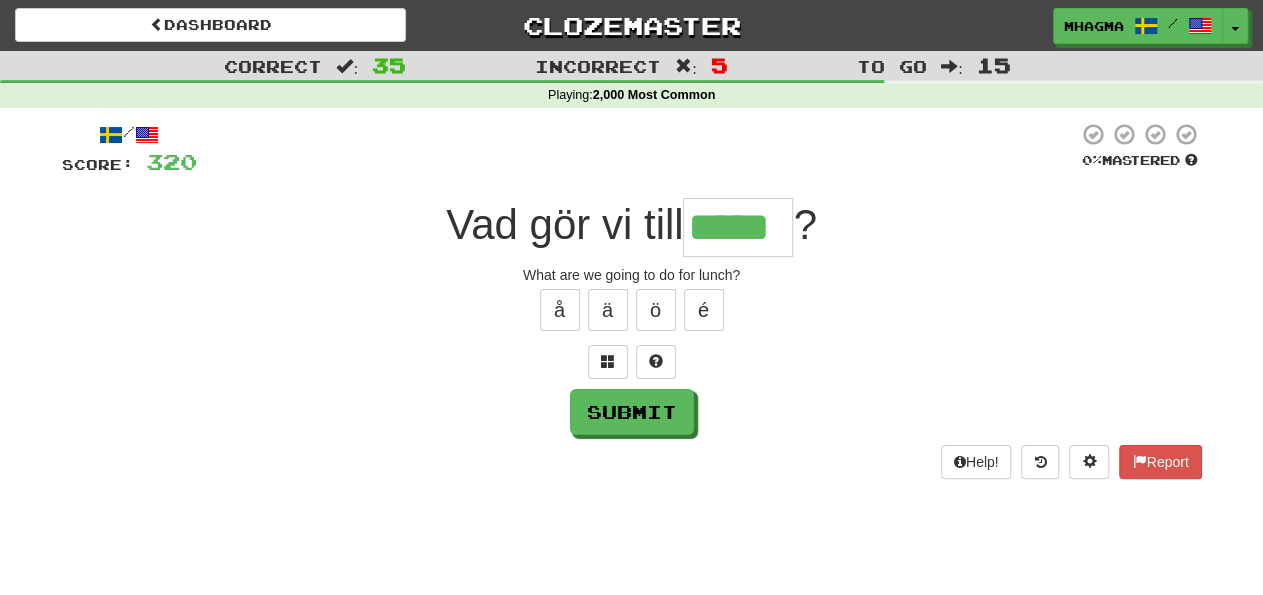 type on "*****" 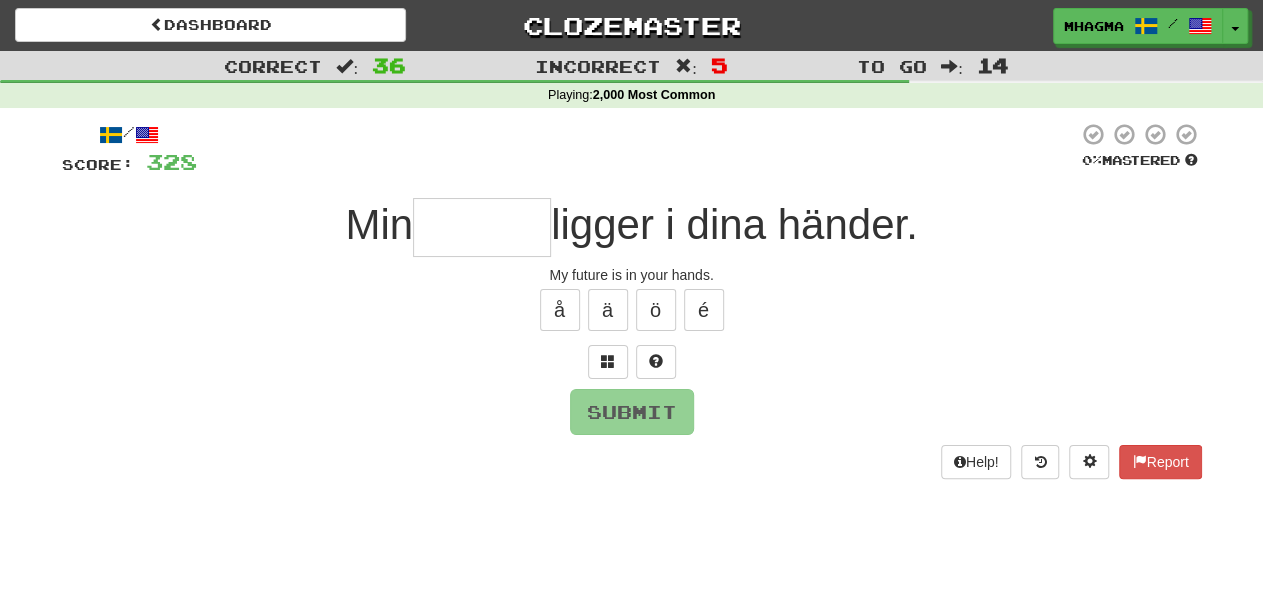 type on "*" 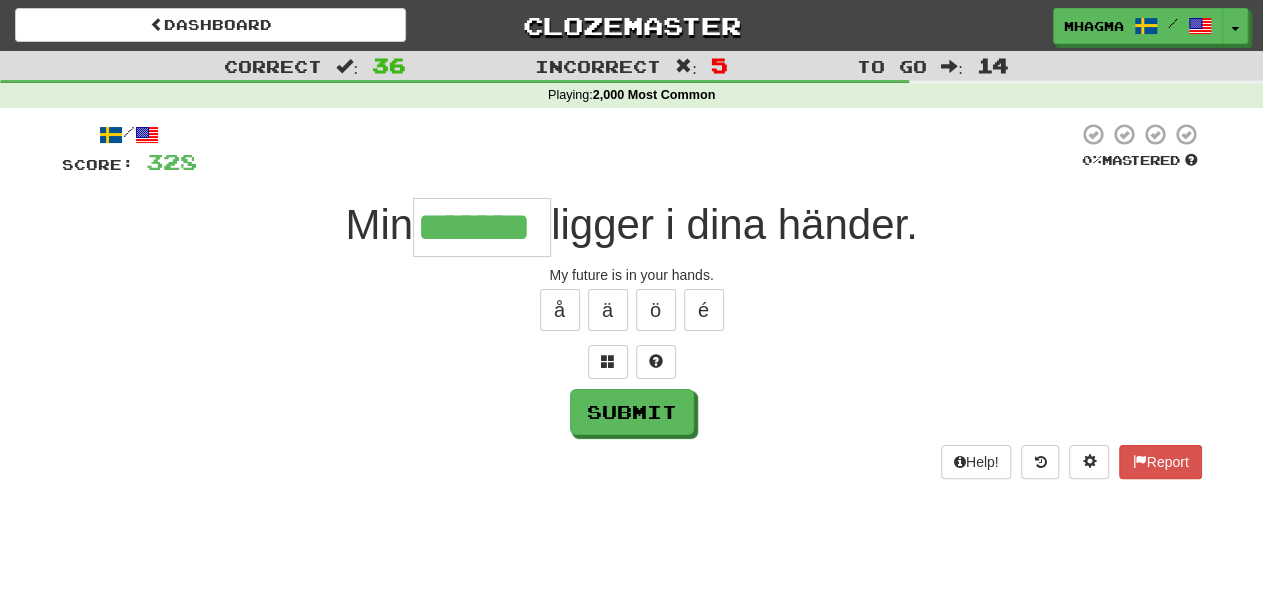 type on "*******" 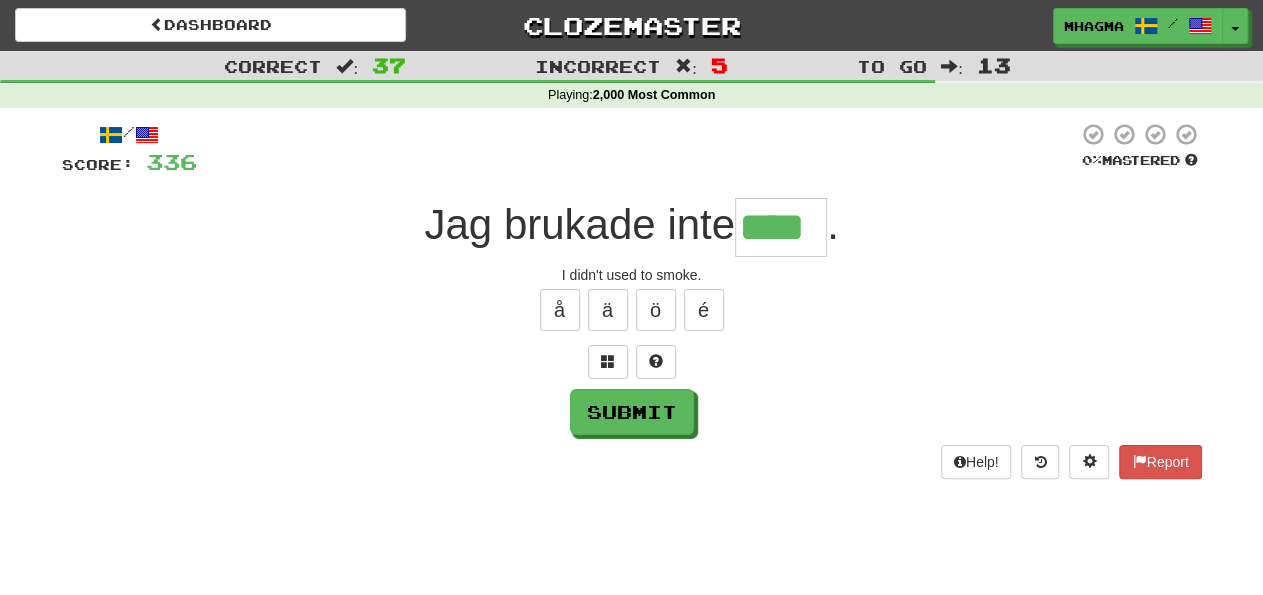 type on "****" 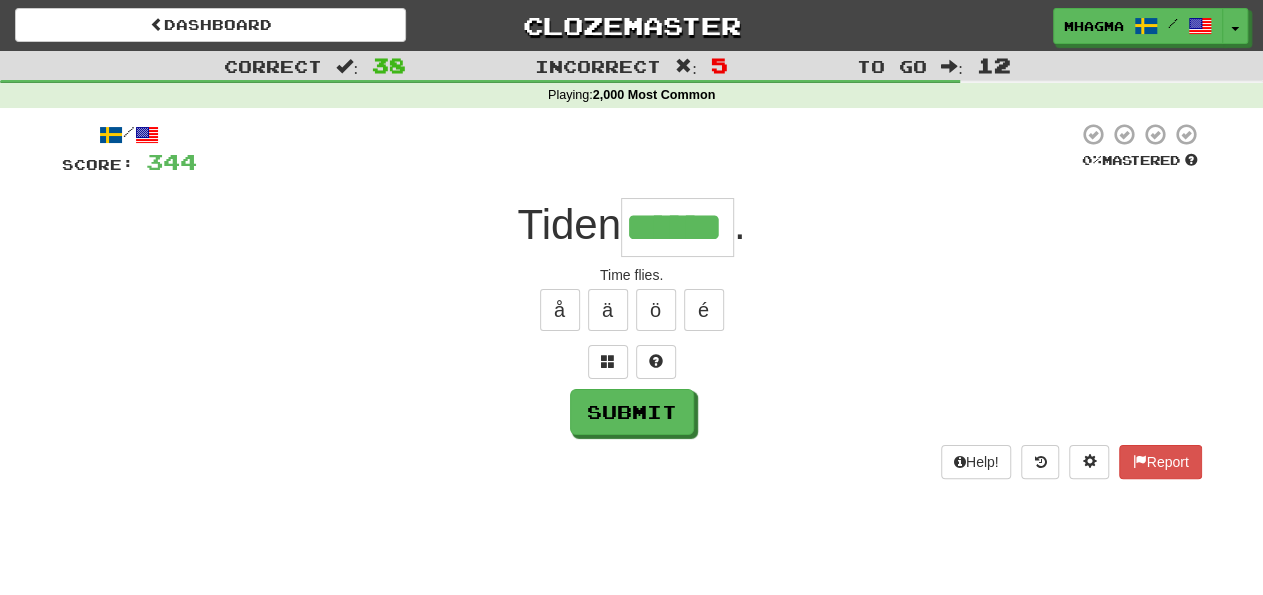 type on "******" 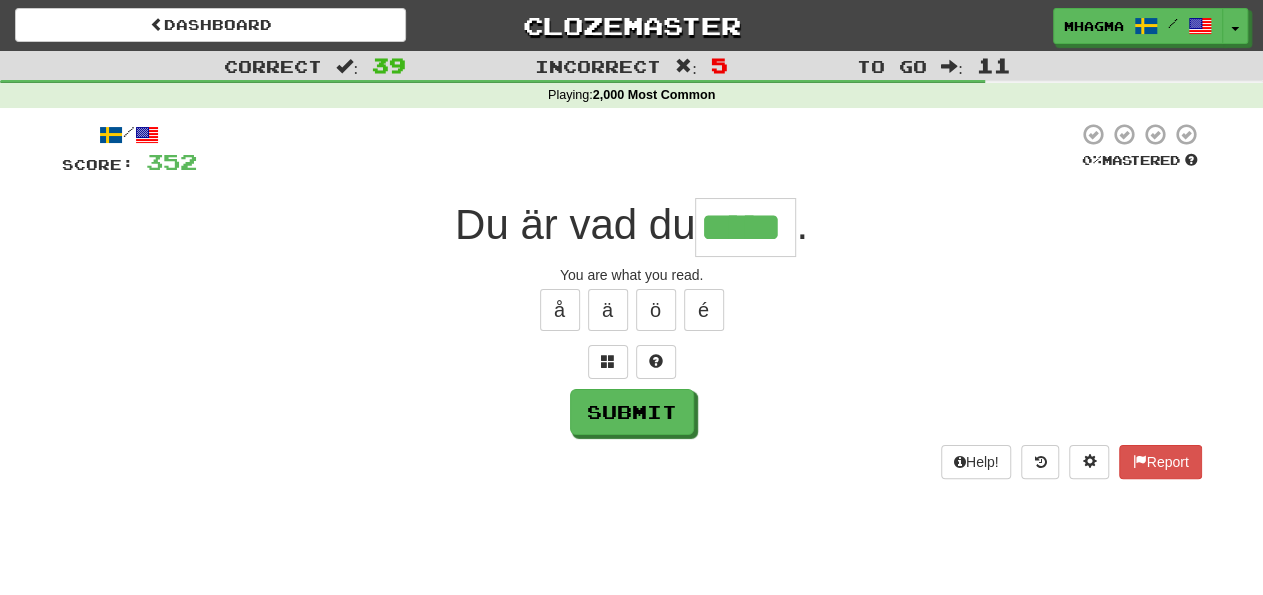 type on "*****" 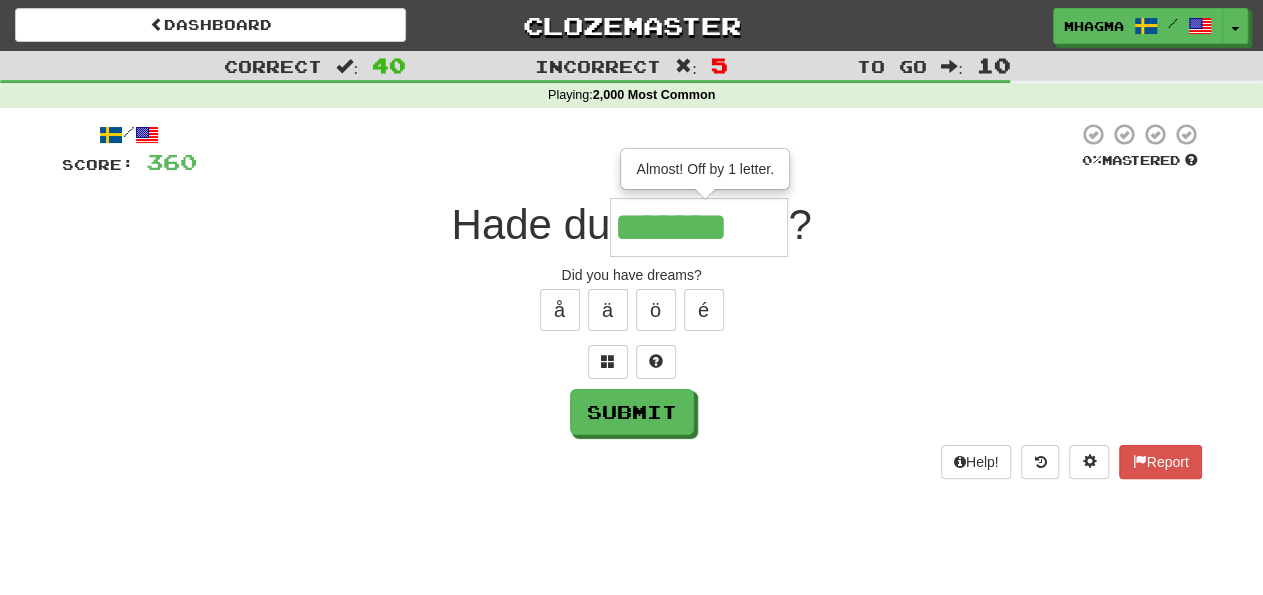 type on "*******" 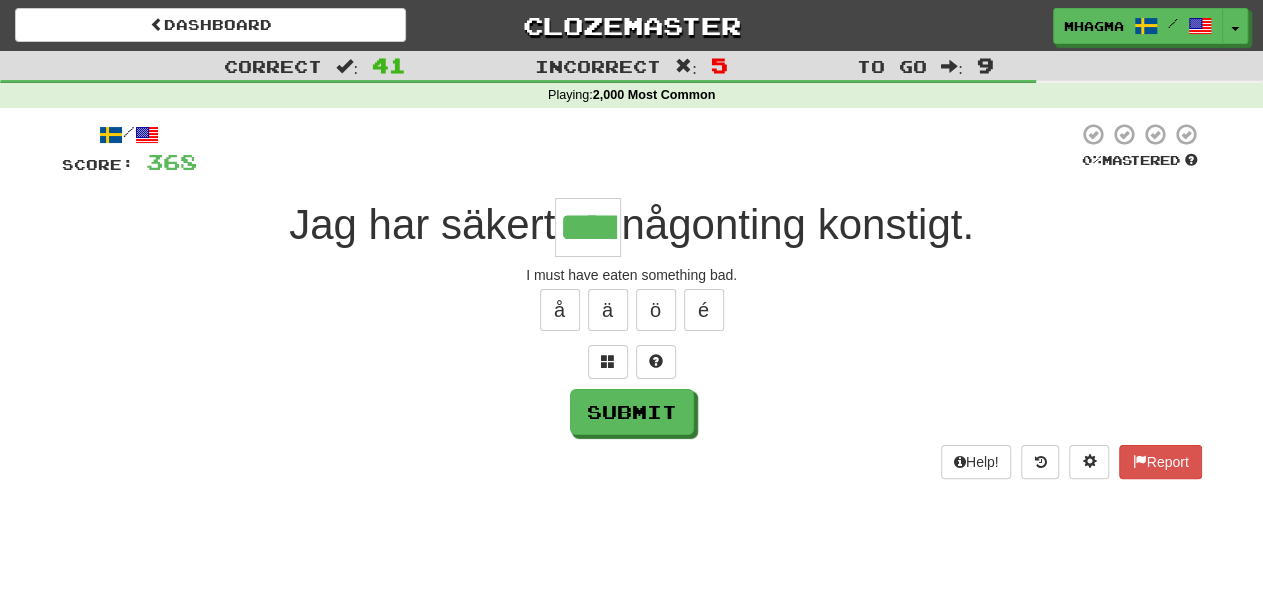type on "****" 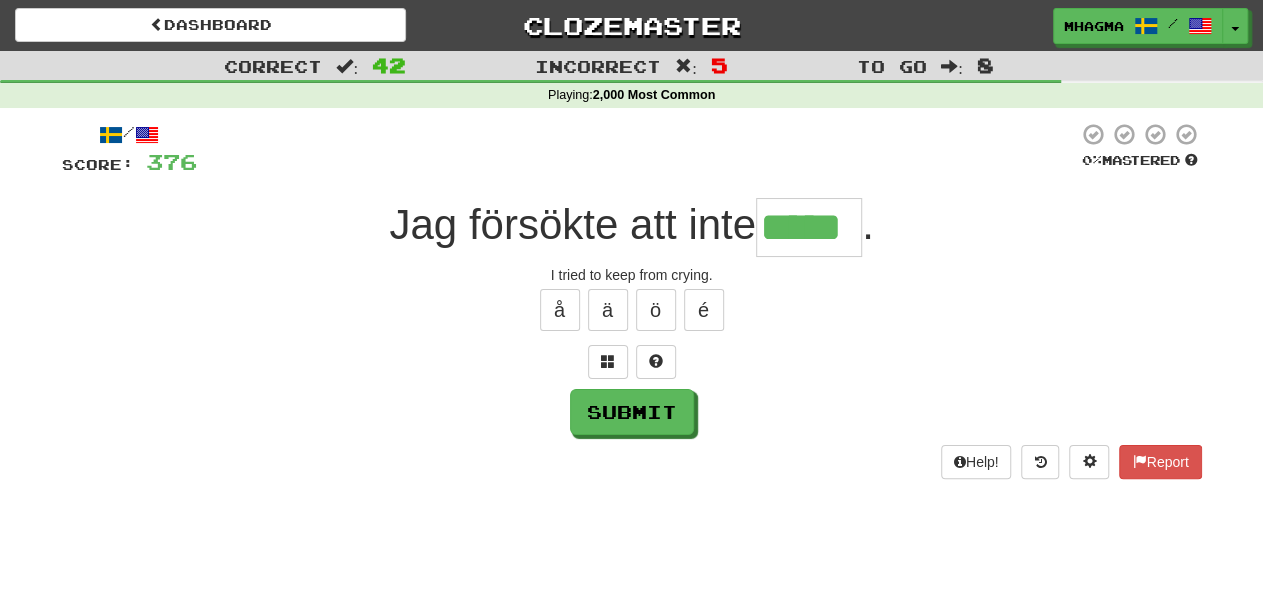 type on "*****" 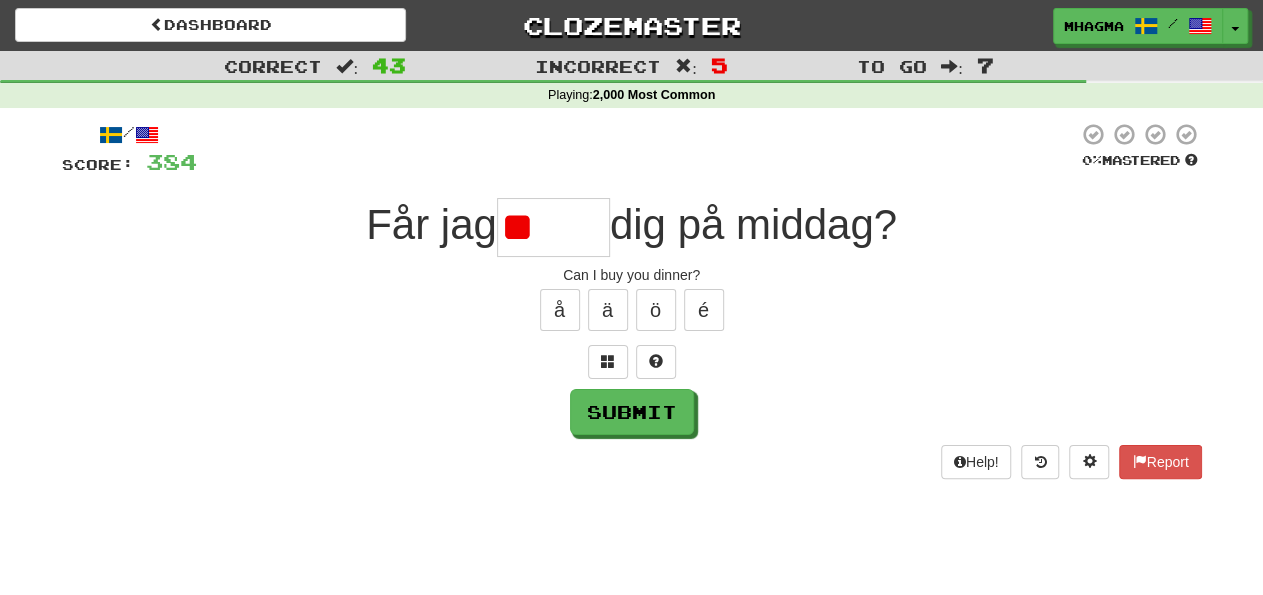 type on "*" 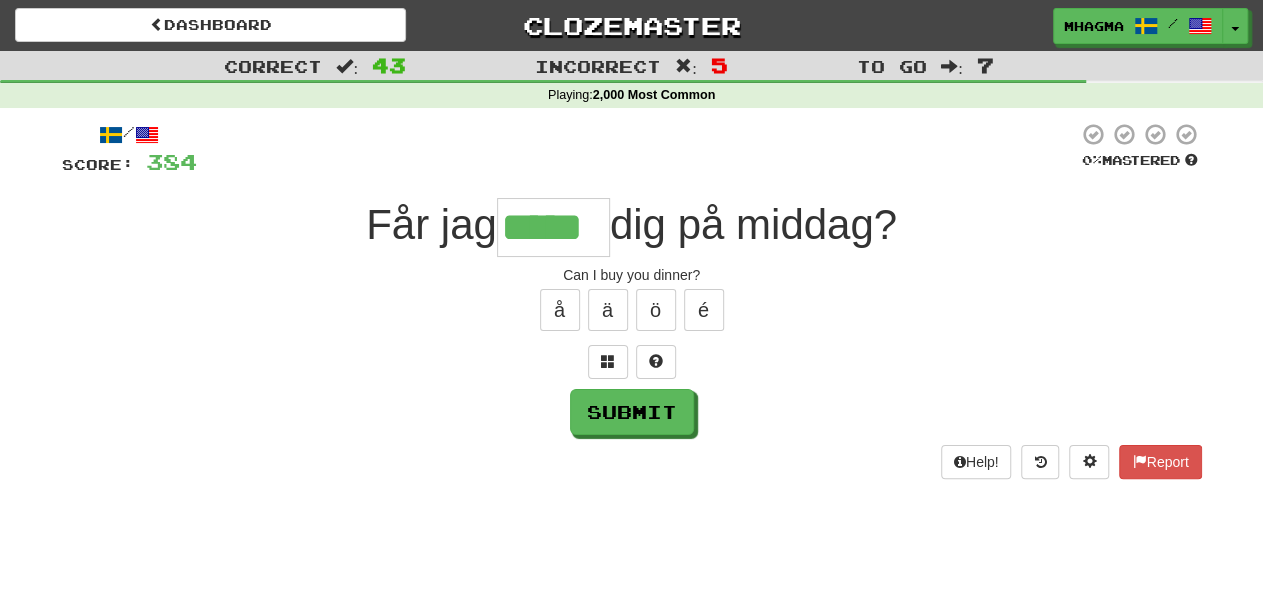 type on "*****" 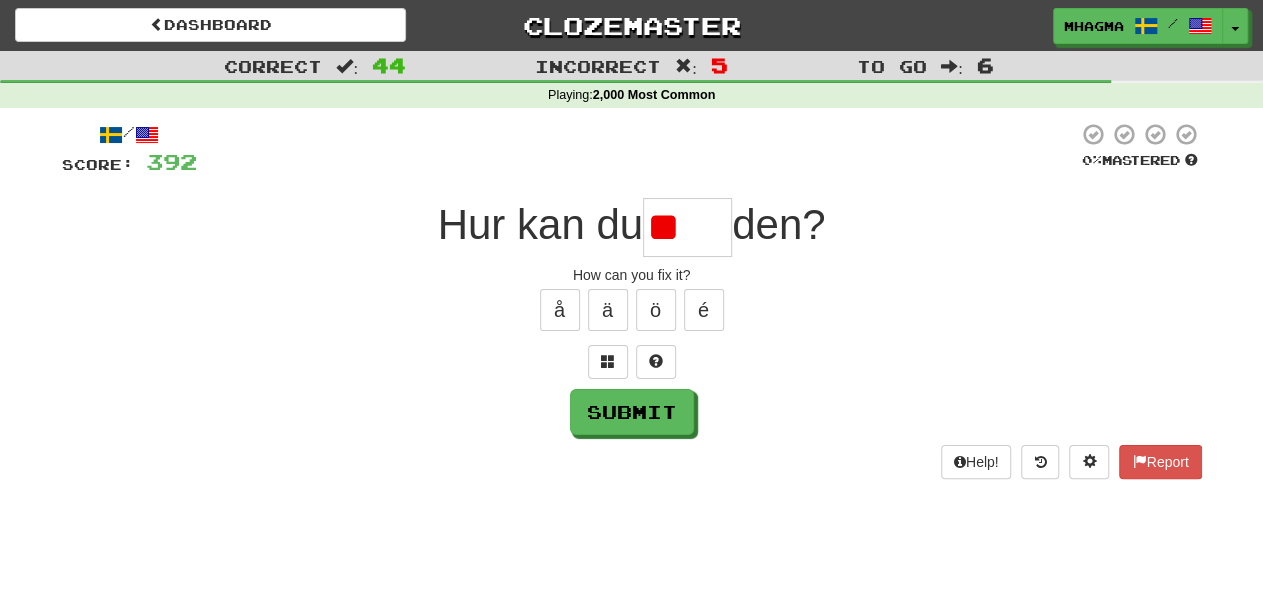 type on "*" 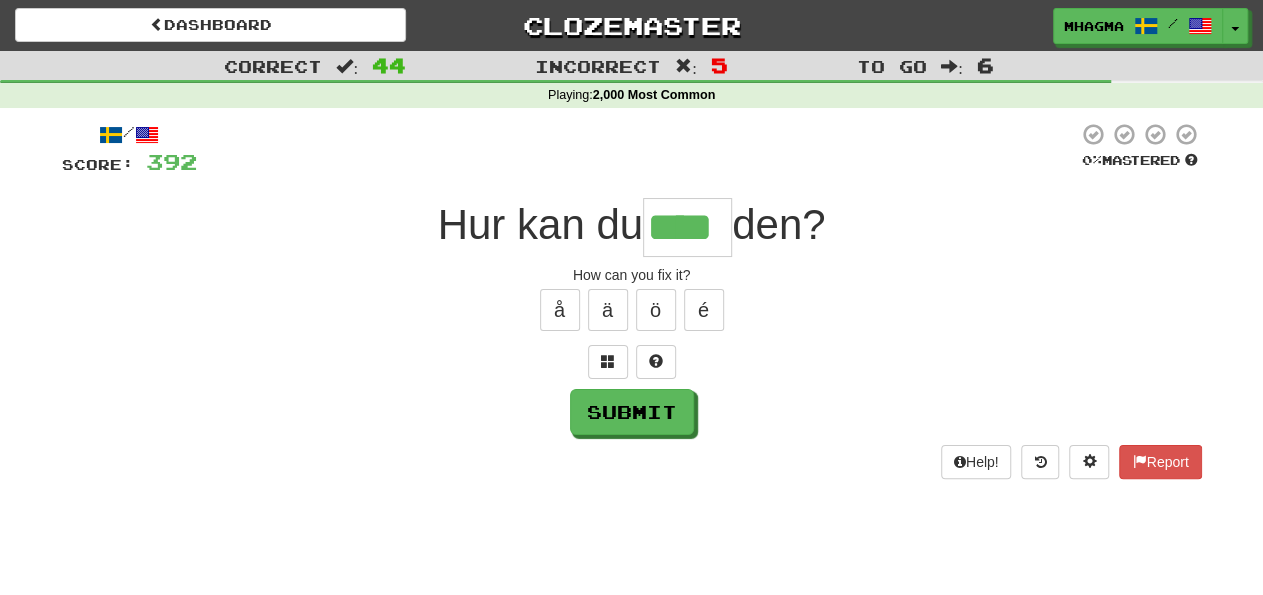 type on "****" 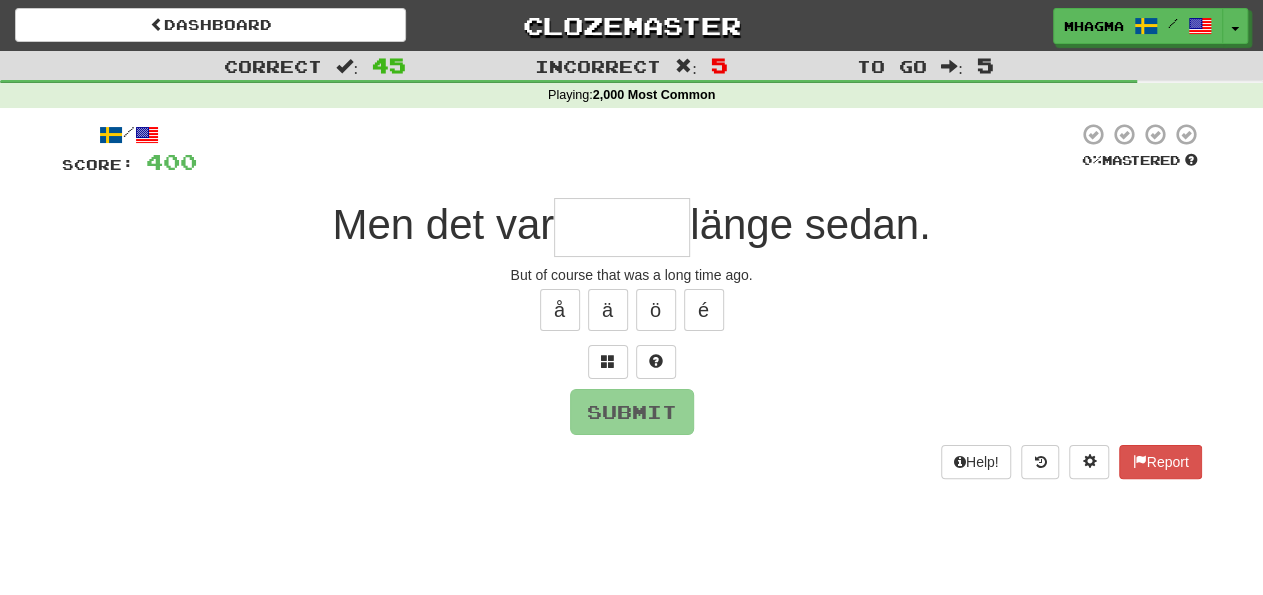 type on "*******" 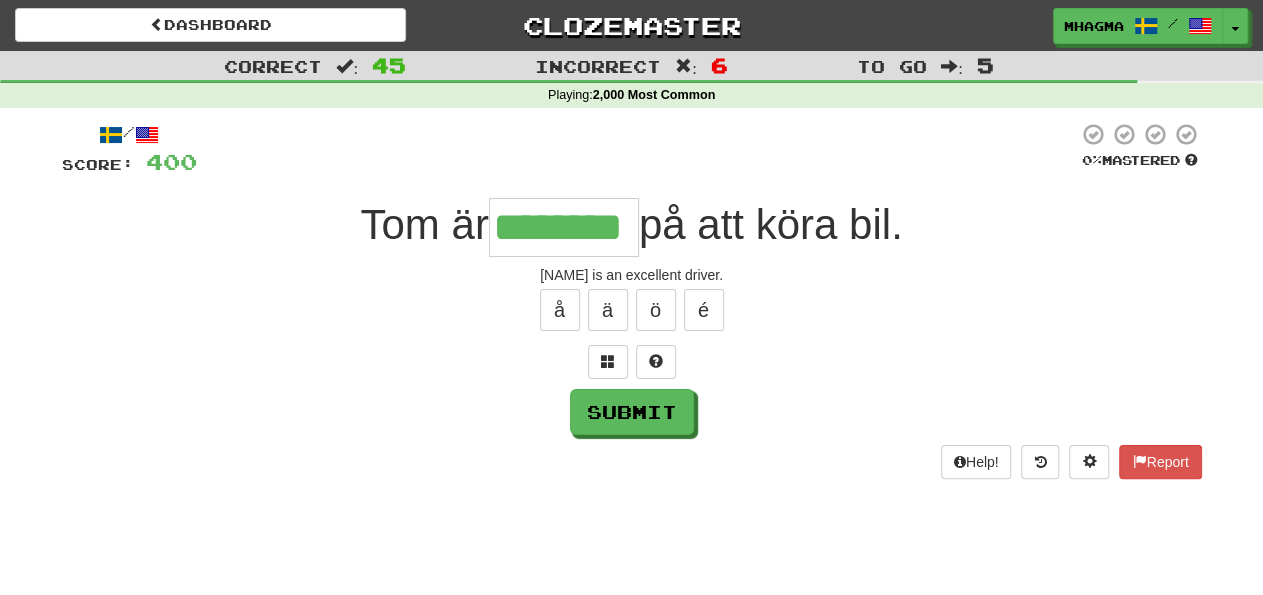 type on "********" 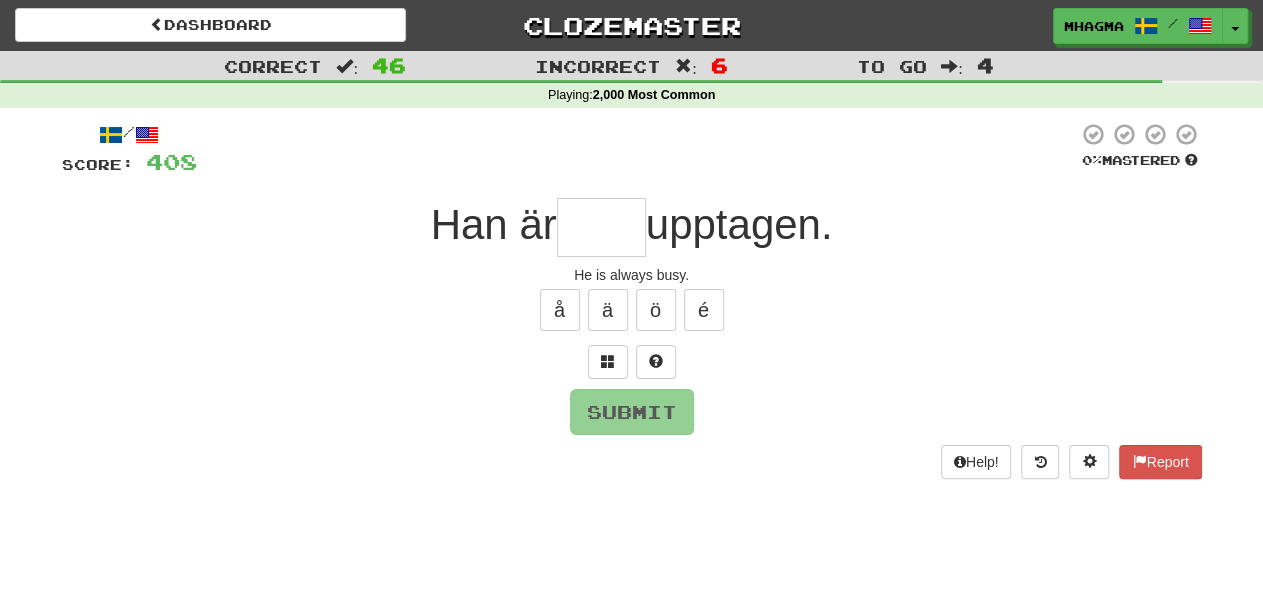 type on "*" 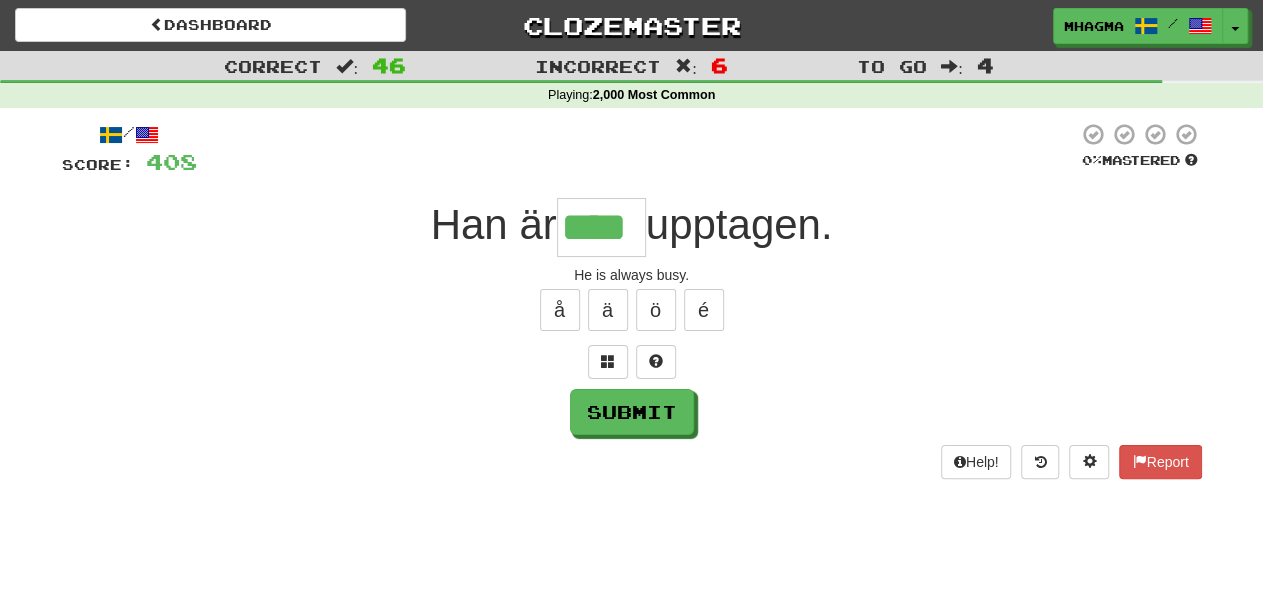 type on "****" 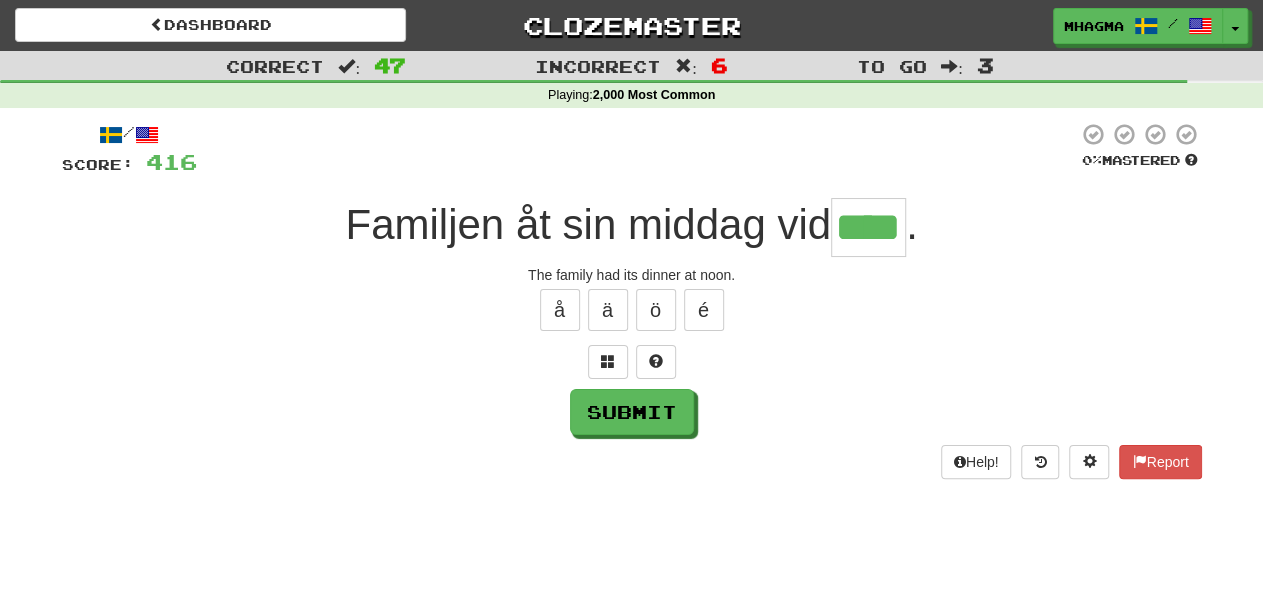 type on "****" 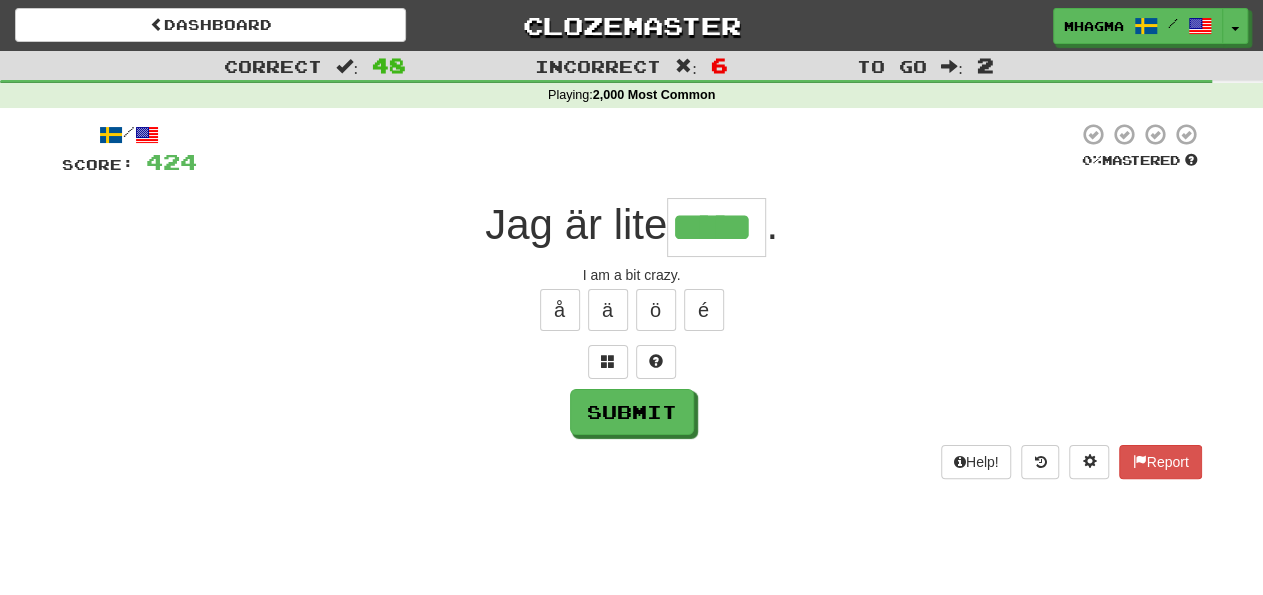 type on "*****" 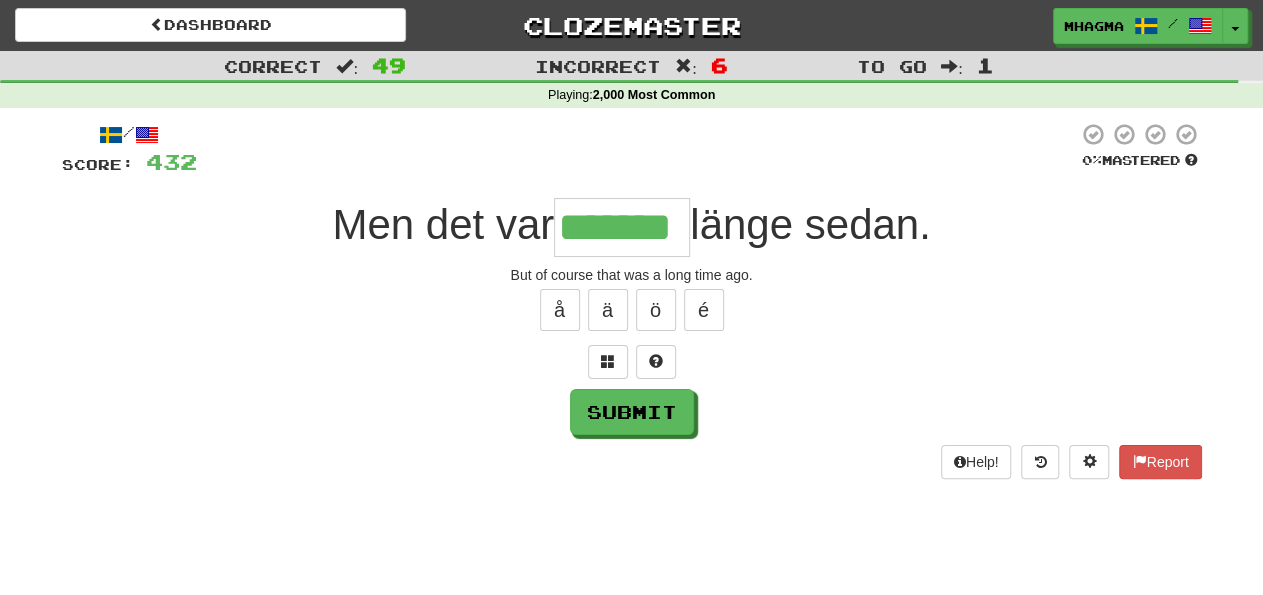 type on "*******" 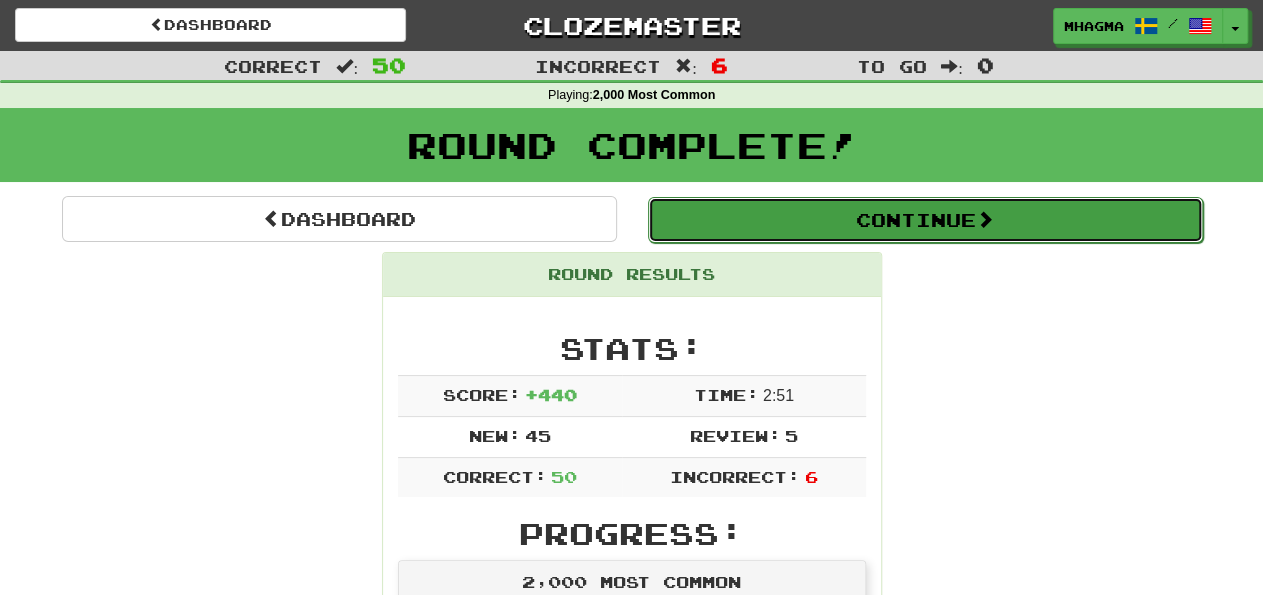 click on "Continue" at bounding box center (925, 220) 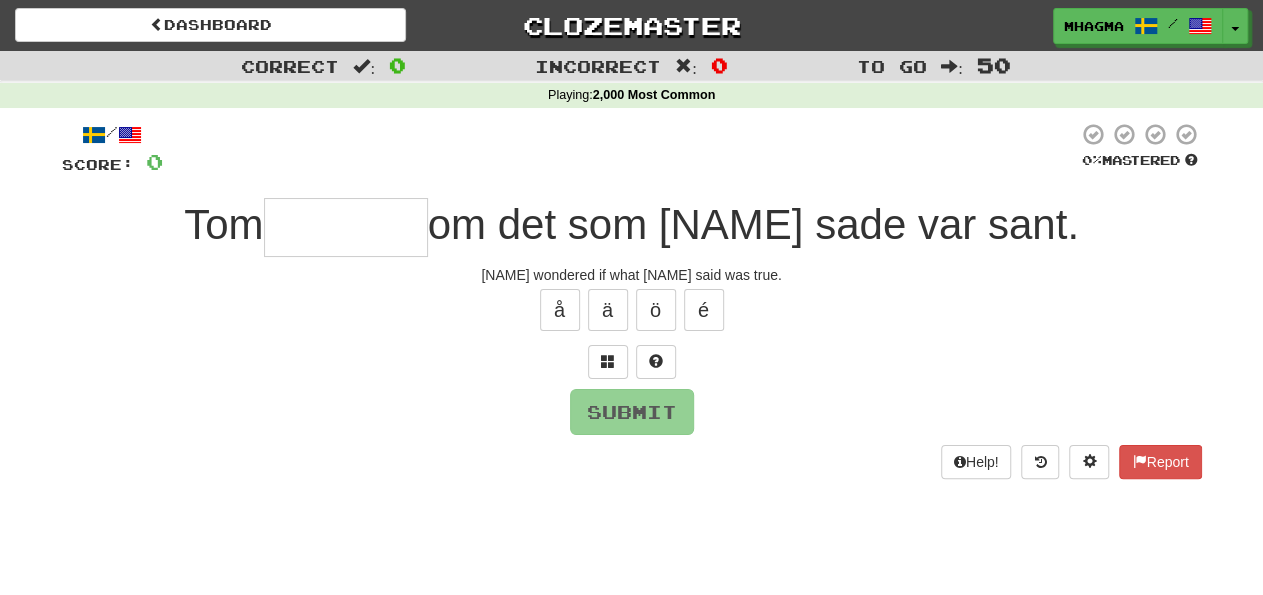 type on "*" 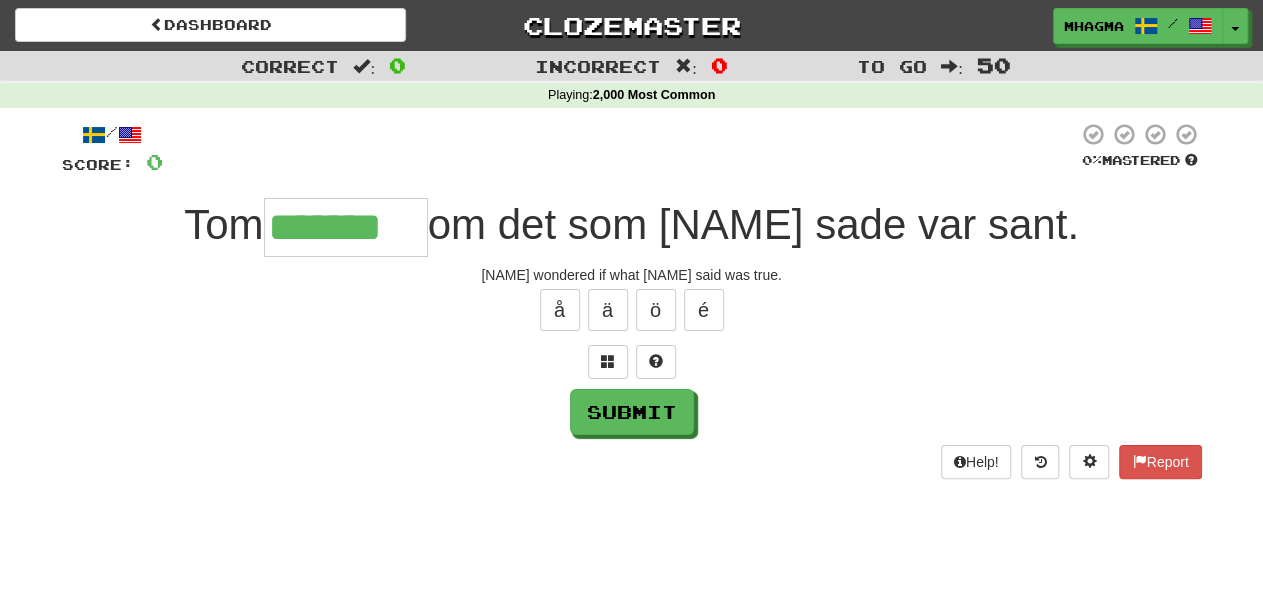 type on "*******" 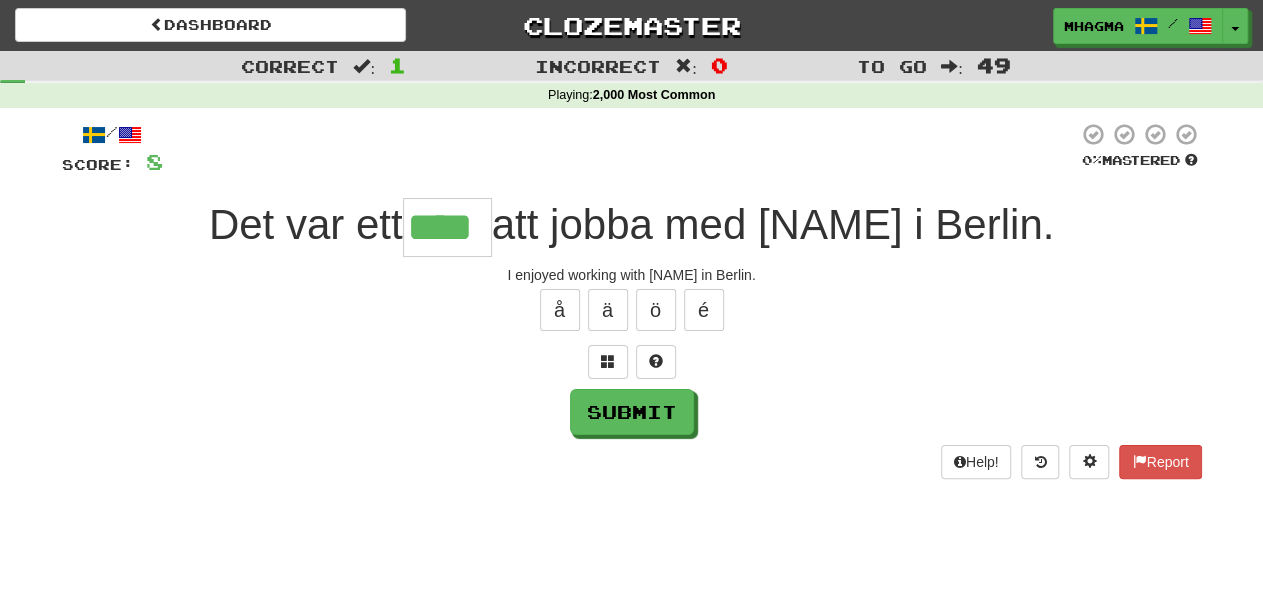 type on "****" 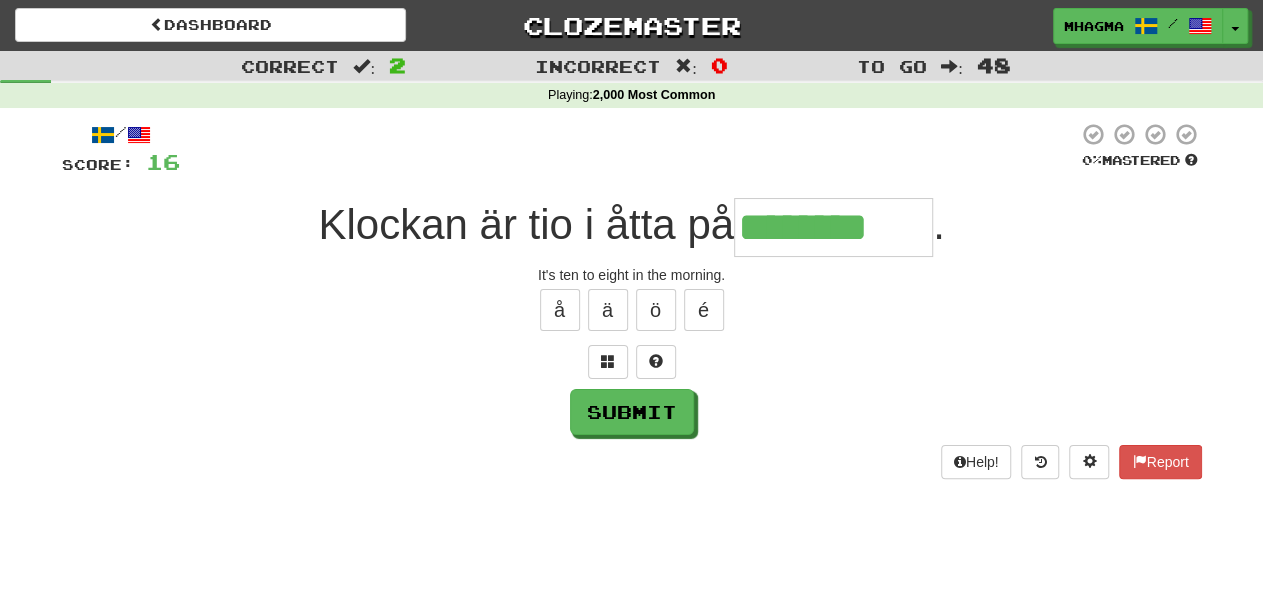 type on "********" 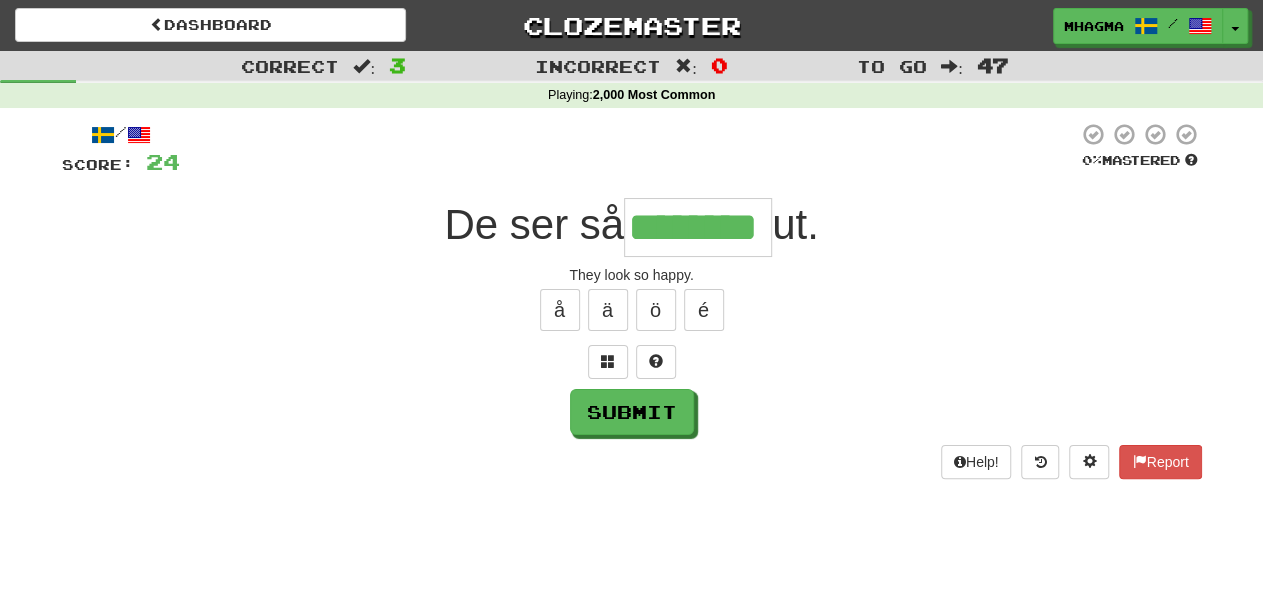 type on "********" 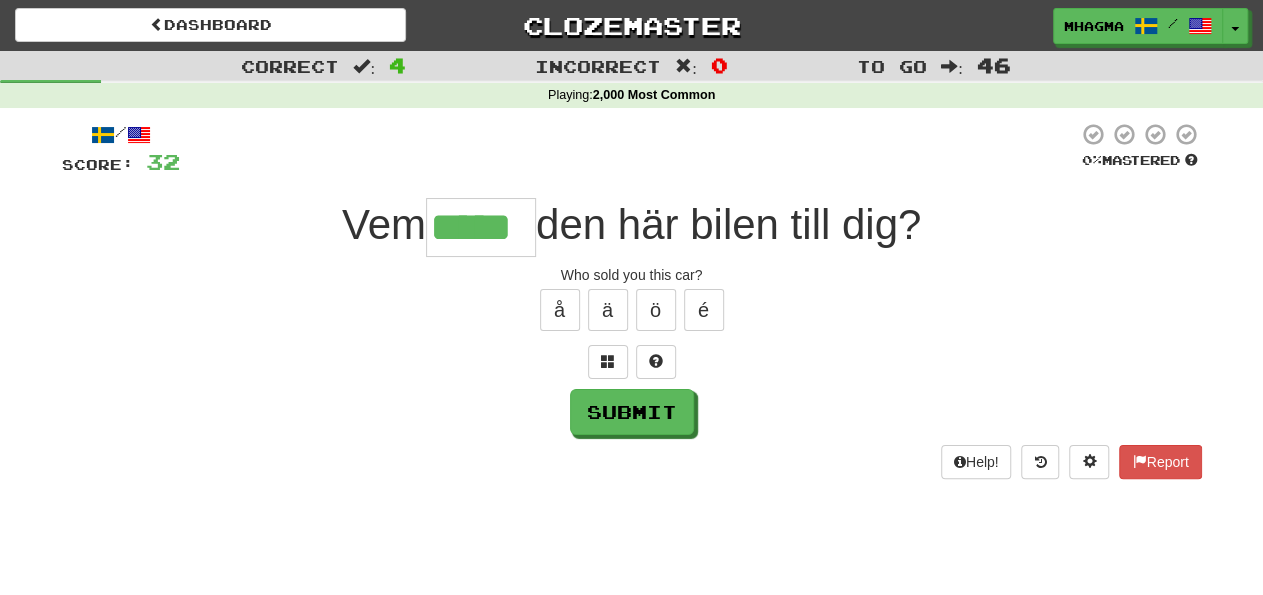 type on "*****" 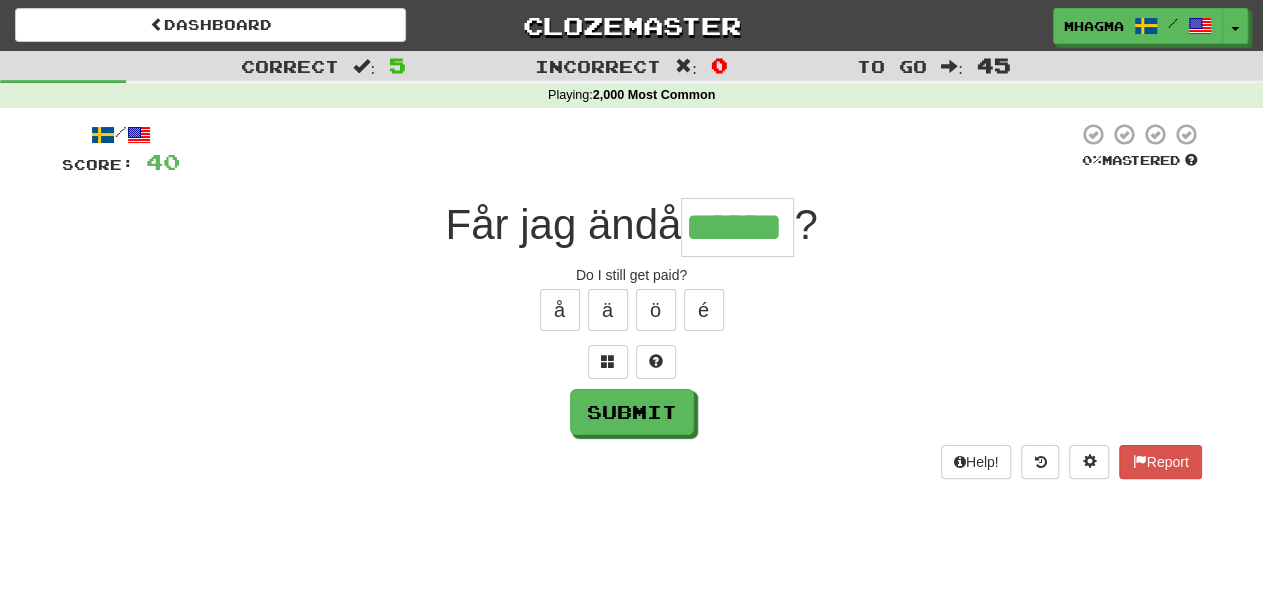 type on "******" 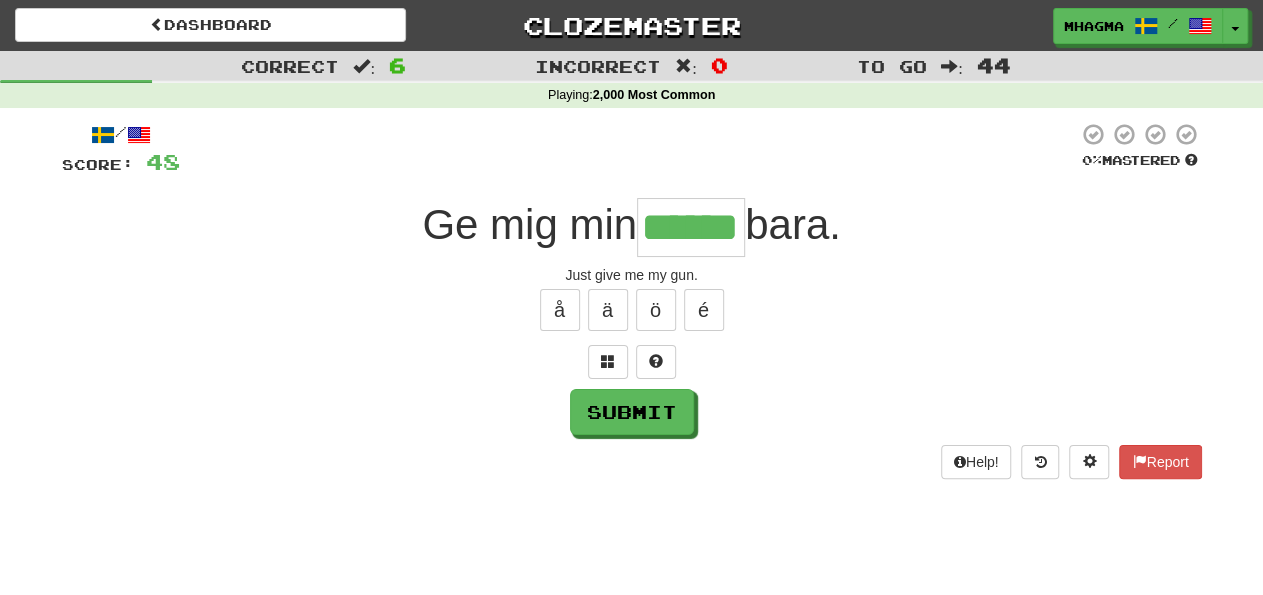 type on "******" 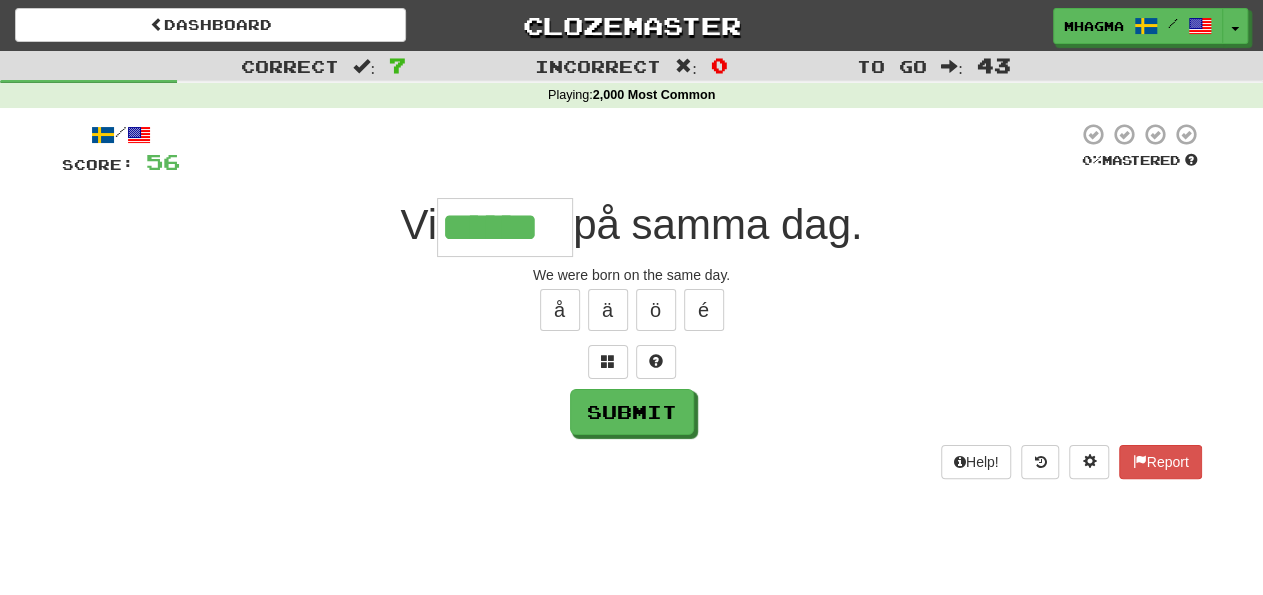 type on "******" 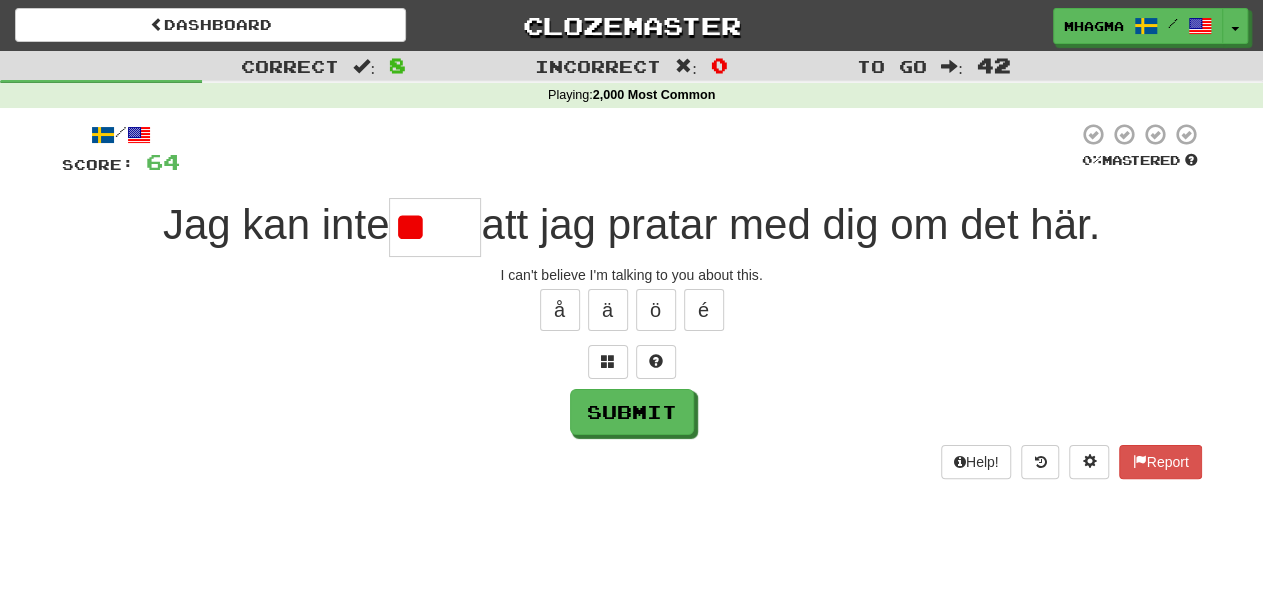 type on "*" 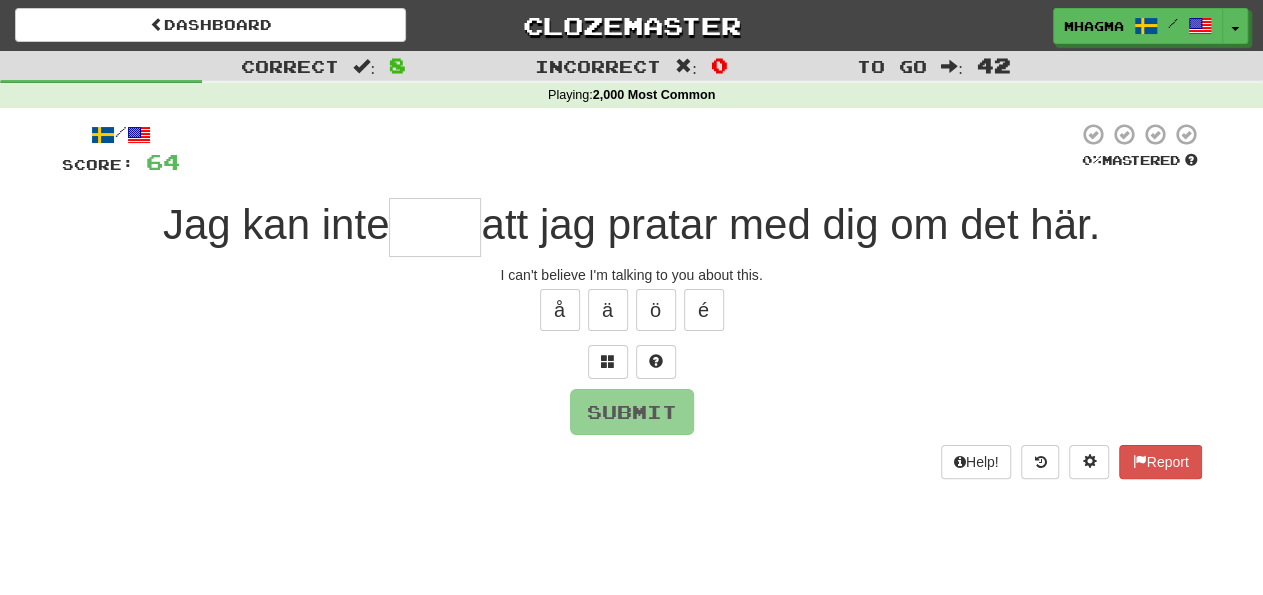 type on "*****" 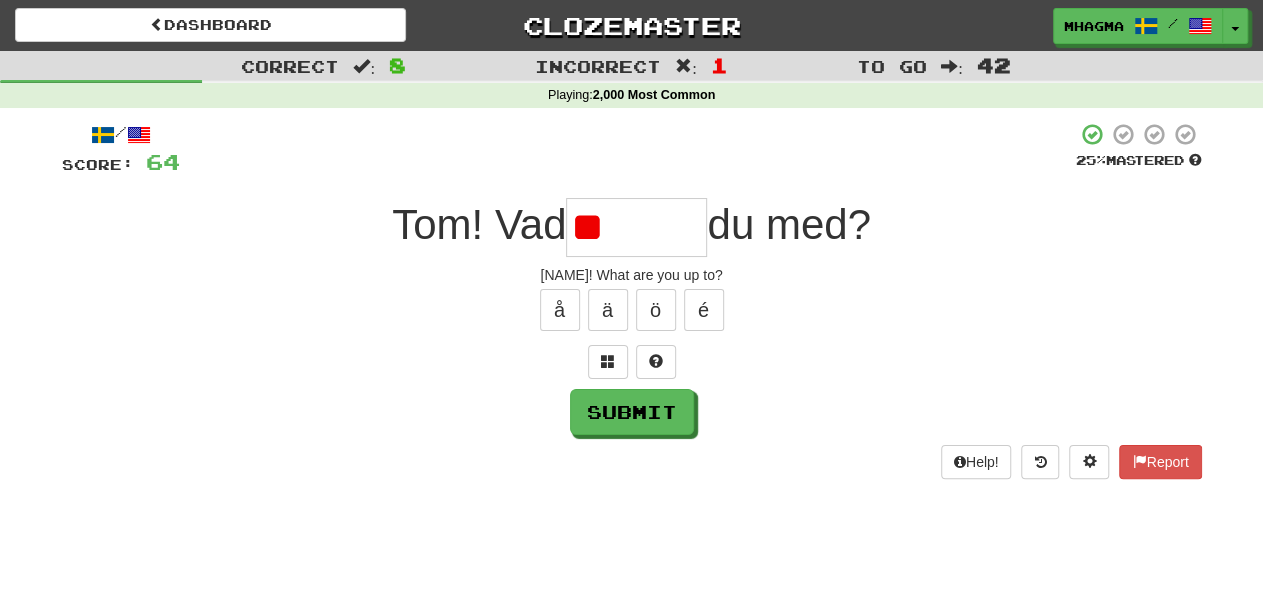 type on "*" 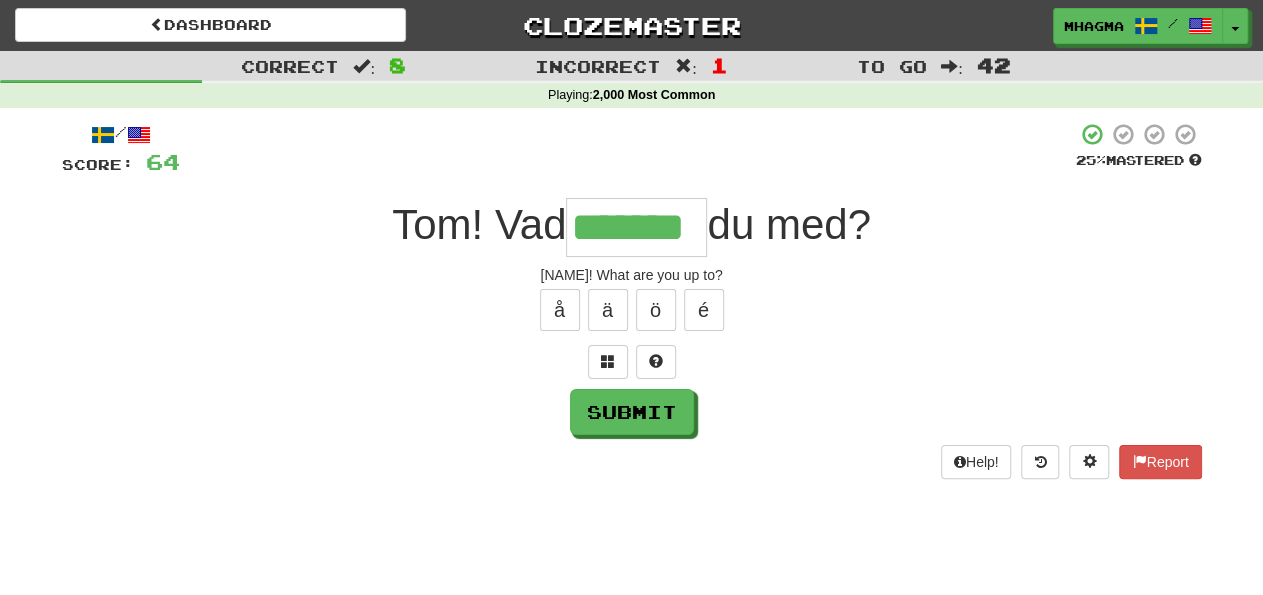 type on "*******" 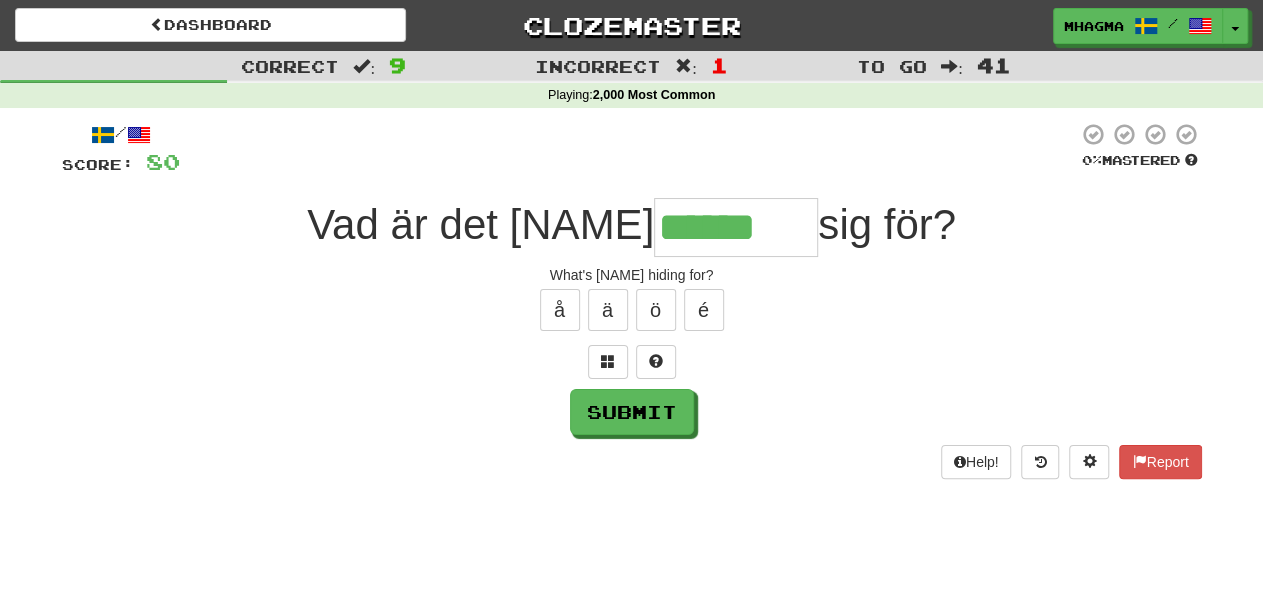 type on "******" 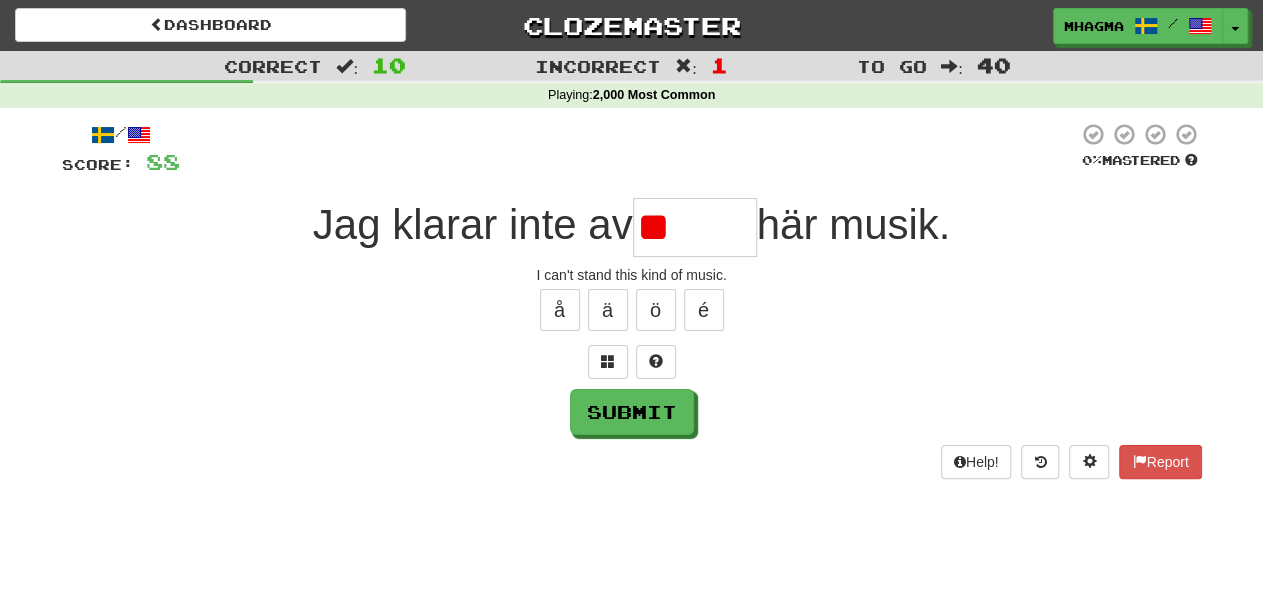 type on "*" 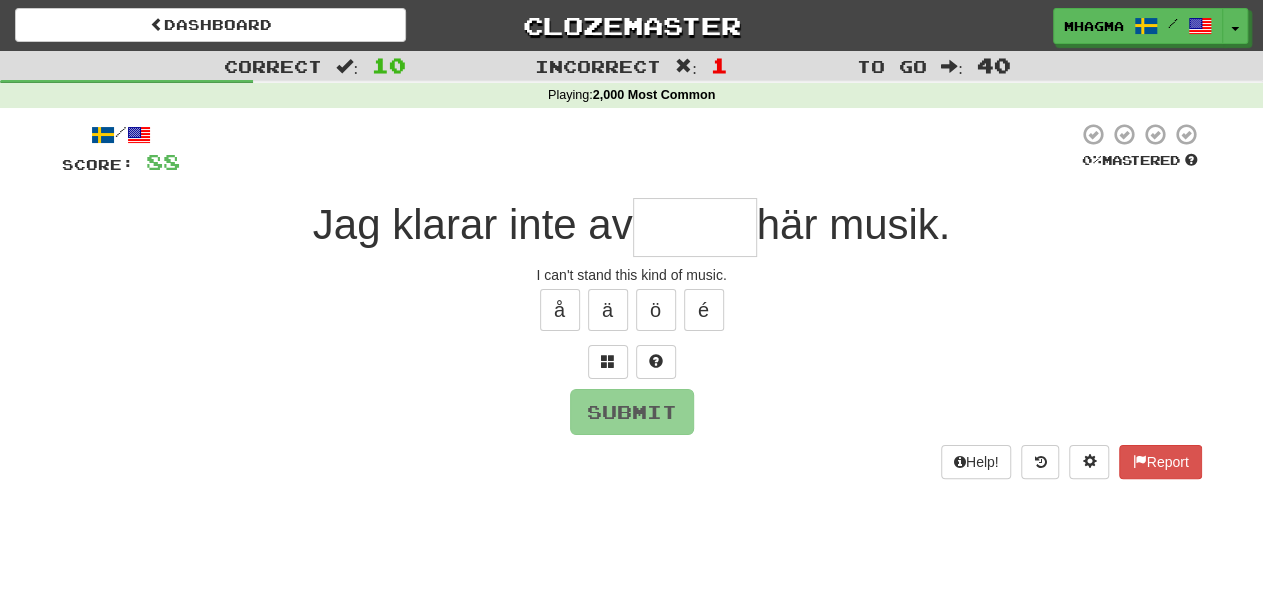 type on "*****" 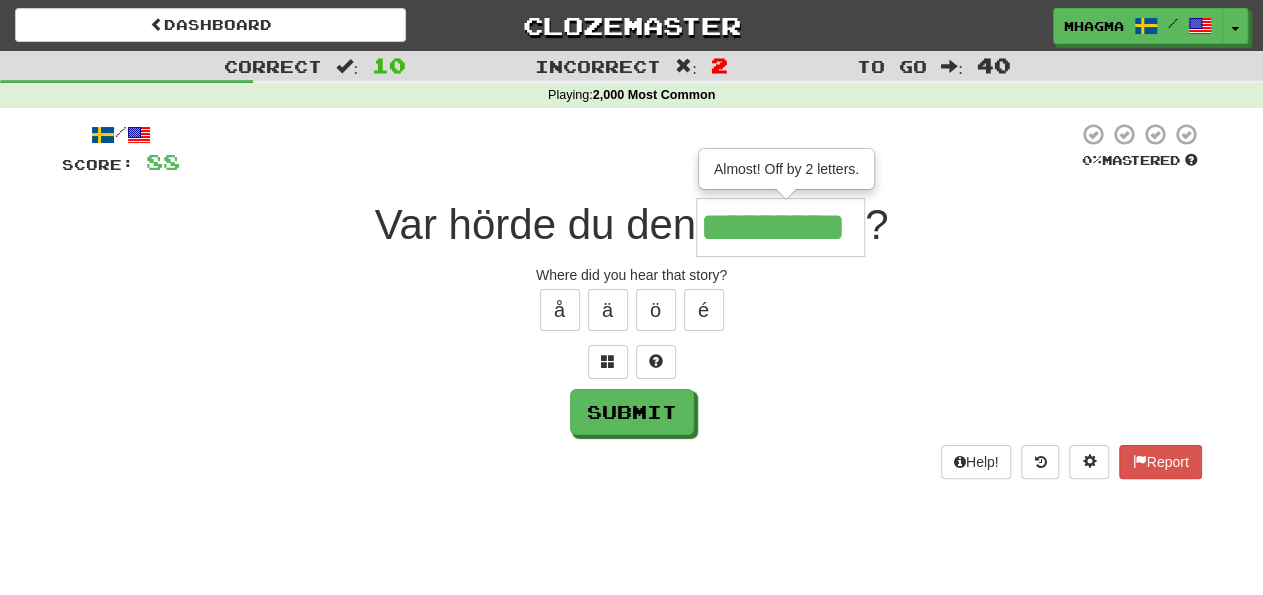 type on "*********" 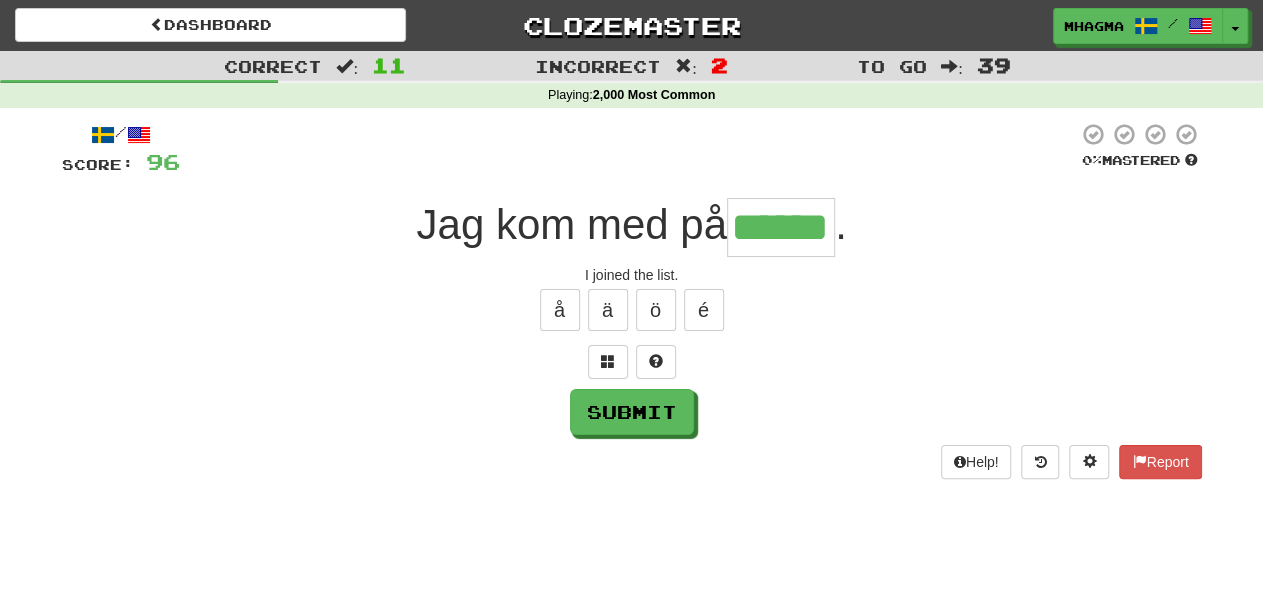 type on "******" 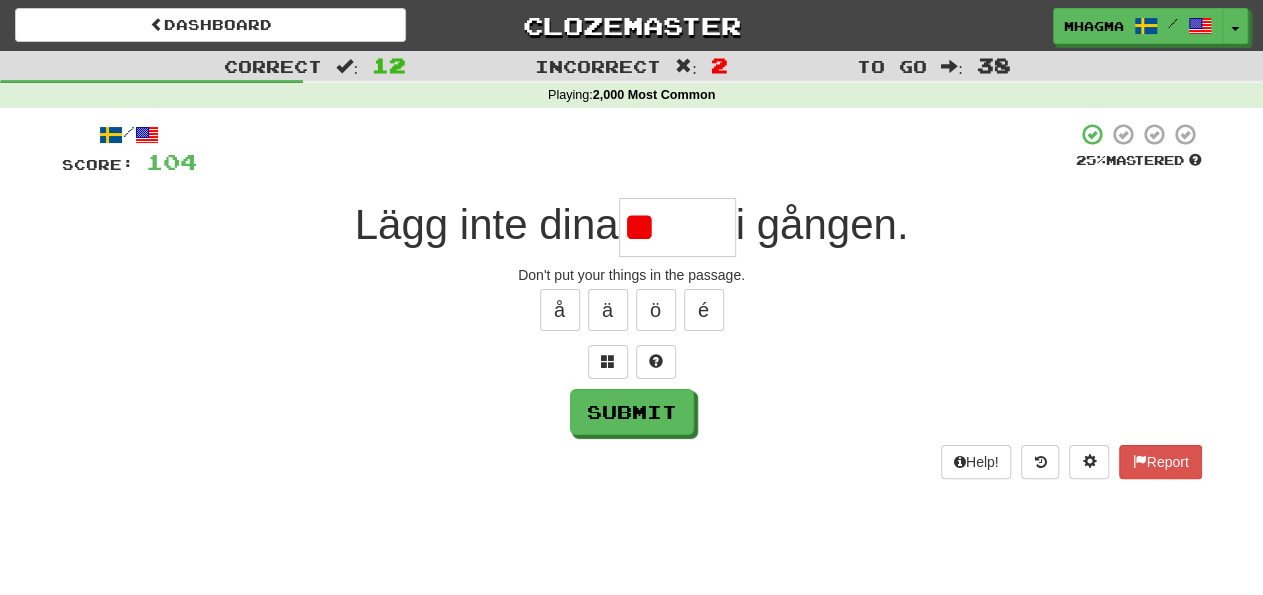 type on "*" 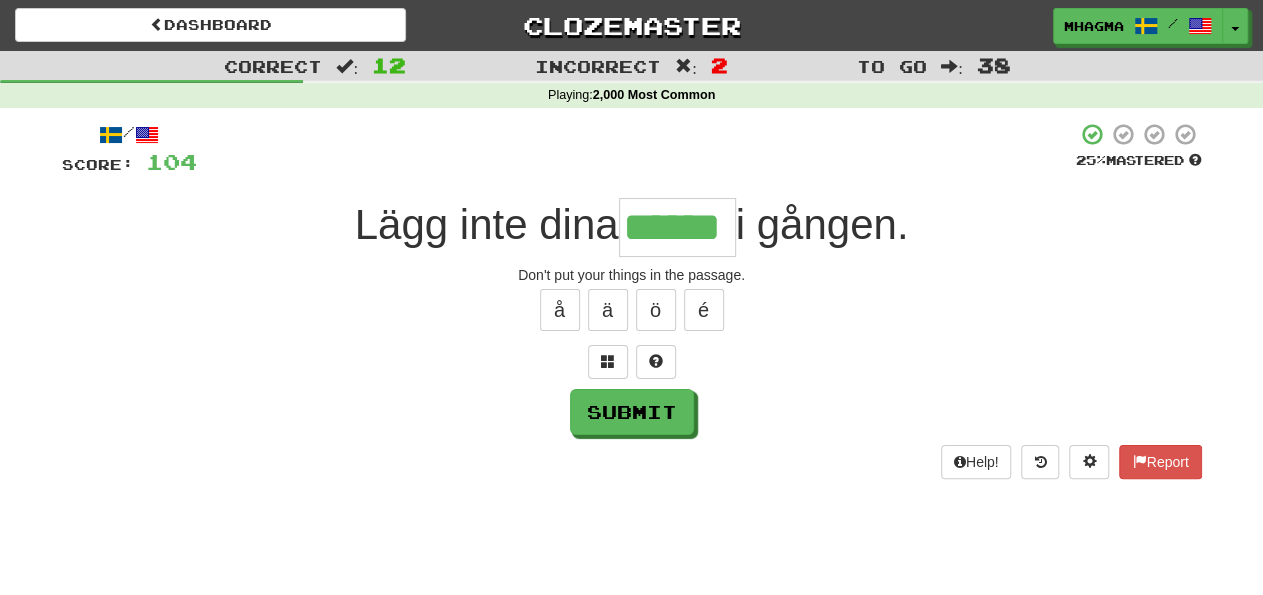 type on "******" 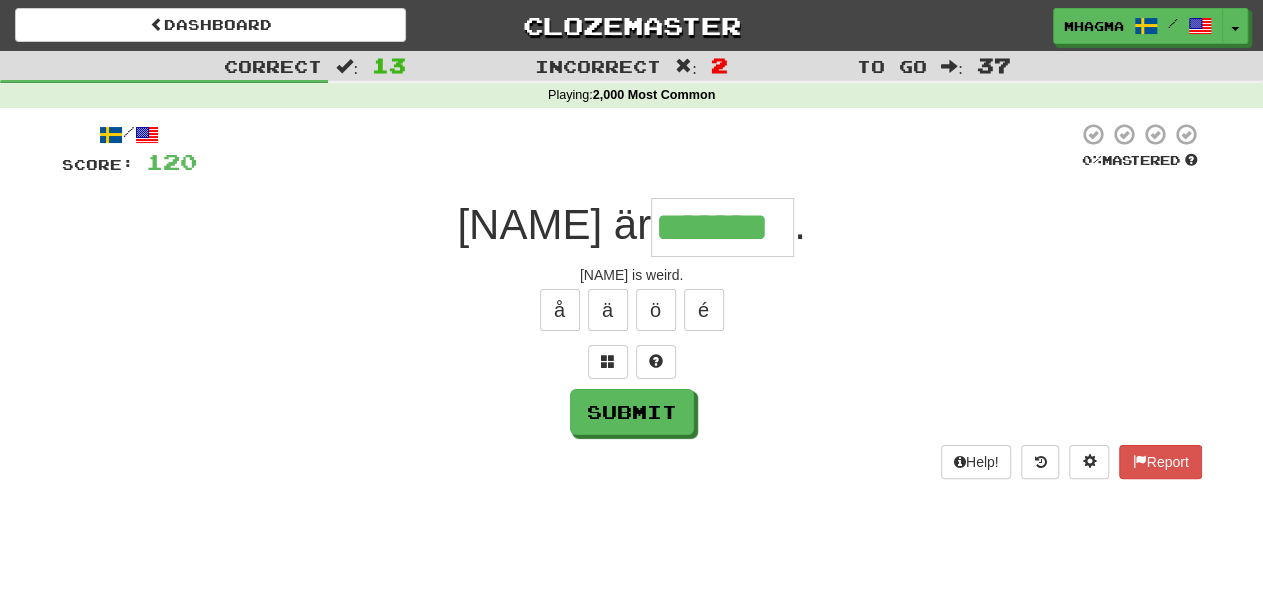 type on "*******" 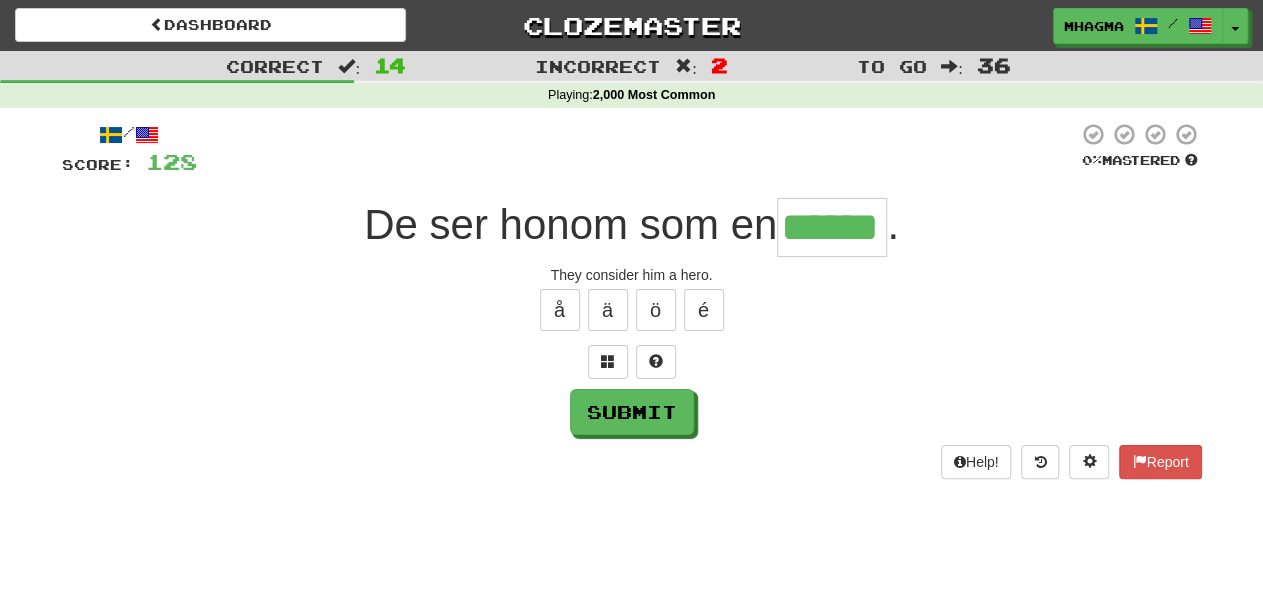 type on "******" 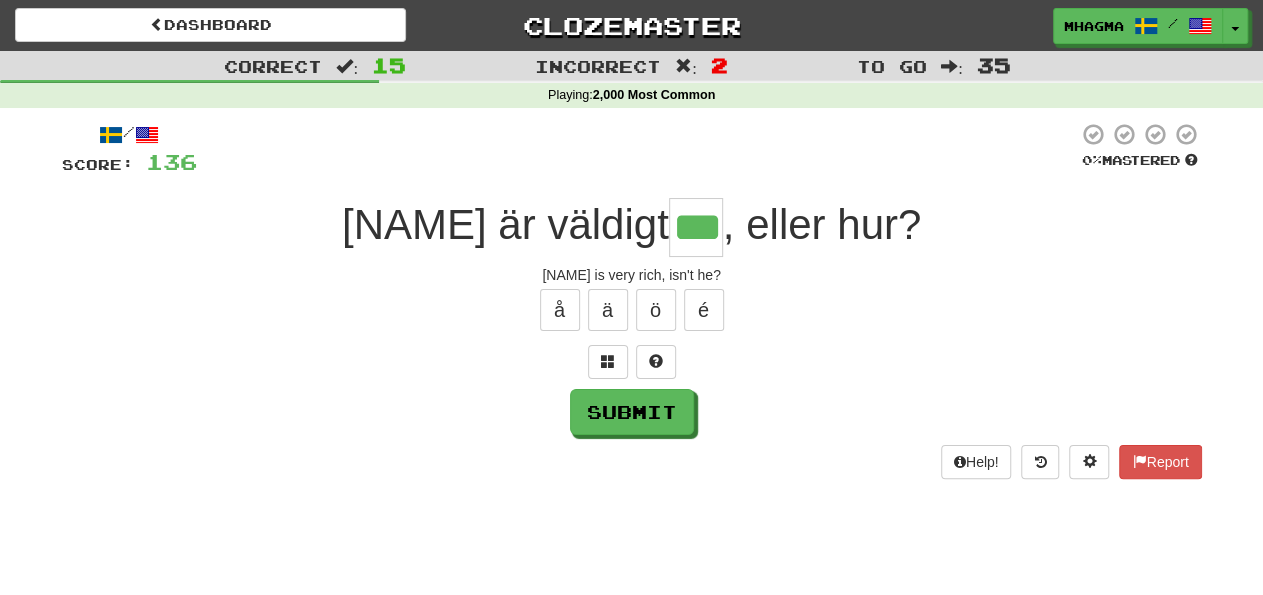 type on "***" 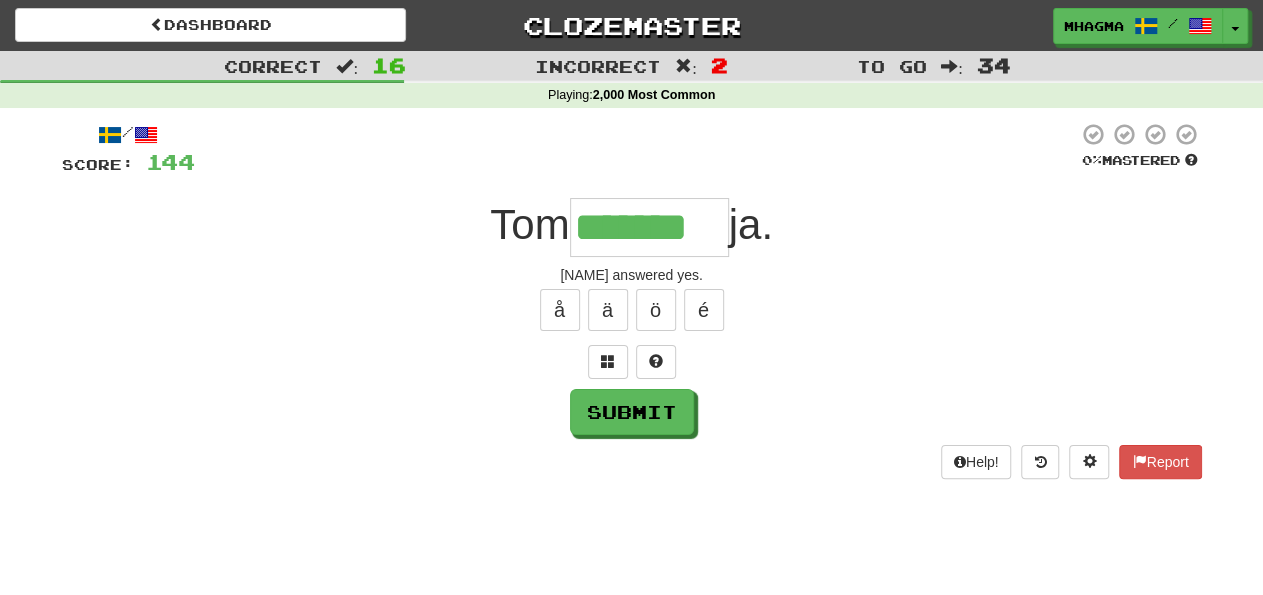 type on "*******" 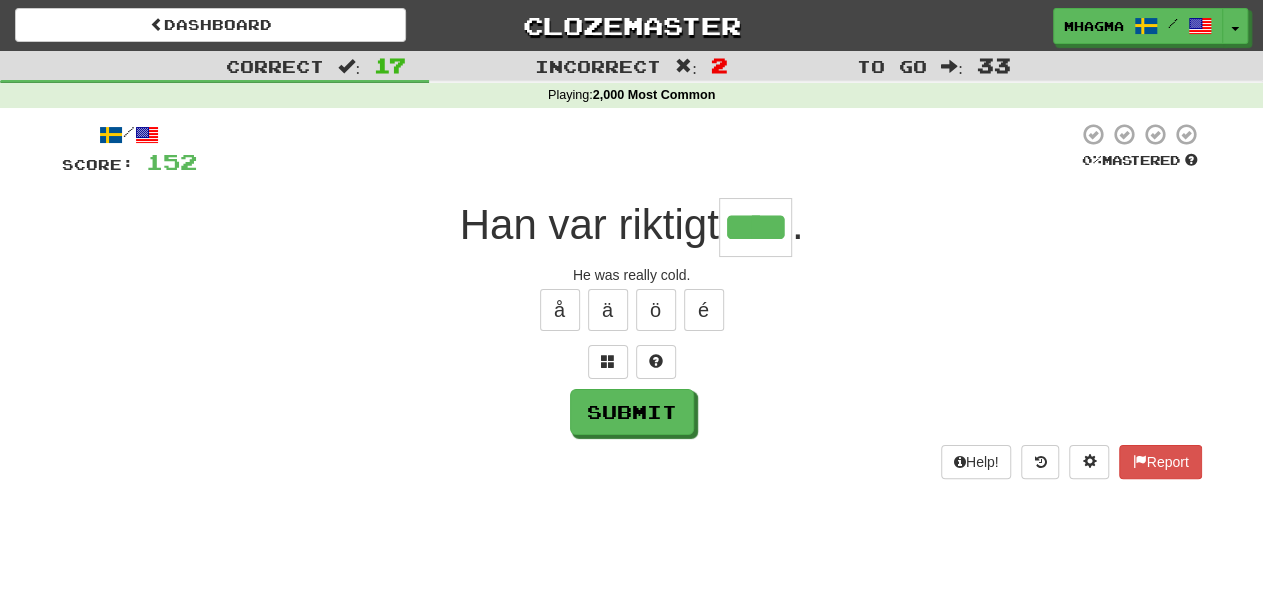 type on "****" 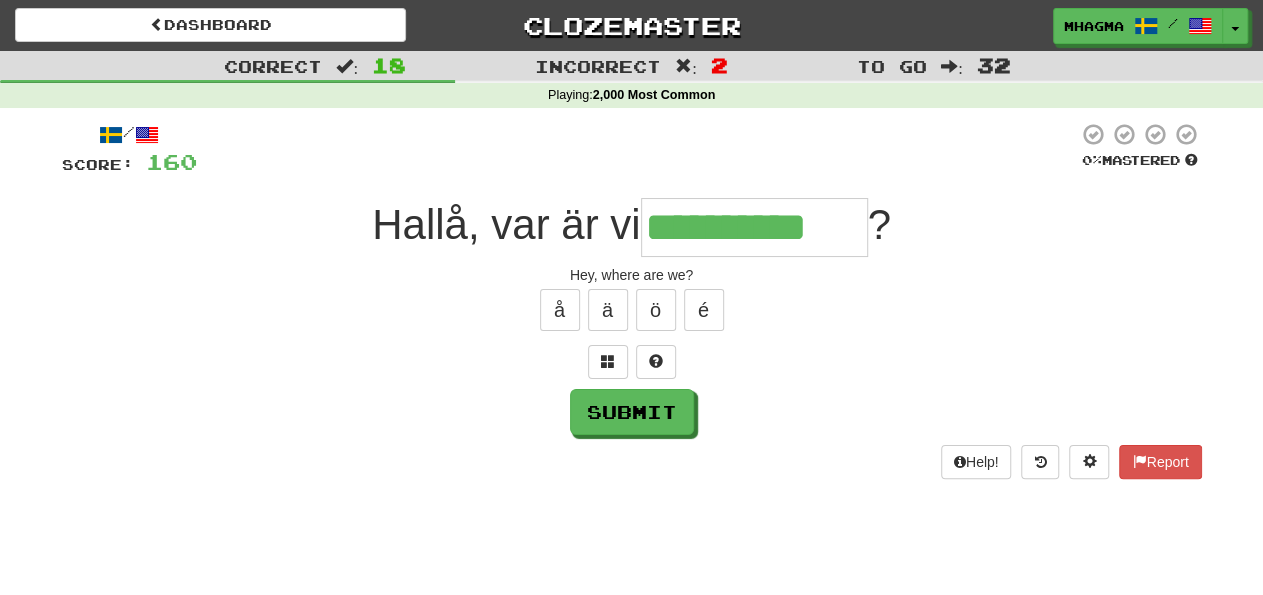 type on "**********" 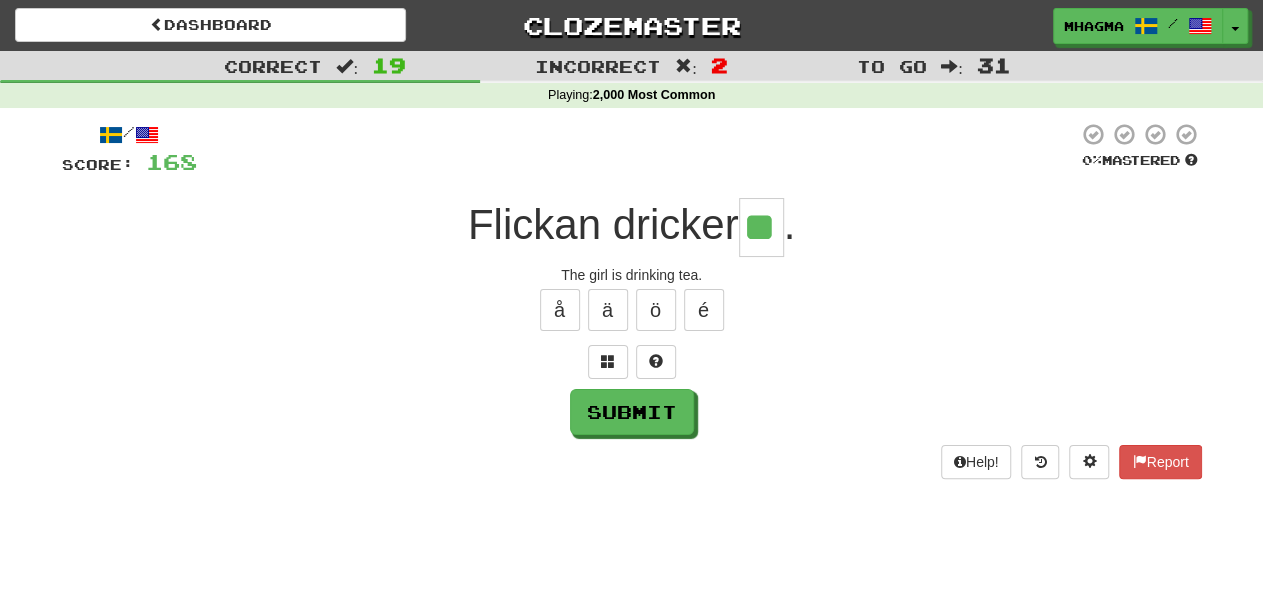 type on "**" 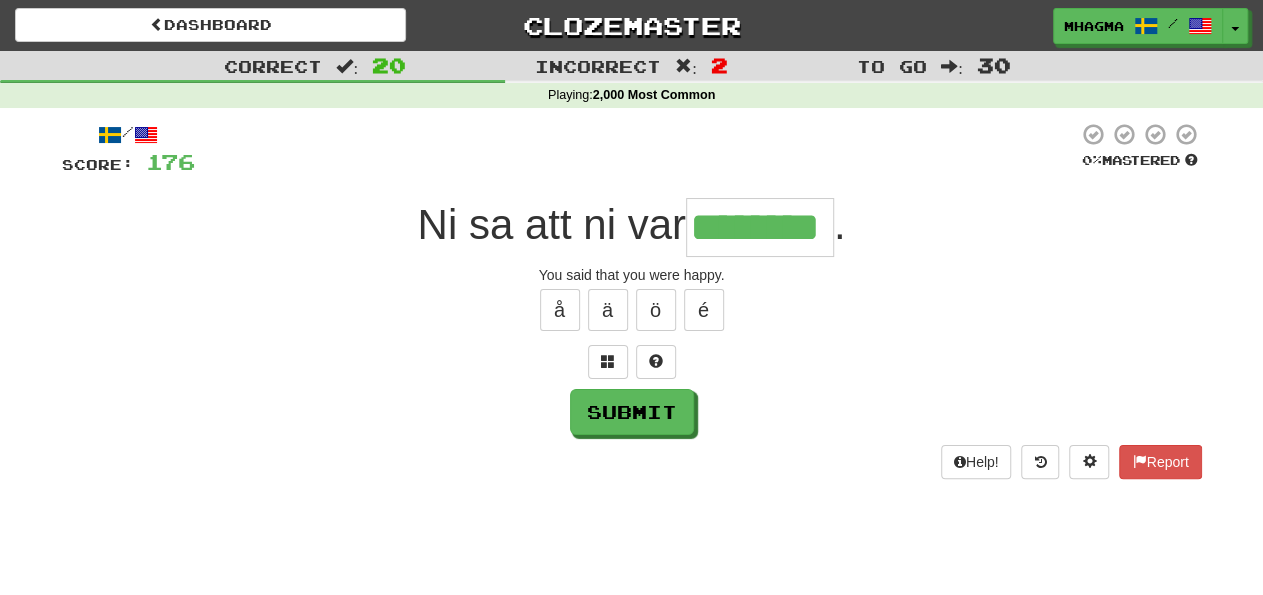 type on "********" 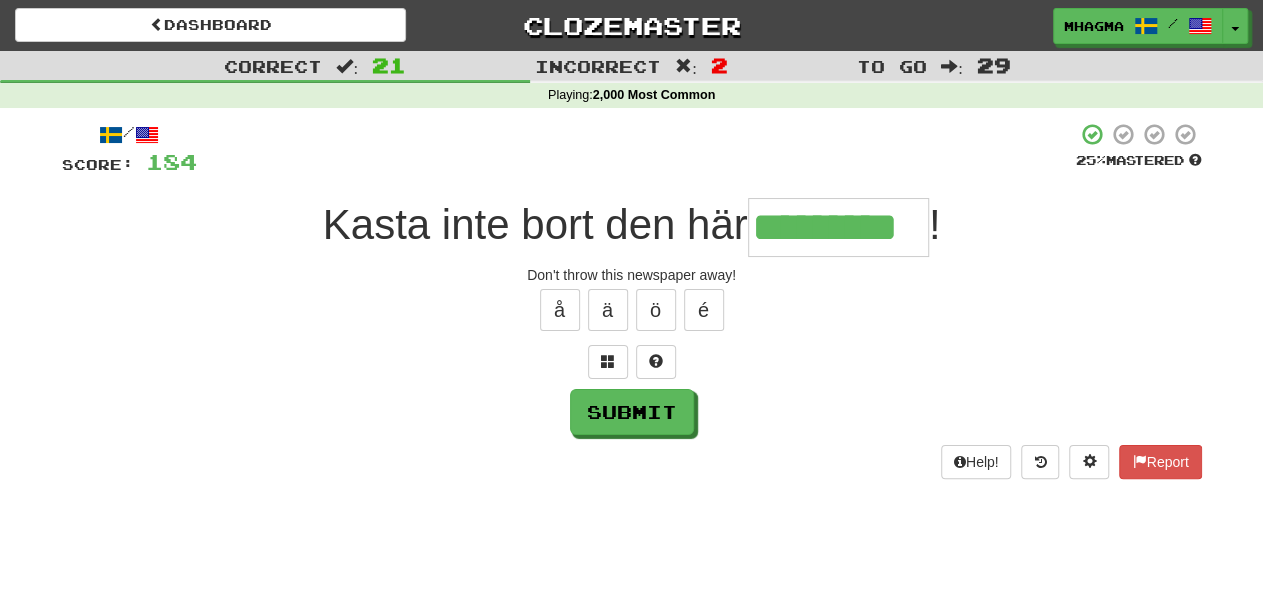 type on "*********" 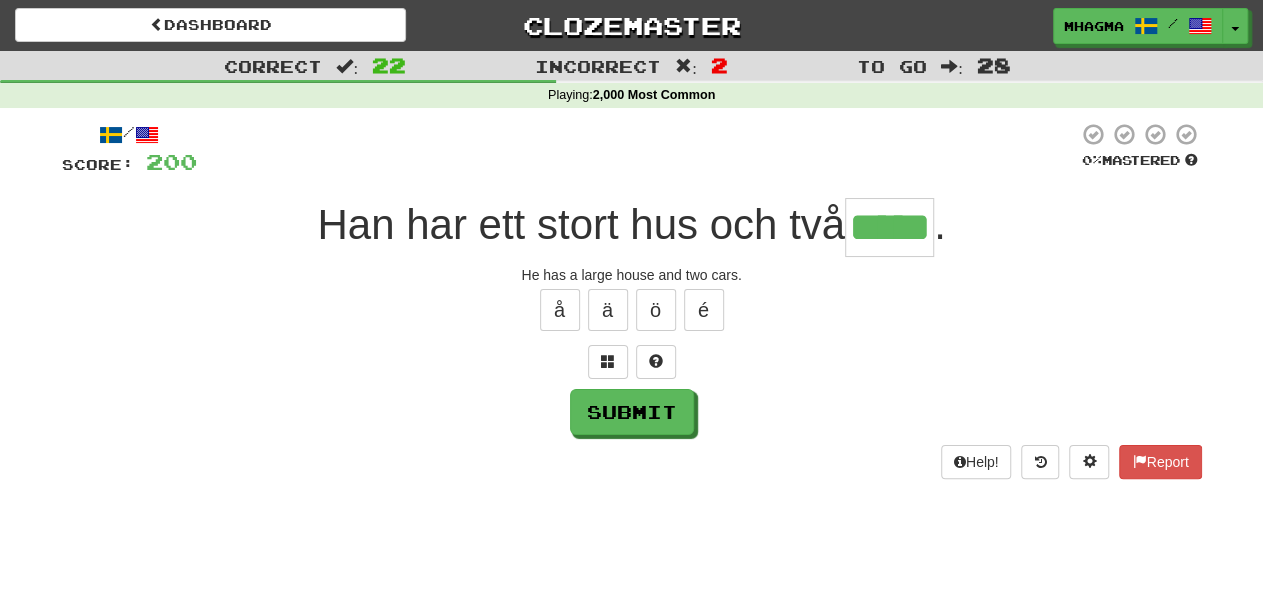type on "*****" 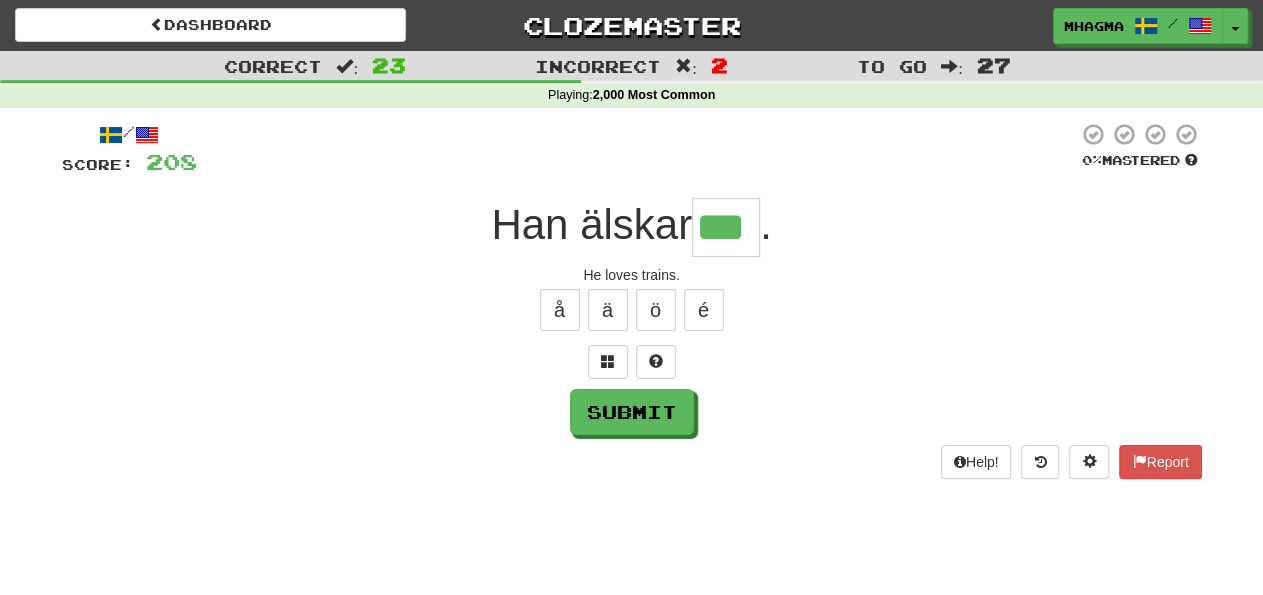 type on "***" 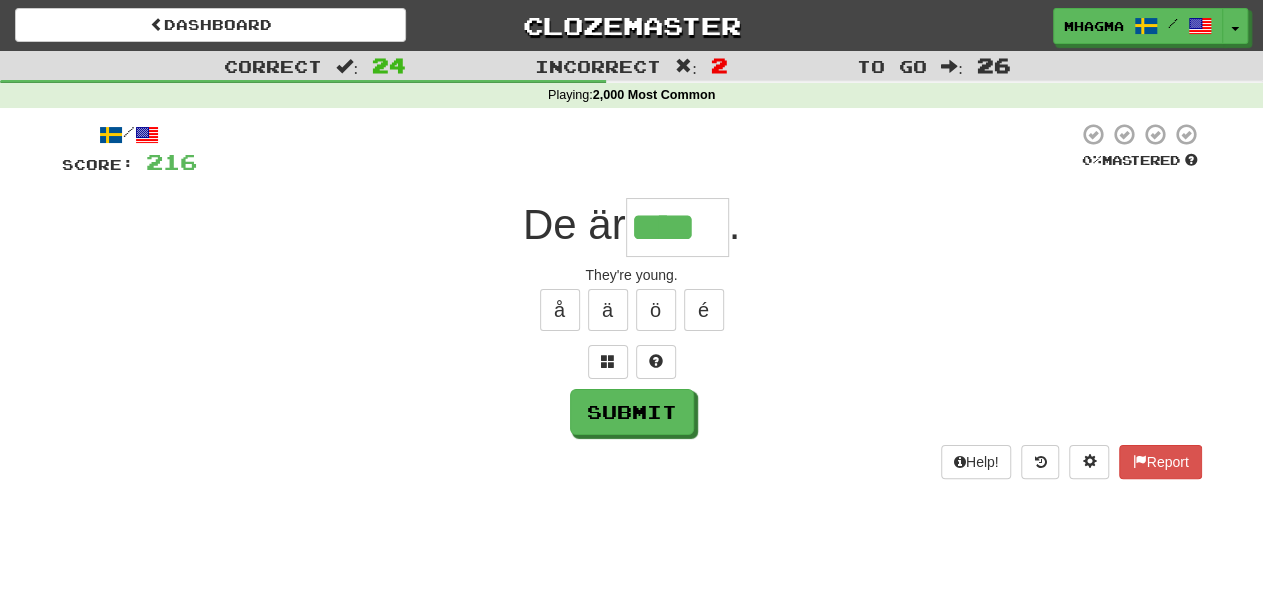 type on "****" 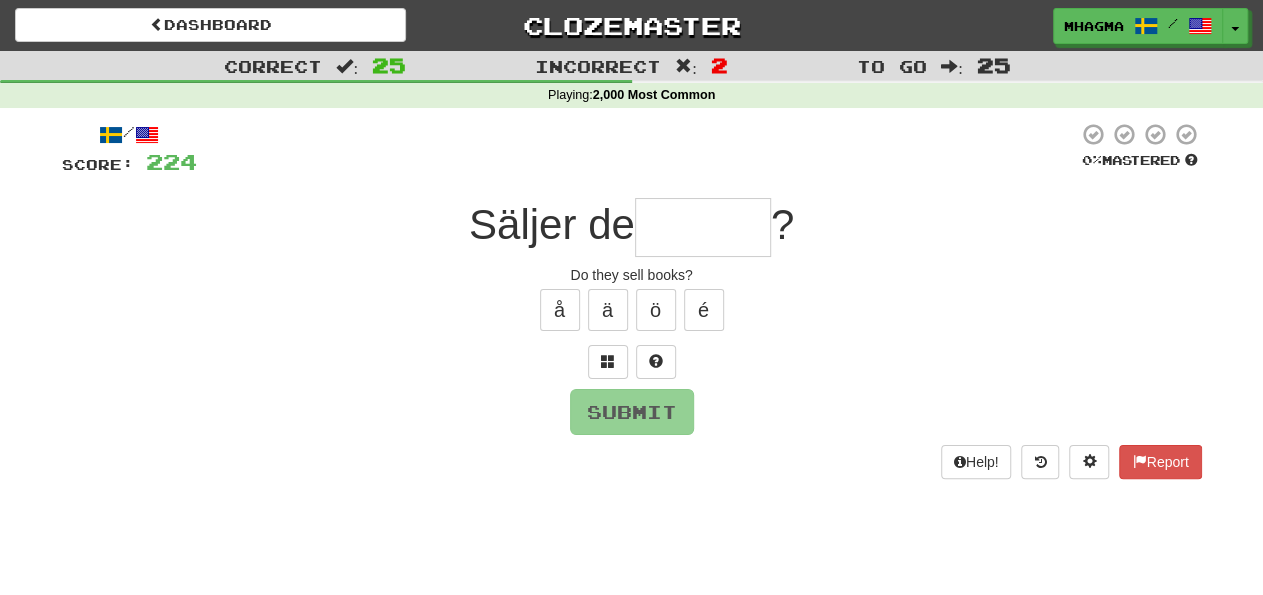 type on "*" 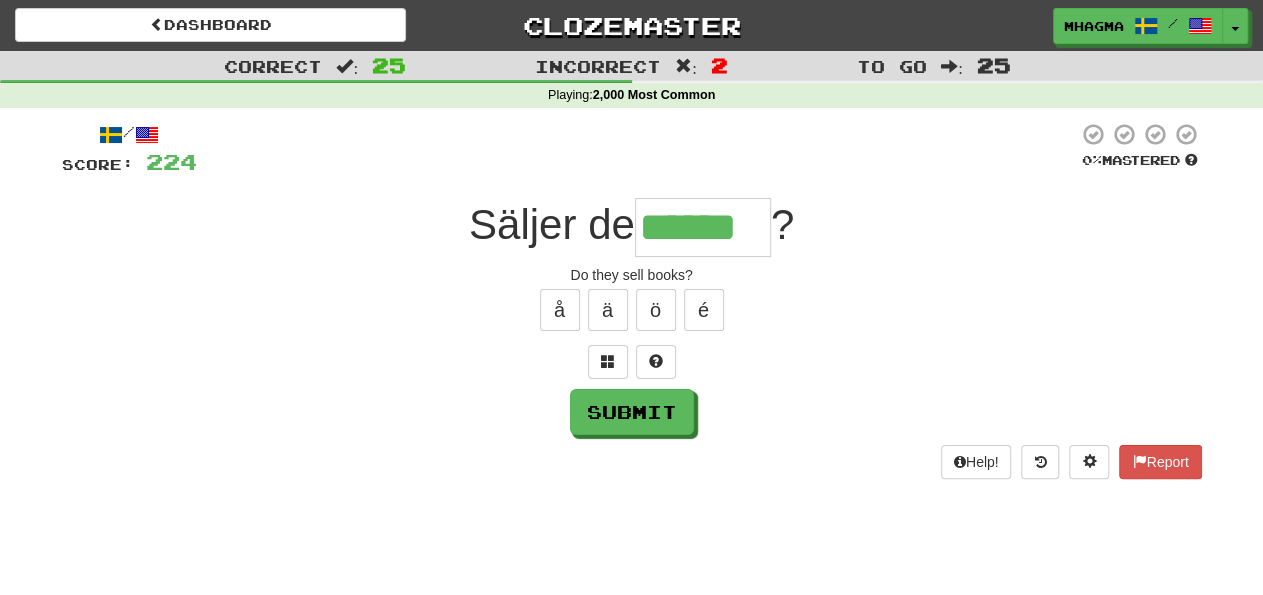 type on "******" 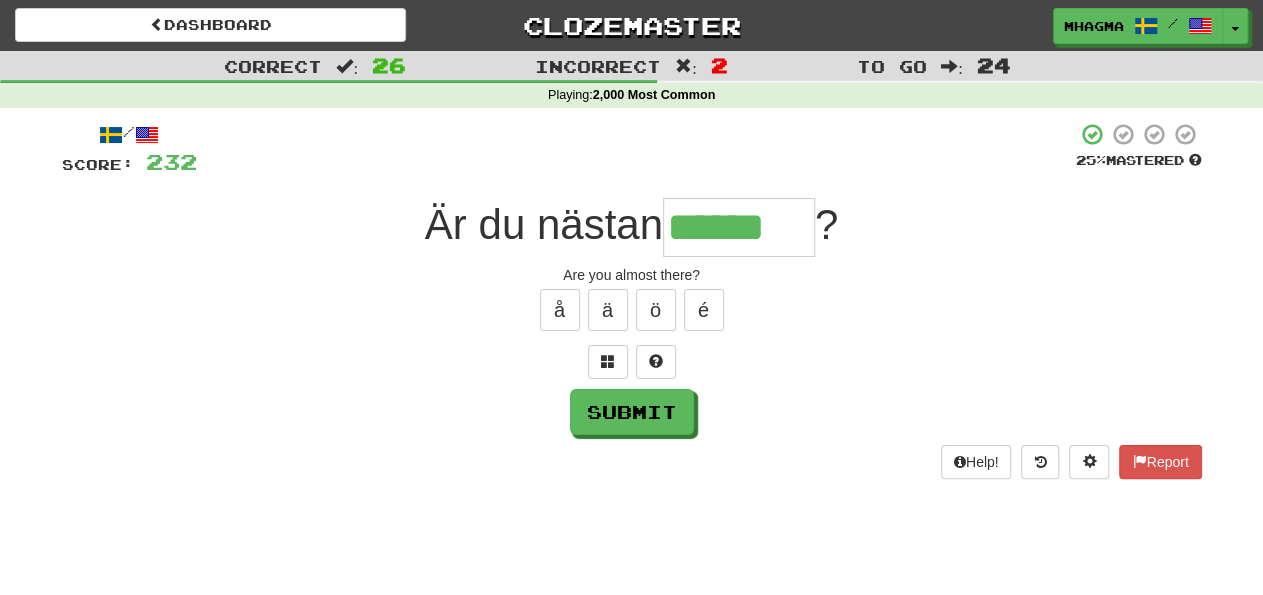 type on "******" 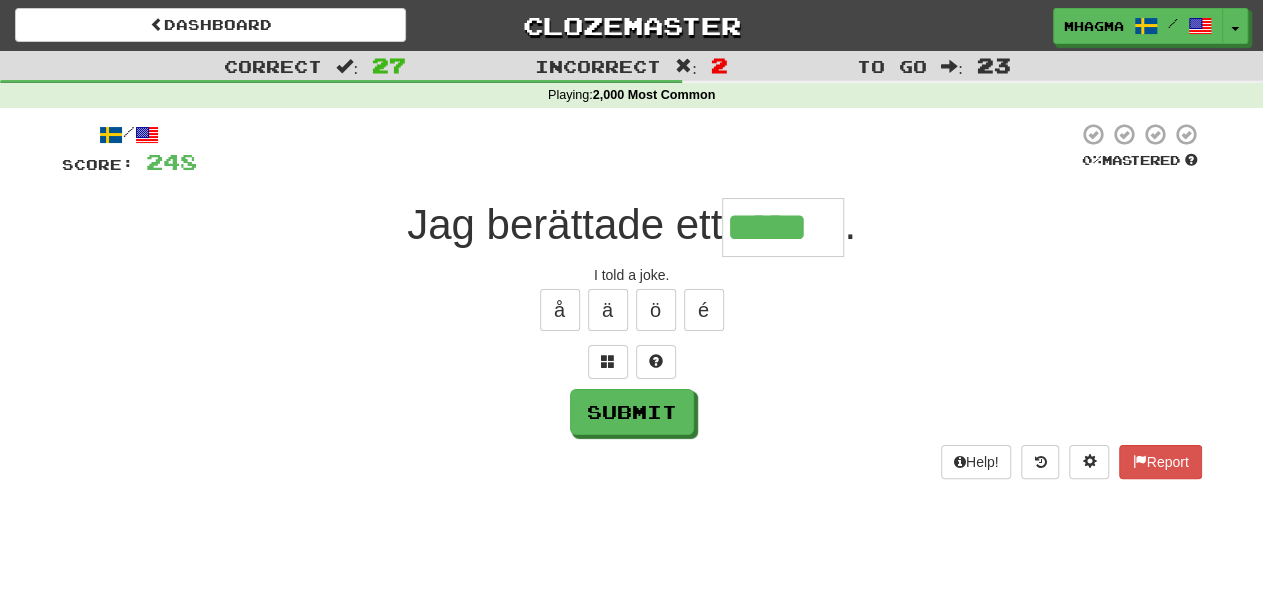 type on "*****" 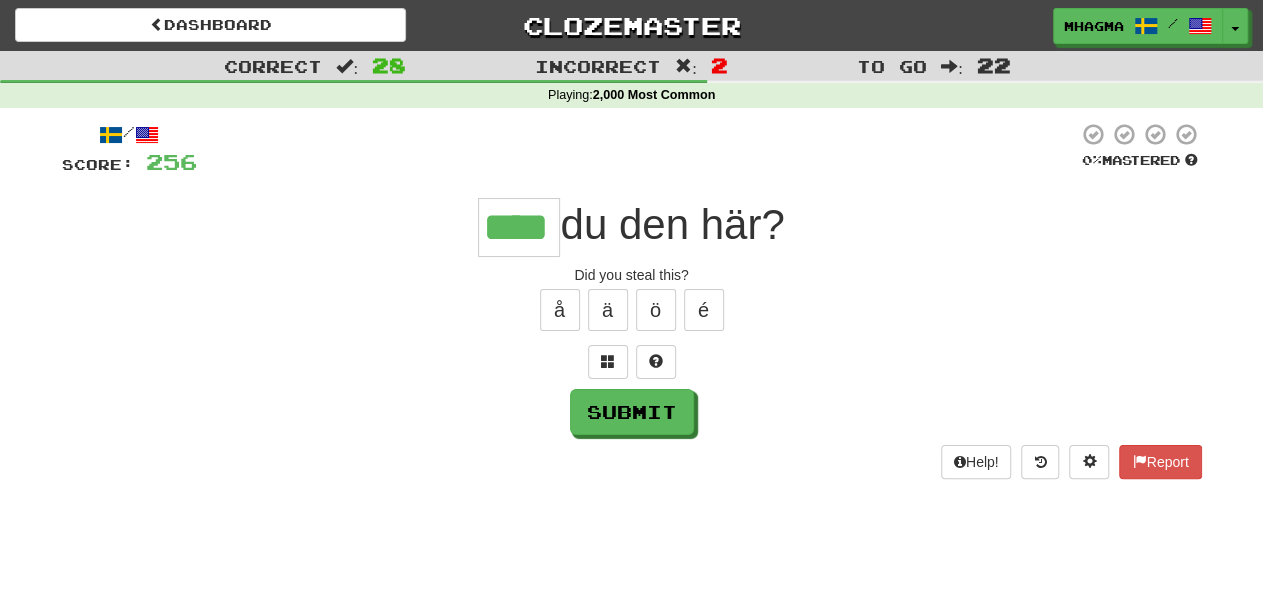 type on "****" 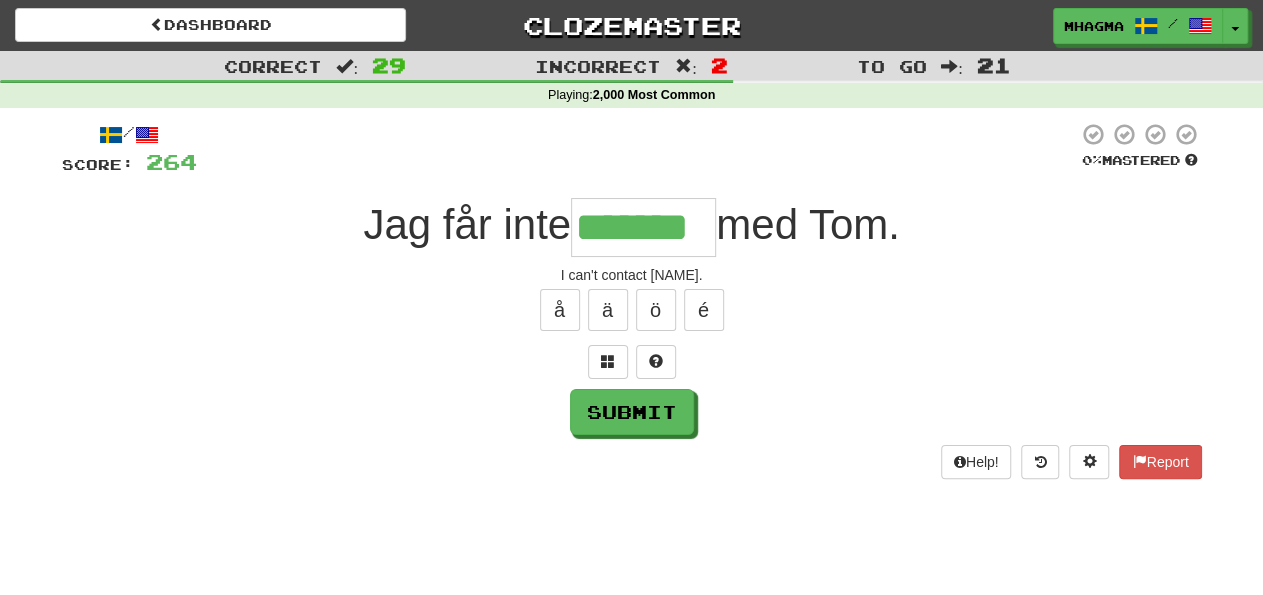 type on "*******" 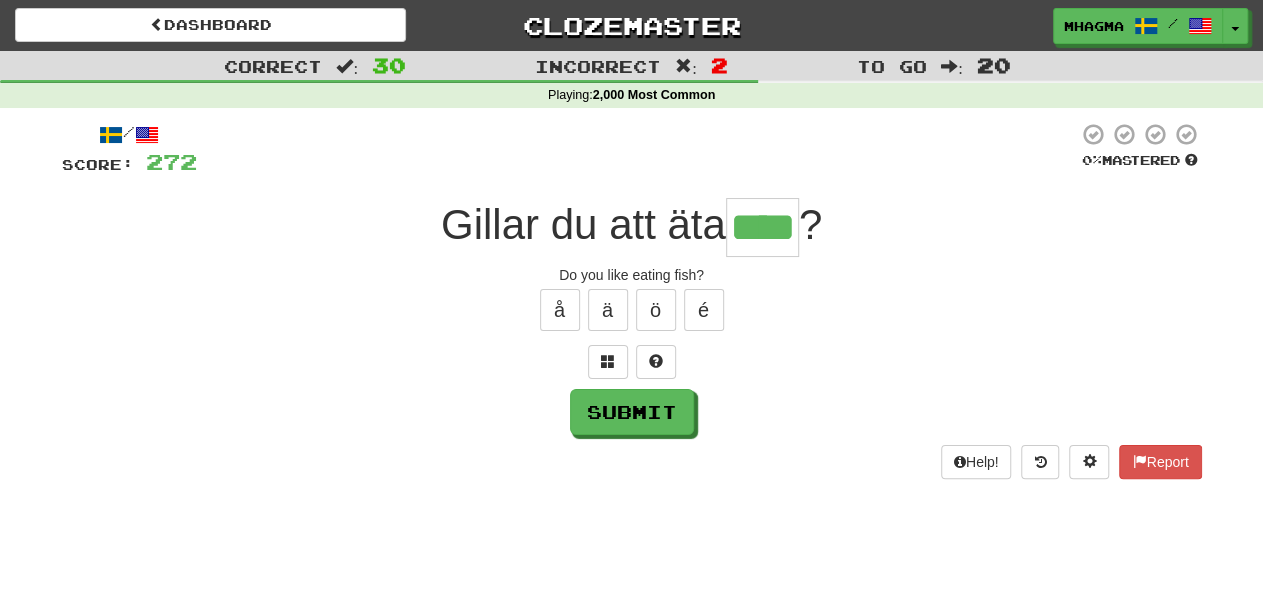 type on "****" 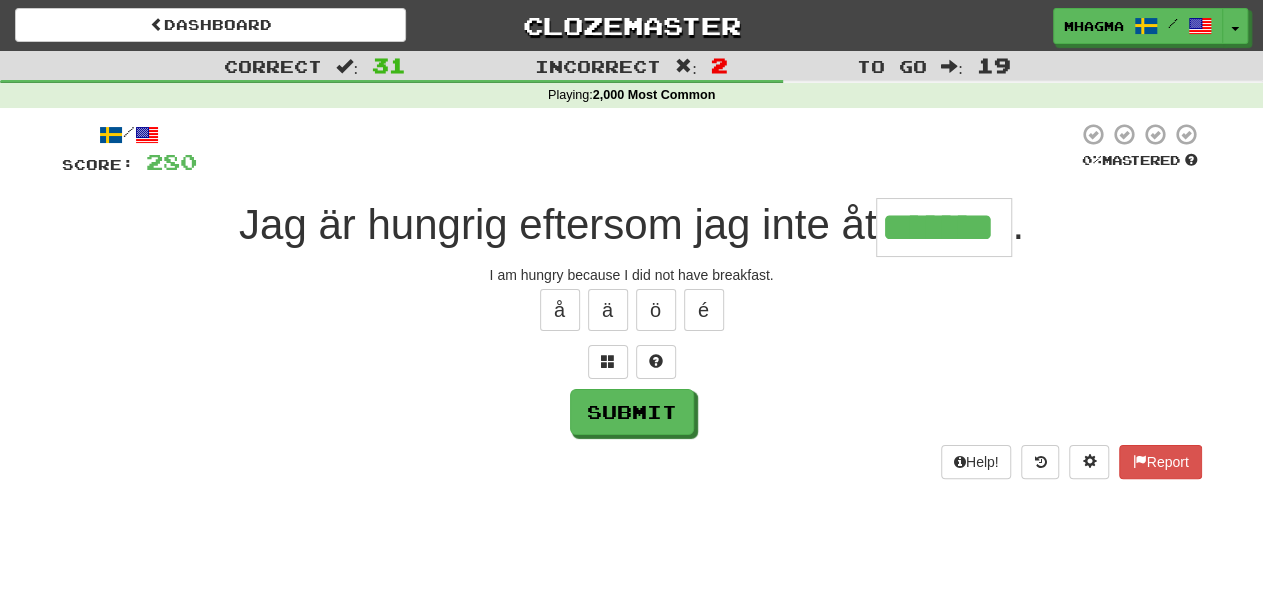 type on "*******" 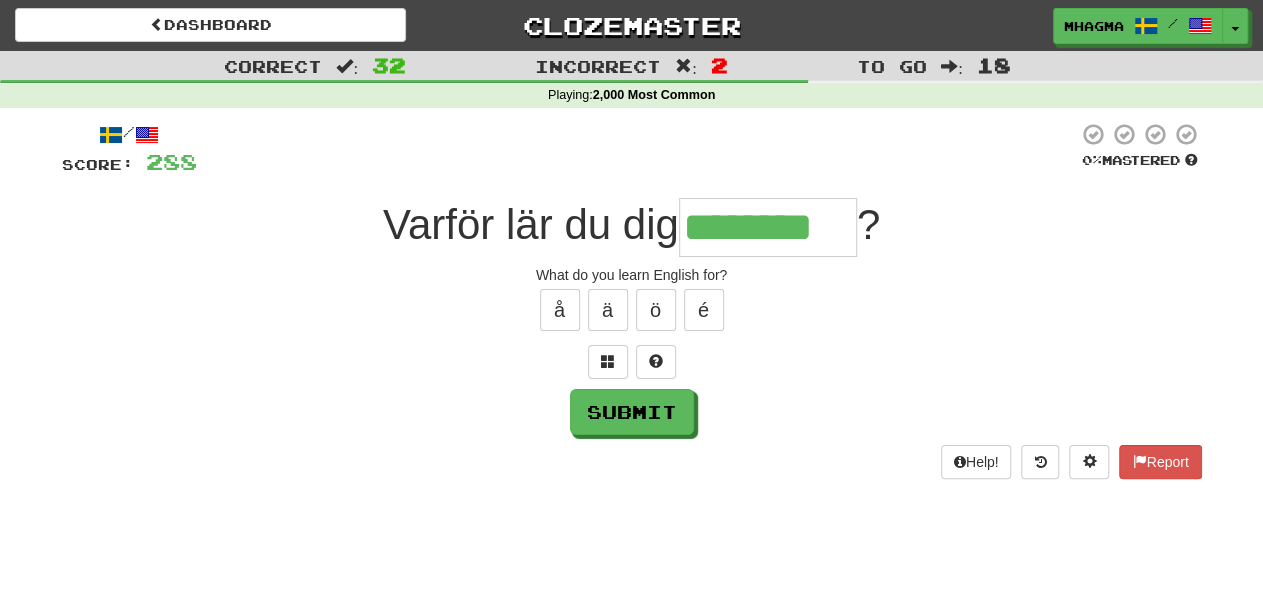 type on "********" 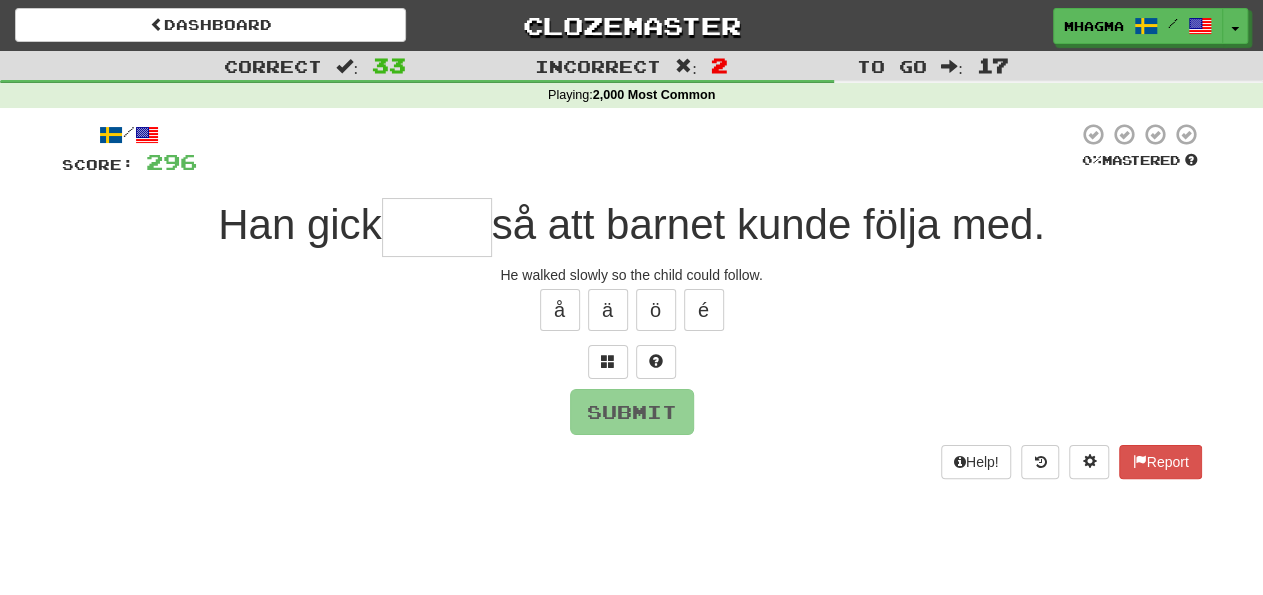 type on "*****" 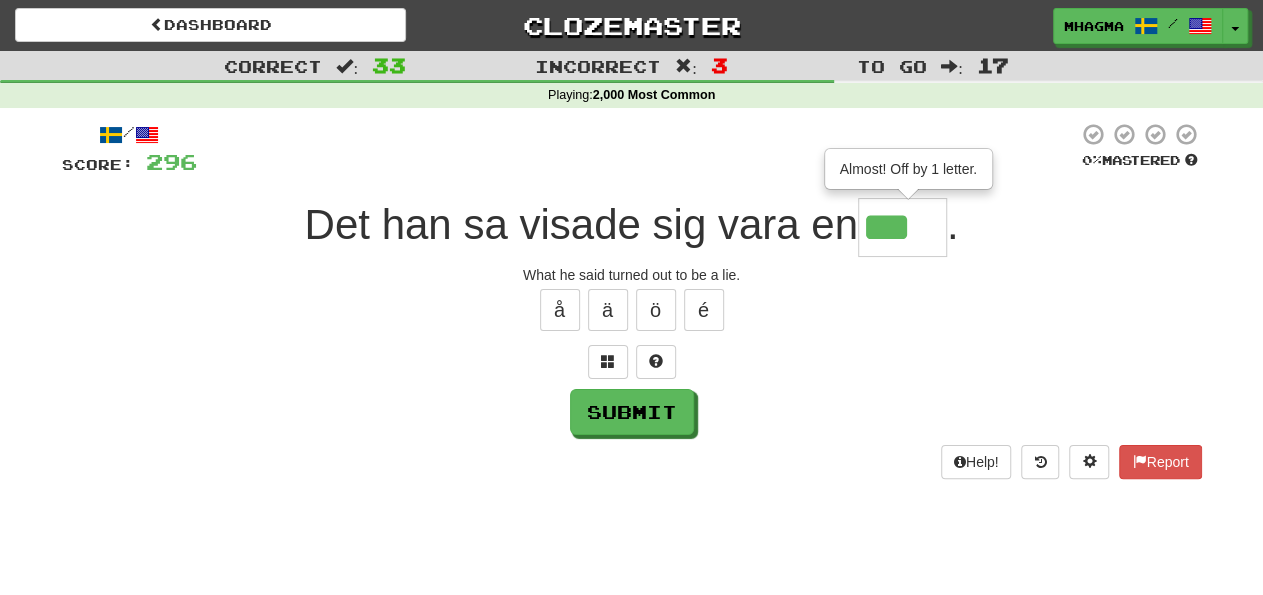 type on "****" 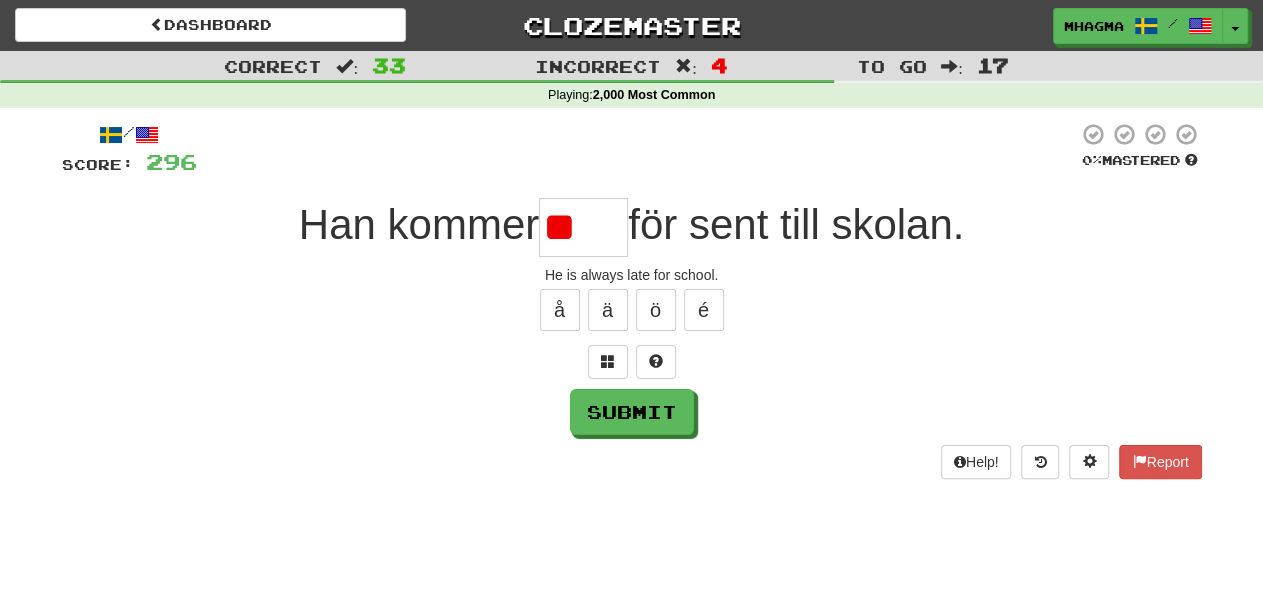type on "*" 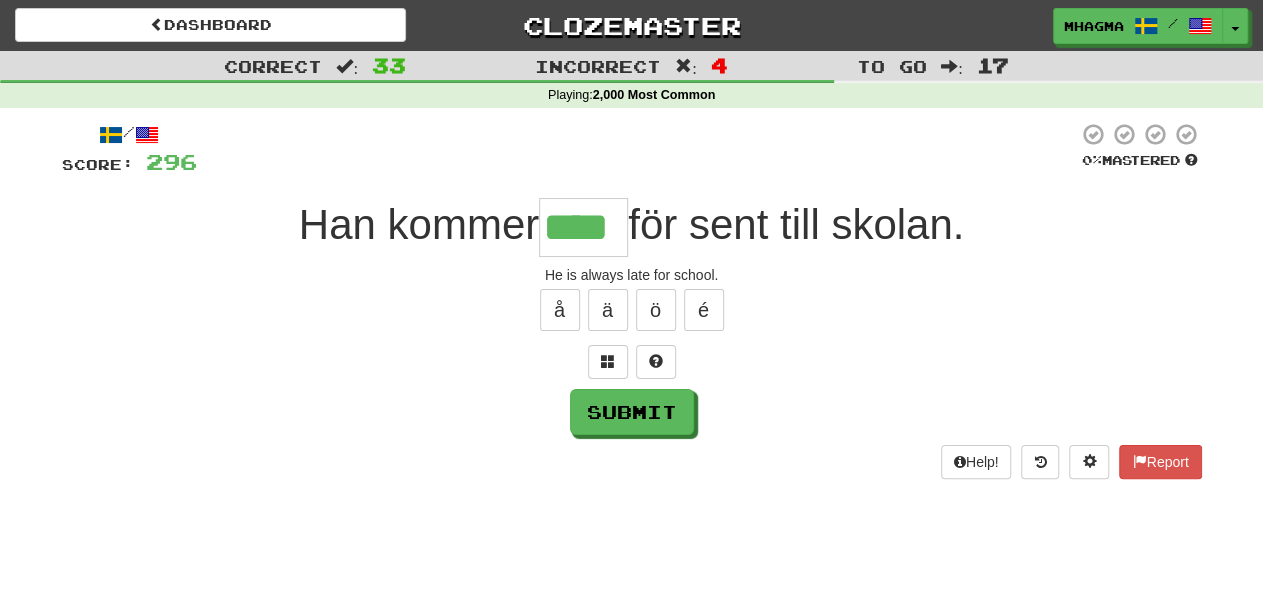 type on "****" 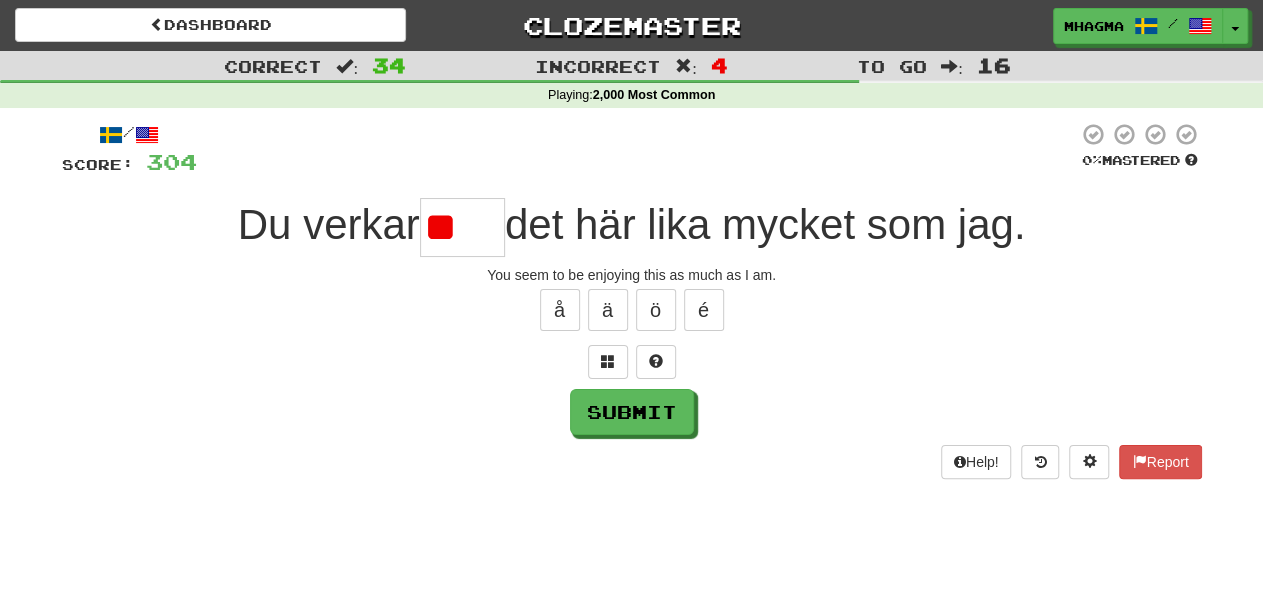 type on "*" 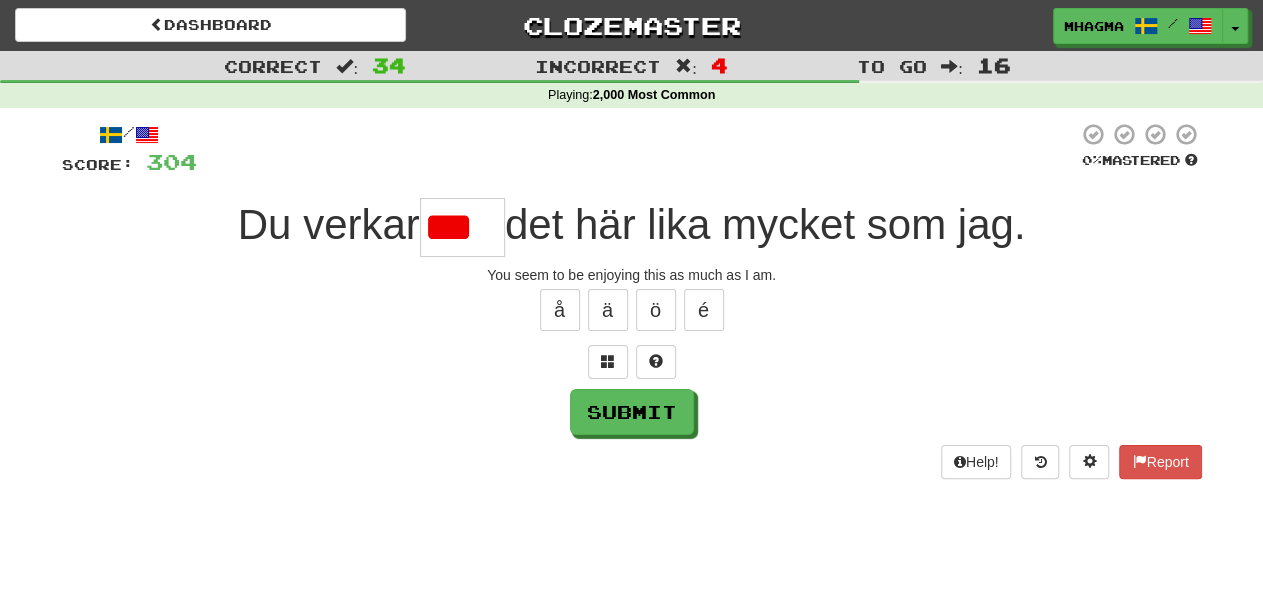type on "*****" 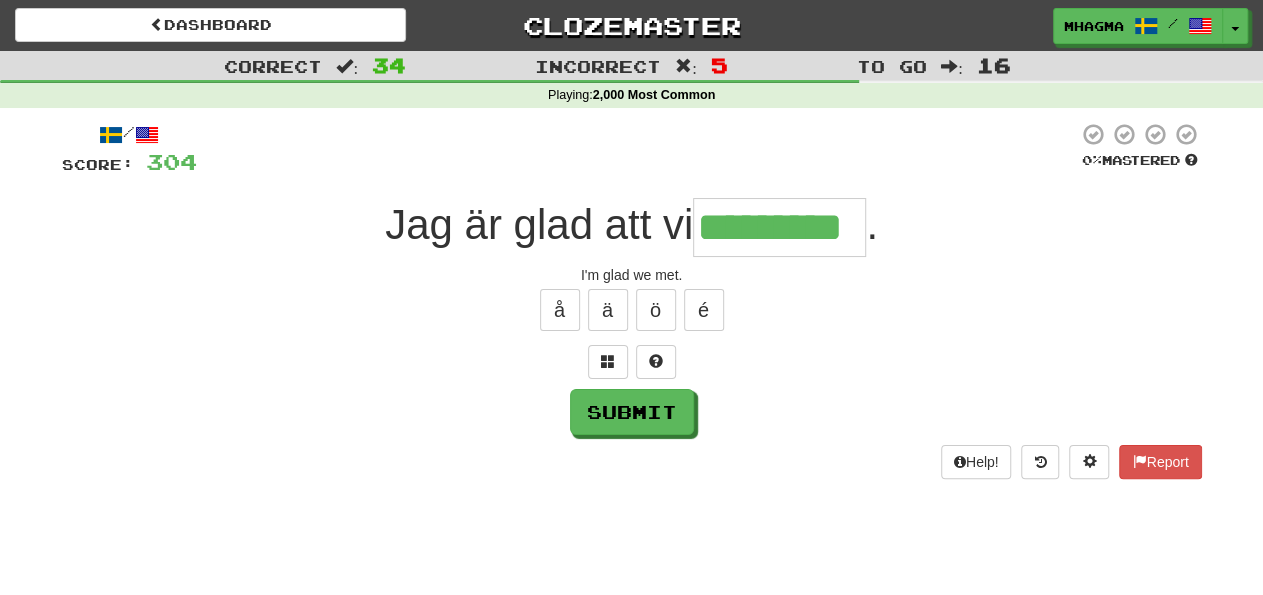 type on "*********" 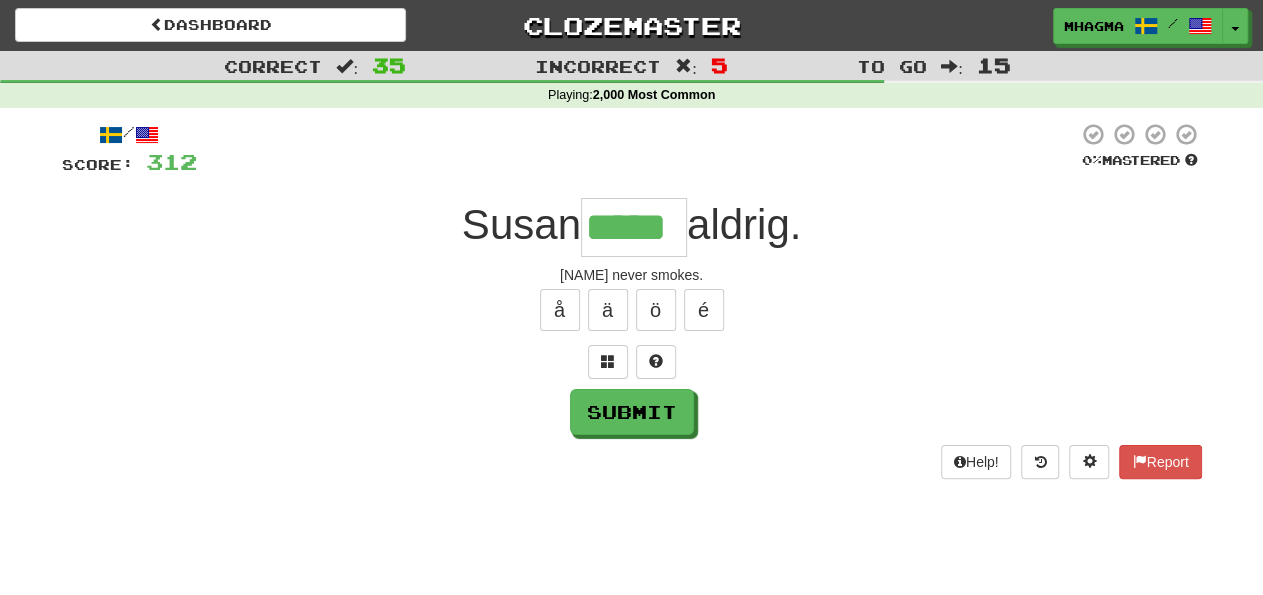 type on "*****" 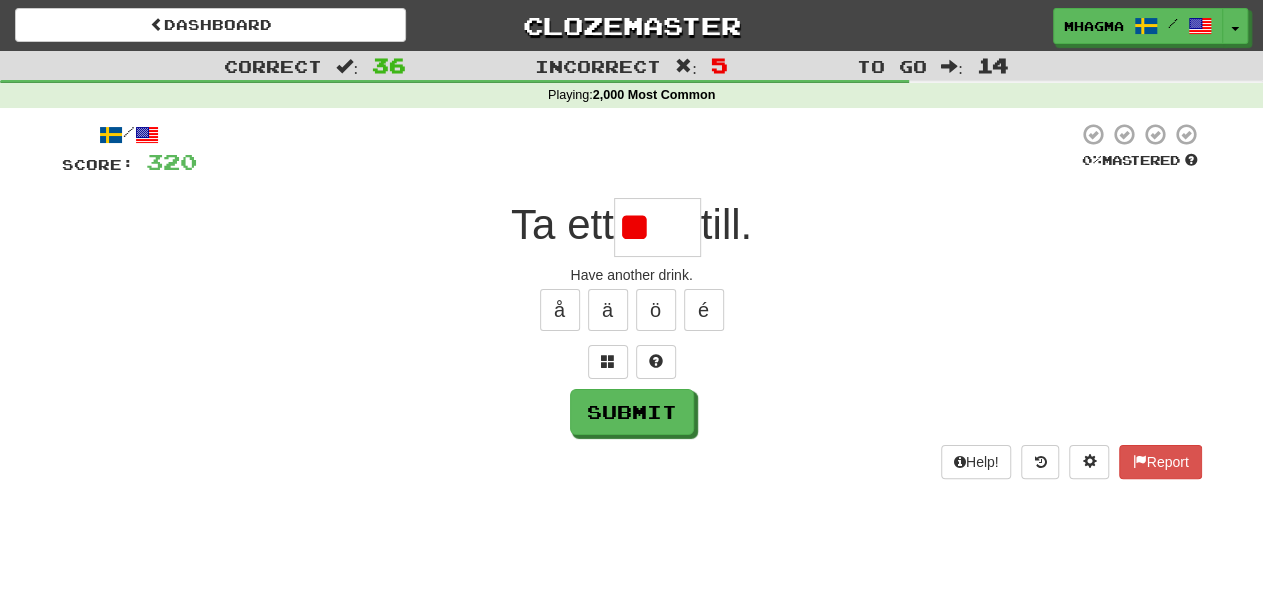 type on "*" 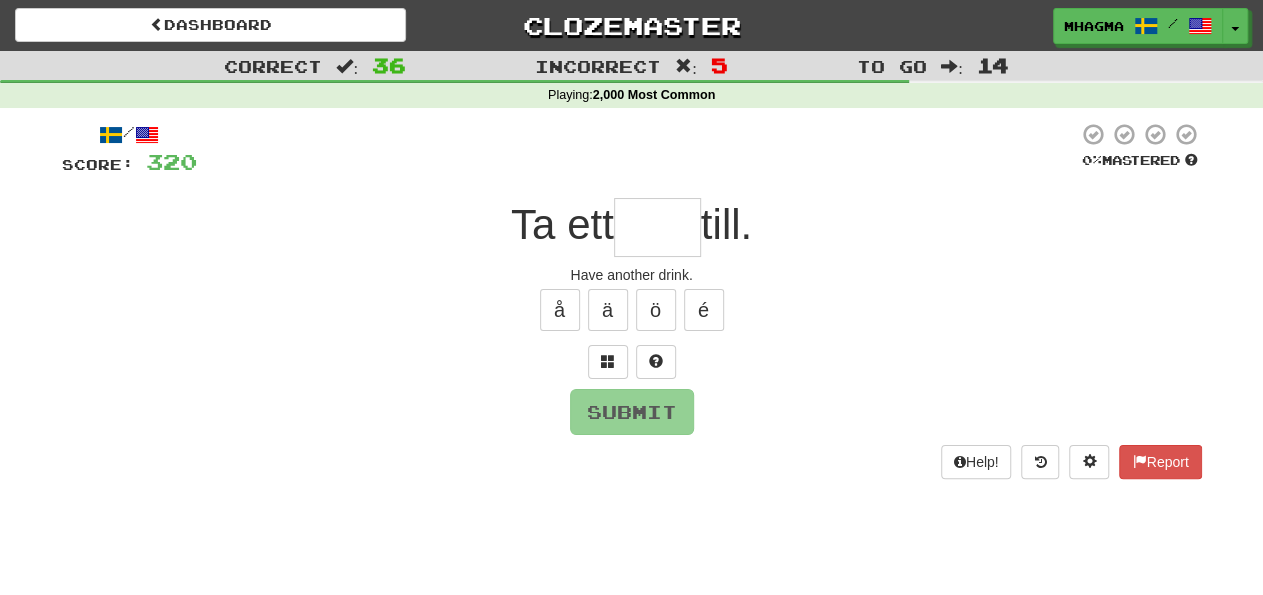 type on "****" 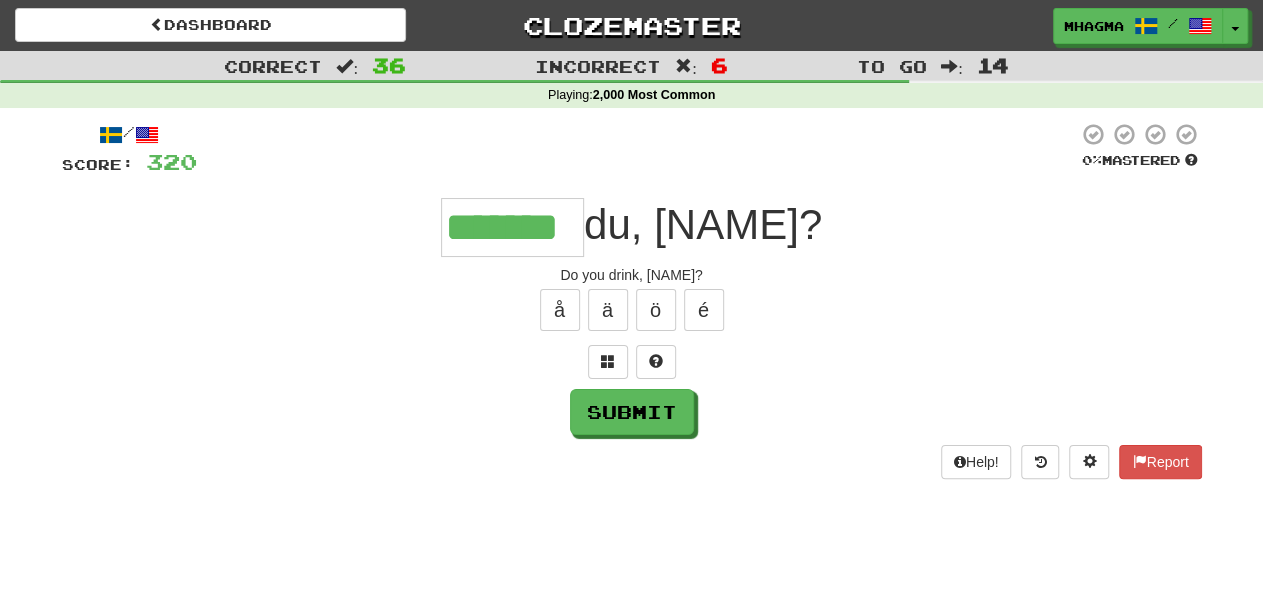 type on "*******" 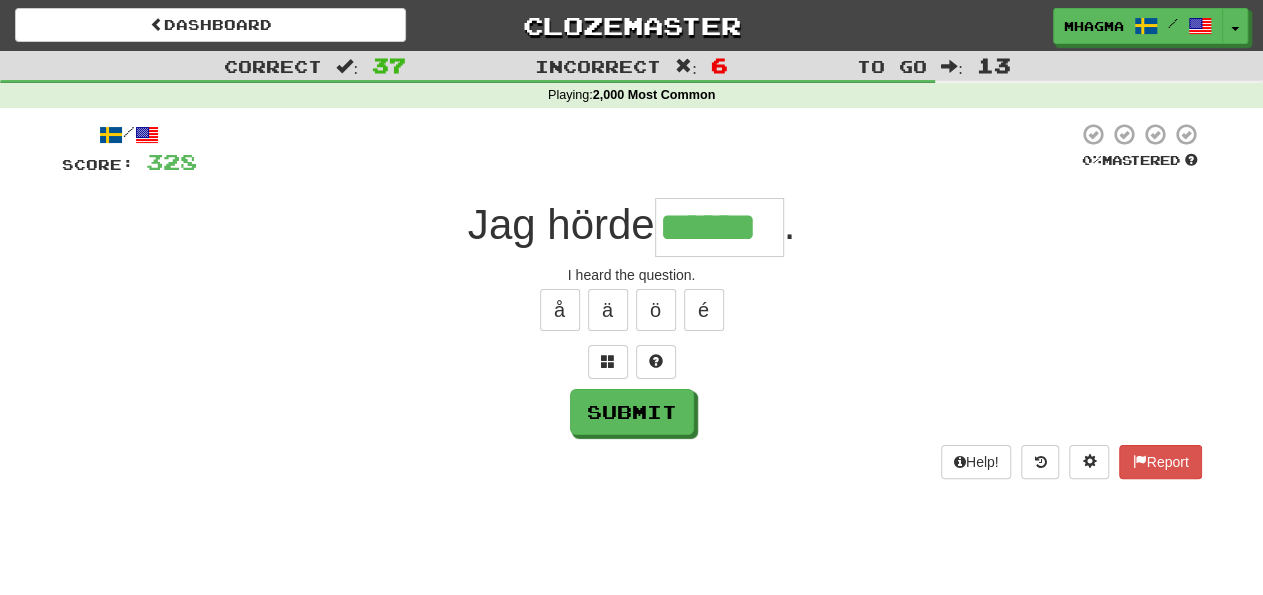 type on "******" 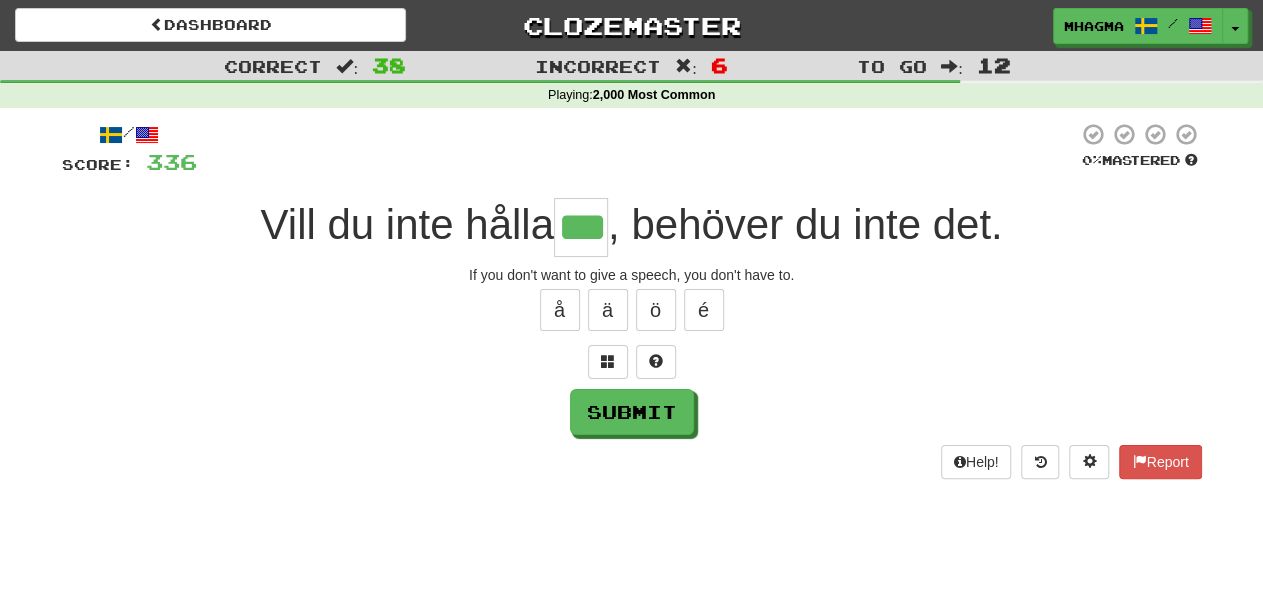 type on "***" 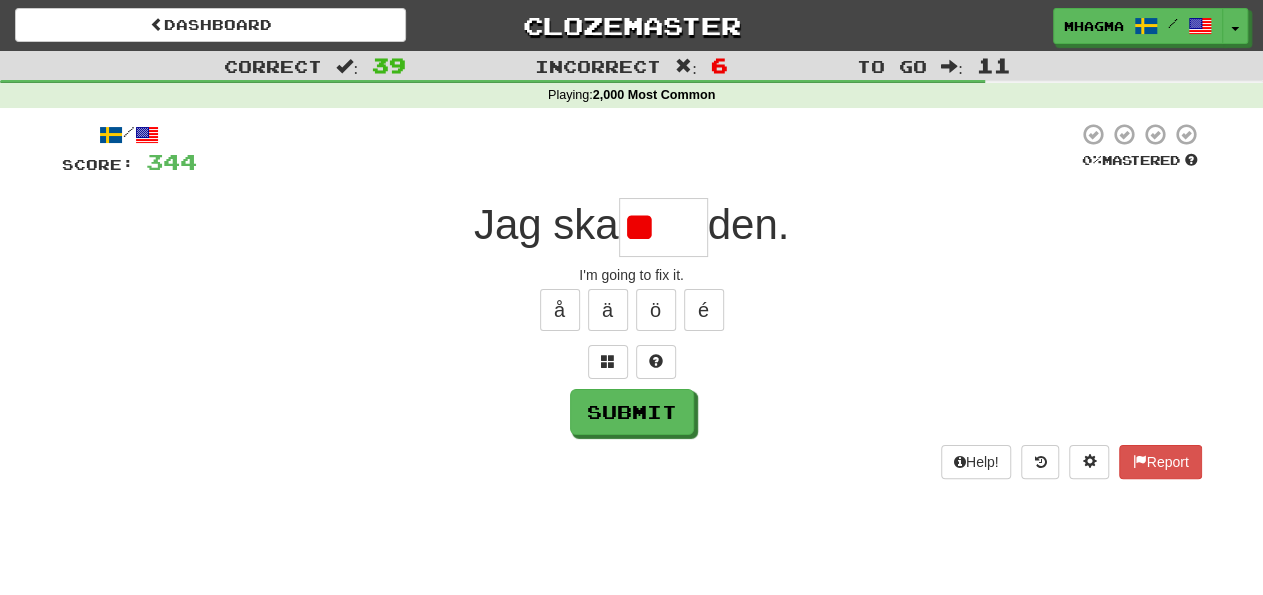 type on "*" 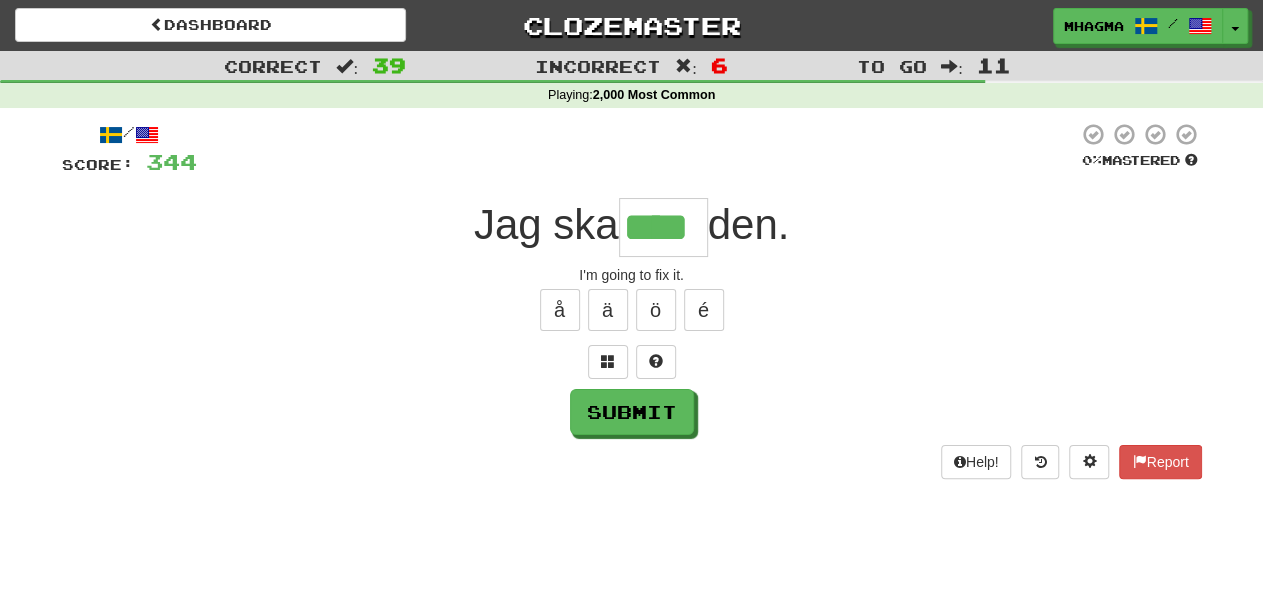 type on "****" 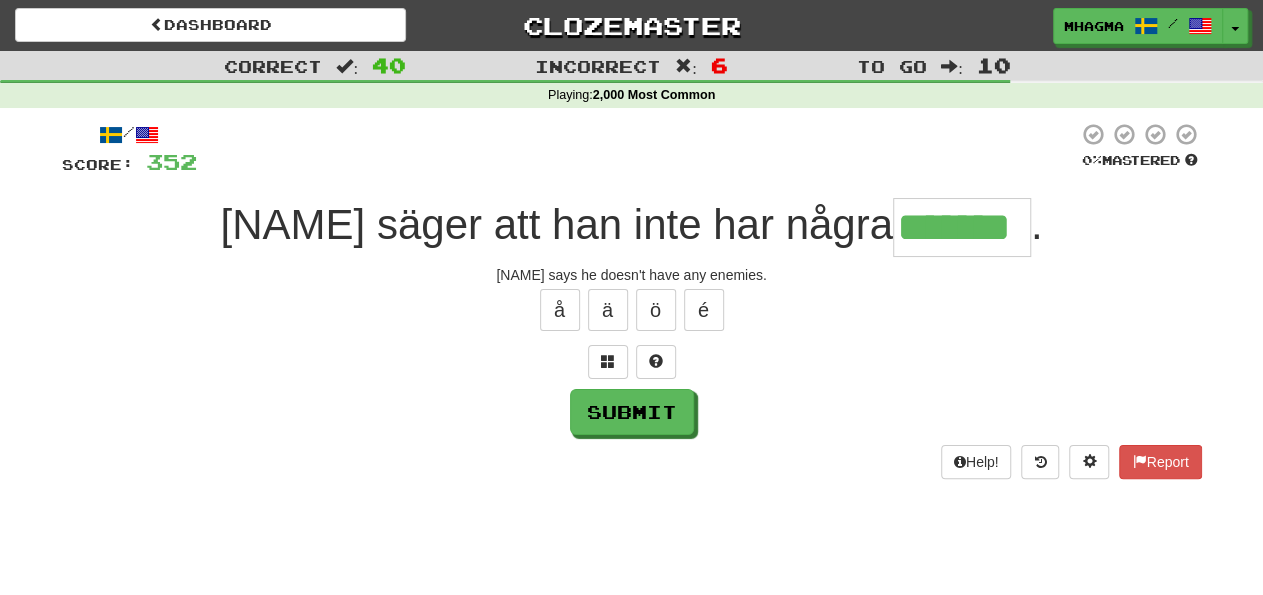 type on "*******" 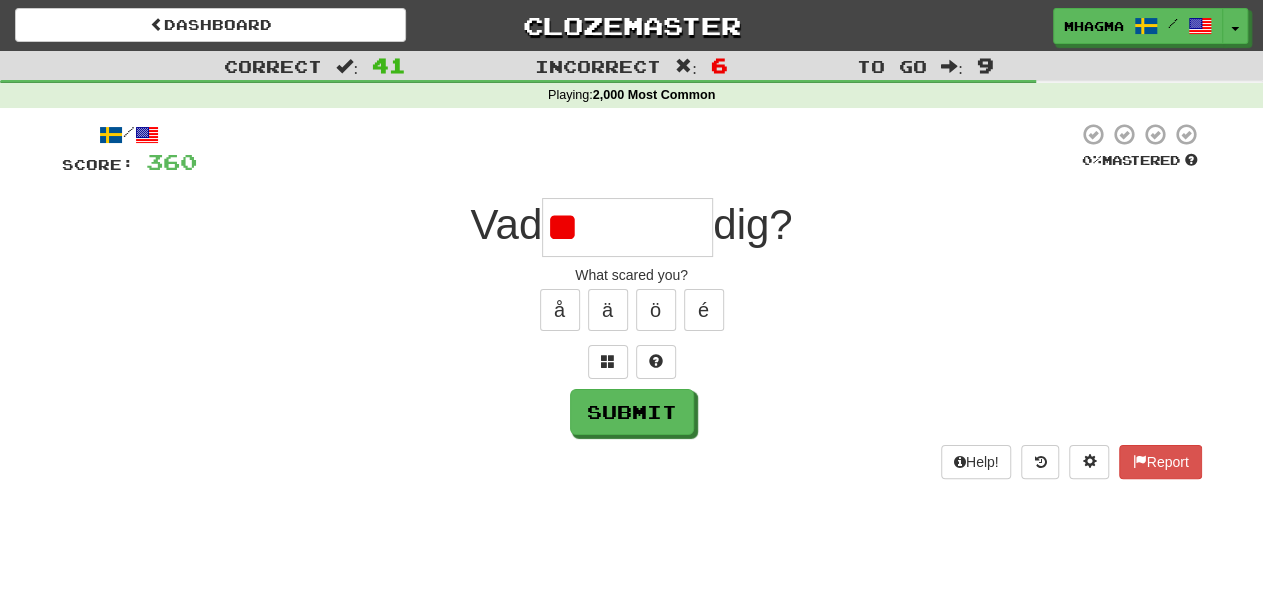 type on "*" 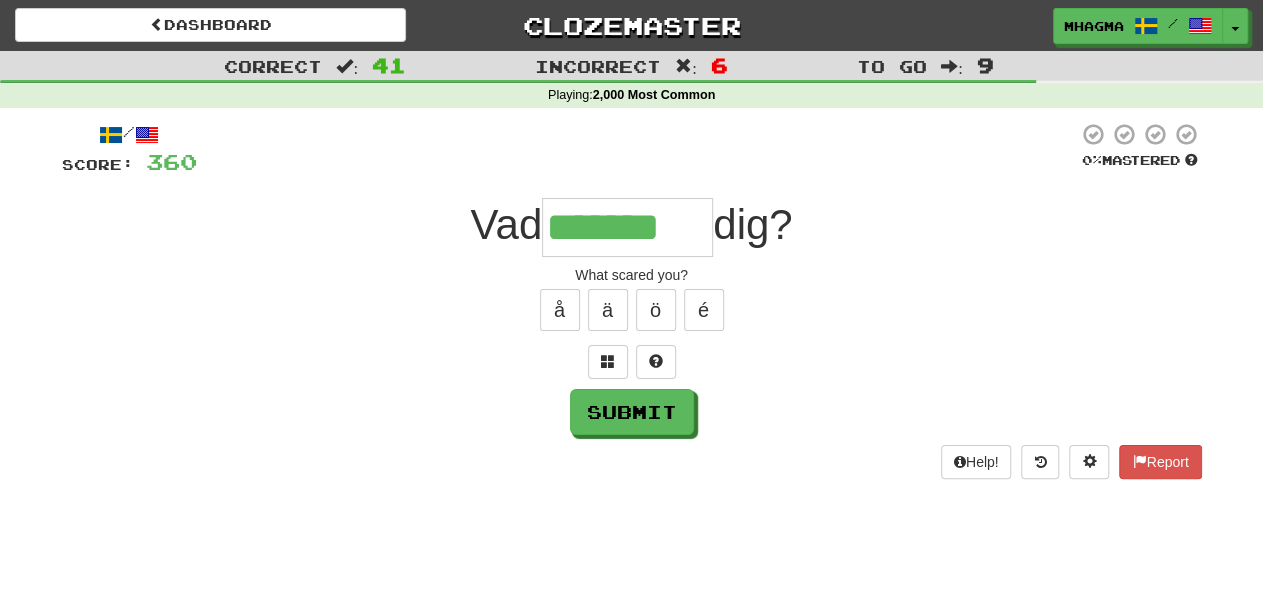 type on "*******" 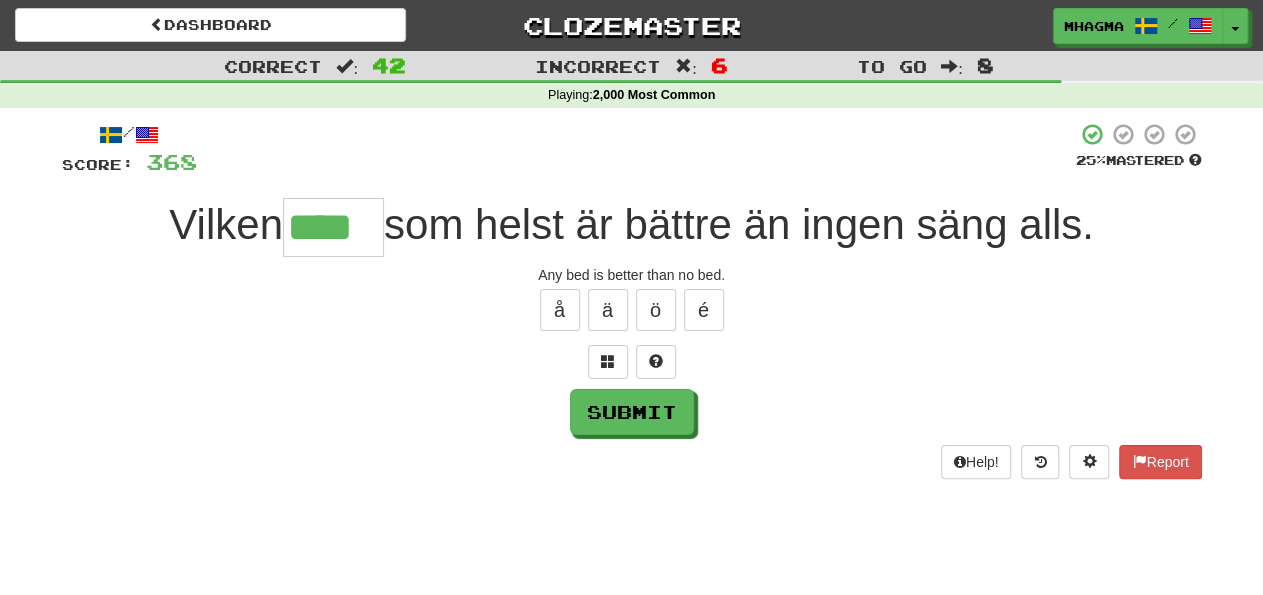 type on "****" 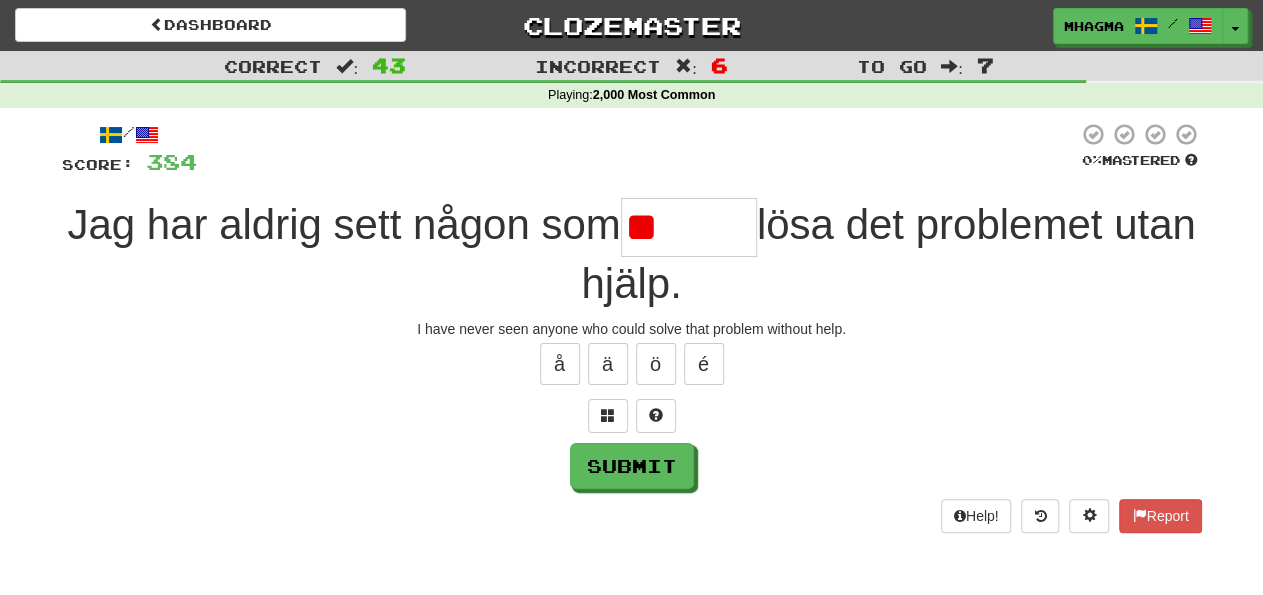 type on "*" 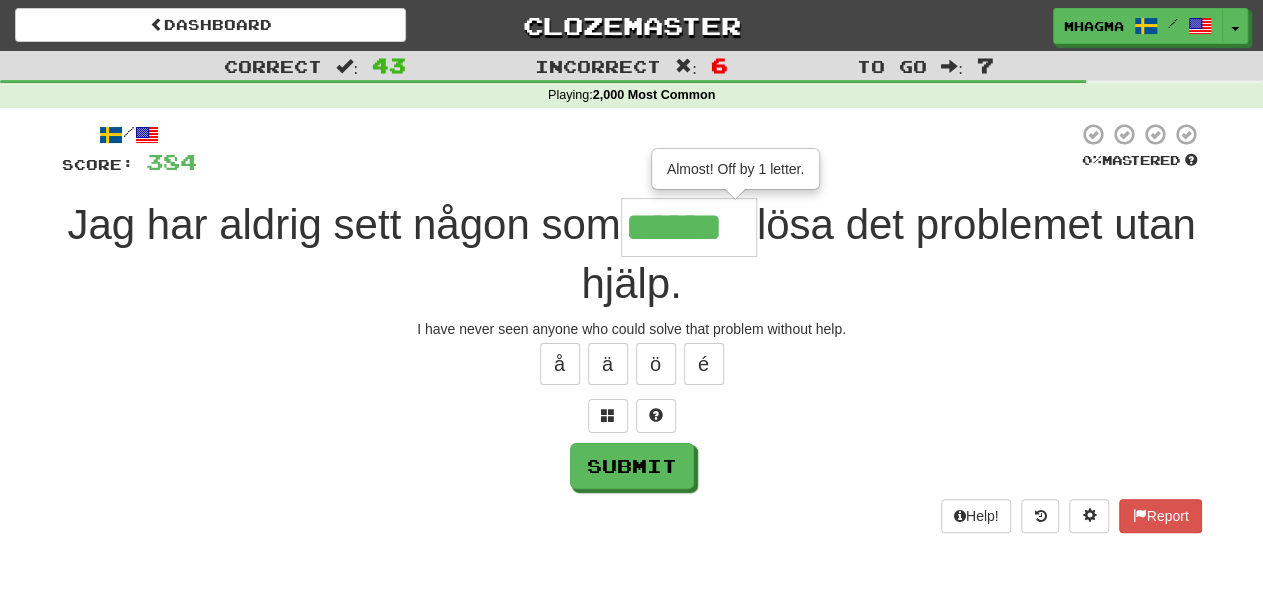 type on "******" 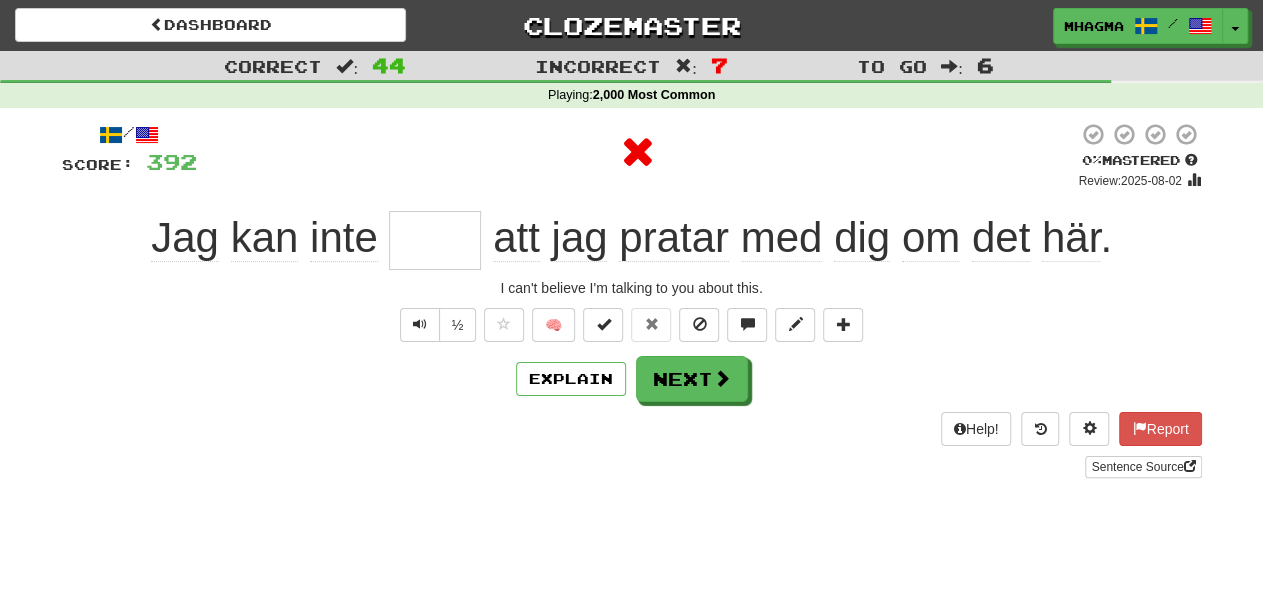 type on "*****" 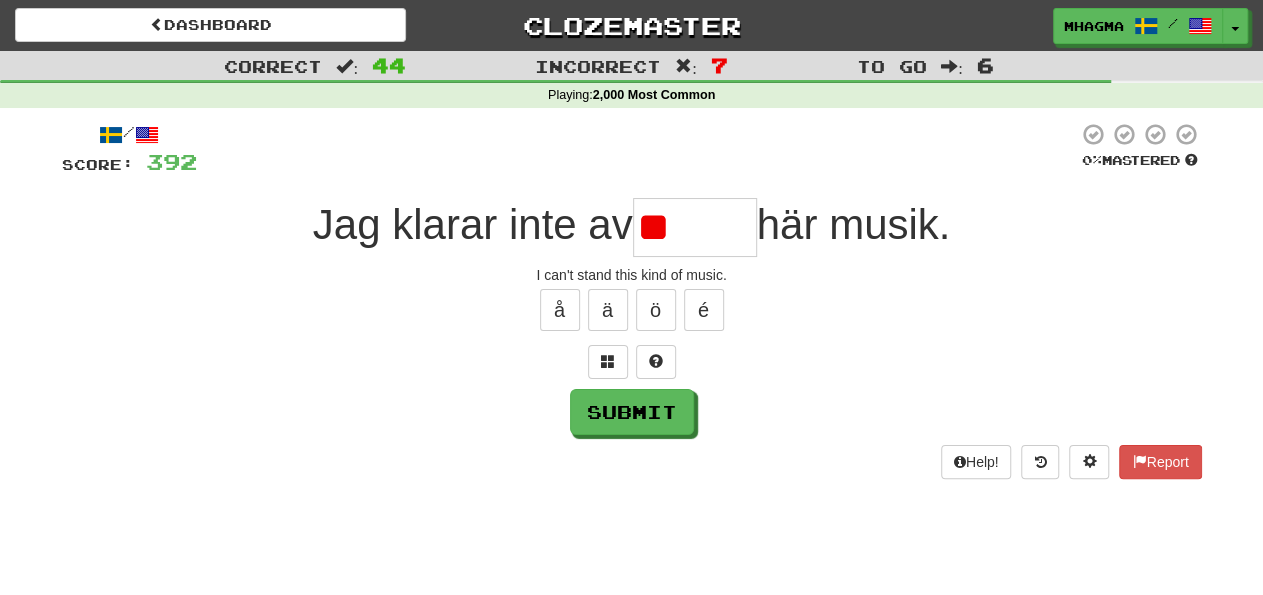 type on "*" 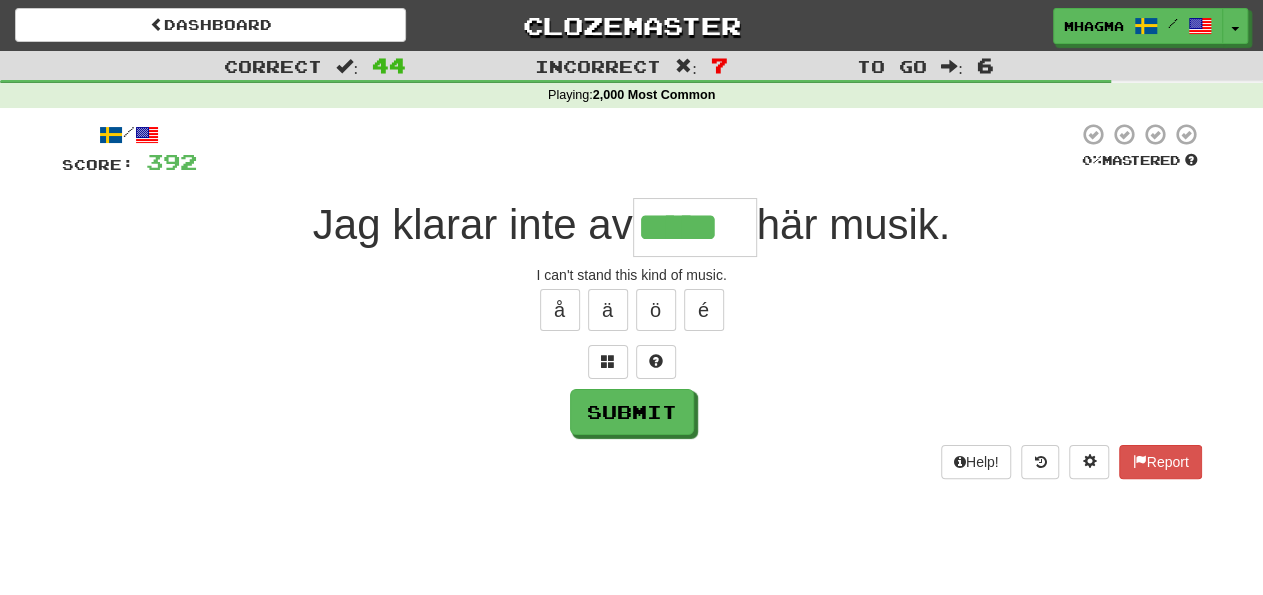 type on "*****" 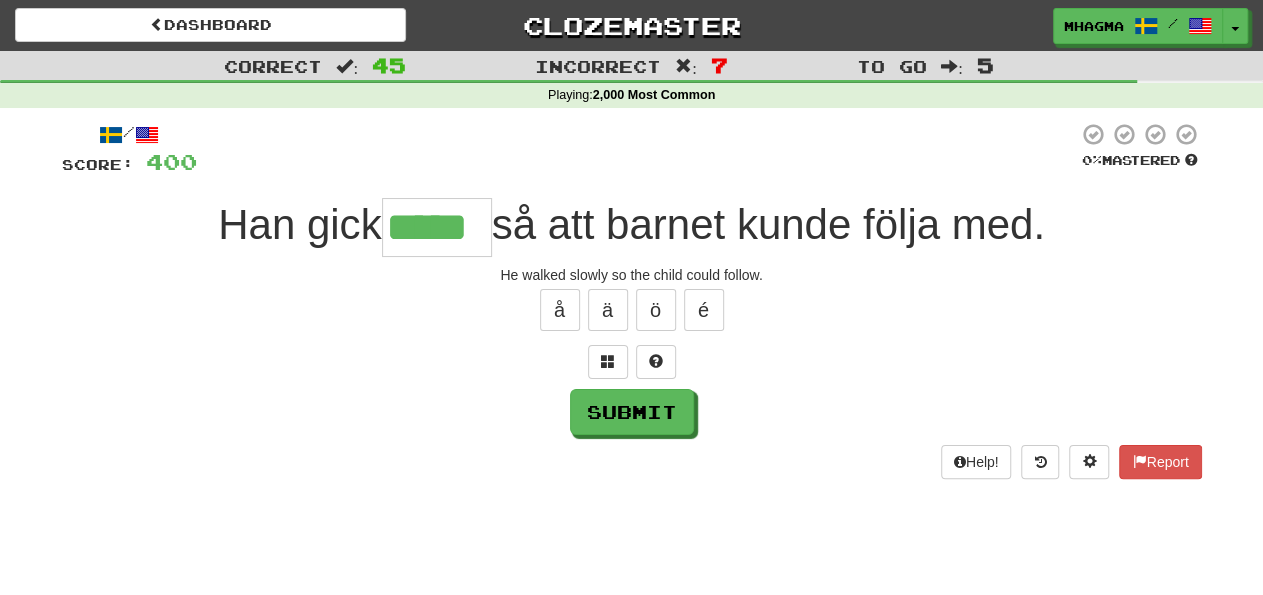 type on "*****" 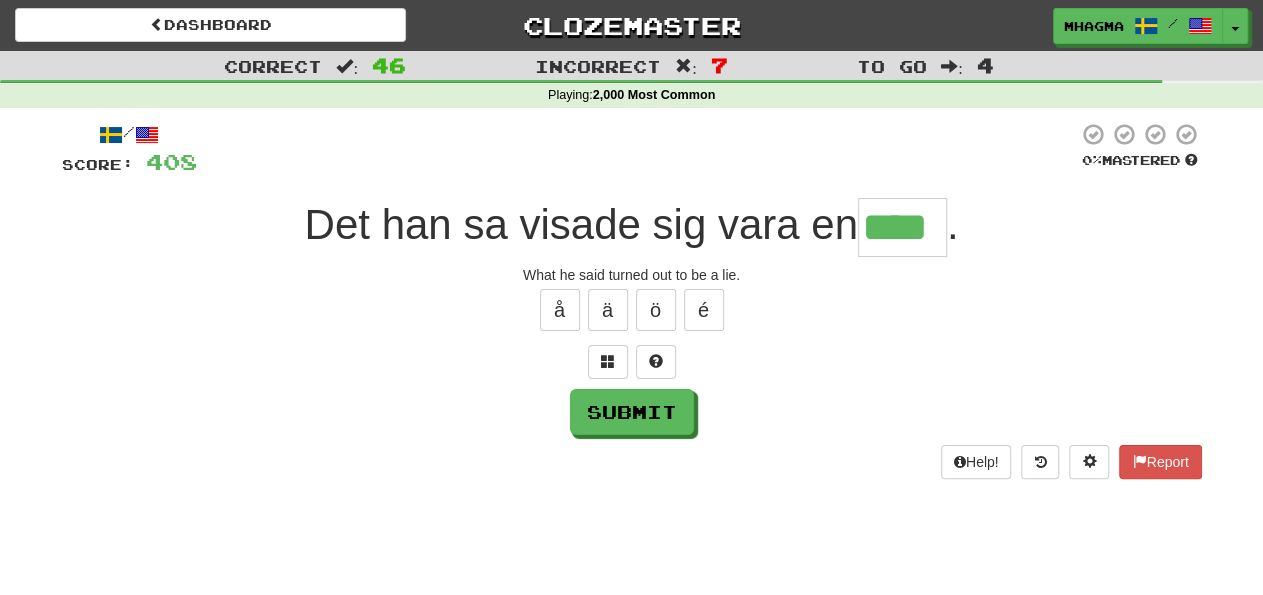 type on "****" 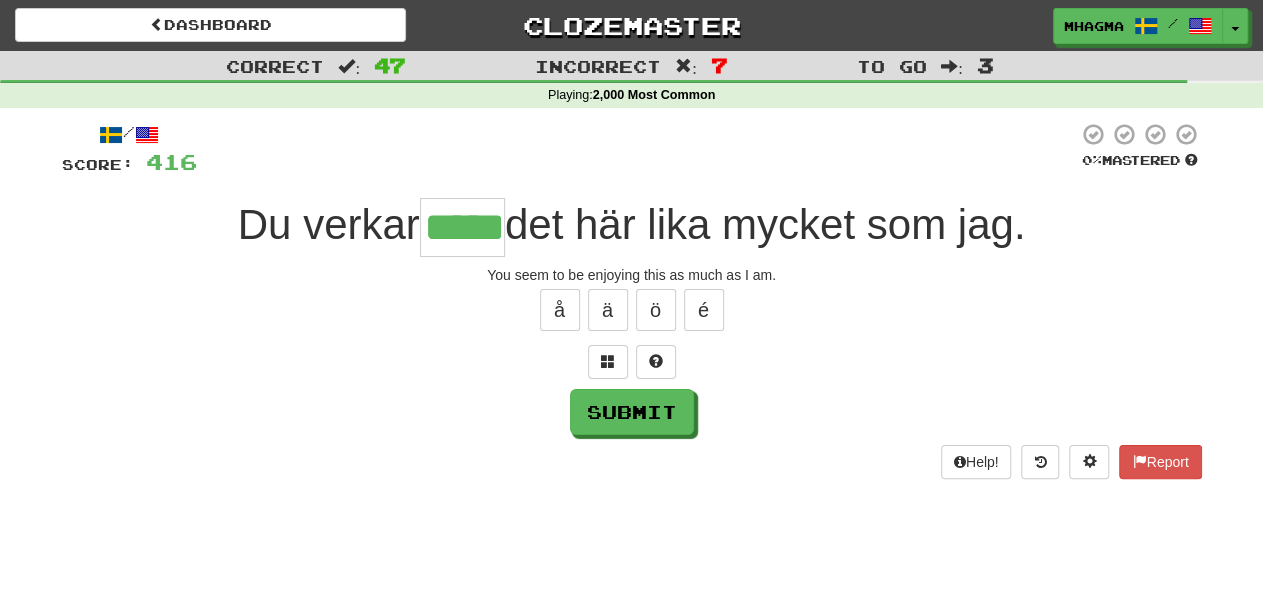type on "*****" 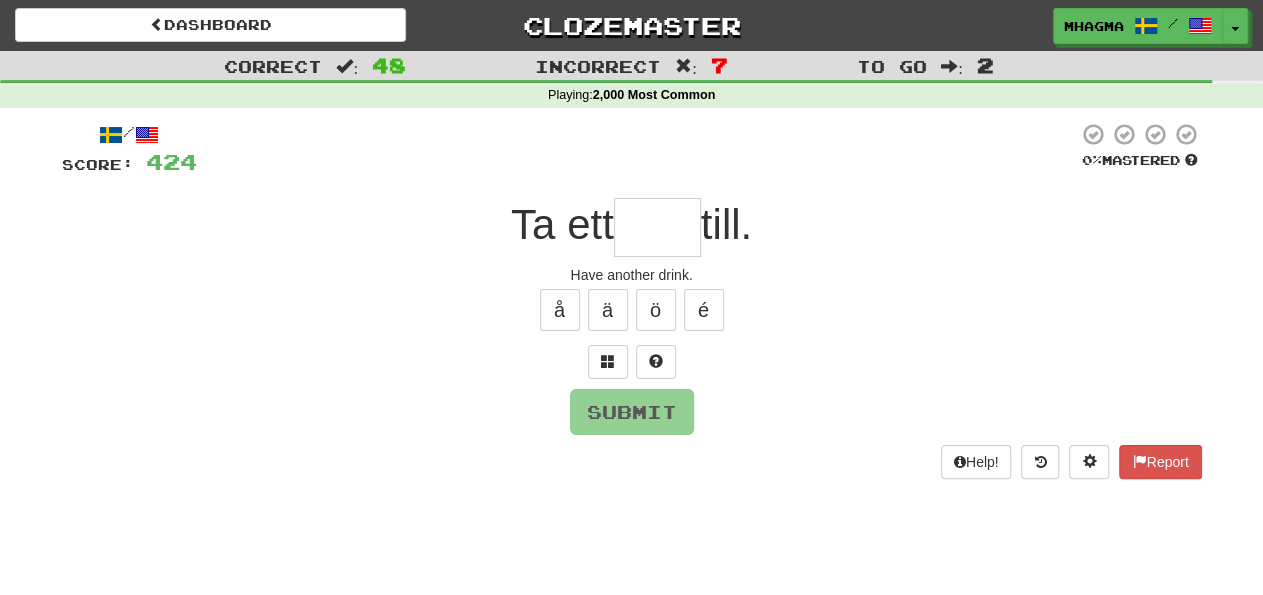 type on "*" 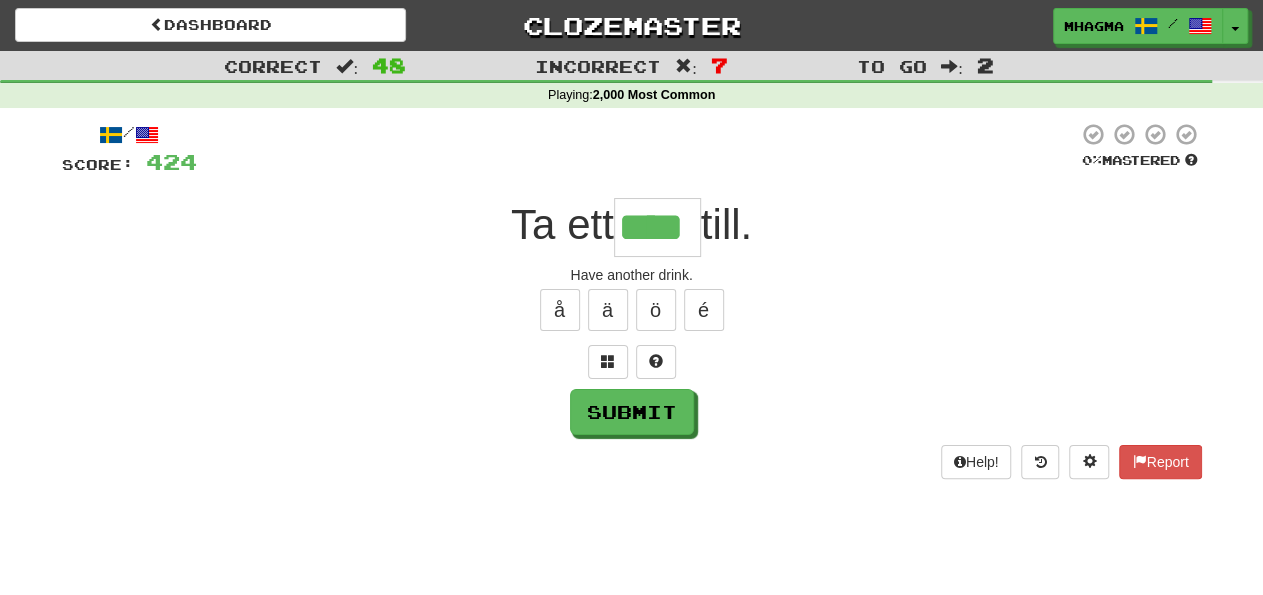 type on "****" 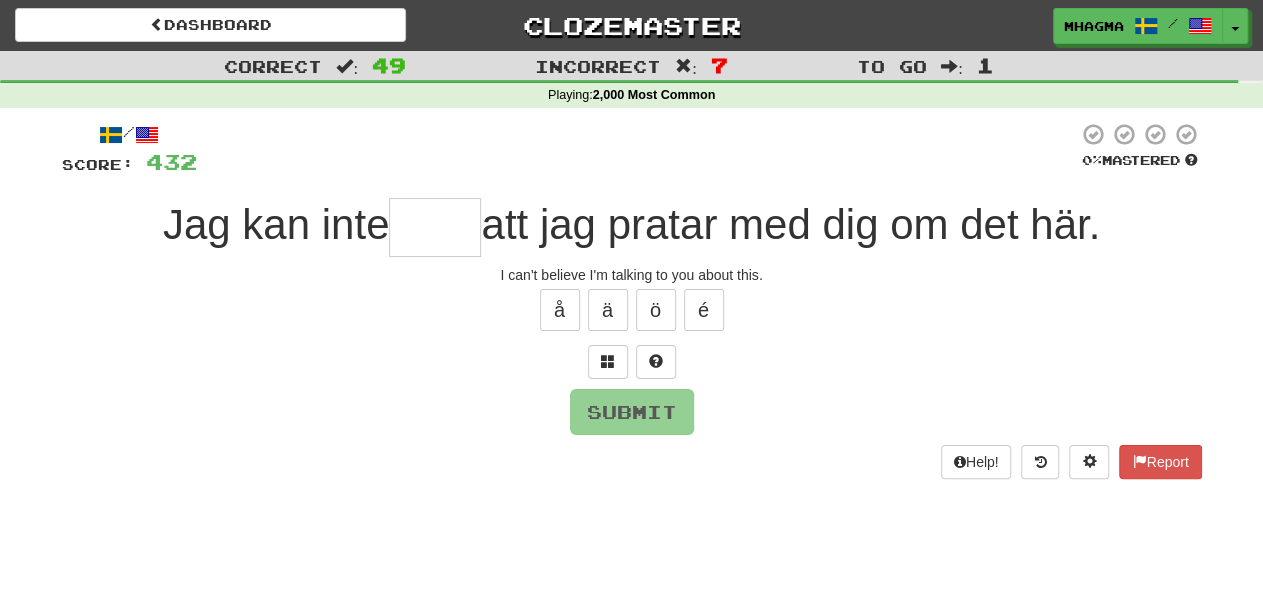 type on "*" 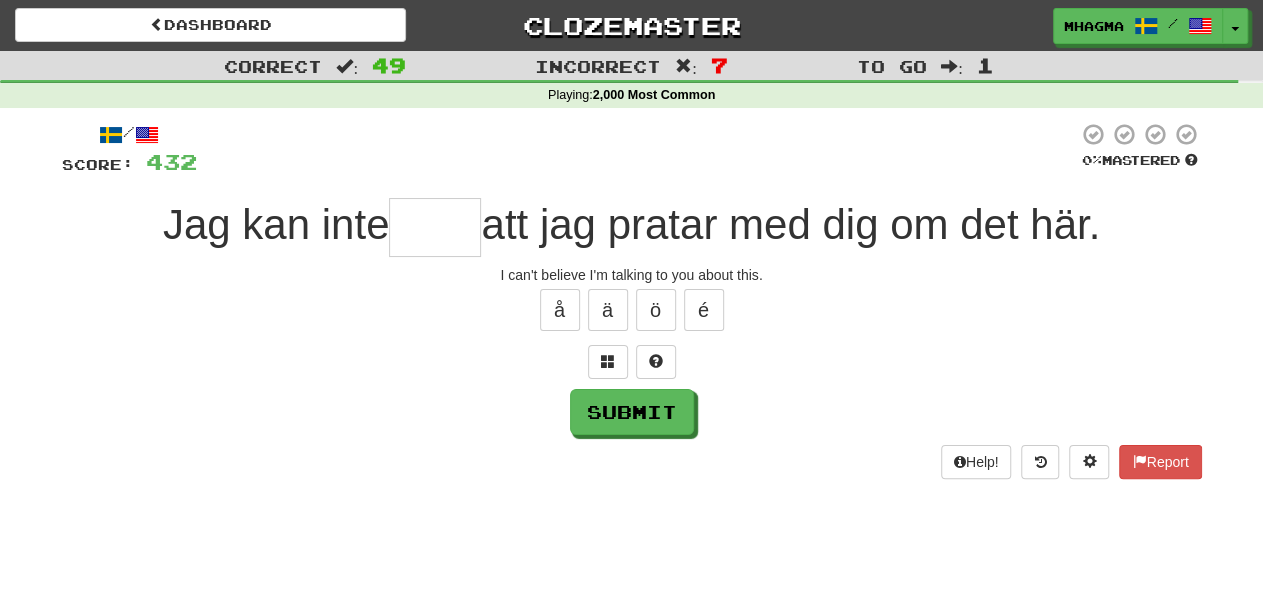 type on "*" 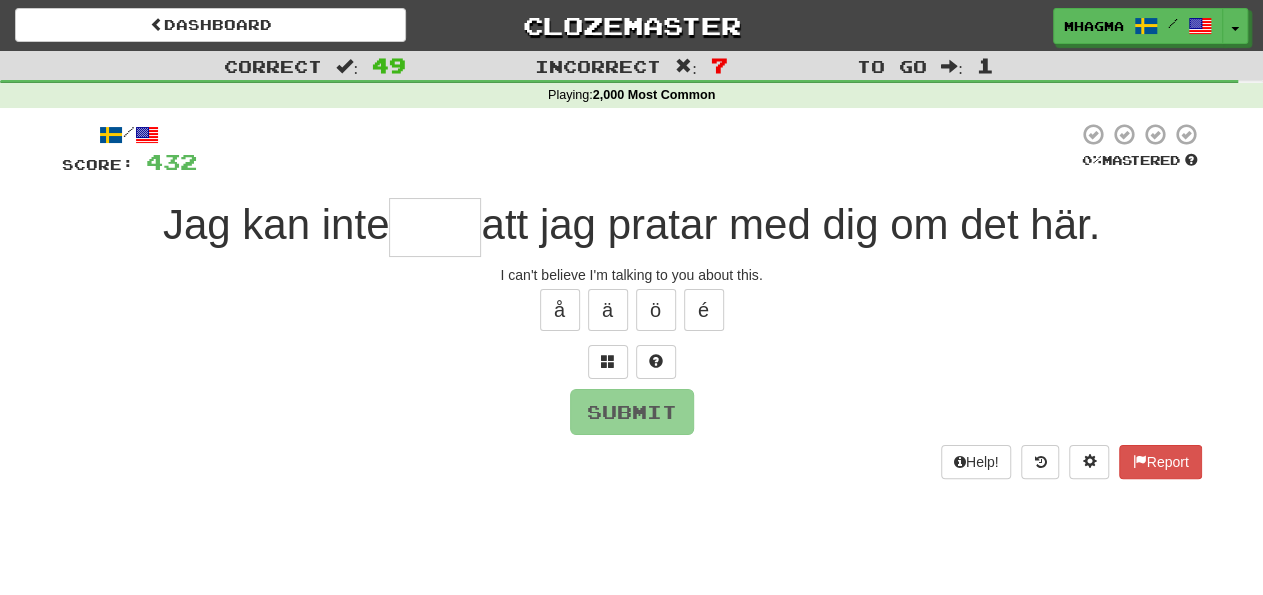 type on "*" 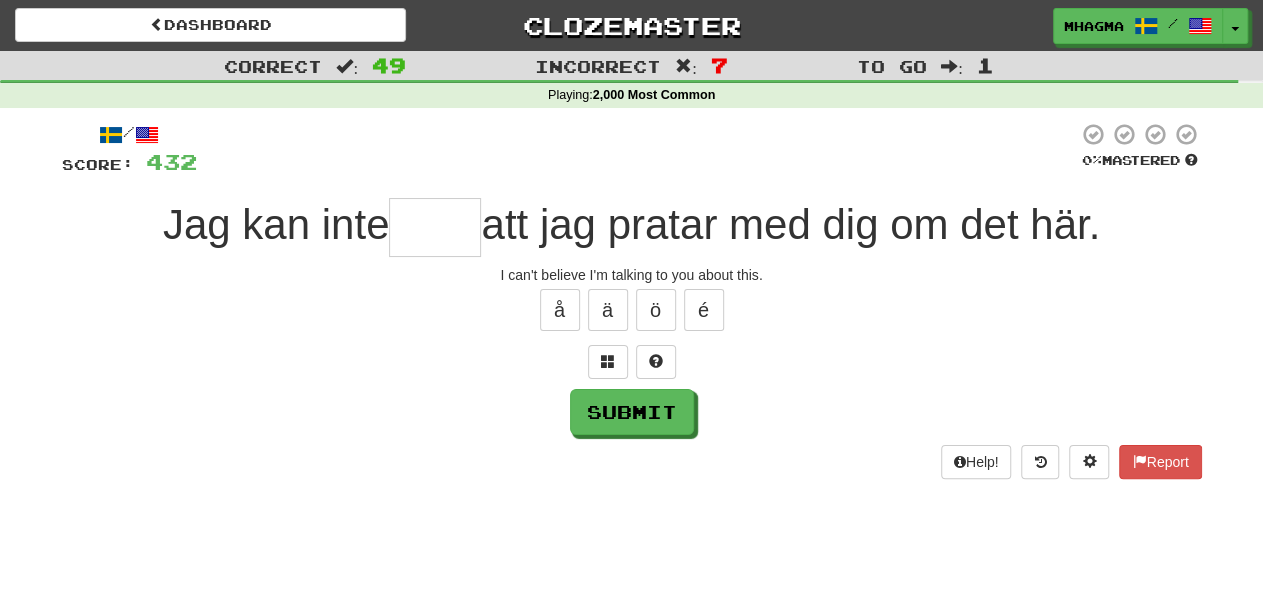 type on "*" 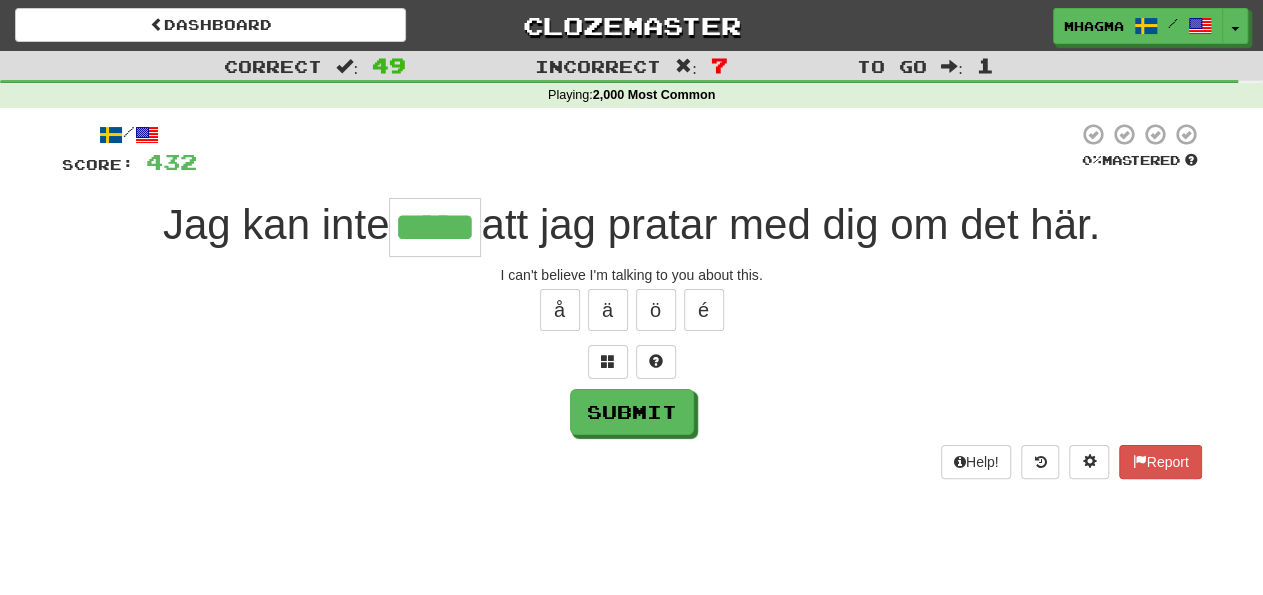 type on "*****" 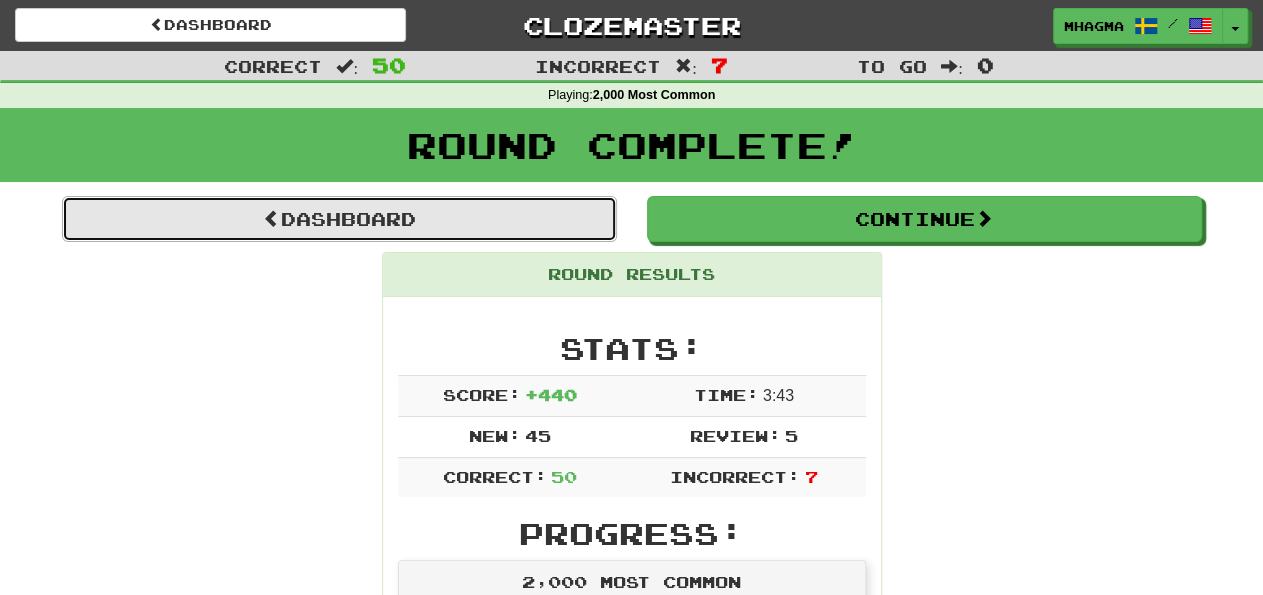 click on "Dashboard" at bounding box center (339, 219) 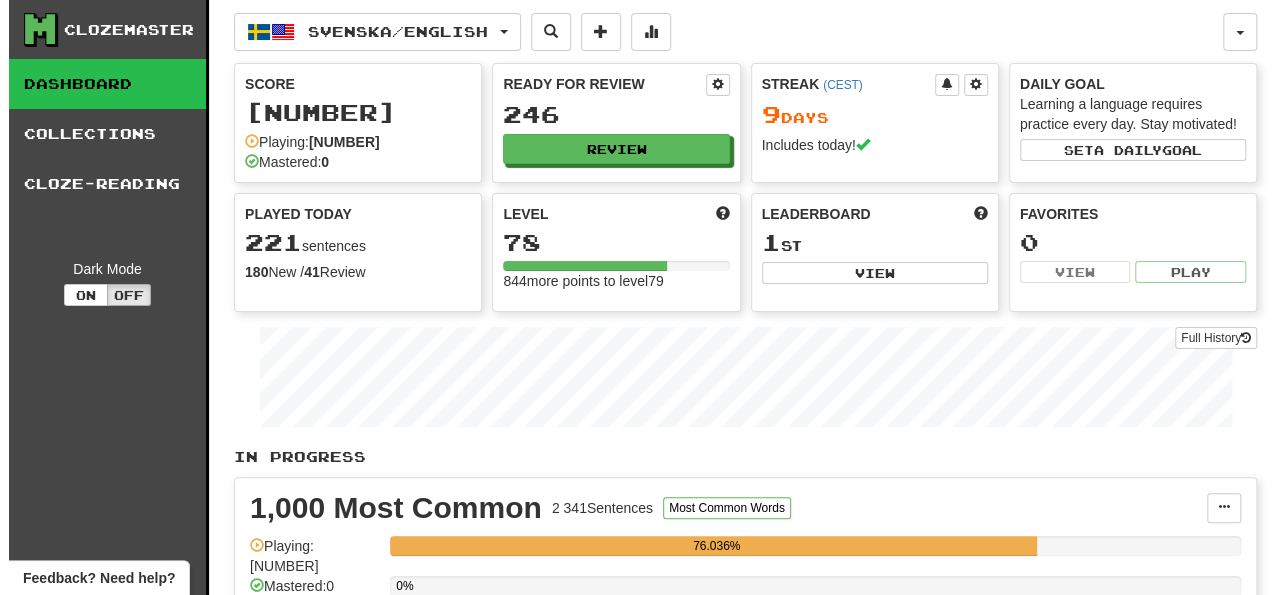 scroll, scrollTop: 312, scrollLeft: 0, axis: vertical 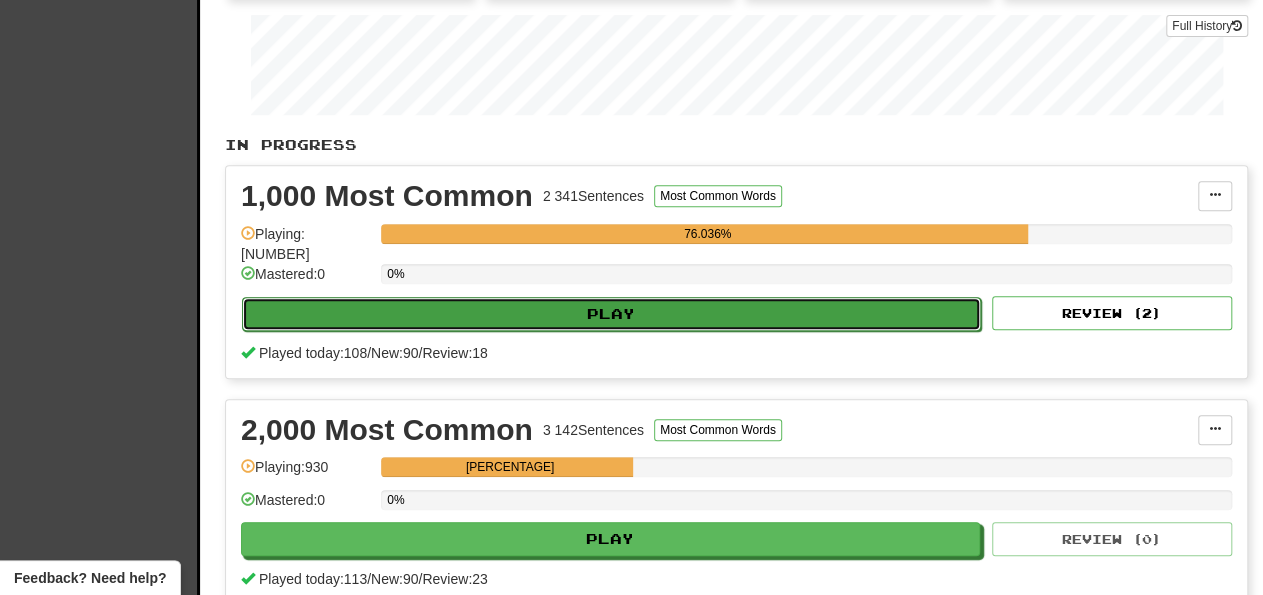 click on "Play" at bounding box center [611, 314] 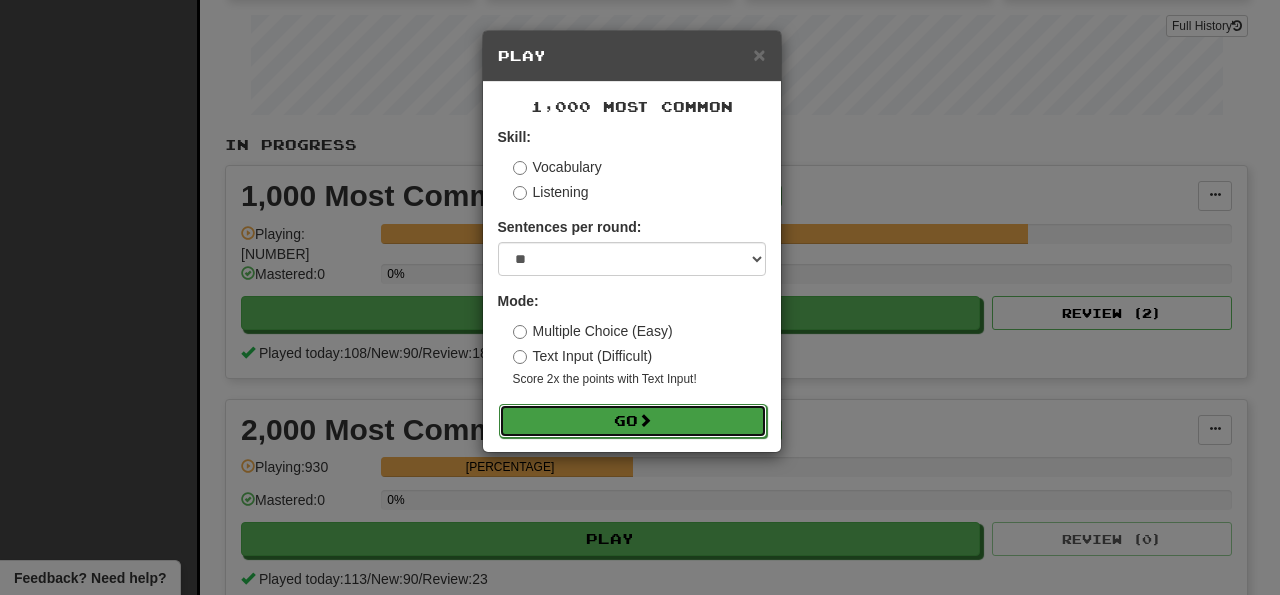 click on "Go" at bounding box center (633, 421) 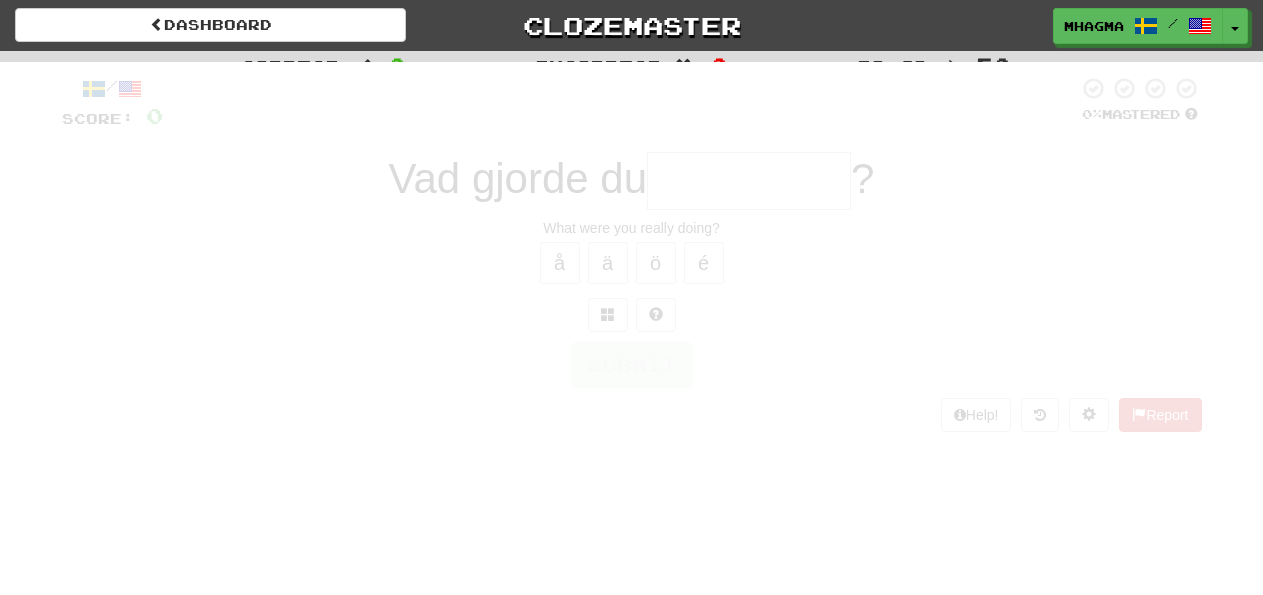 scroll, scrollTop: 0, scrollLeft: 0, axis: both 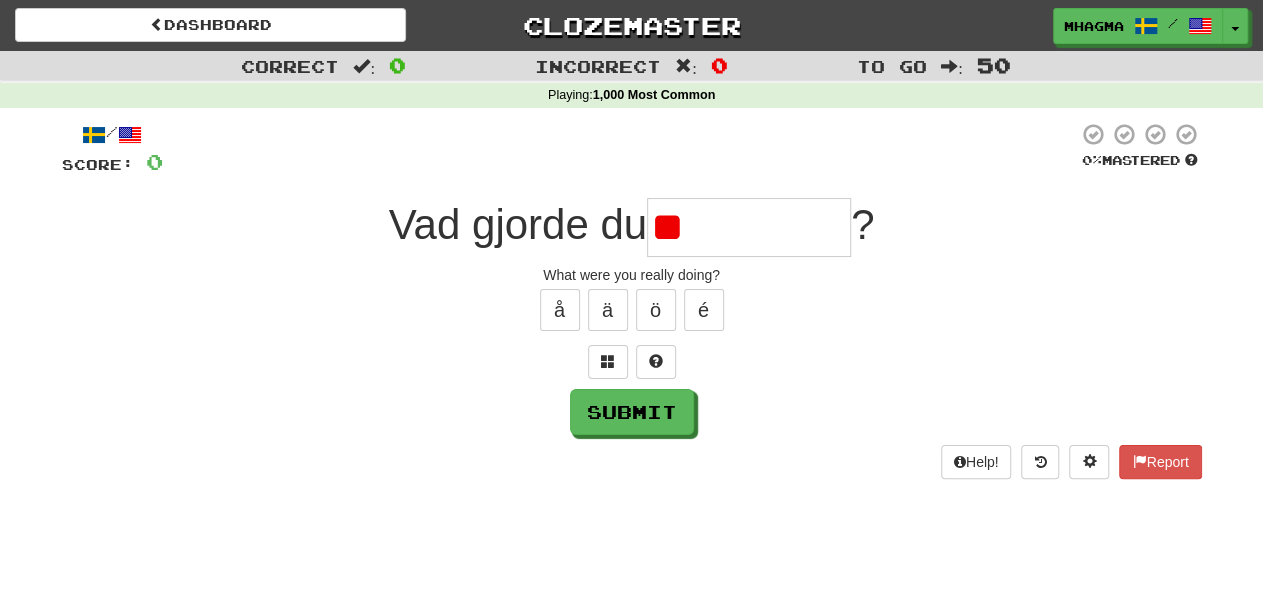 type on "*" 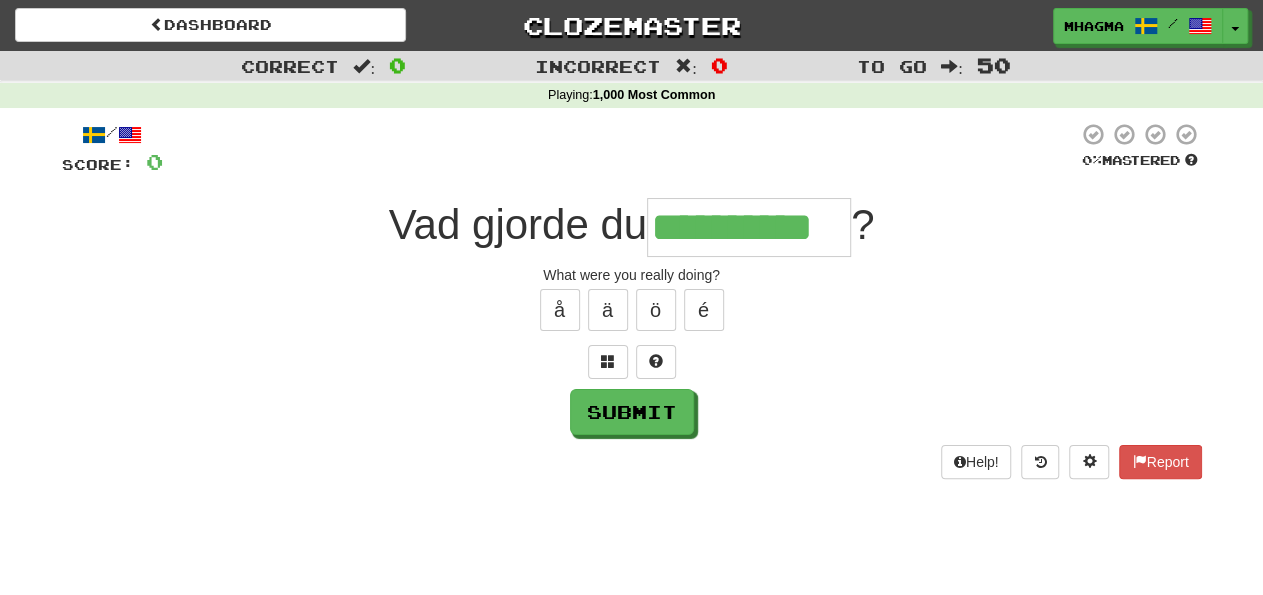 type on "**********" 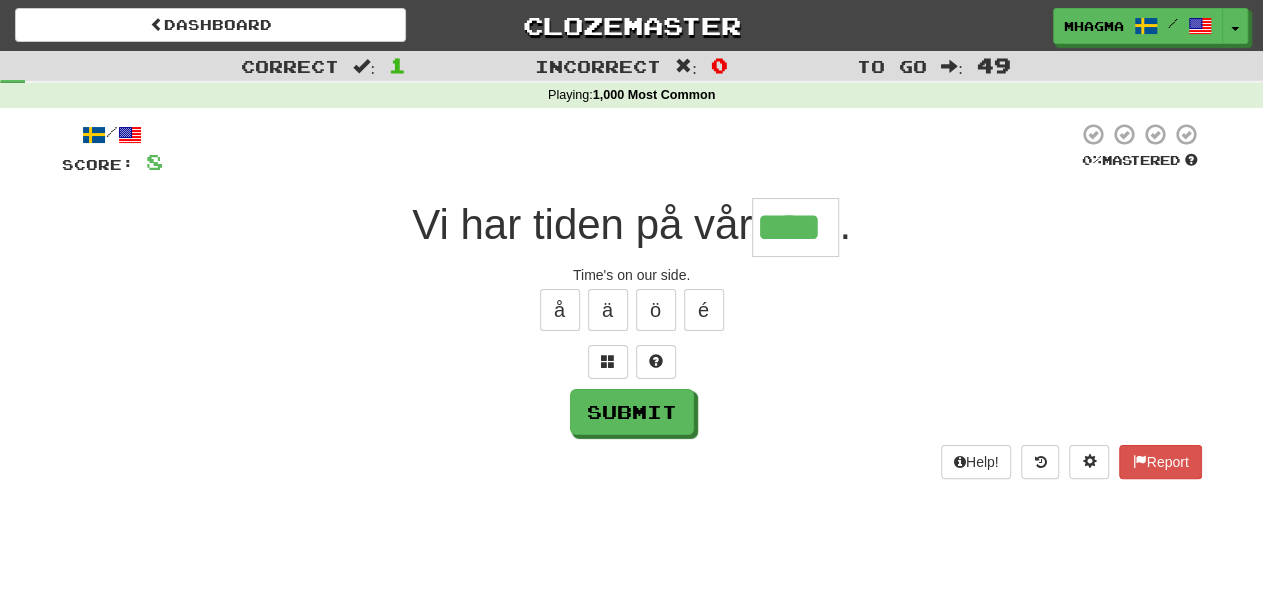 type on "****" 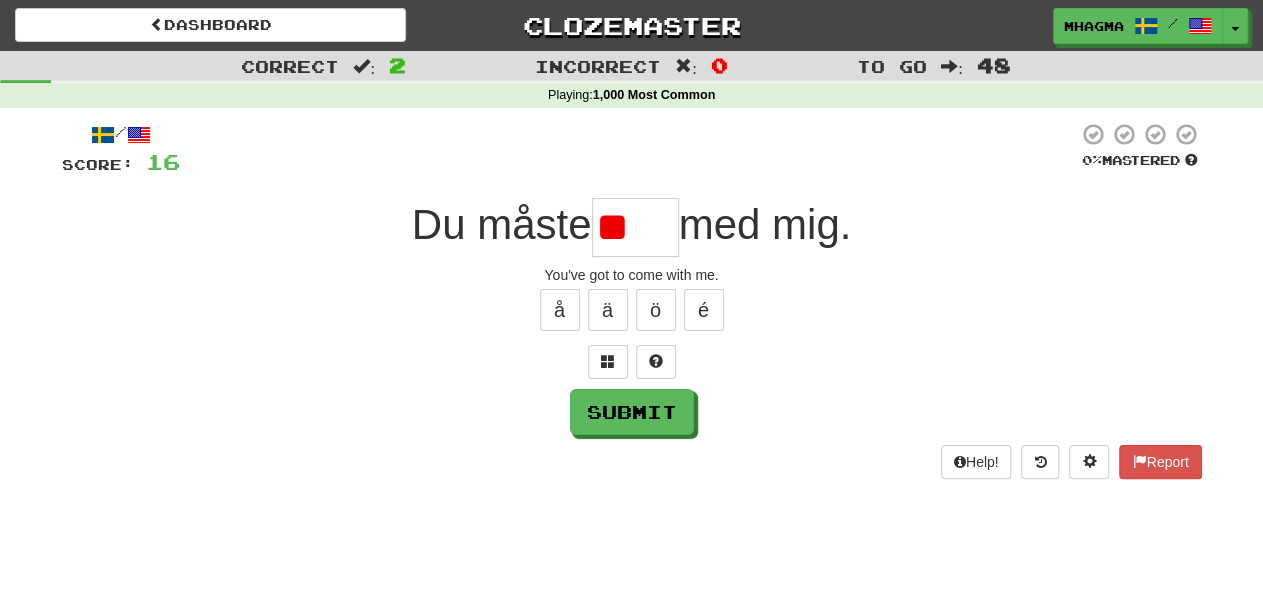 type on "*" 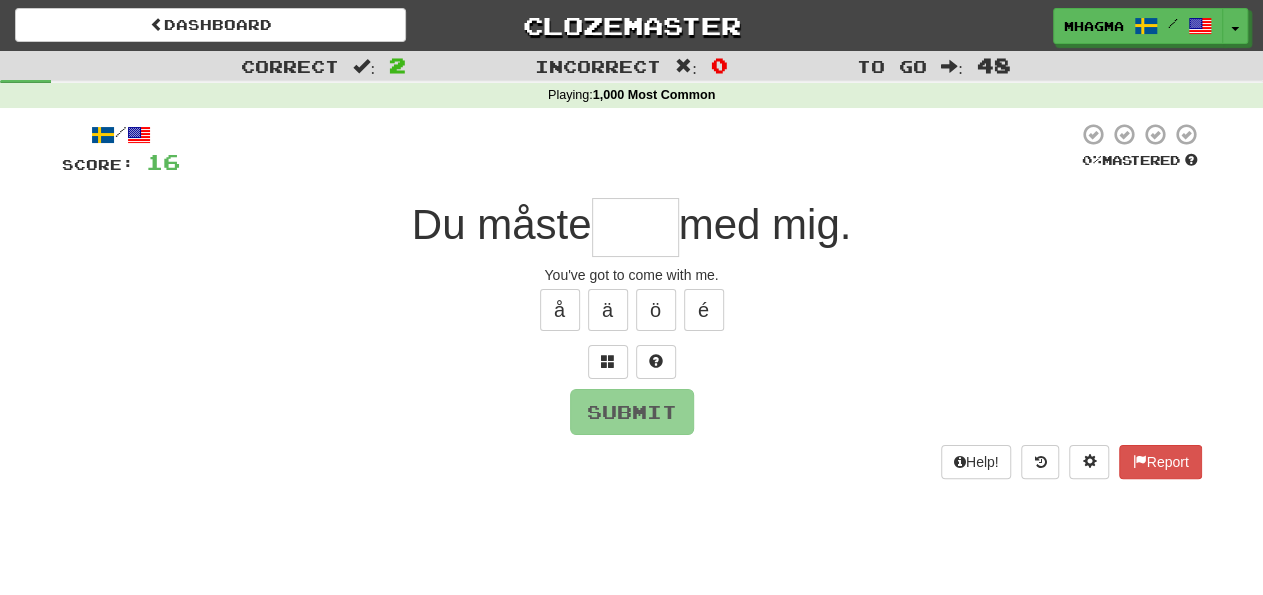 type on "*" 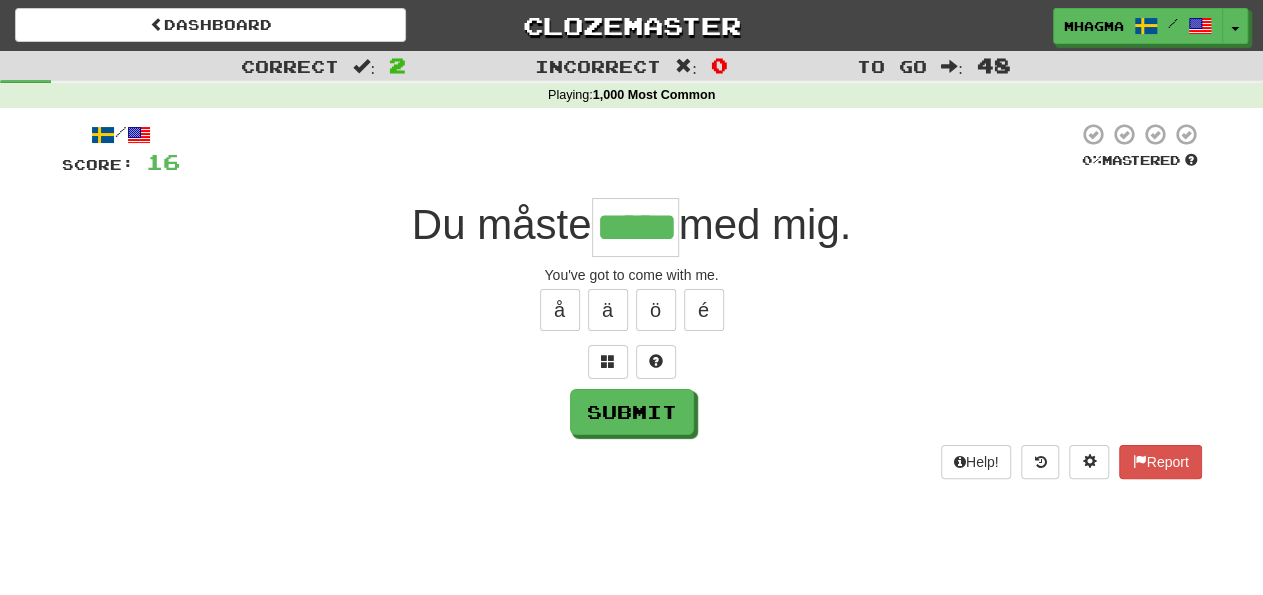 type on "*****" 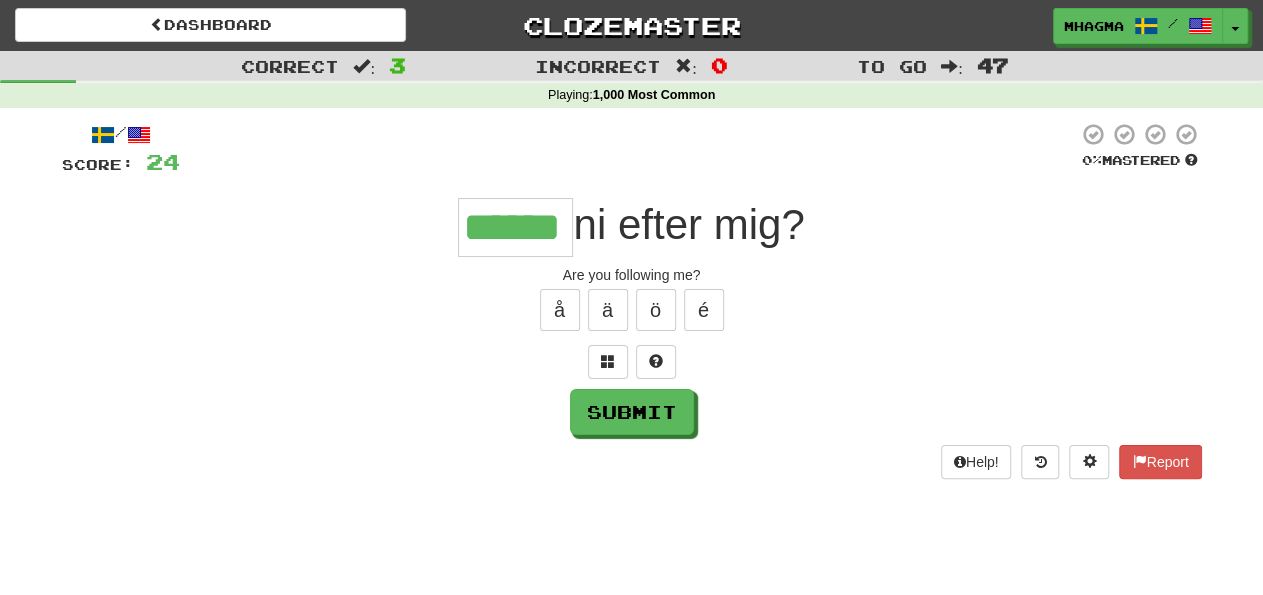 type on "******" 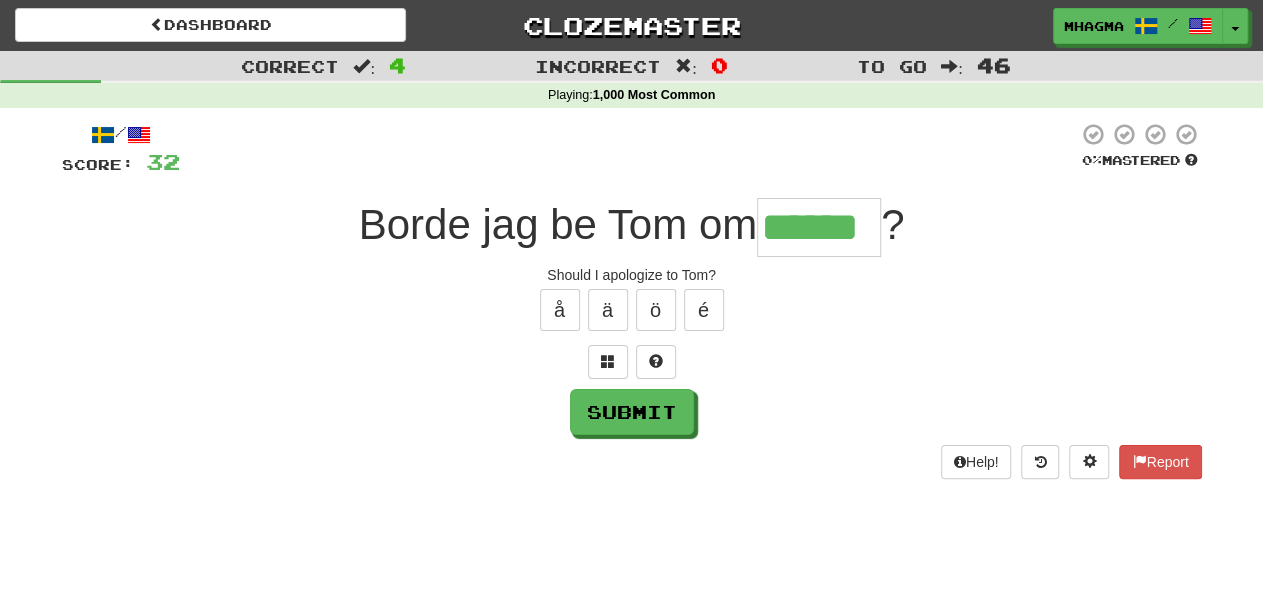 type on "******" 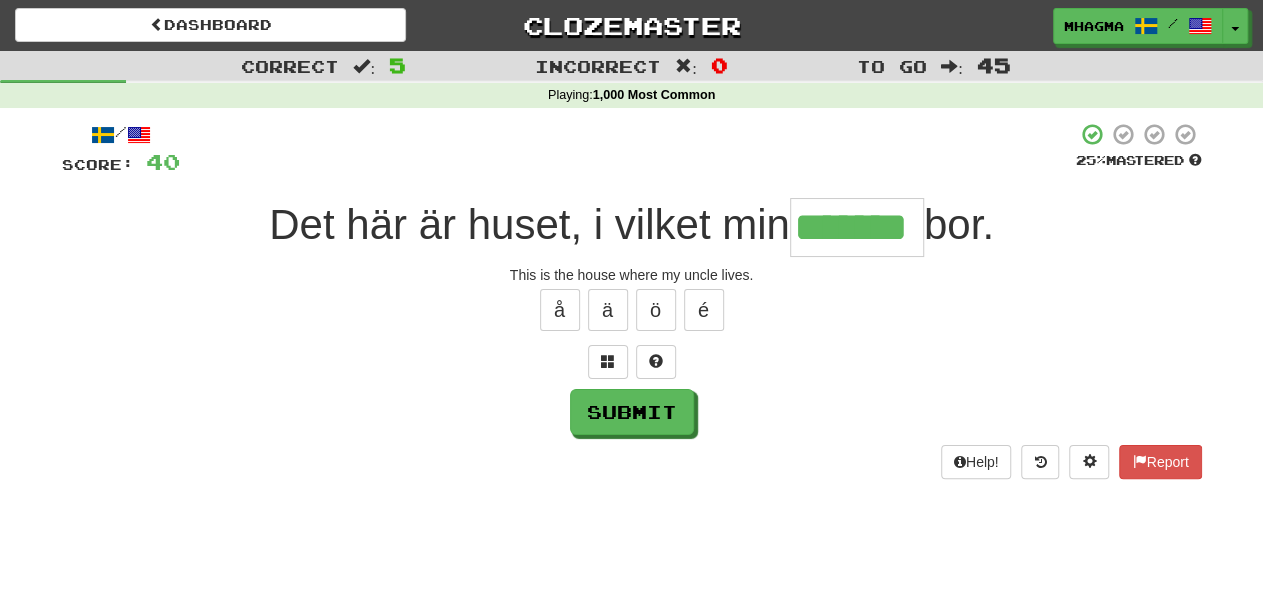 type on "*******" 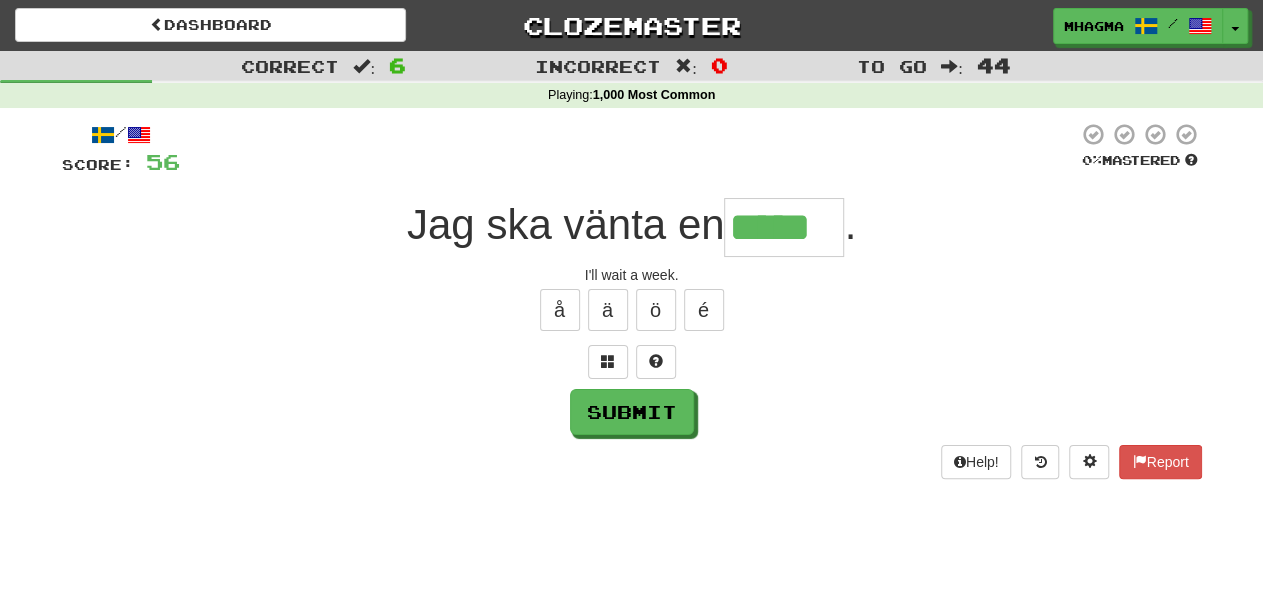 type on "*****" 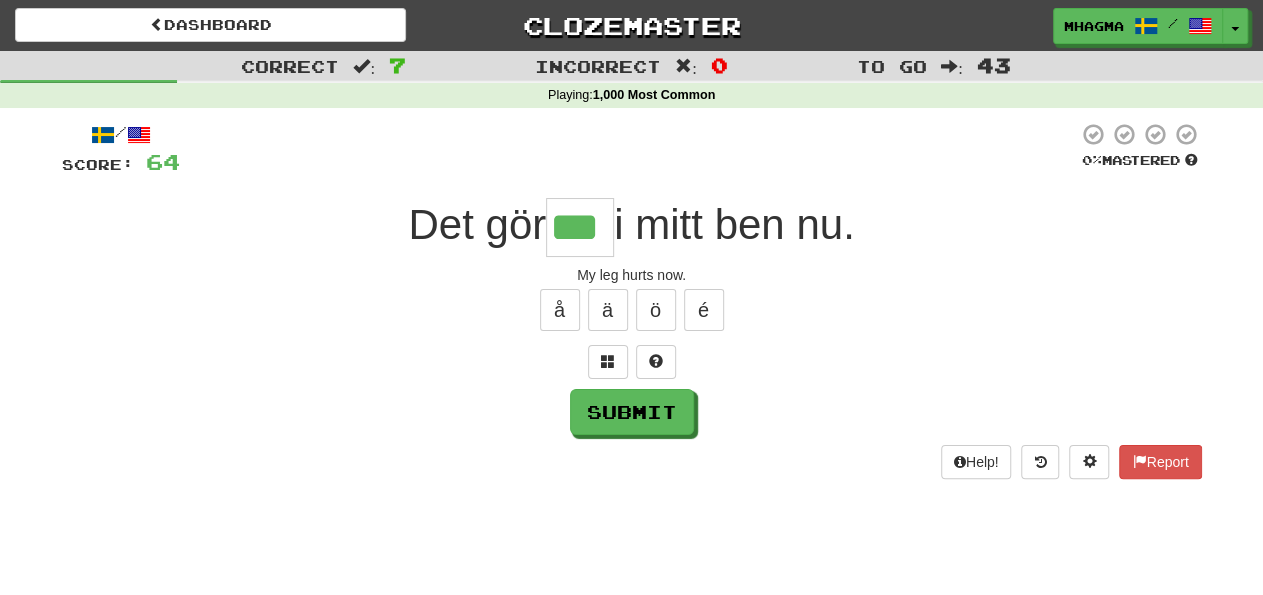 type on "***" 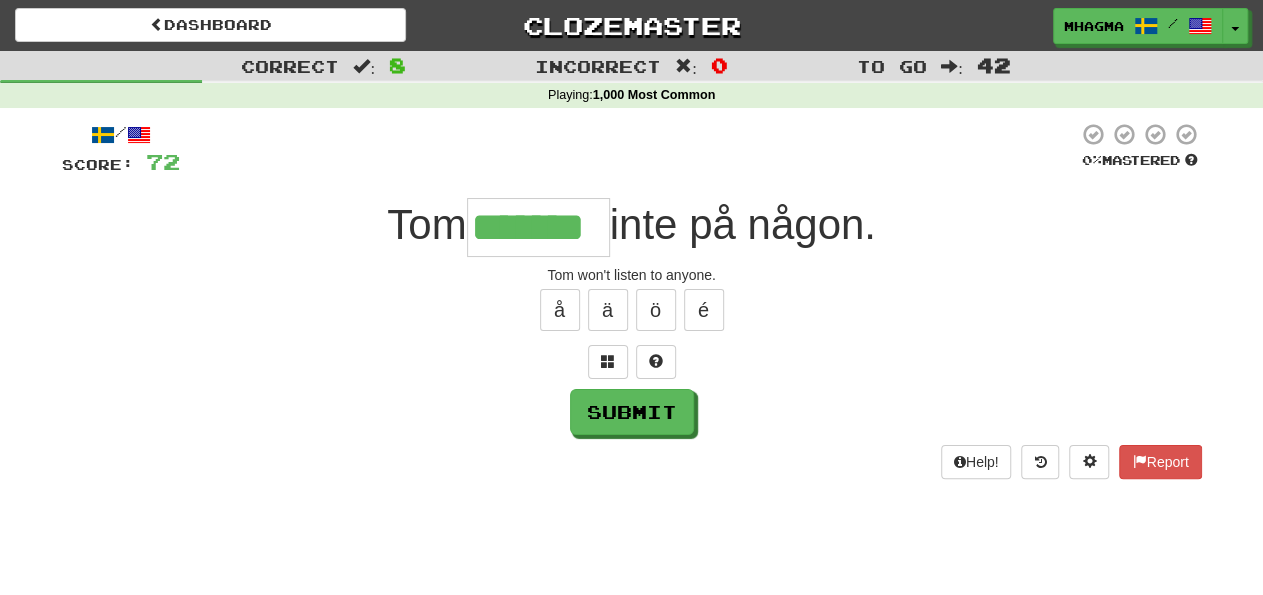 type on "*******" 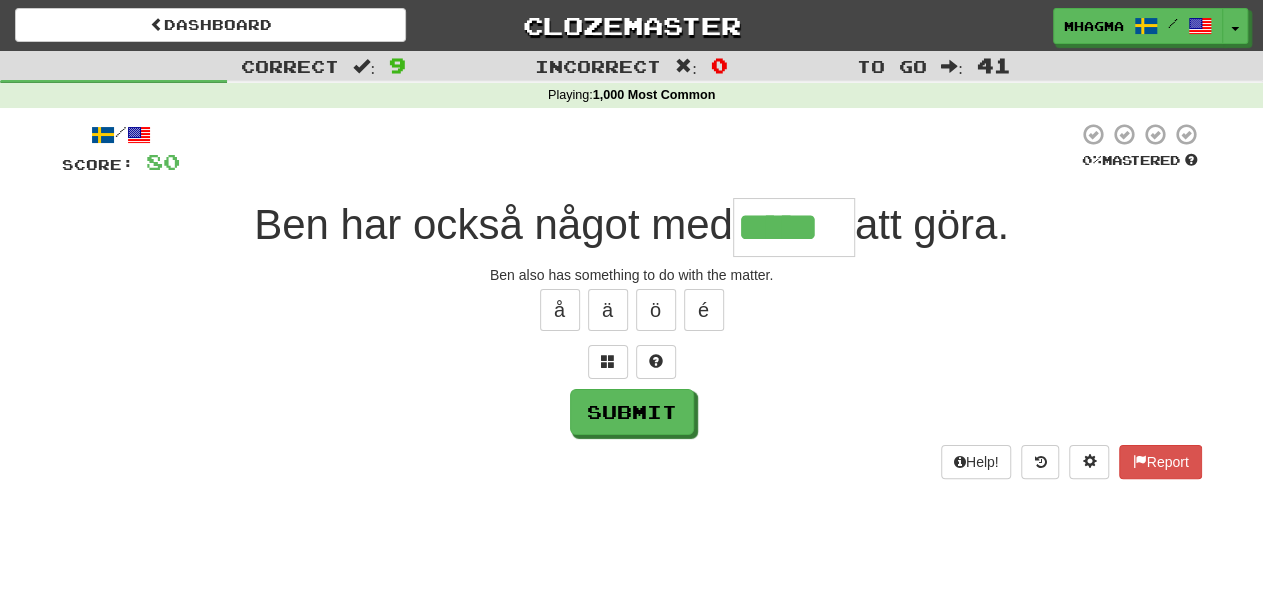 type on "*****" 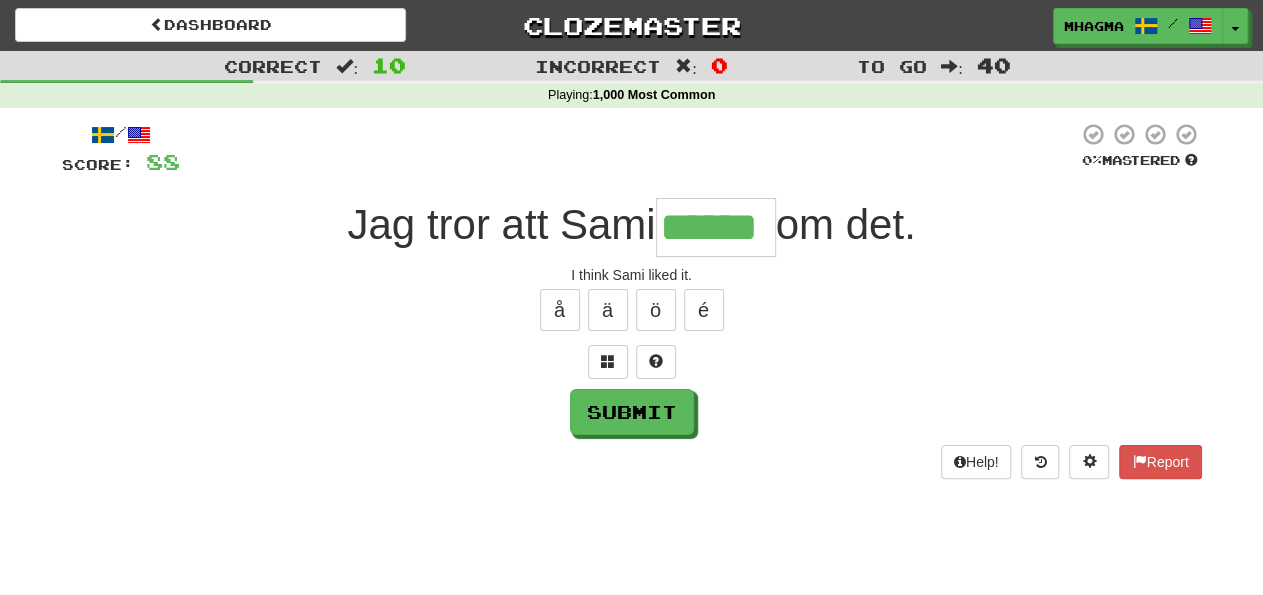 type on "******" 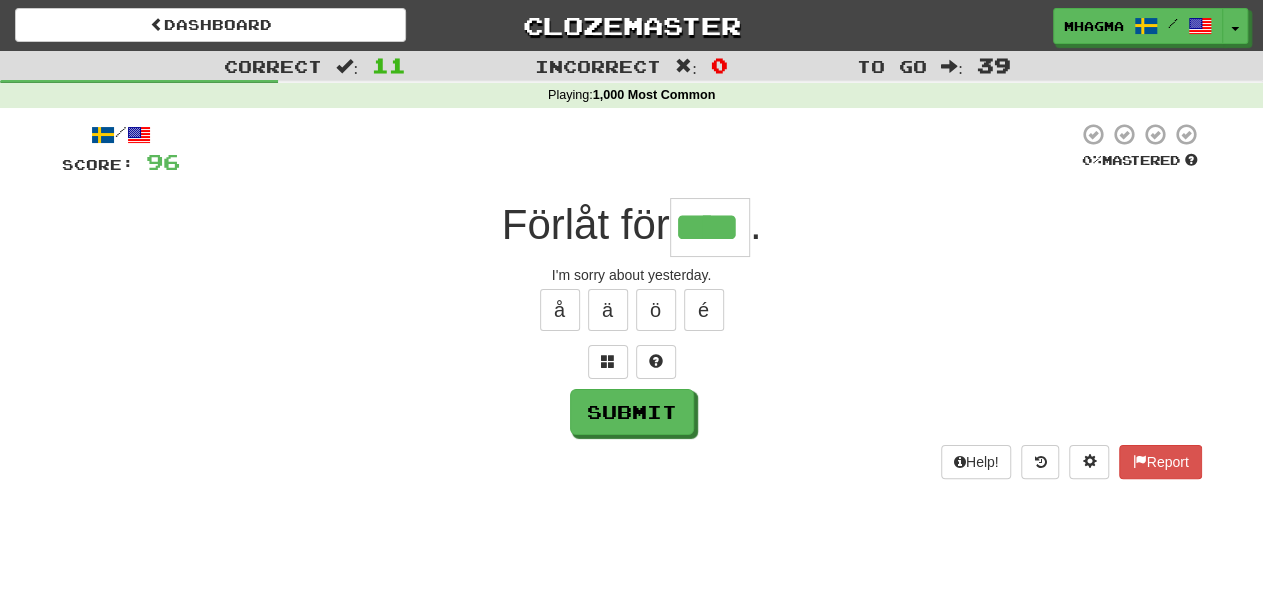 type on "****" 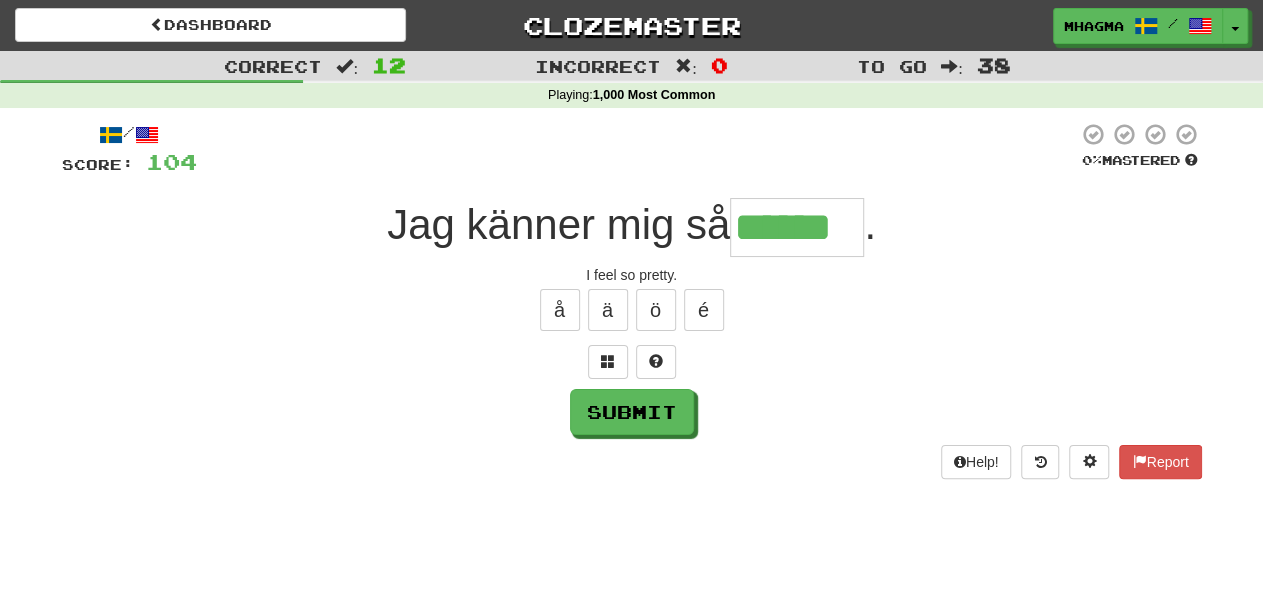 type on "******" 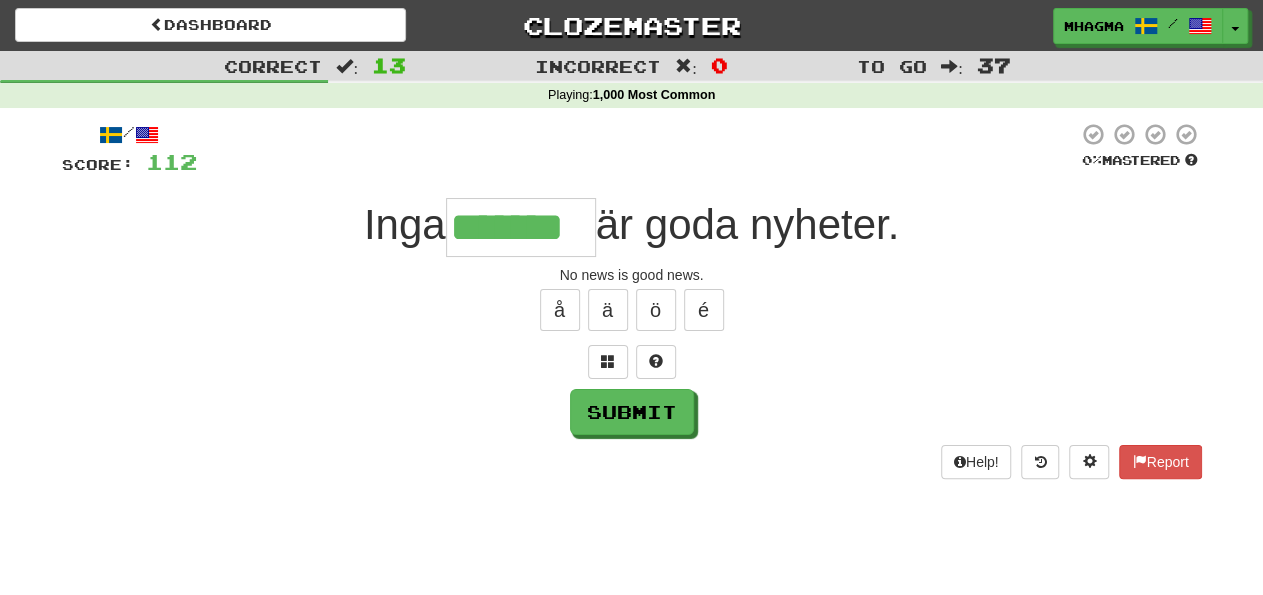 type on "*******" 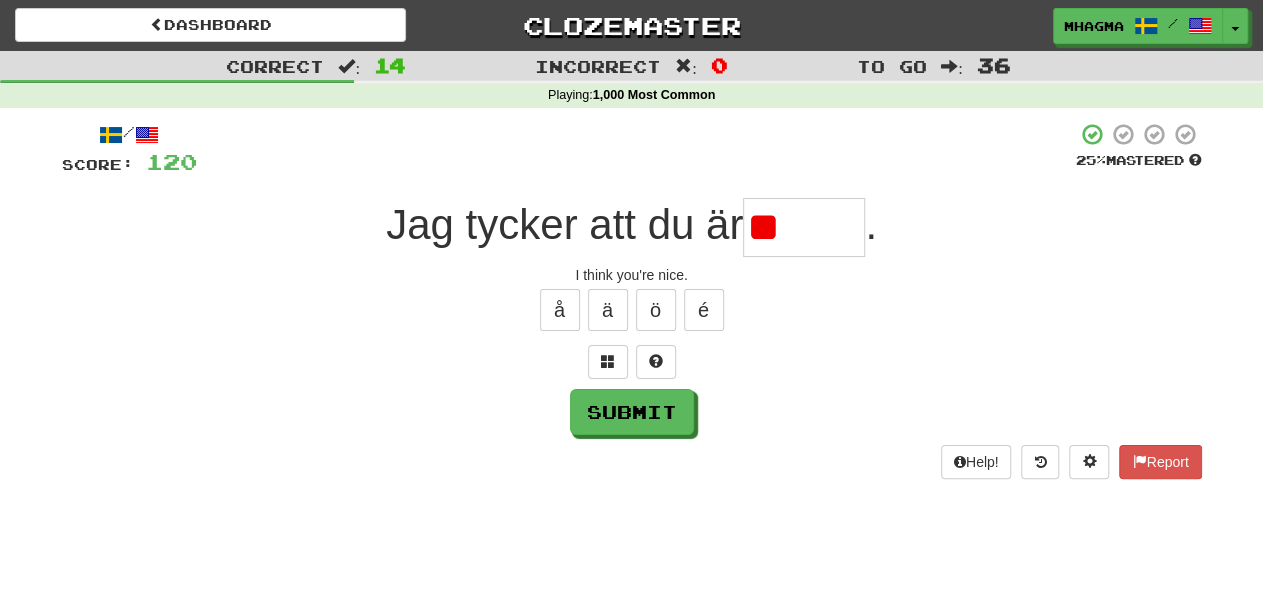 type on "*" 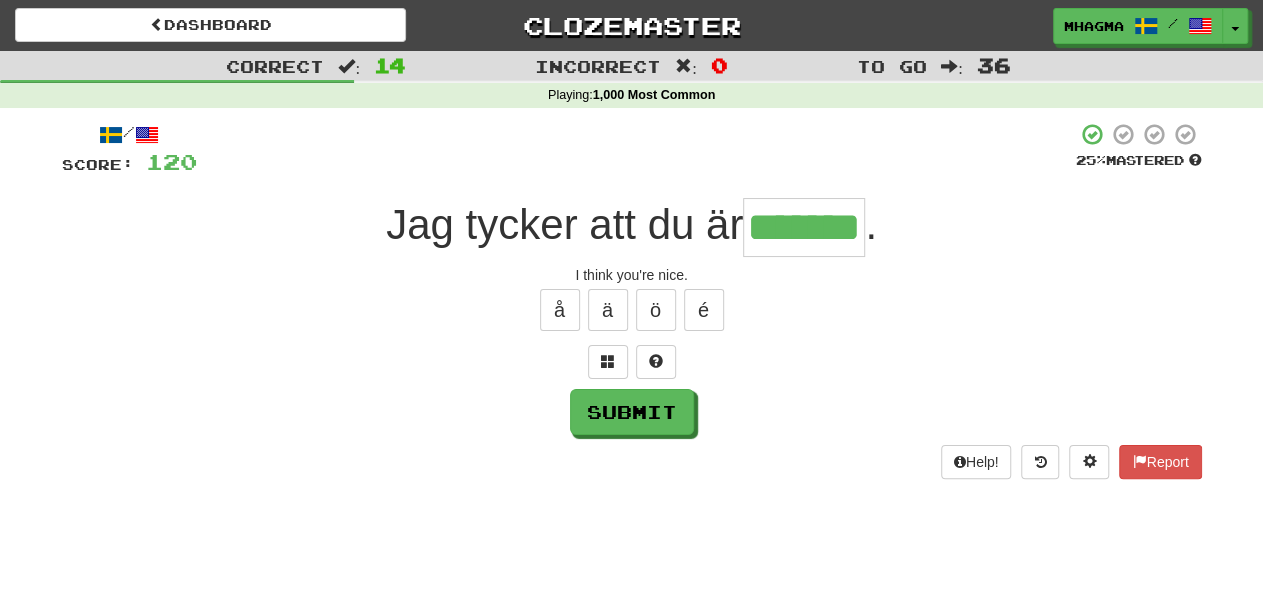 type on "*******" 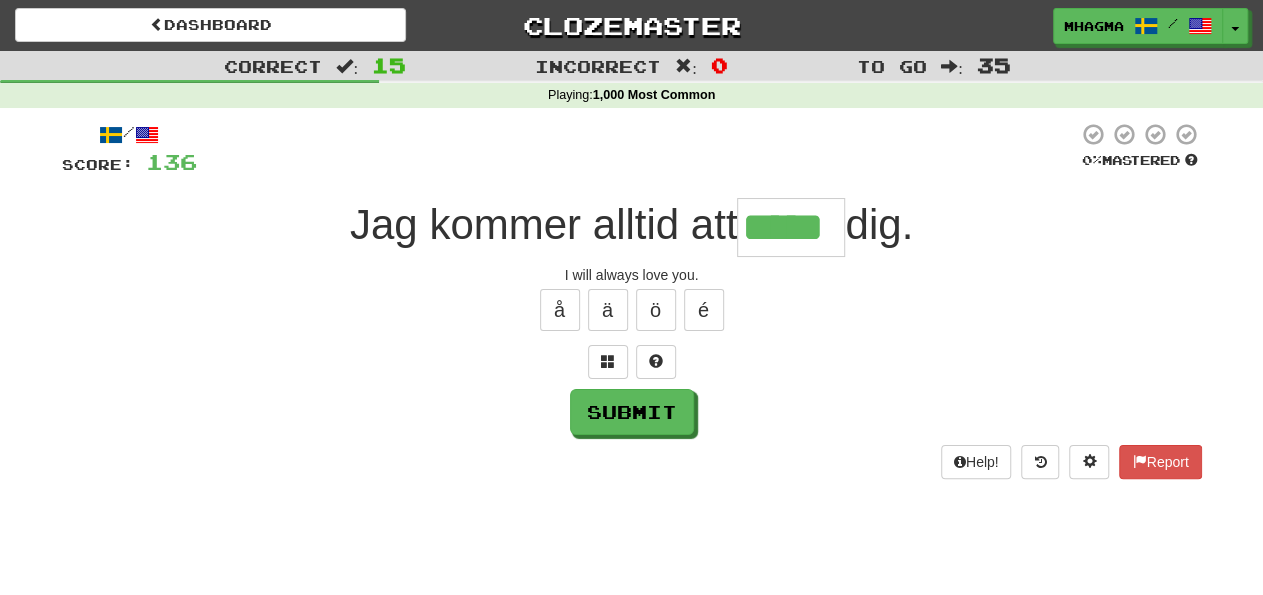 type on "*****" 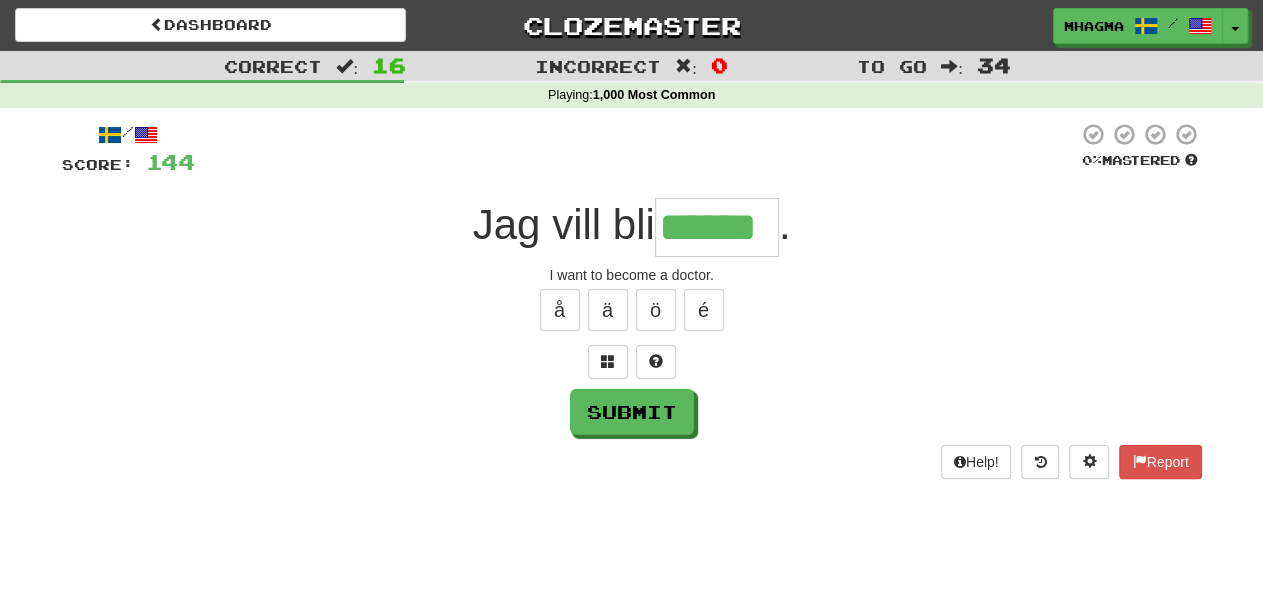 type on "******" 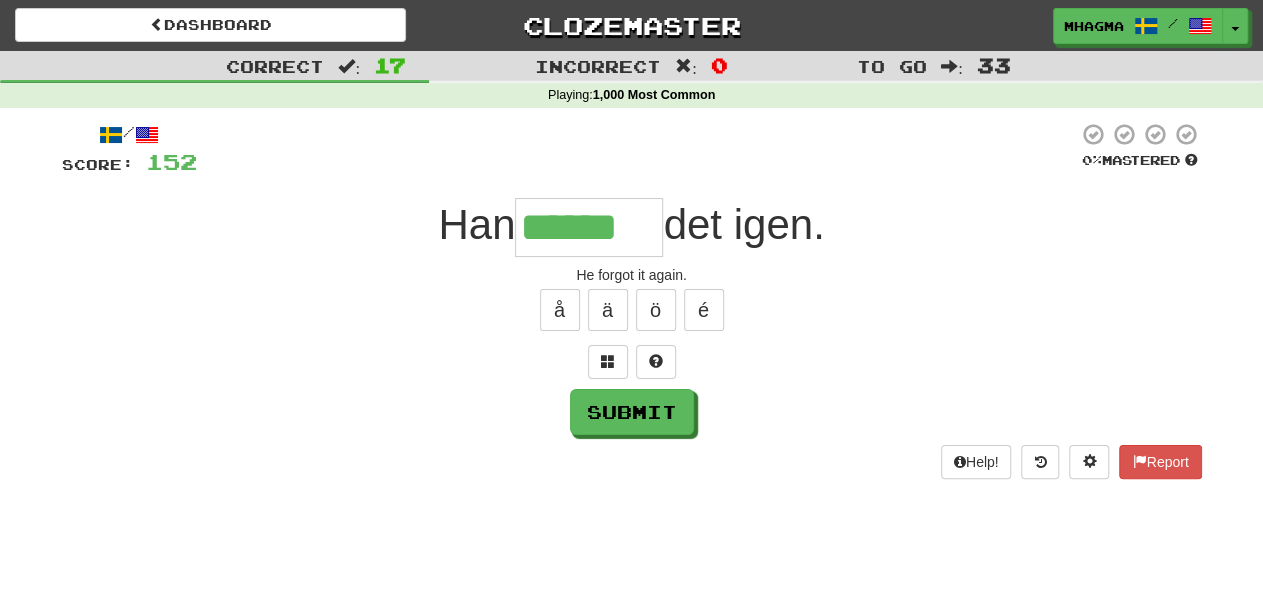 type on "******" 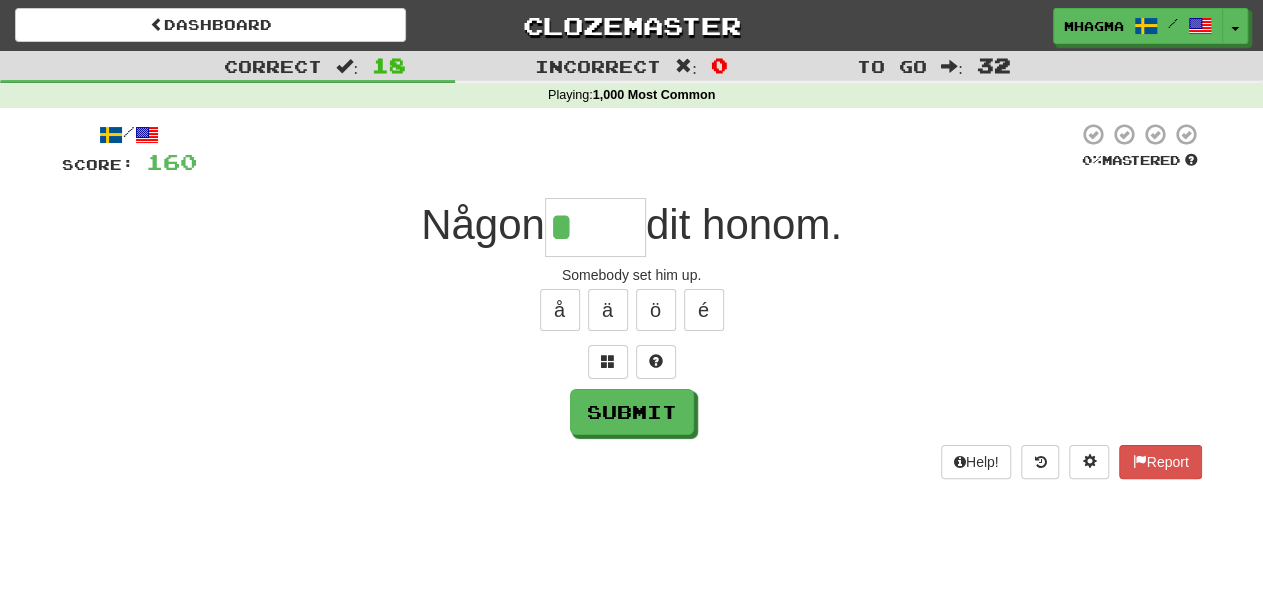 type on "*****" 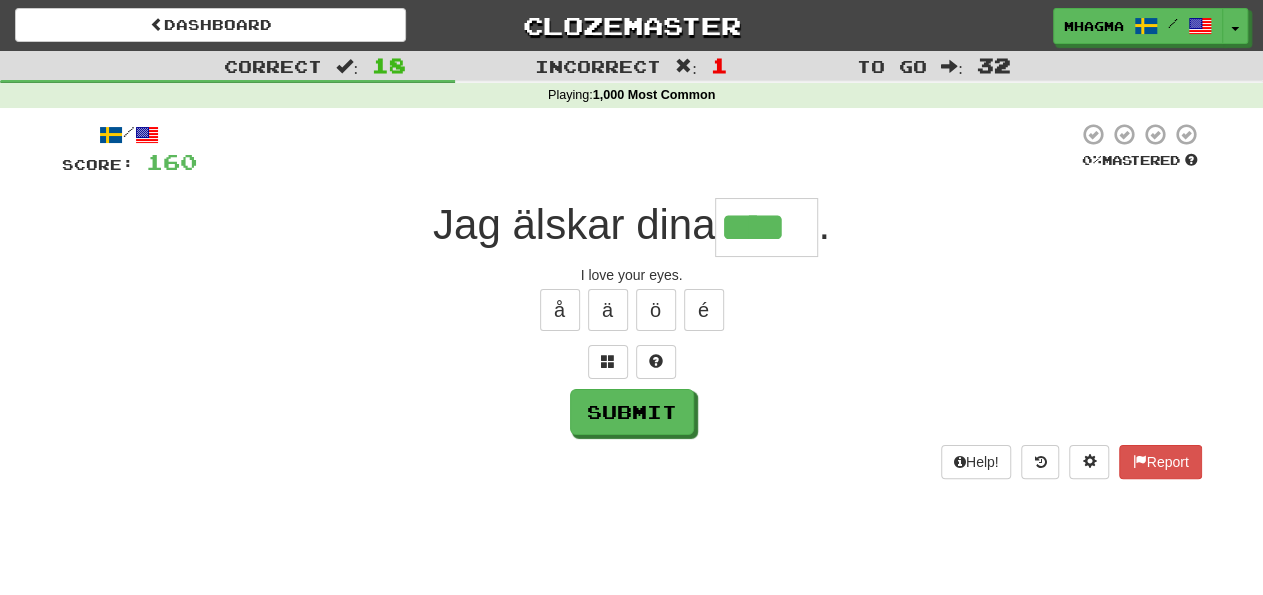 type on "****" 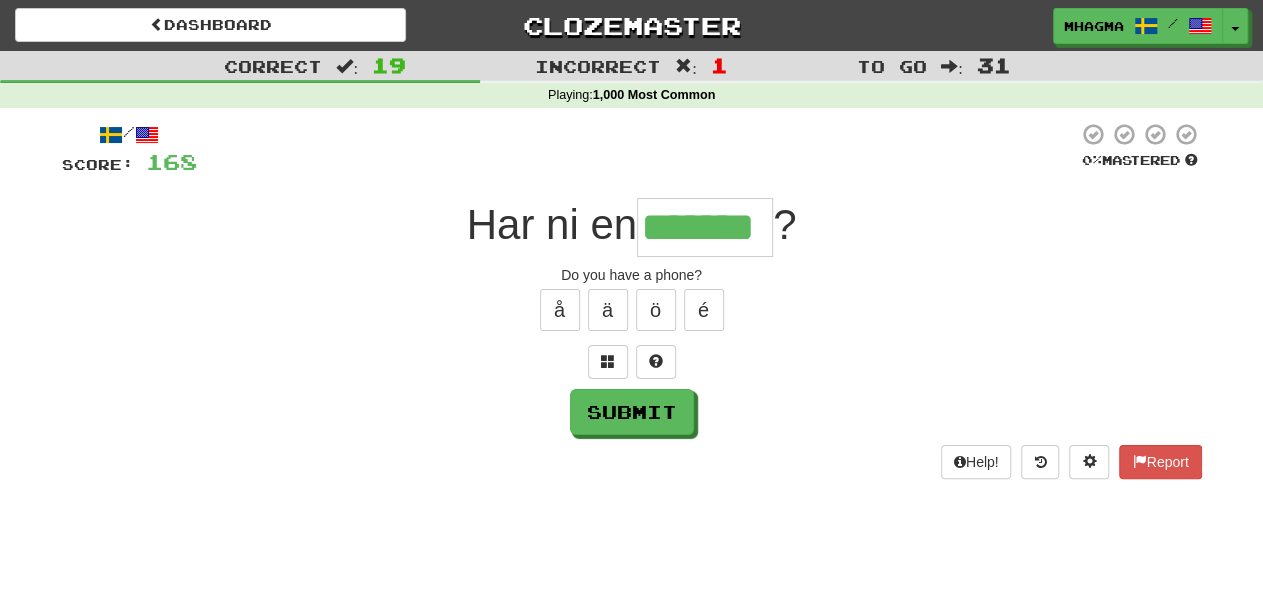 type on "*******" 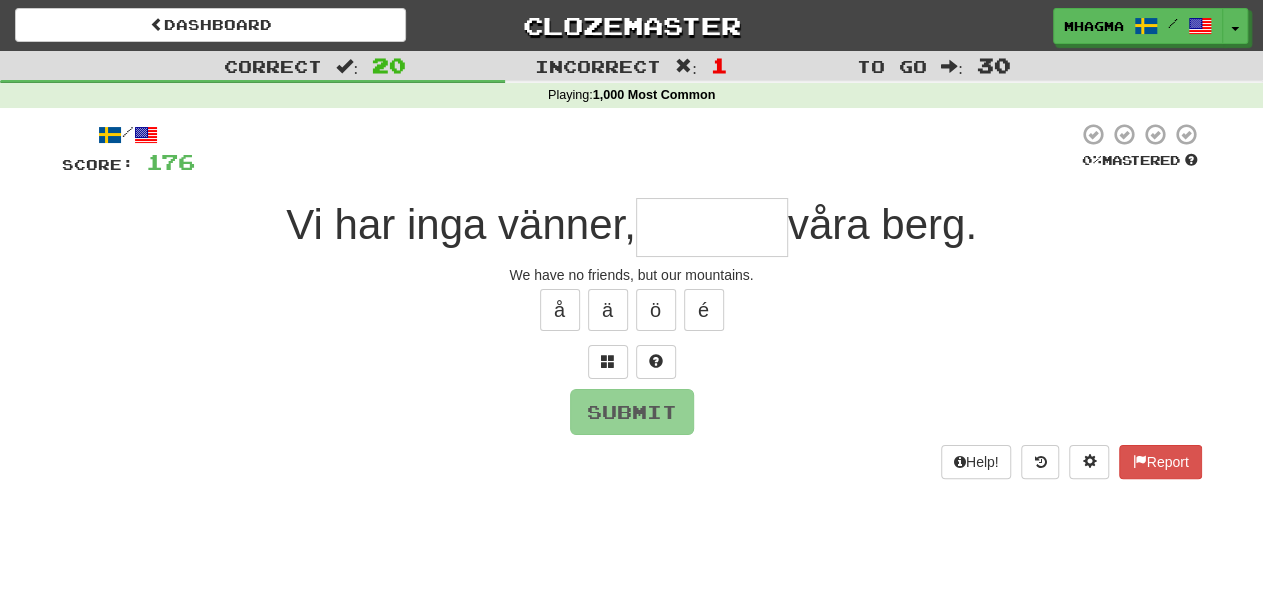 type on "*" 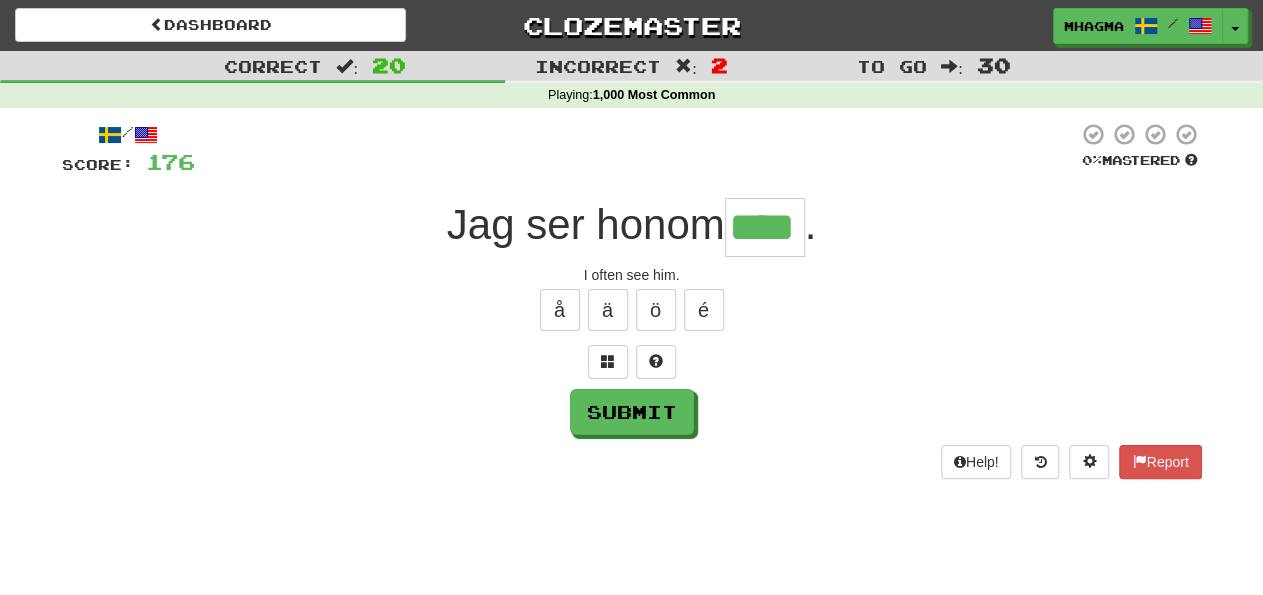 type on "****" 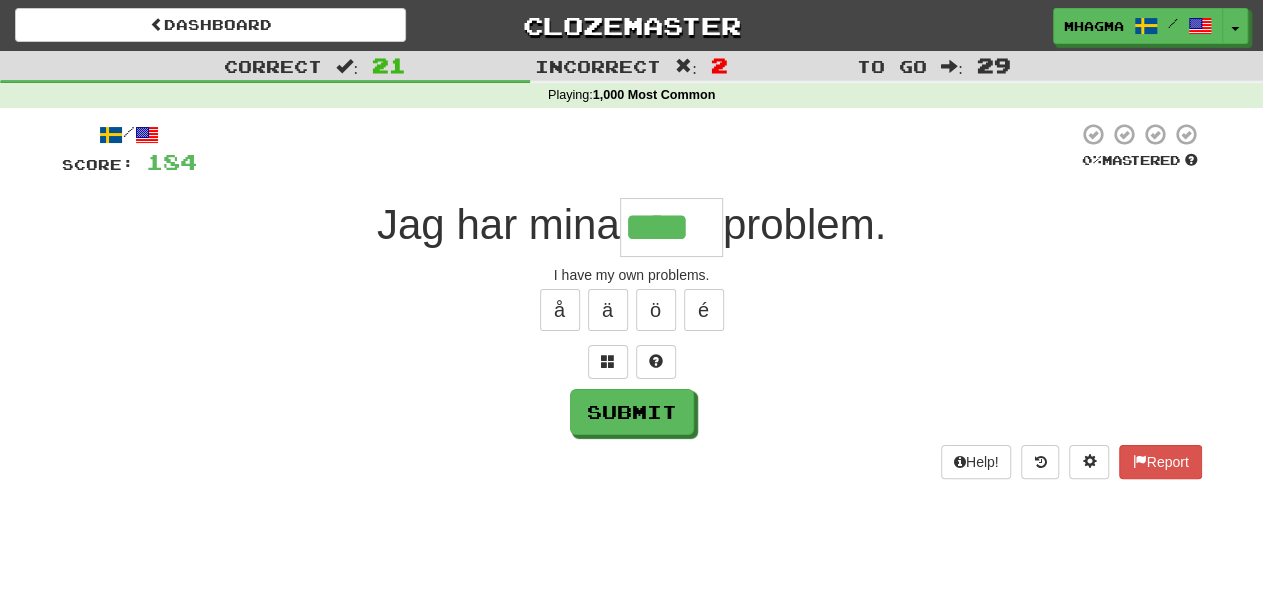 type on "****" 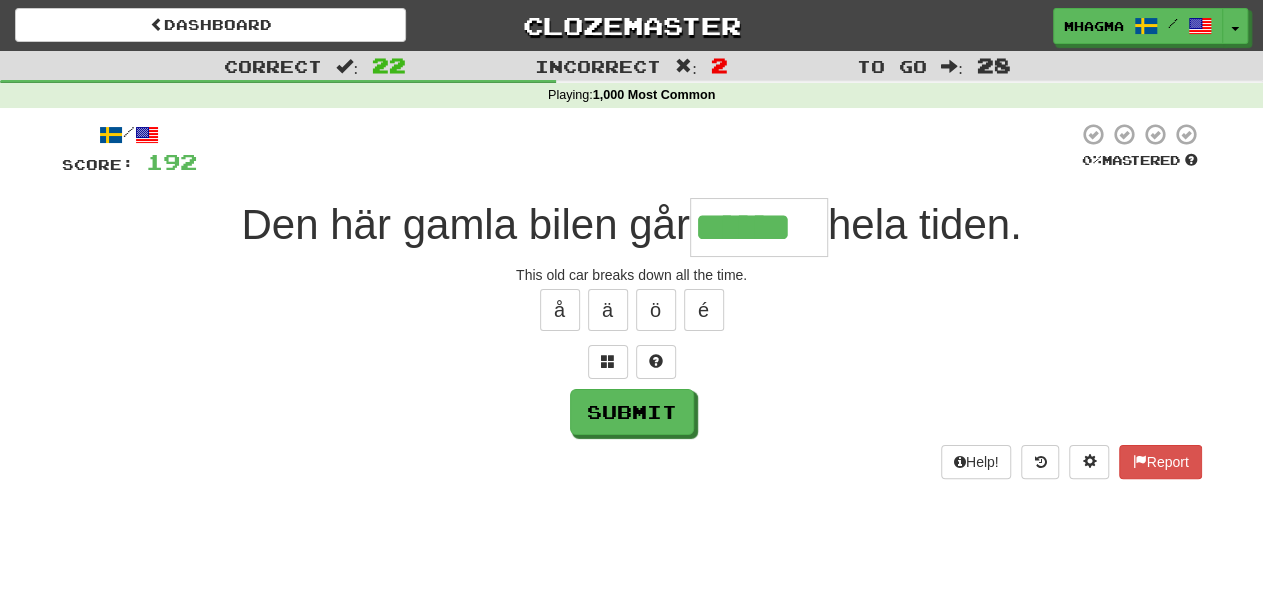 type on "******" 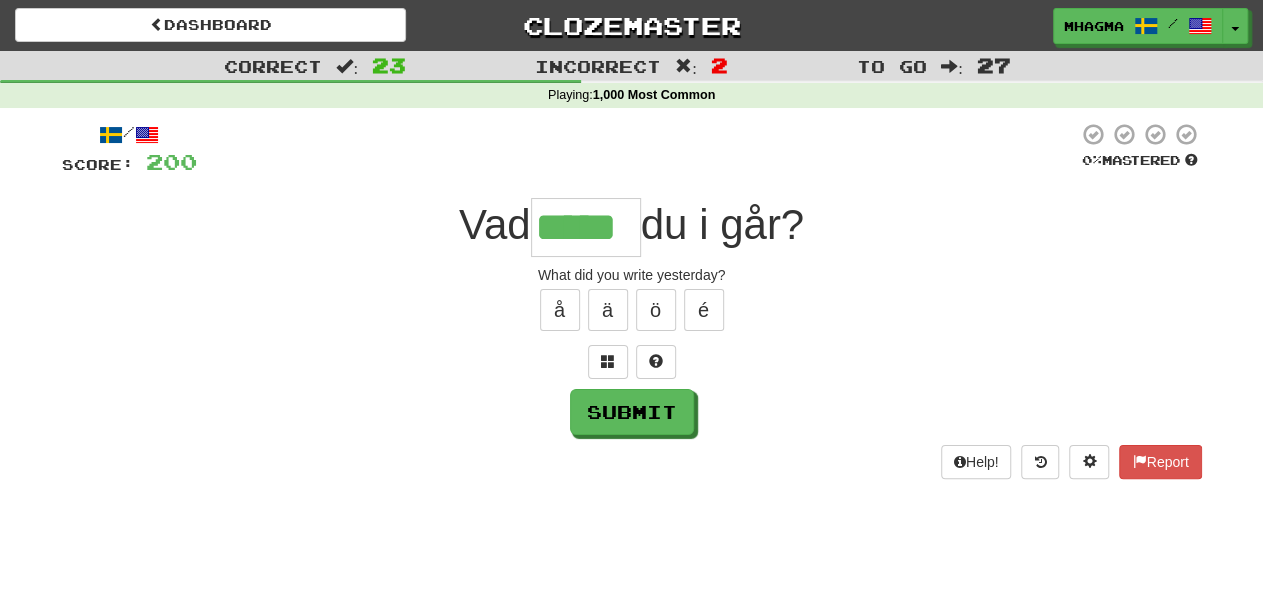 type on "*****" 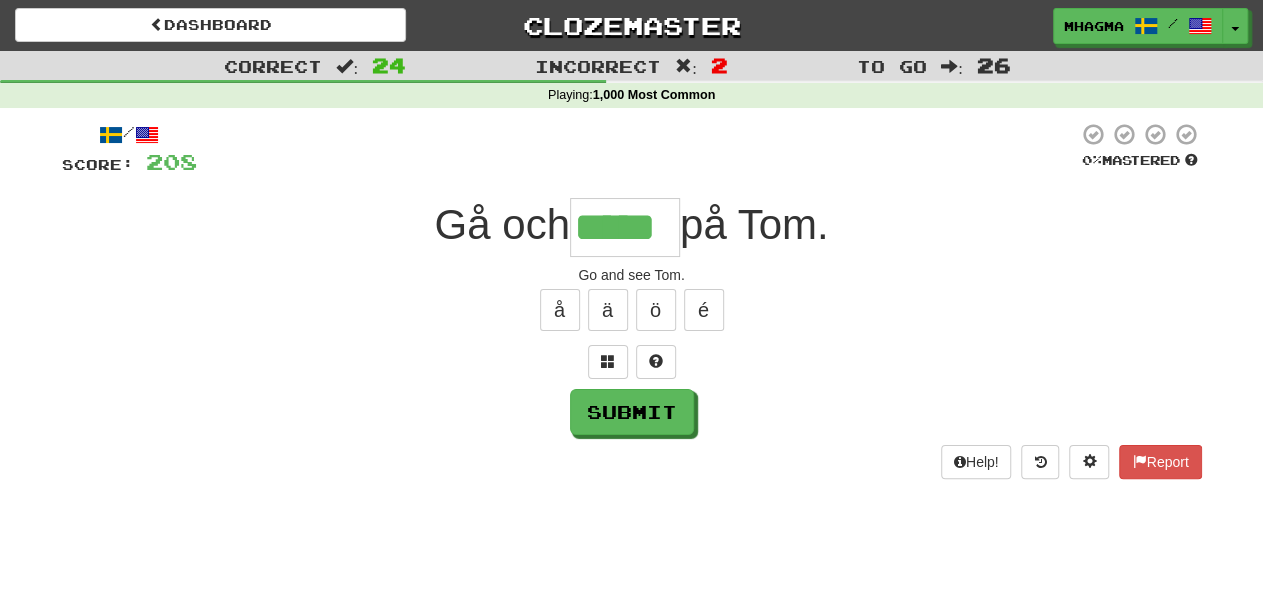 type on "*****" 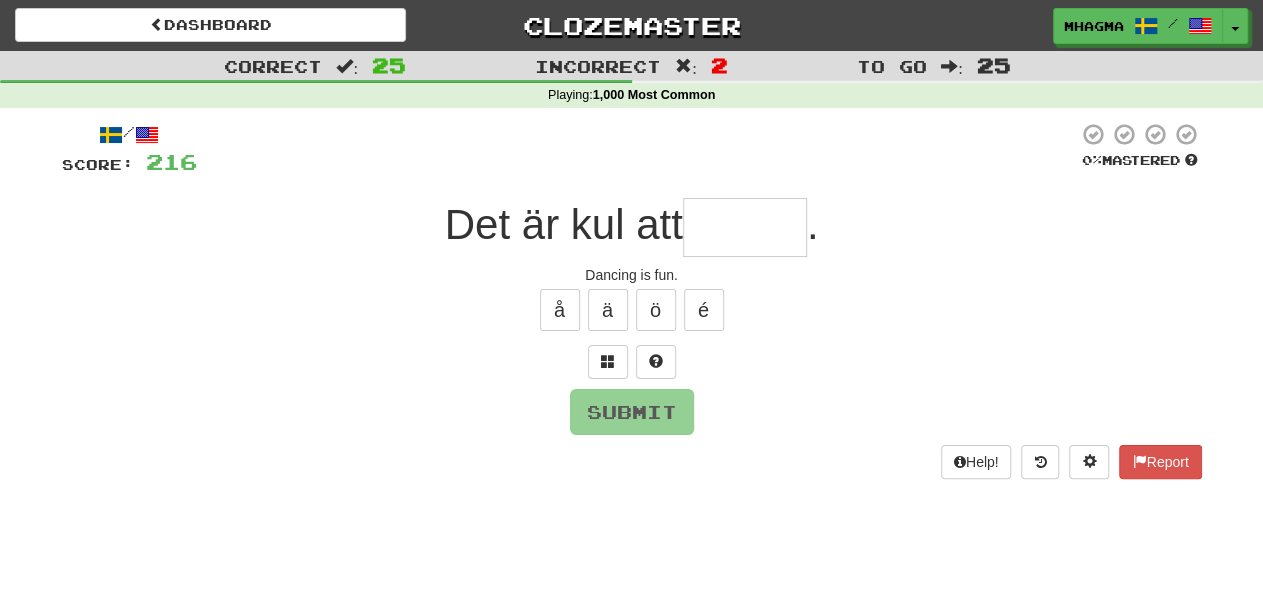 type on "*" 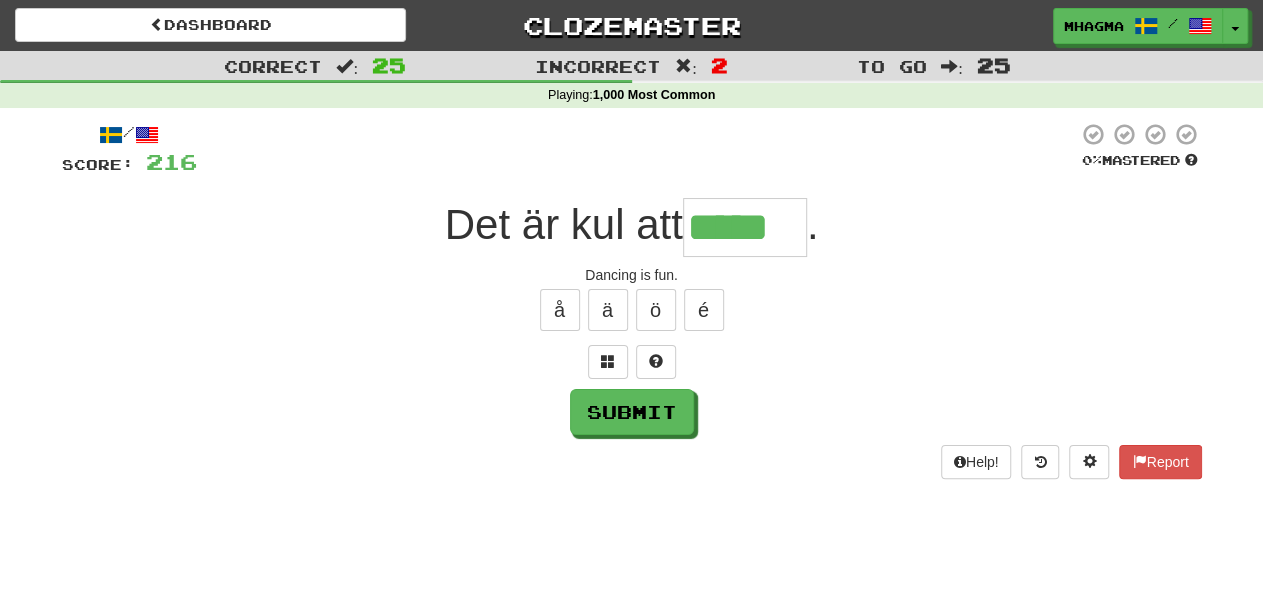 type on "*****" 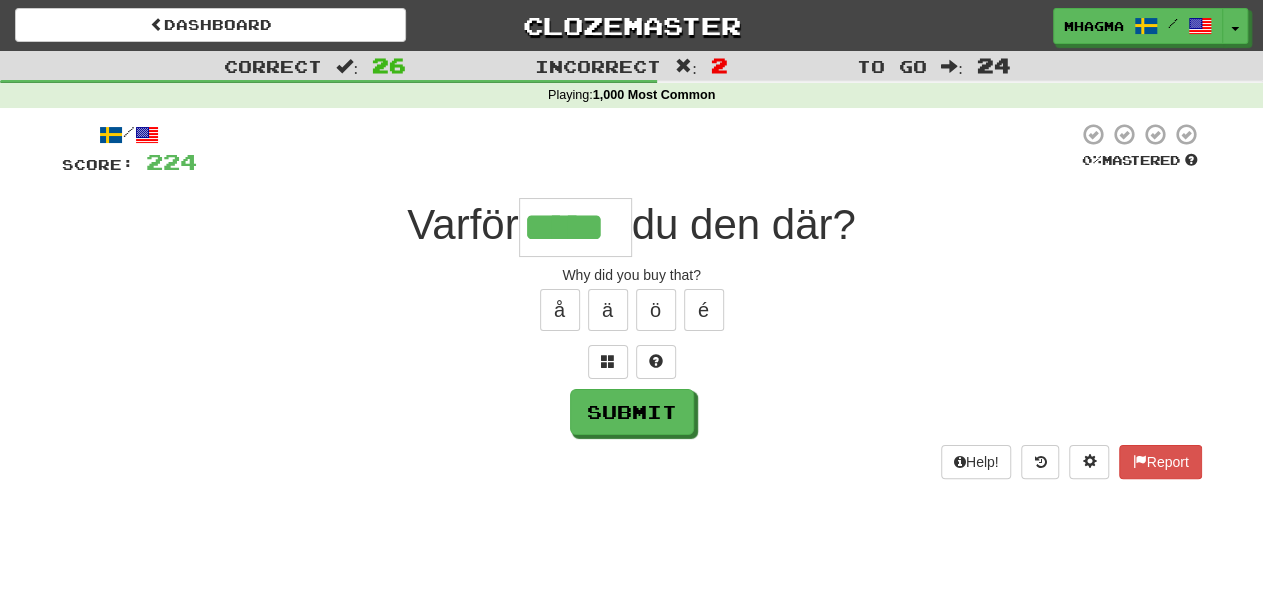 type on "*****" 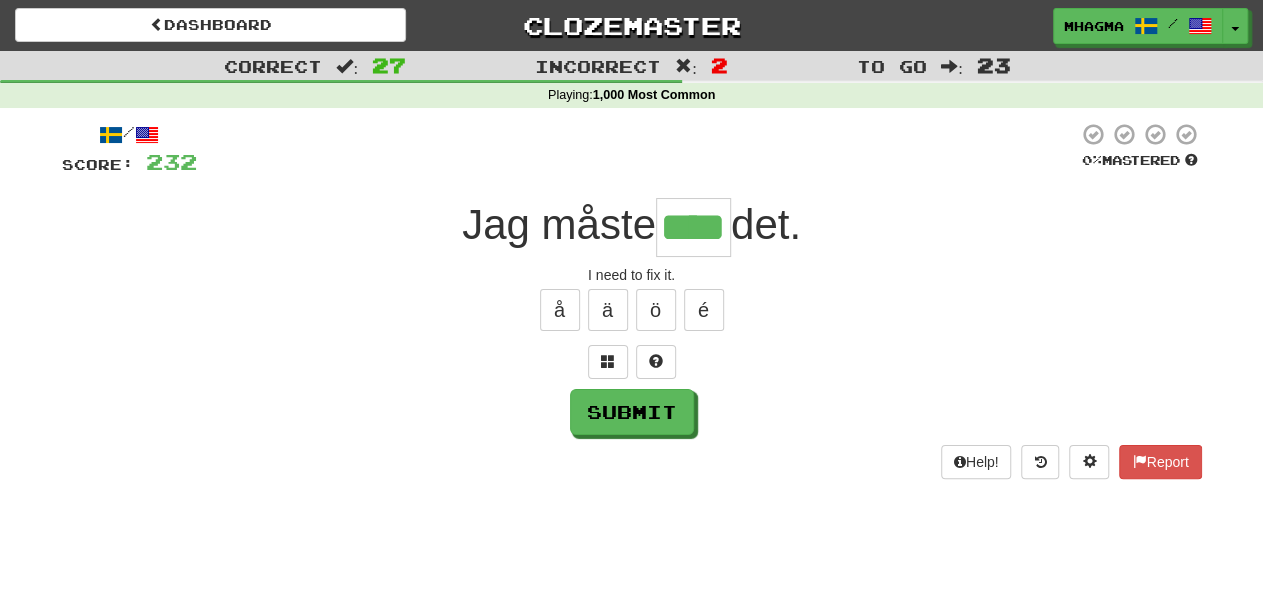 type on "****" 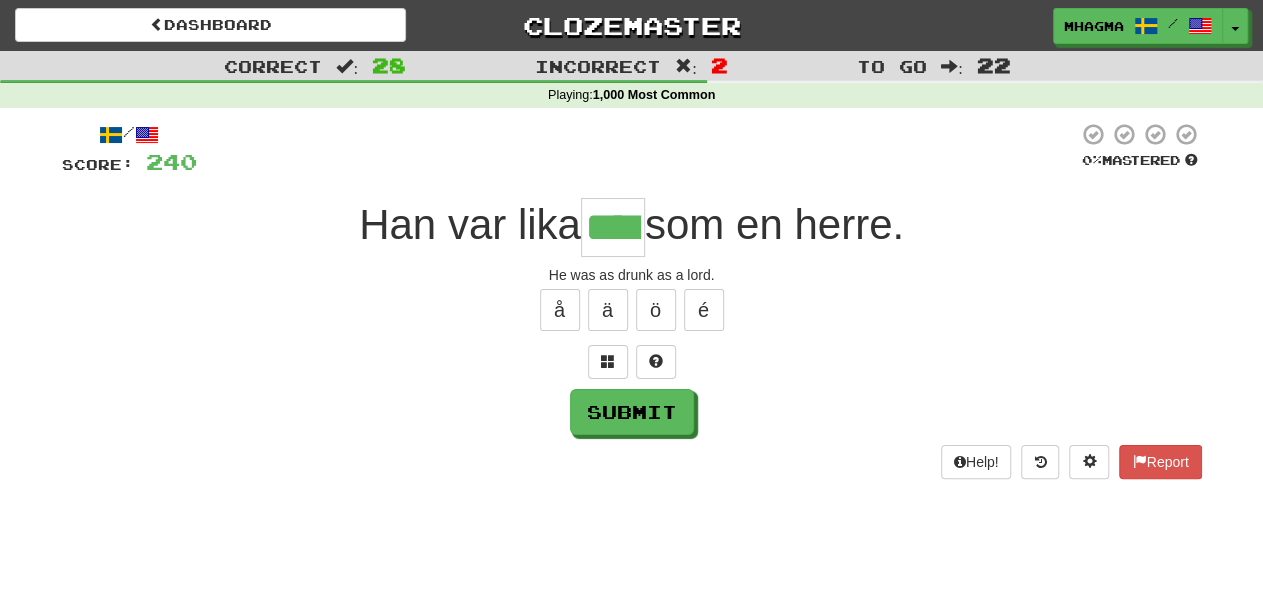 type on "****" 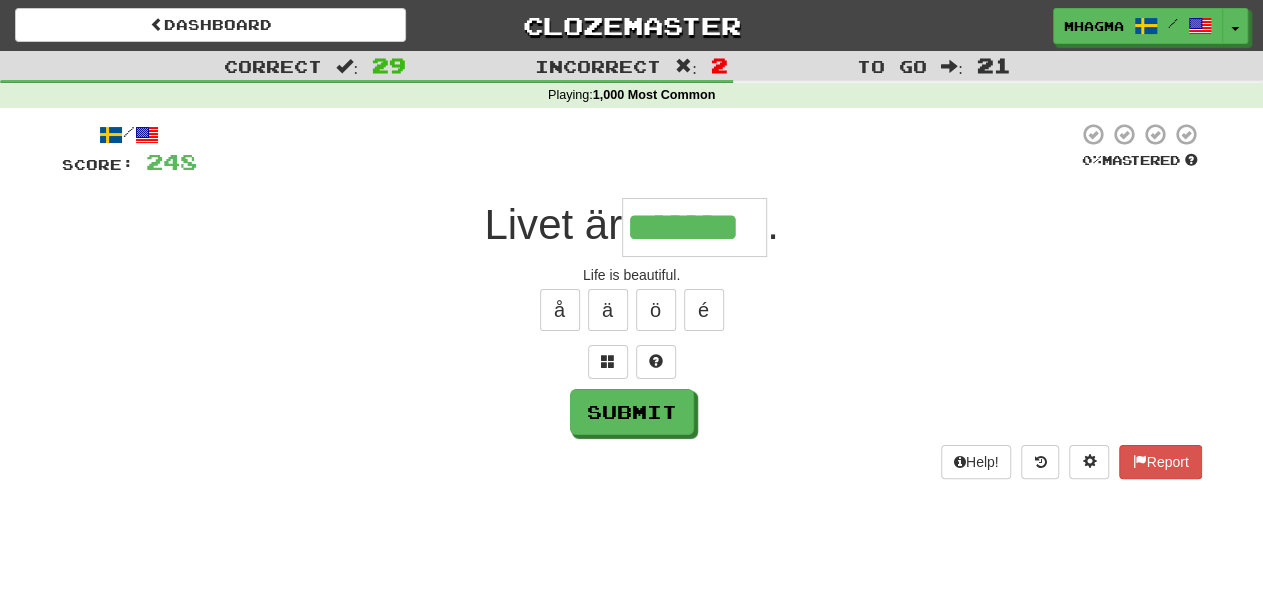 type on "*******" 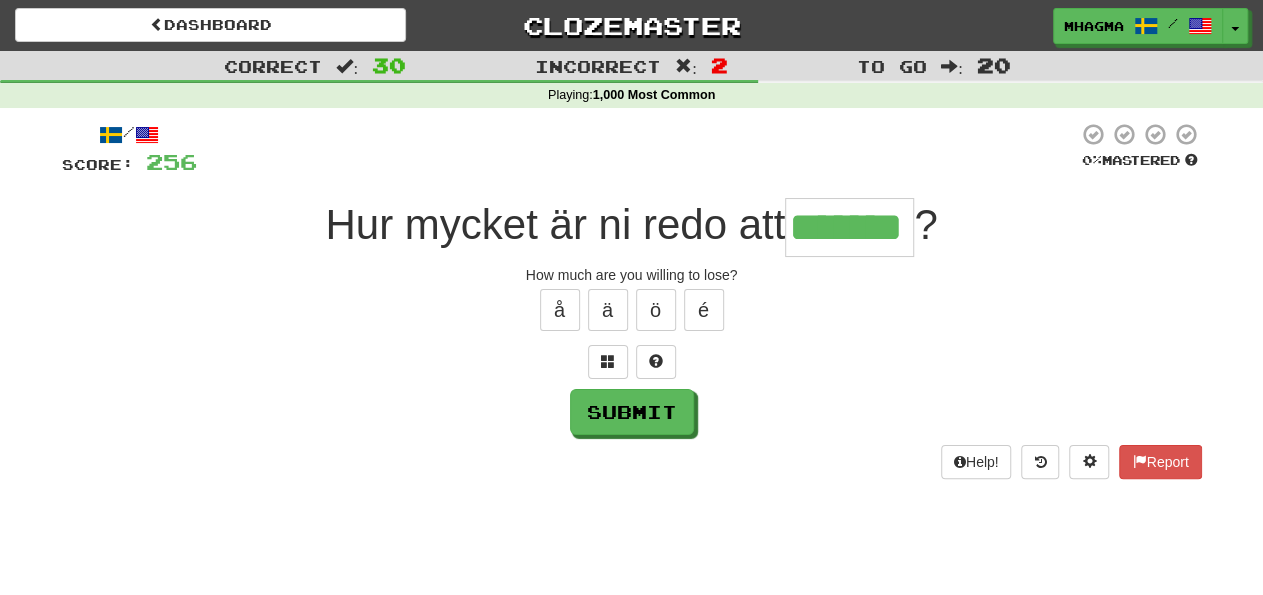 type on "*******" 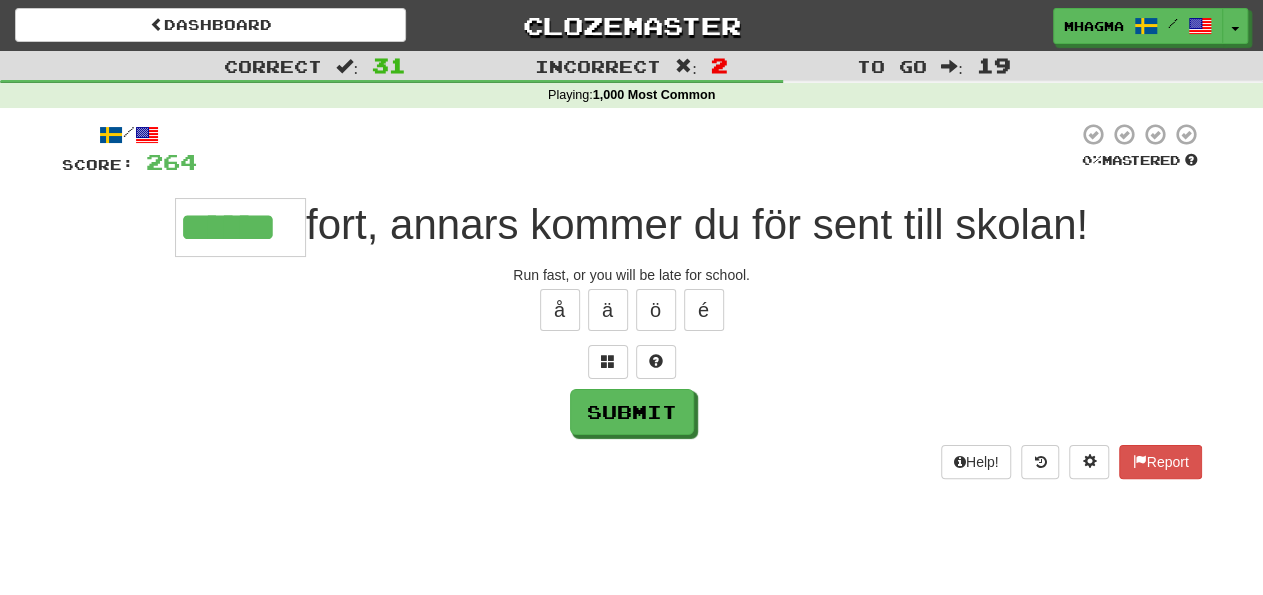 type on "******" 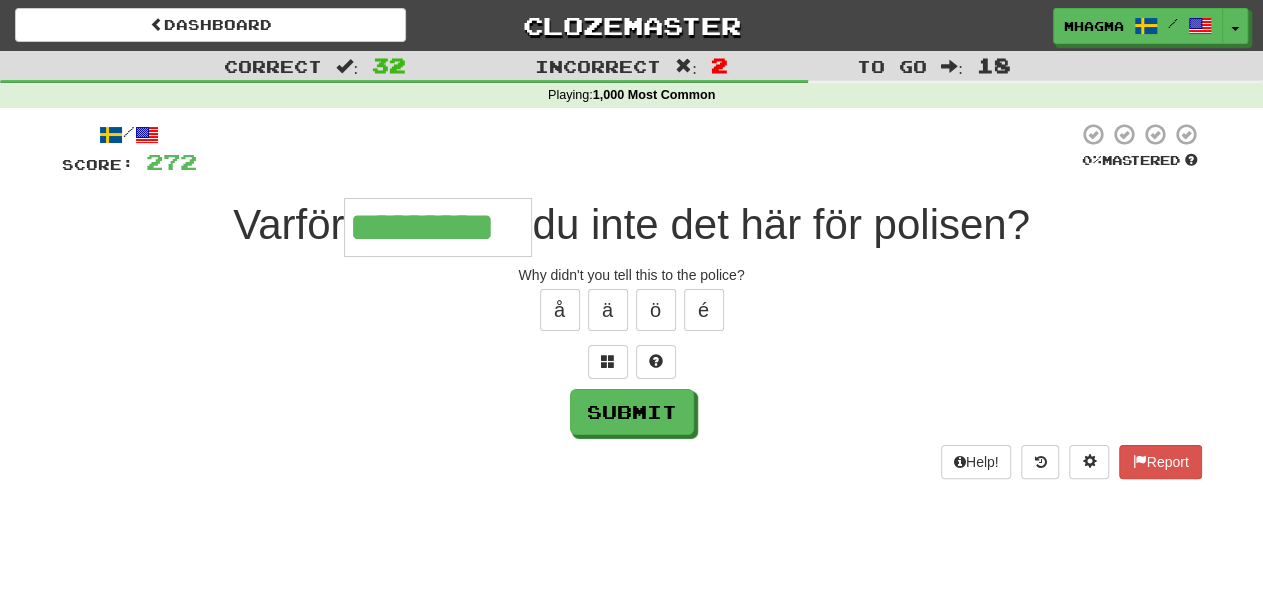 type on "*********" 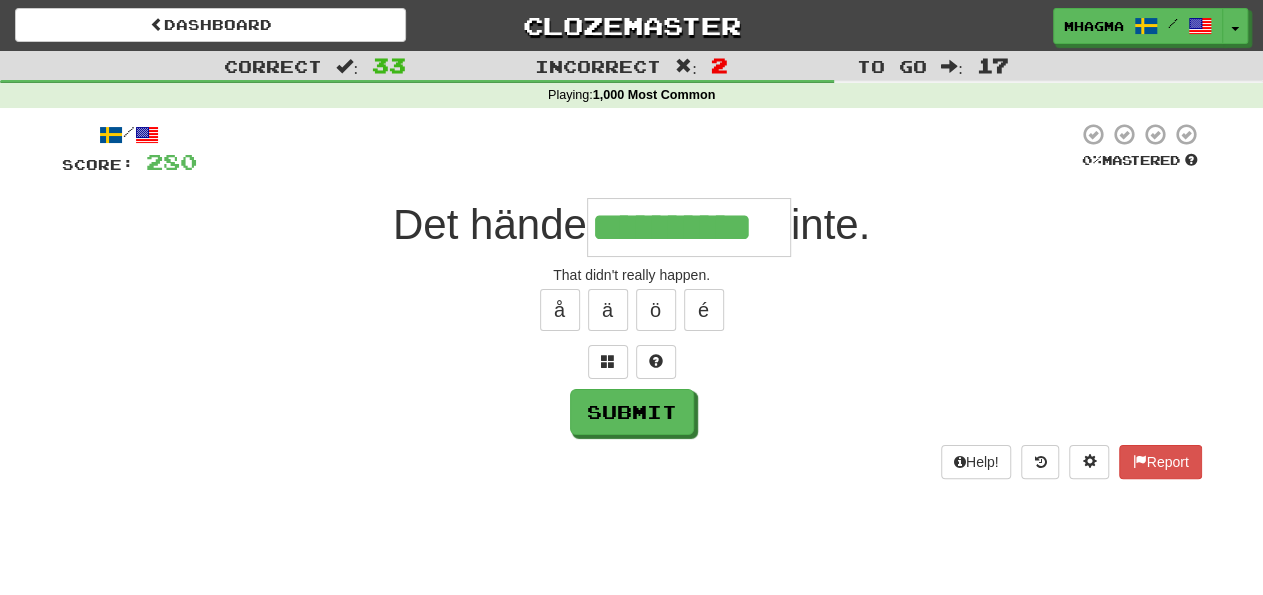 type on "**********" 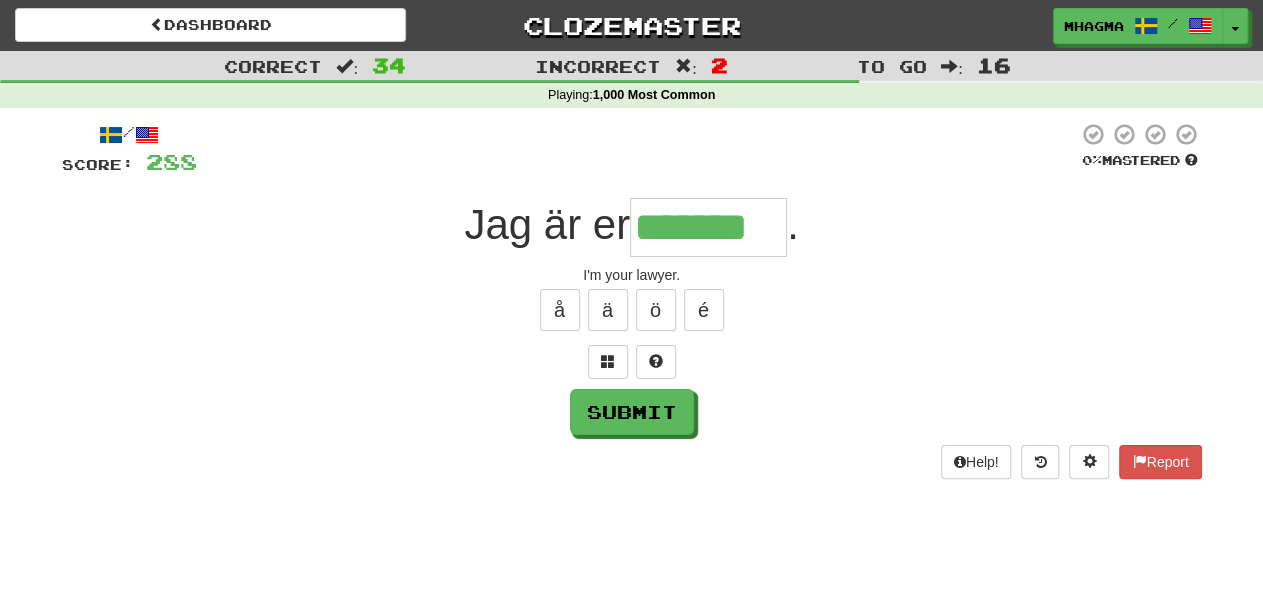 type on "*******" 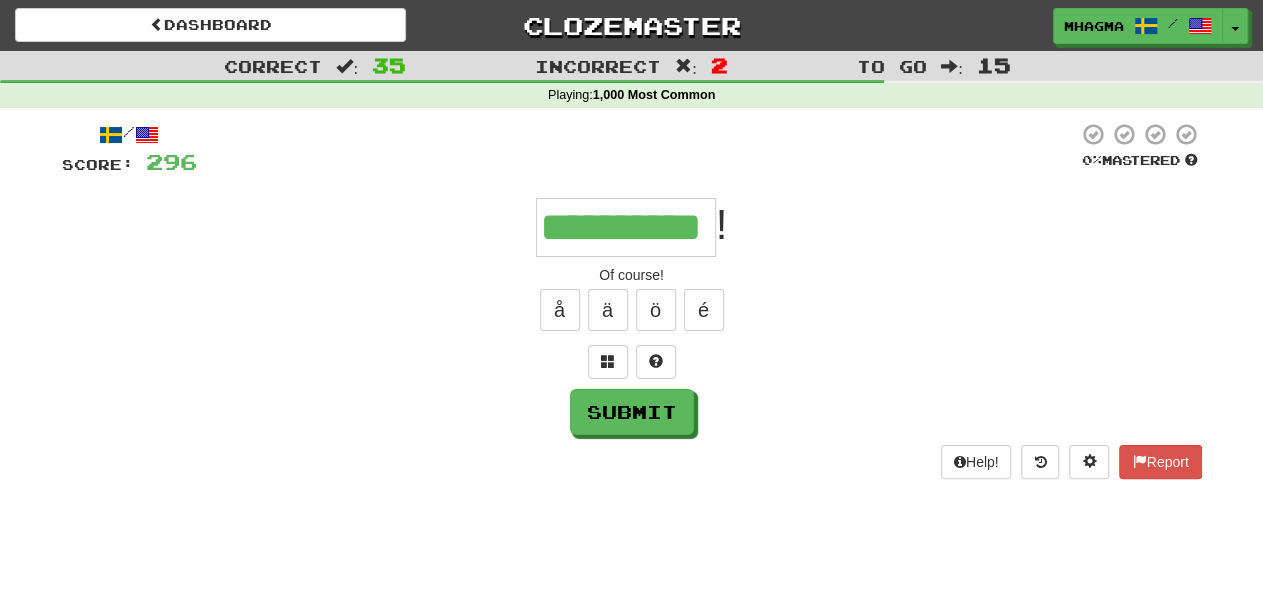 type on "**********" 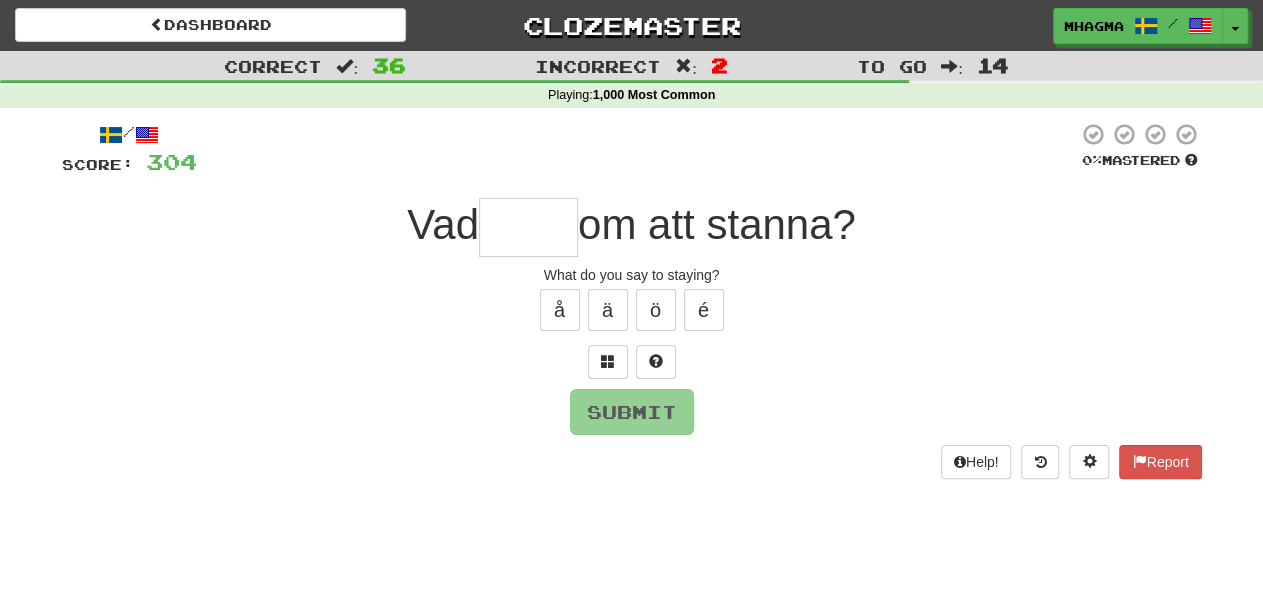 type on "*" 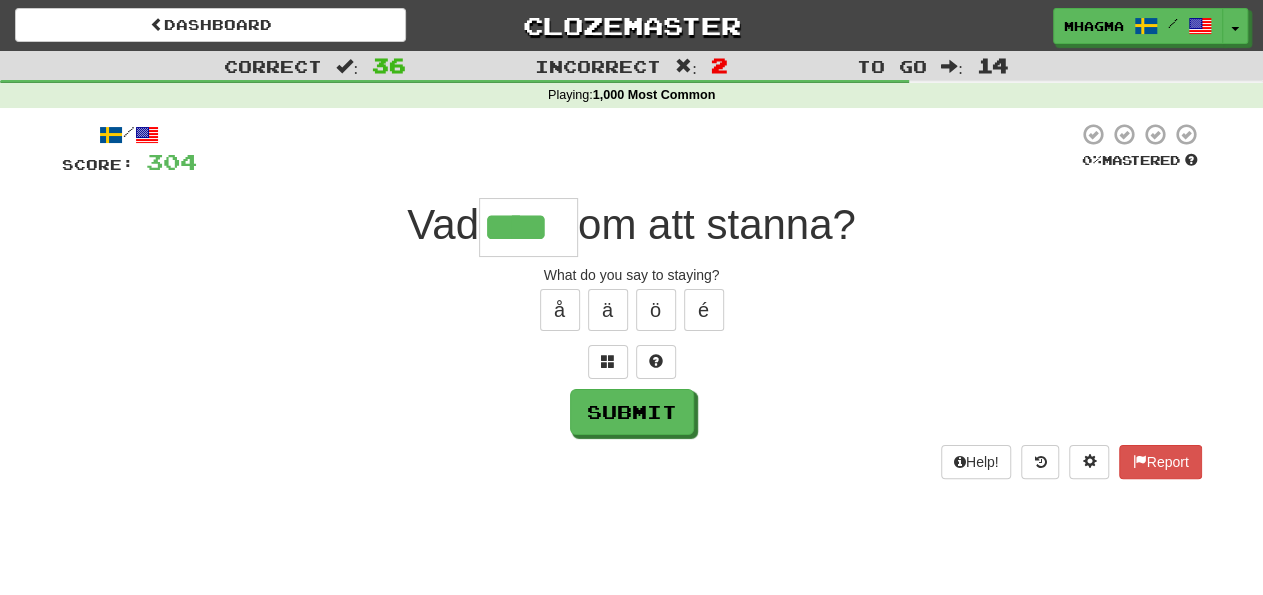 type on "****" 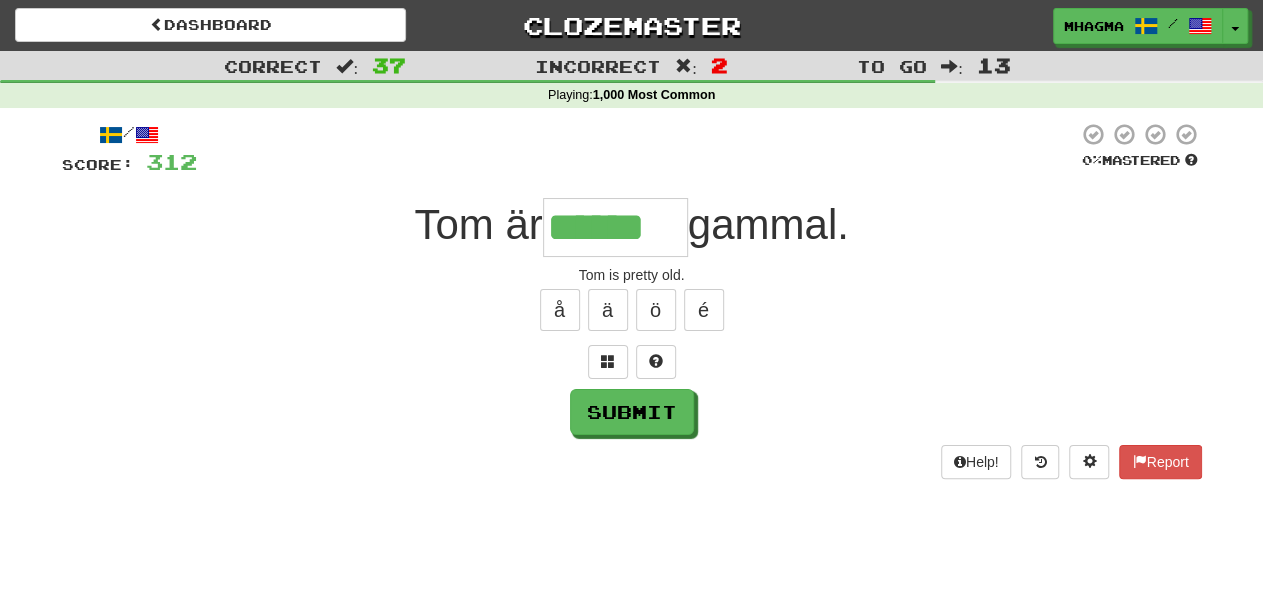 type on "******" 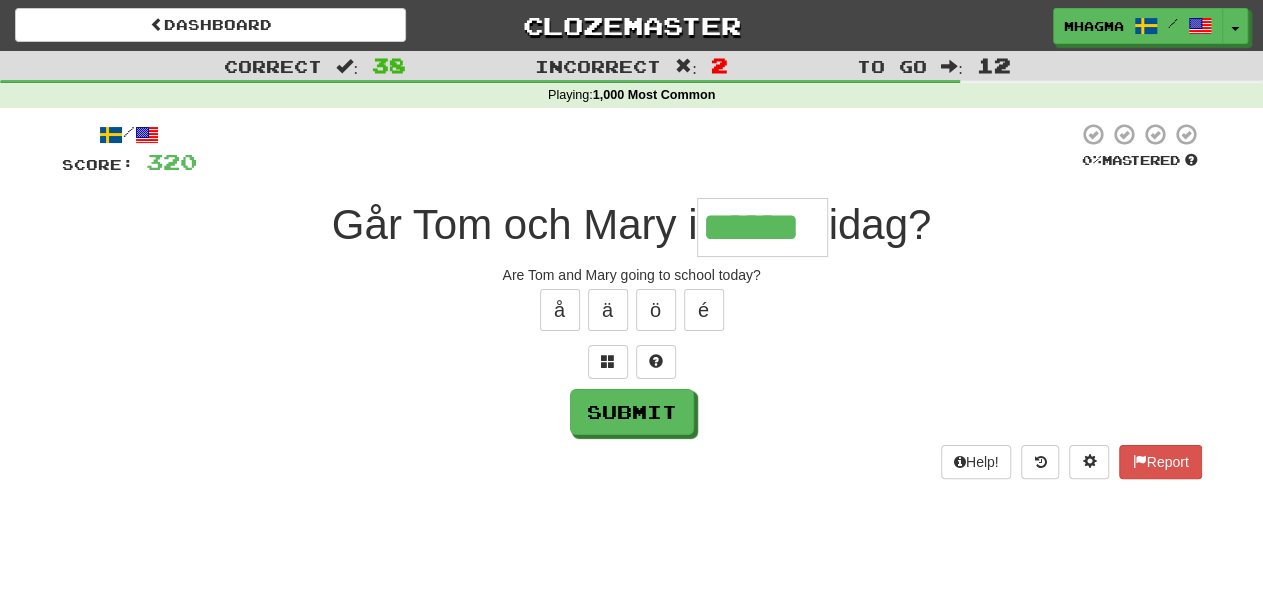 type on "******" 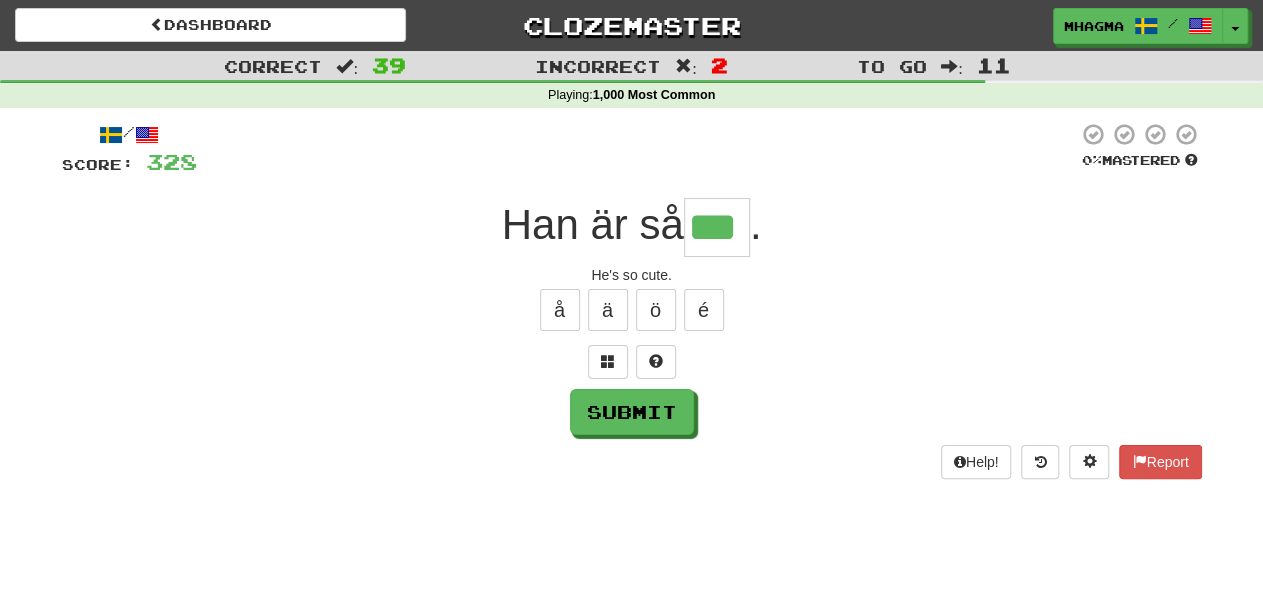 type on "***" 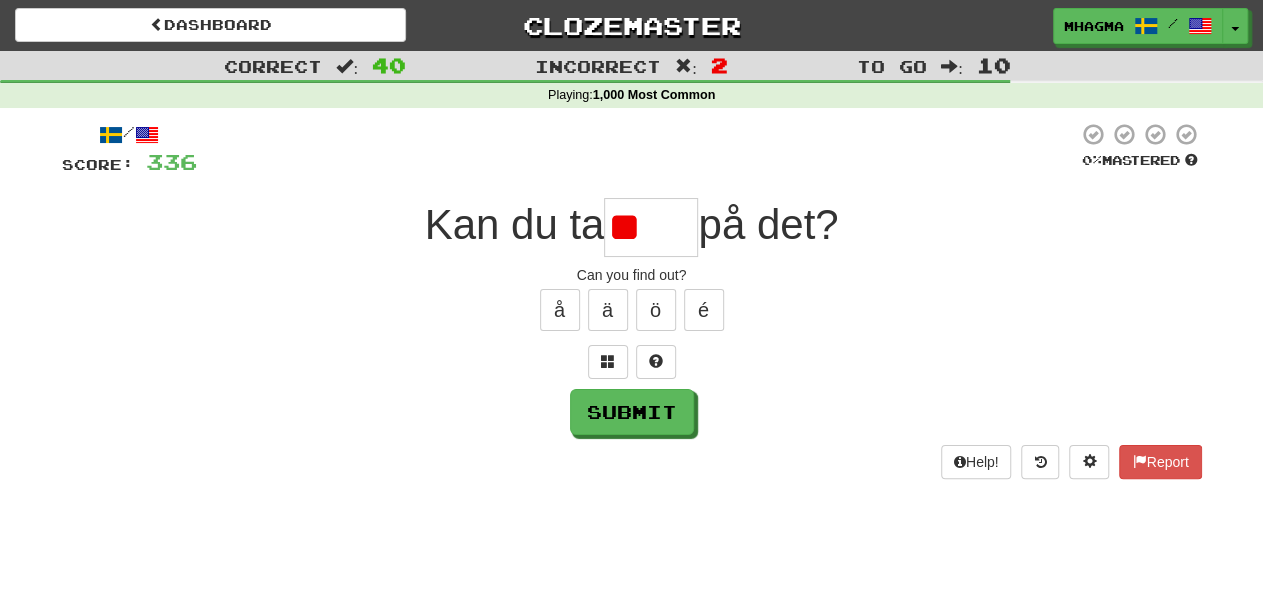 type on "*" 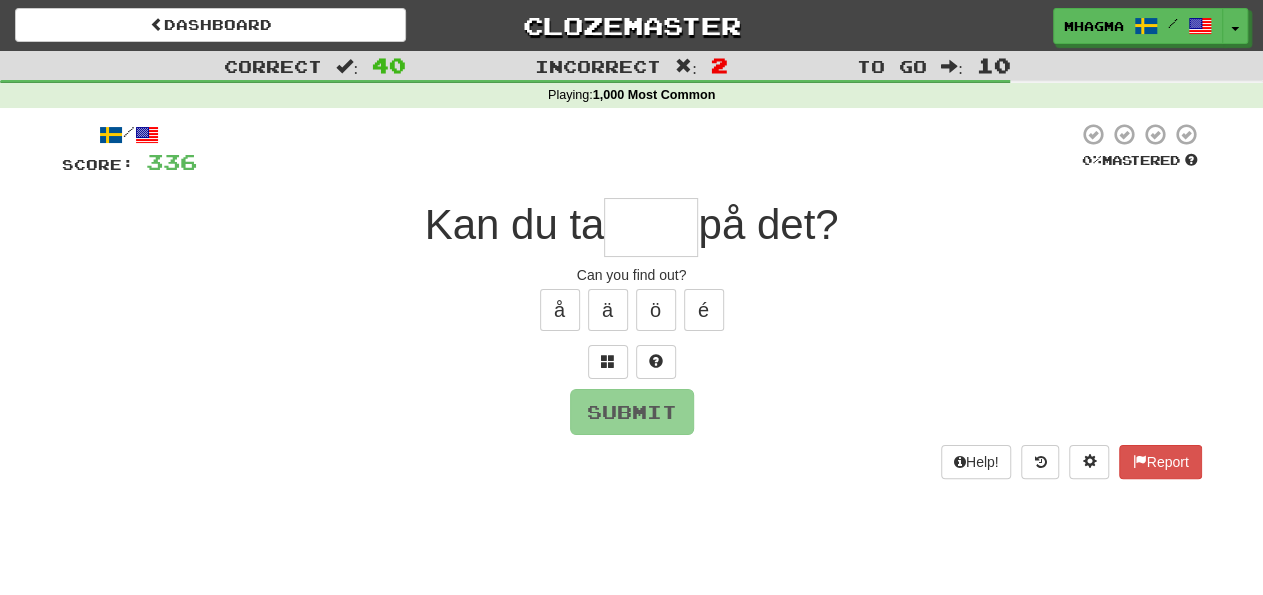 type on "*" 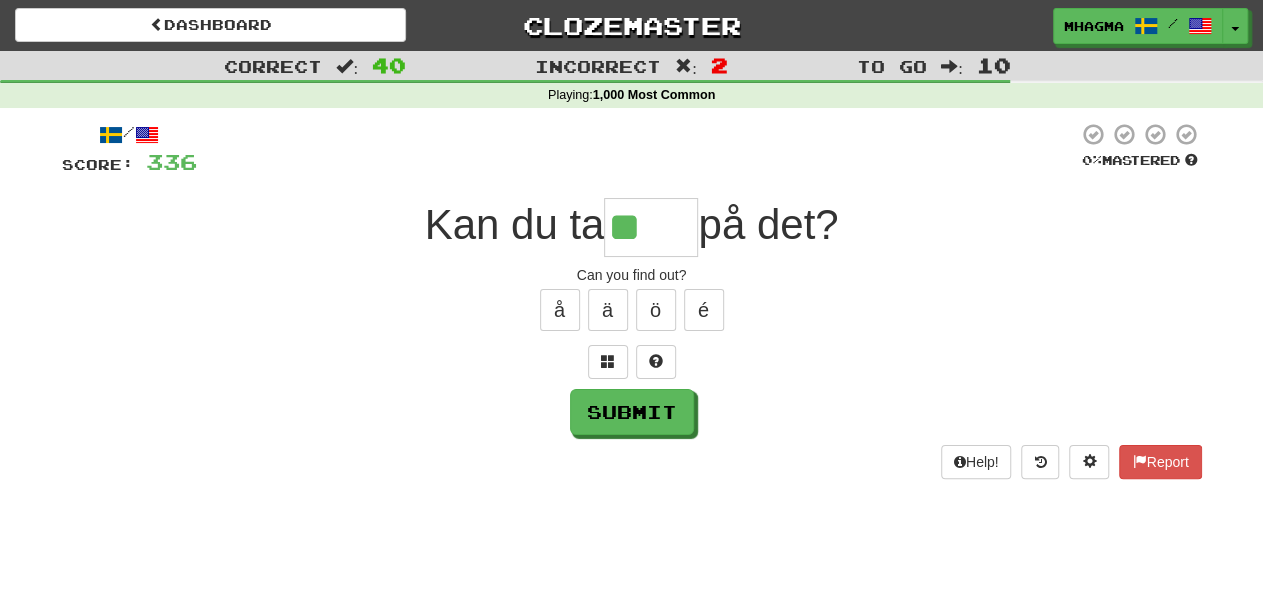 type on "*" 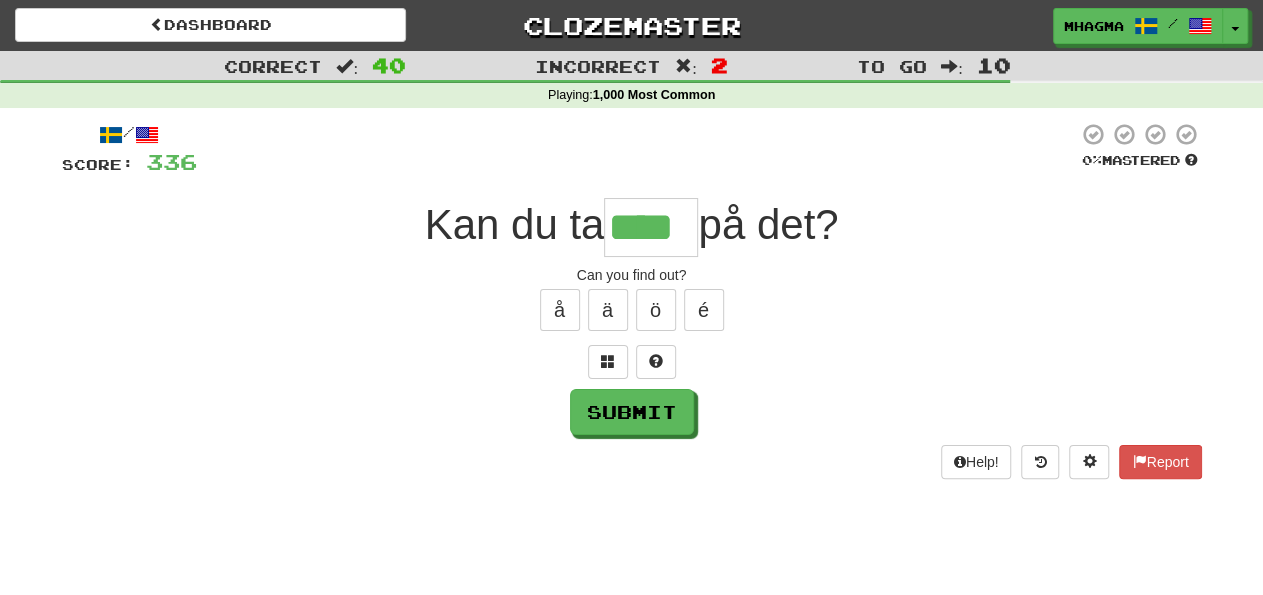 type on "****" 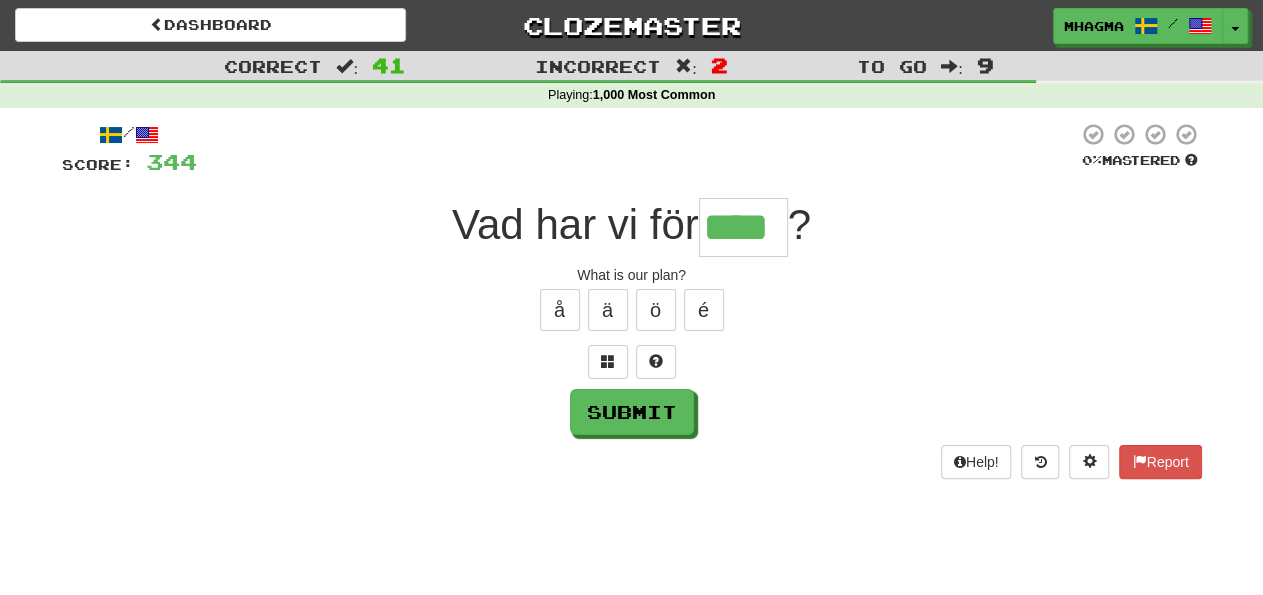 type on "****" 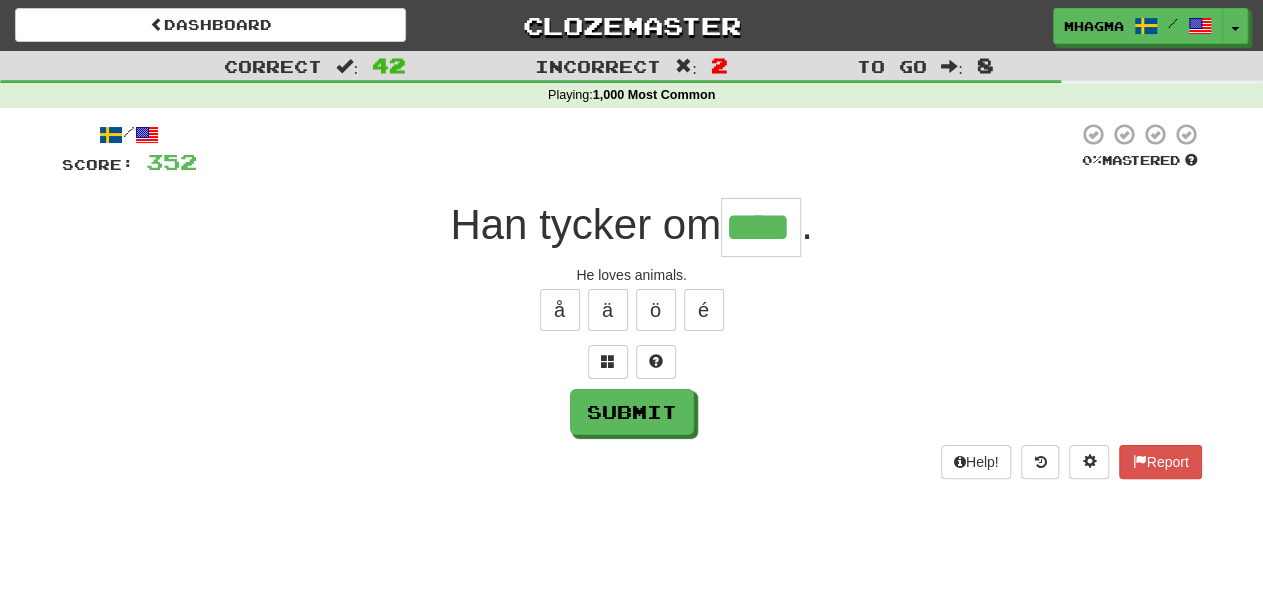 type on "****" 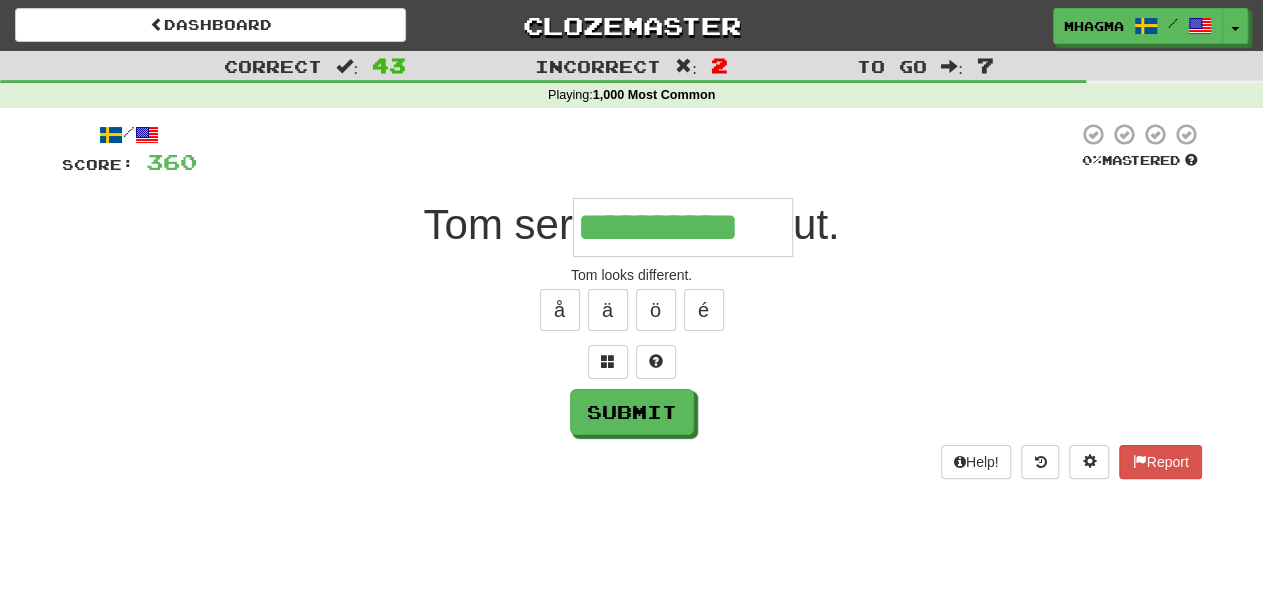 type on "**********" 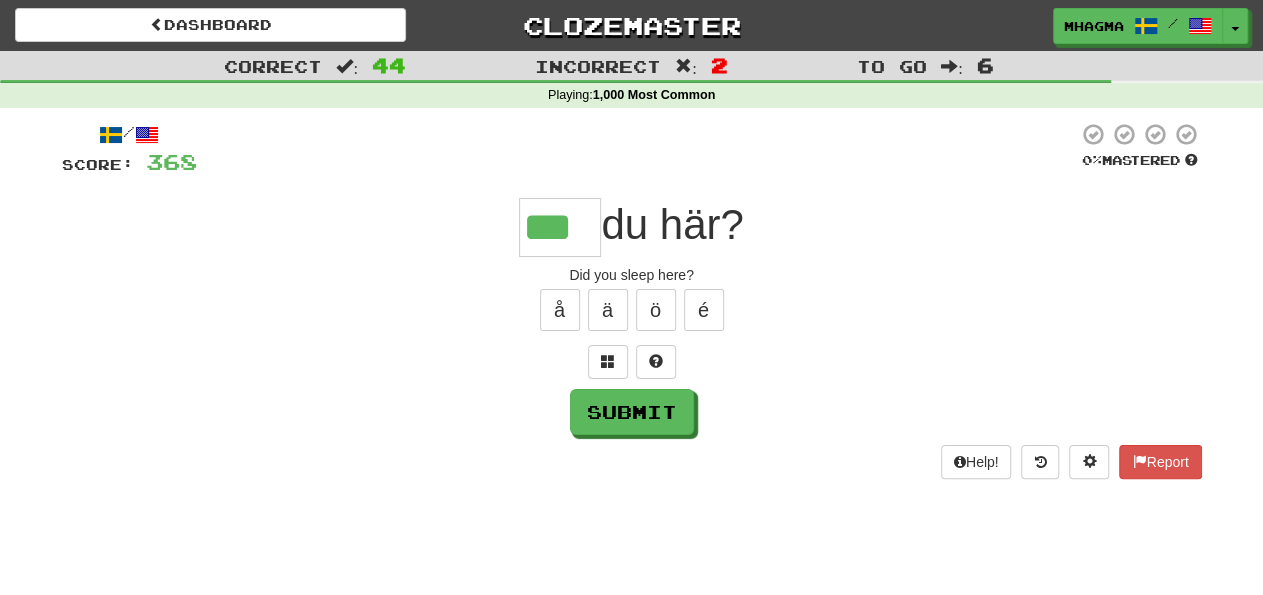 type on "***" 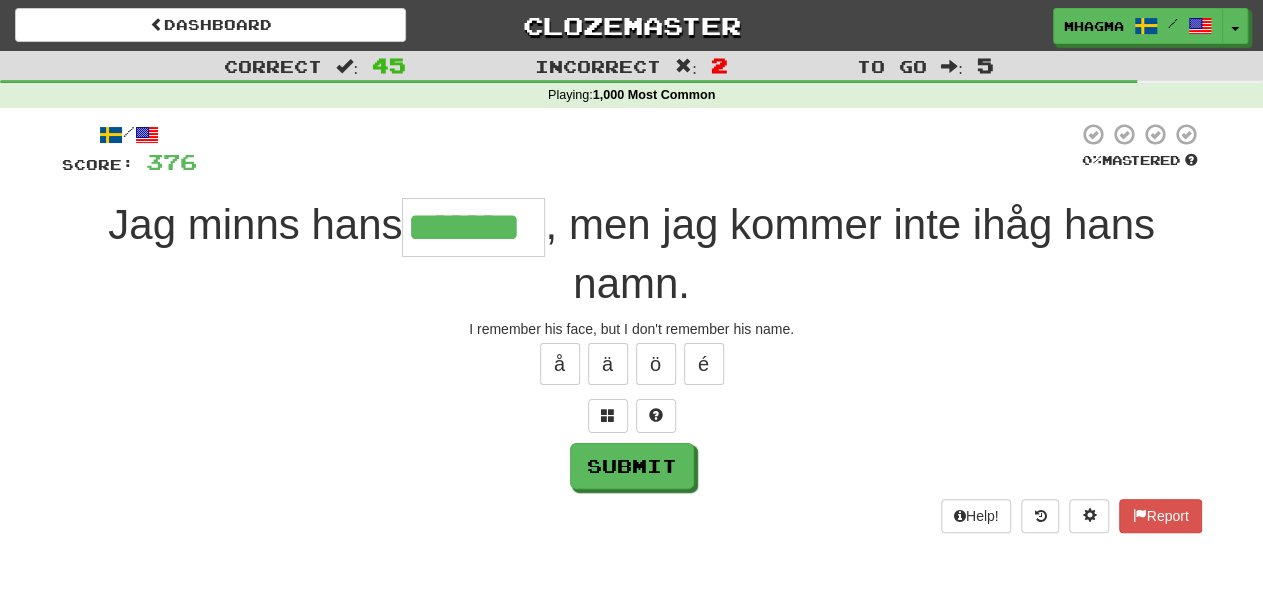 type on "*******" 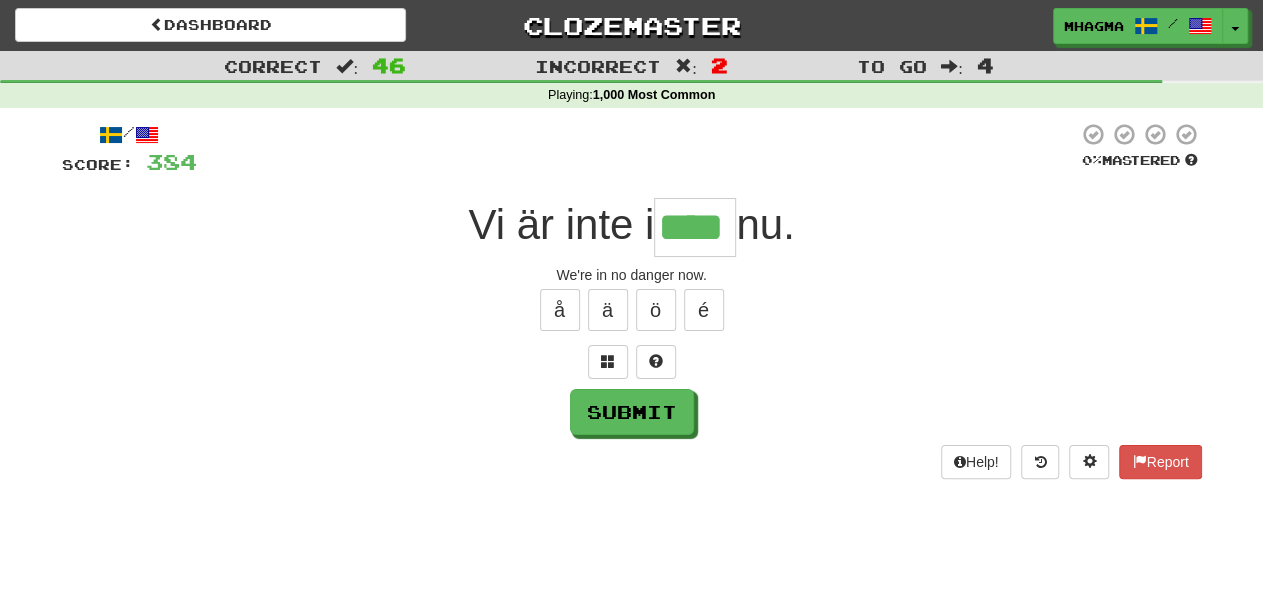 type on "****" 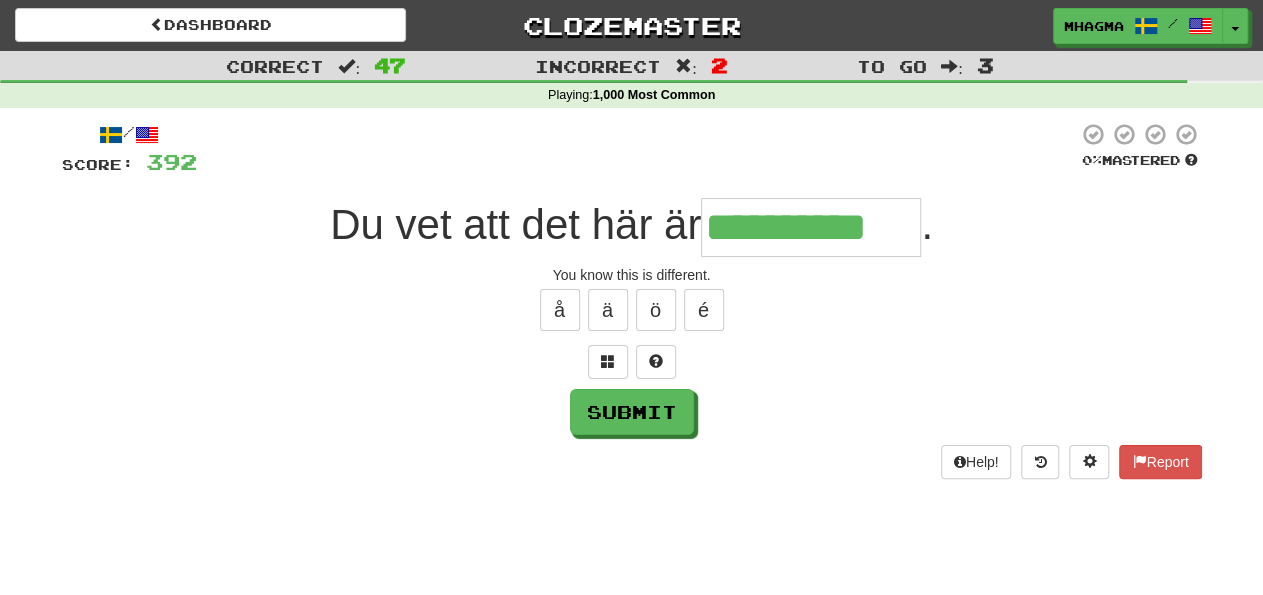 type on "**********" 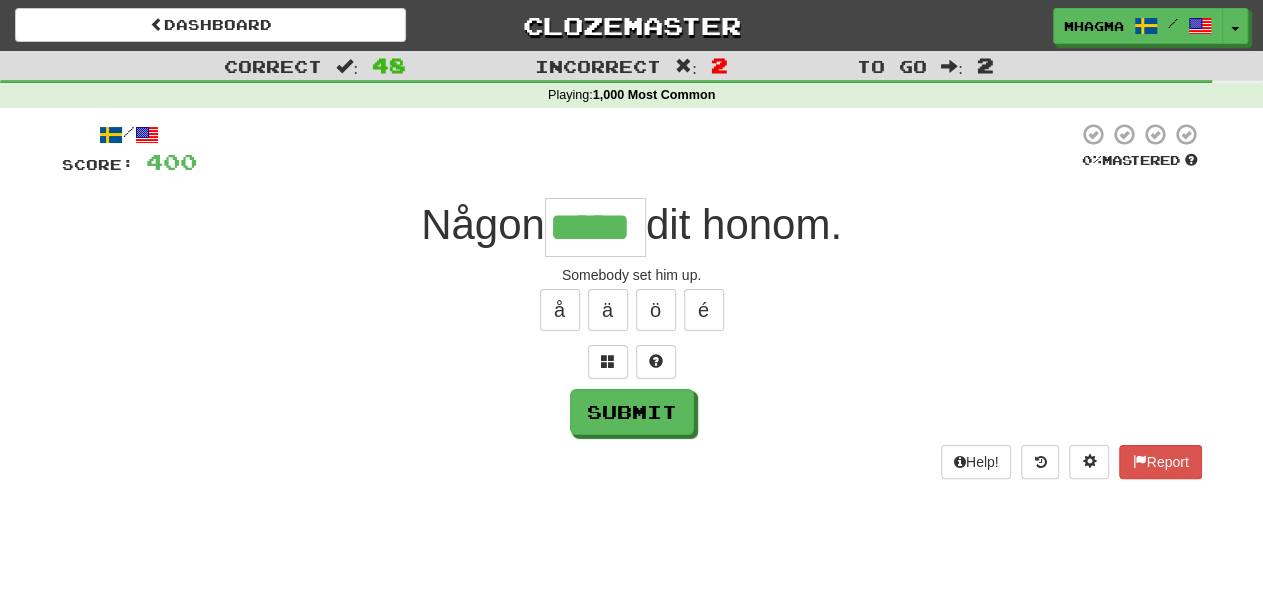 type on "*****" 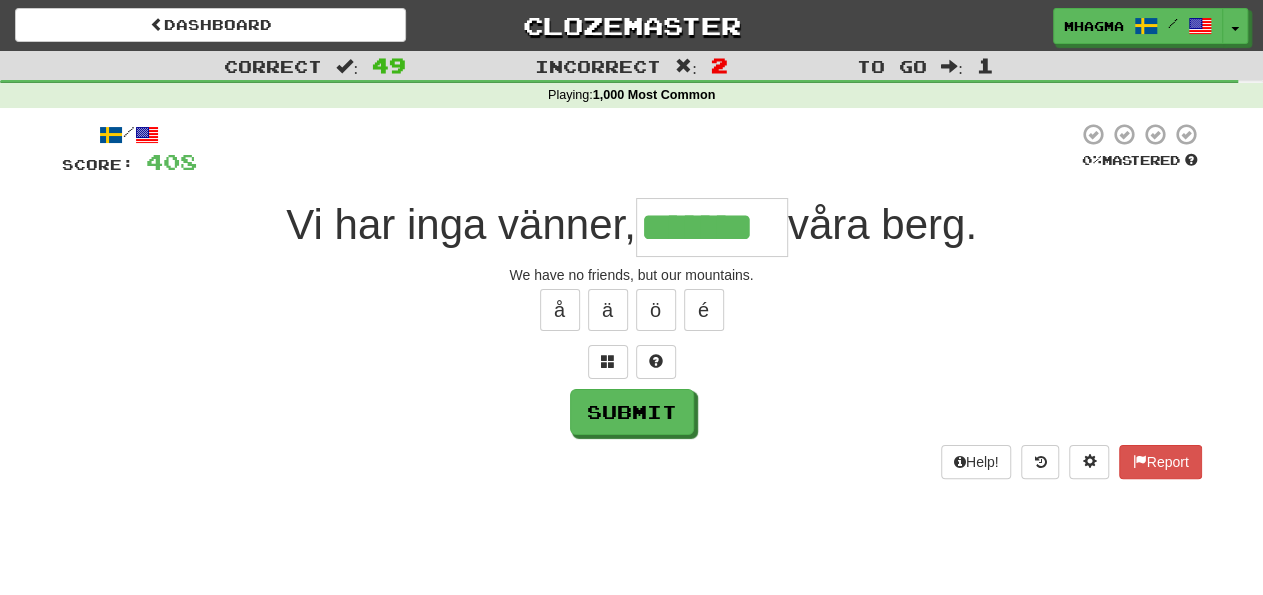 type on "*******" 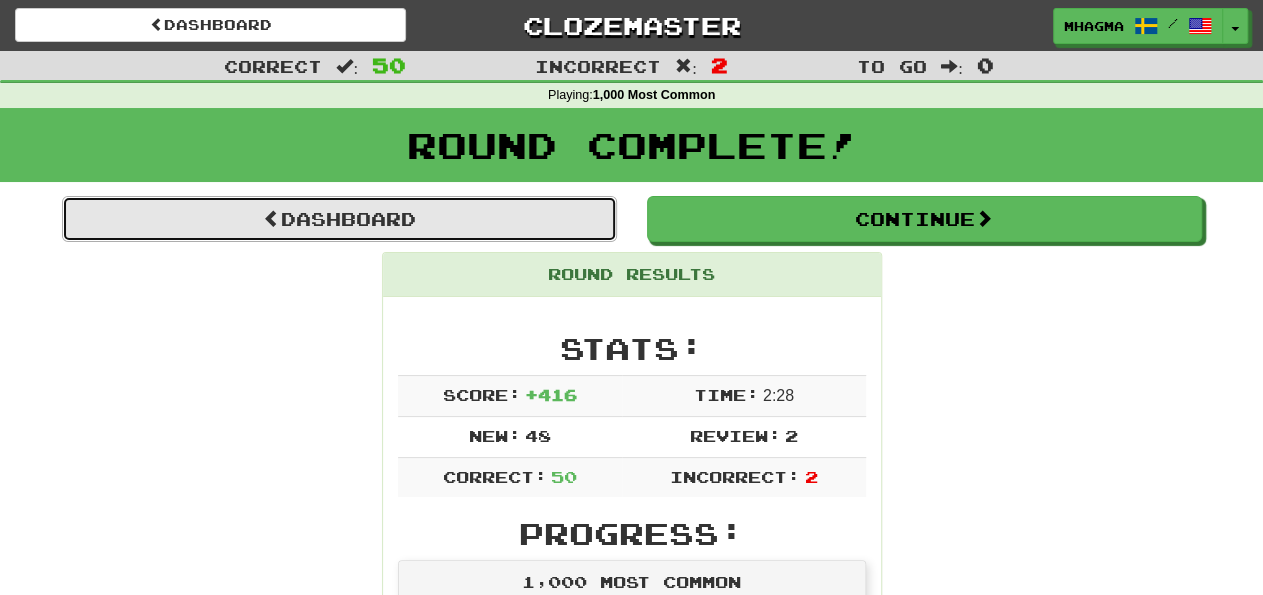 click on "Dashboard" at bounding box center (339, 219) 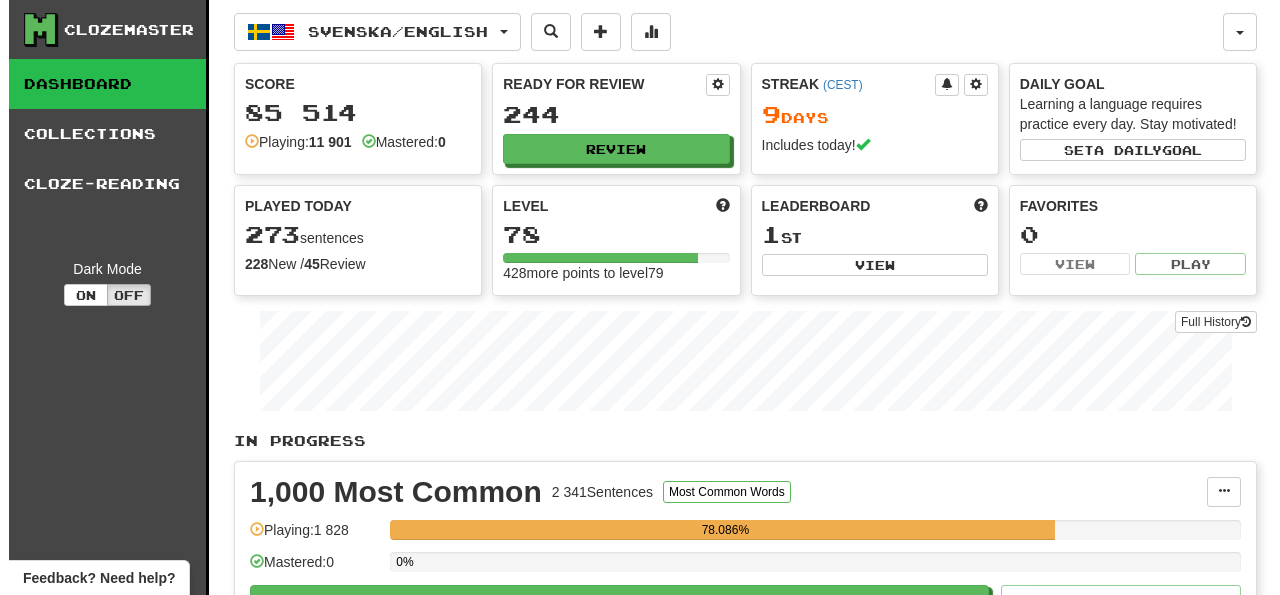 scroll, scrollTop: 0, scrollLeft: 0, axis: both 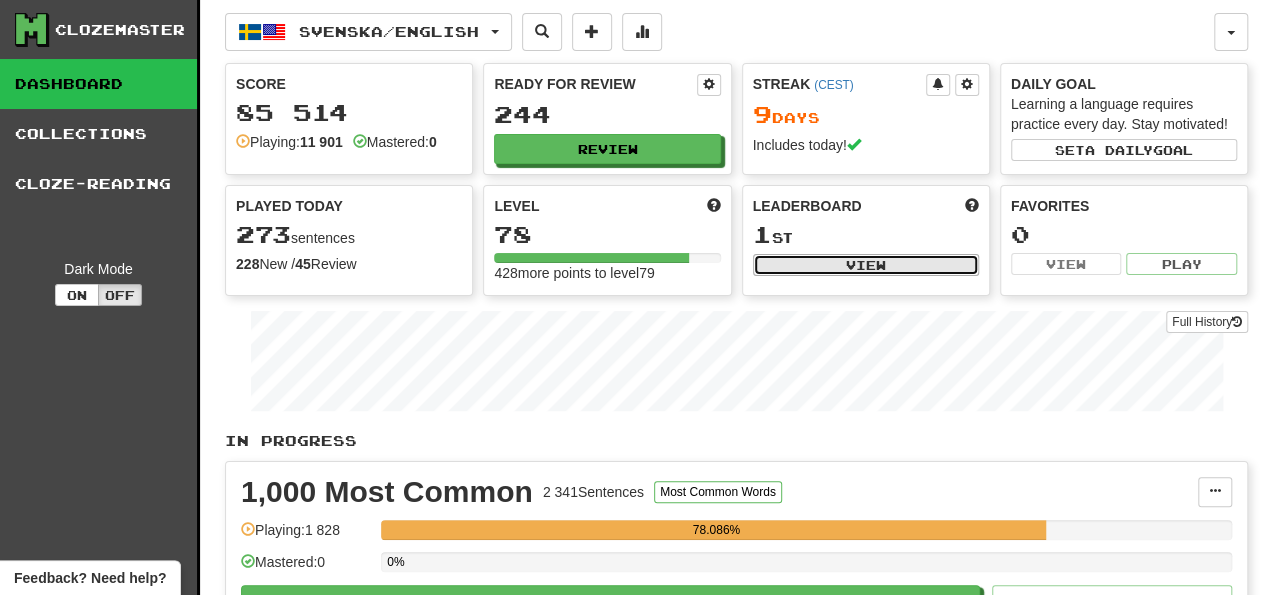 click on "View" at bounding box center [866, 265] 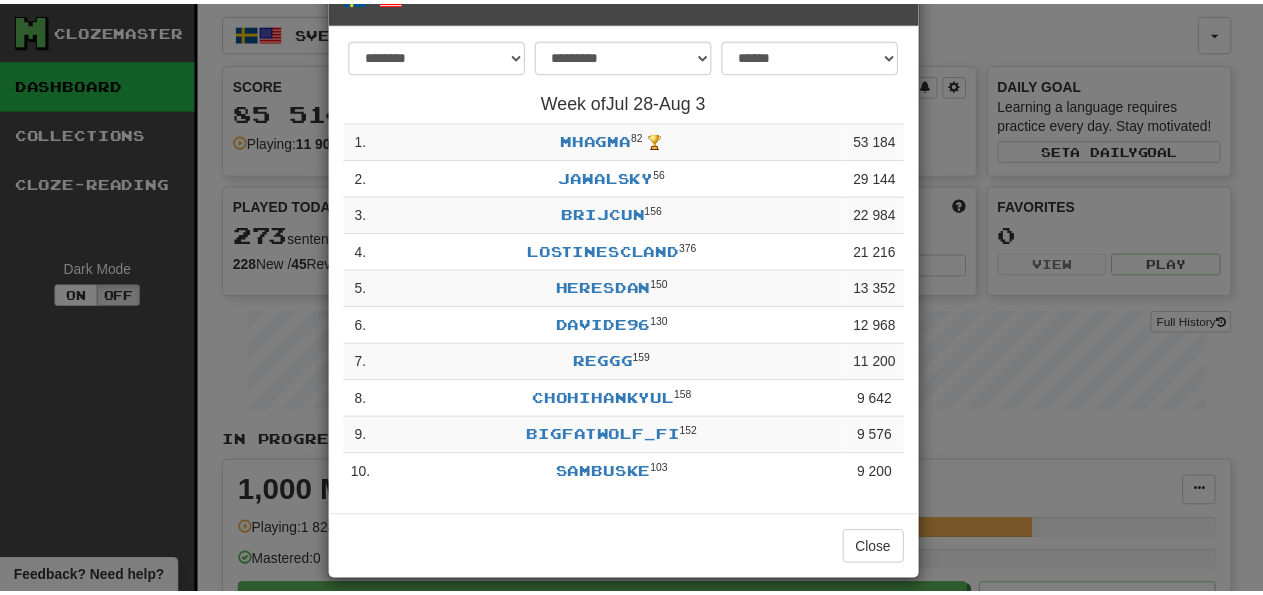 scroll, scrollTop: 83, scrollLeft: 0, axis: vertical 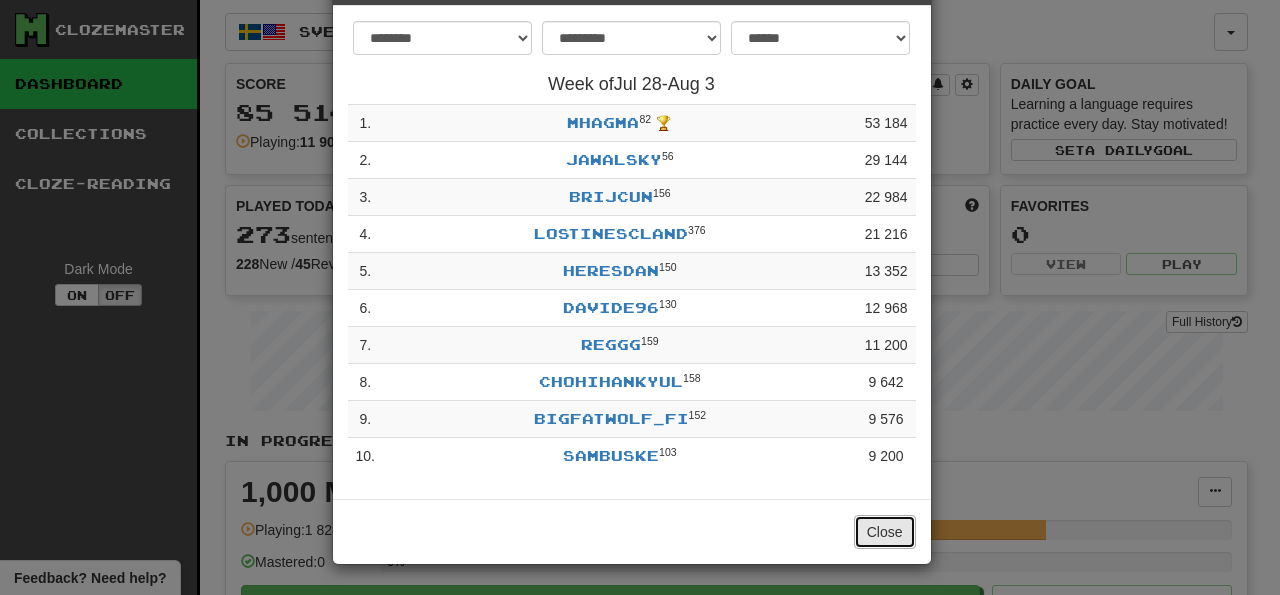 click on "Close" at bounding box center (885, 532) 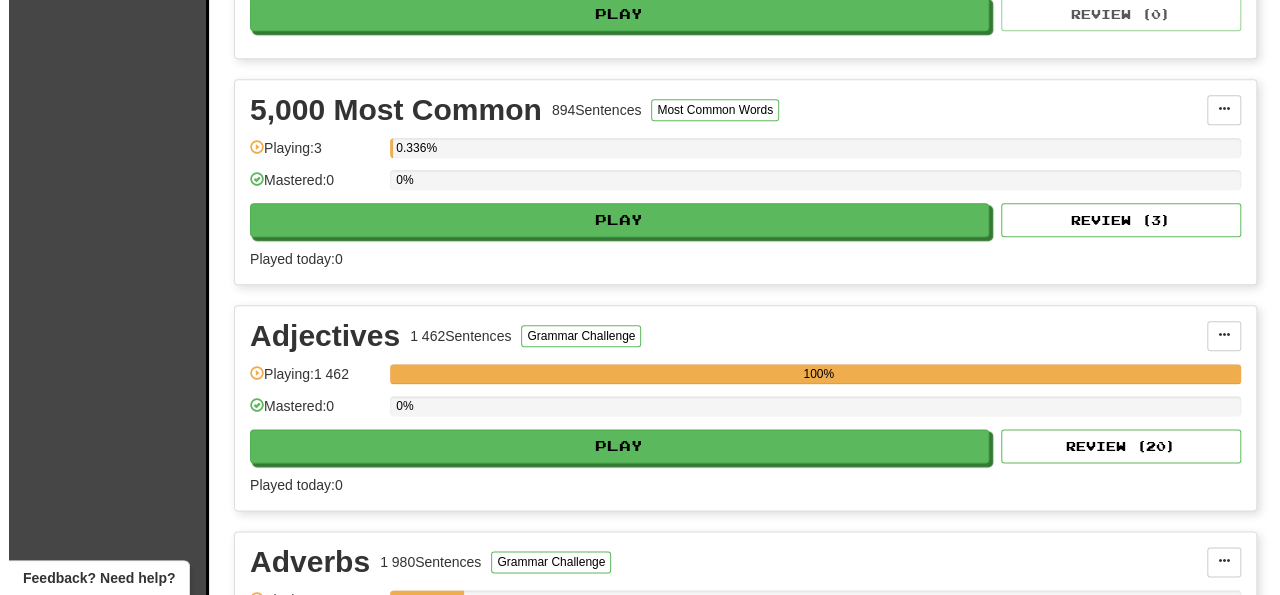 scroll, scrollTop: 1456, scrollLeft: 0, axis: vertical 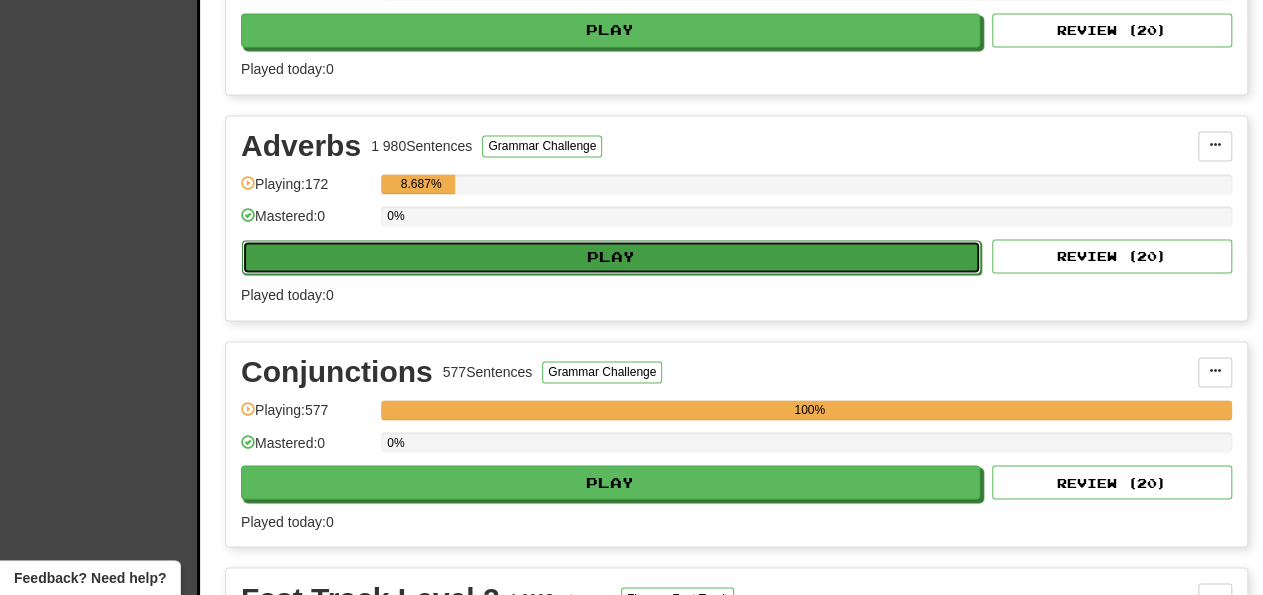 click on "Play" at bounding box center [611, 257] 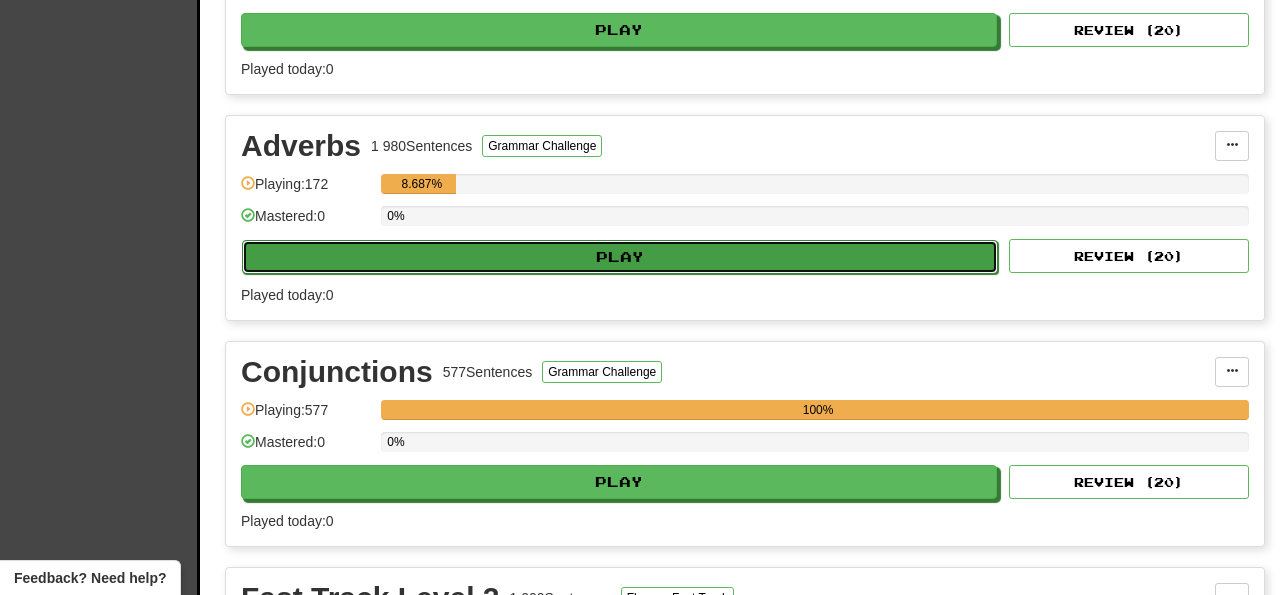 select on "**" 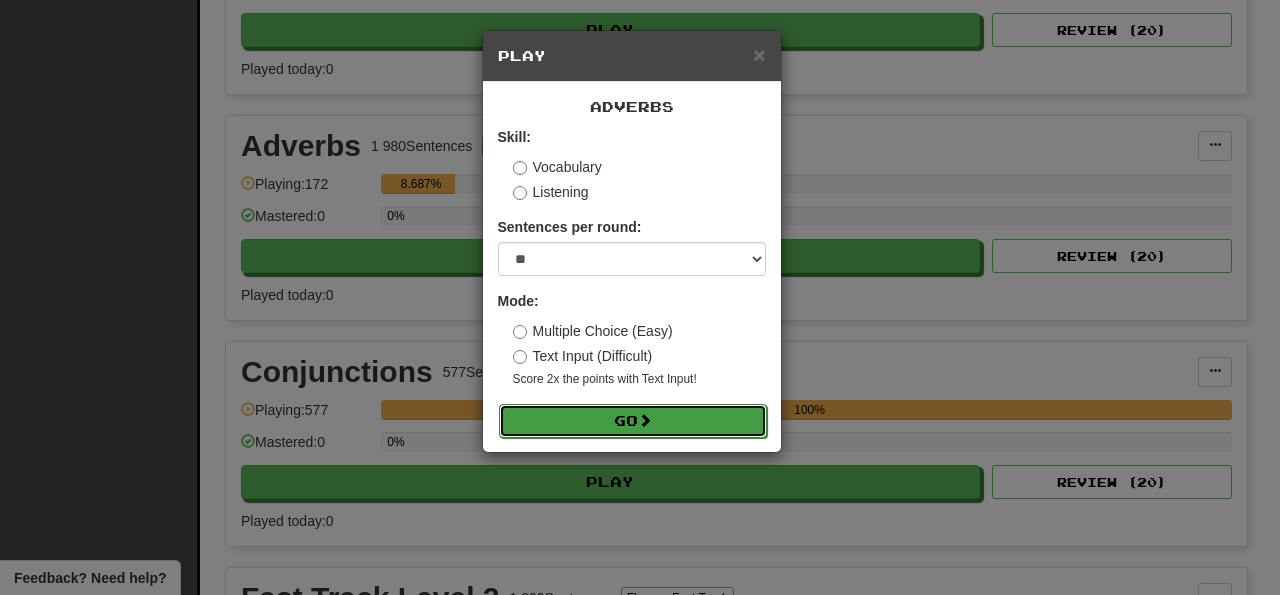 click on "Go" at bounding box center (633, 421) 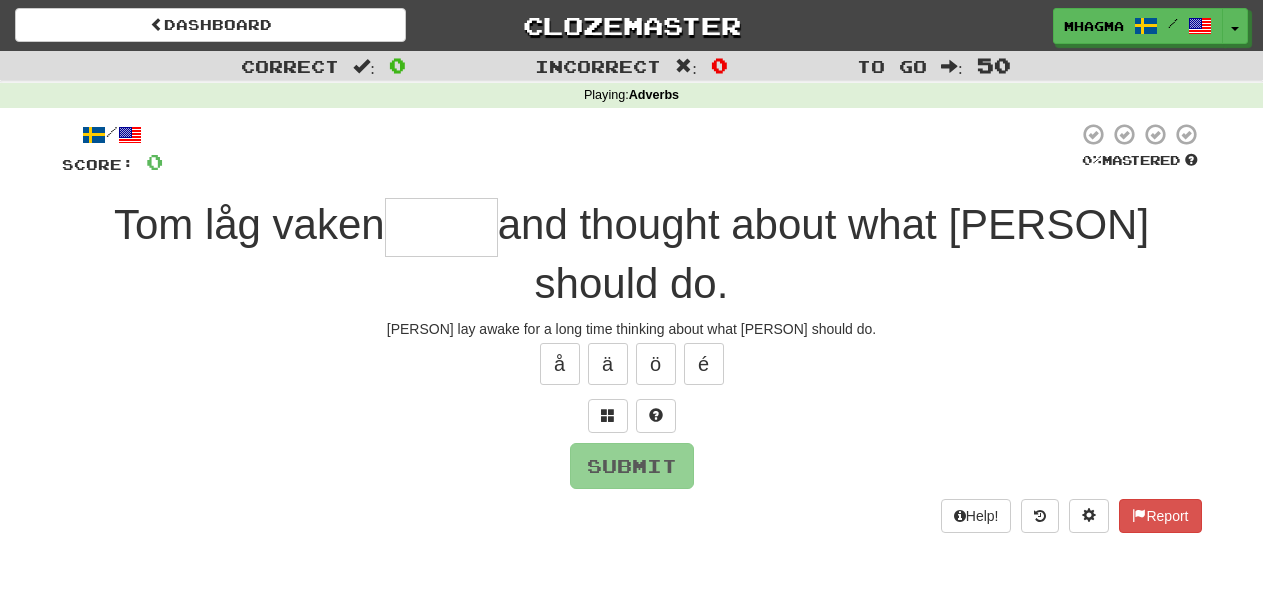 scroll, scrollTop: 0, scrollLeft: 0, axis: both 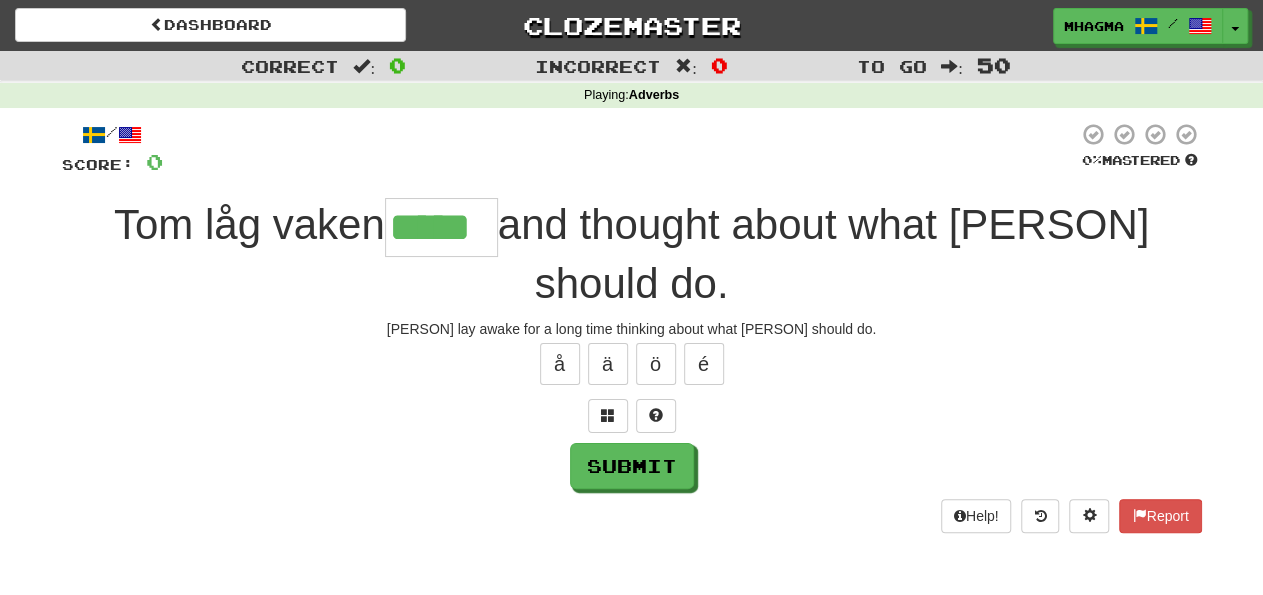 type on "*****" 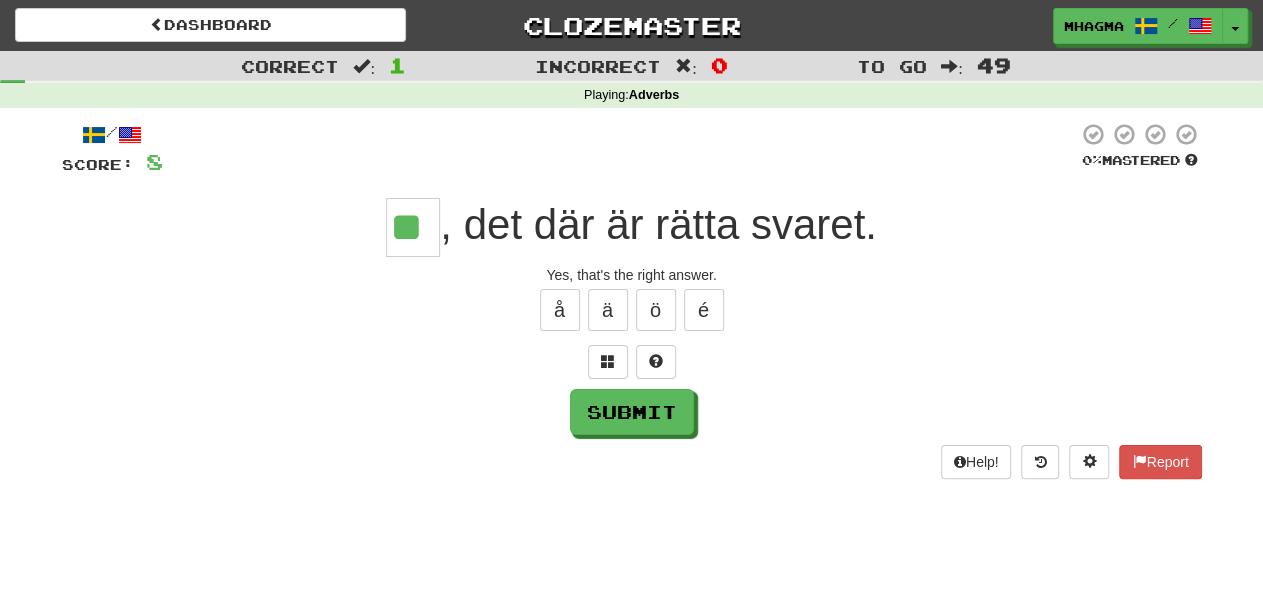 type on "**" 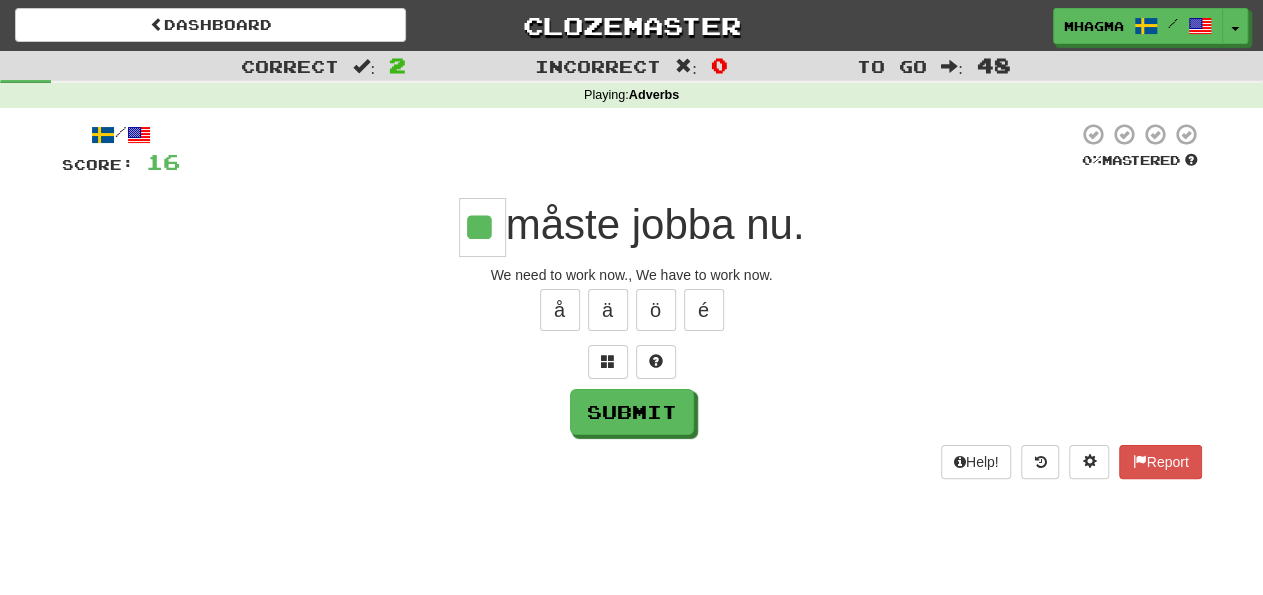 type on "**" 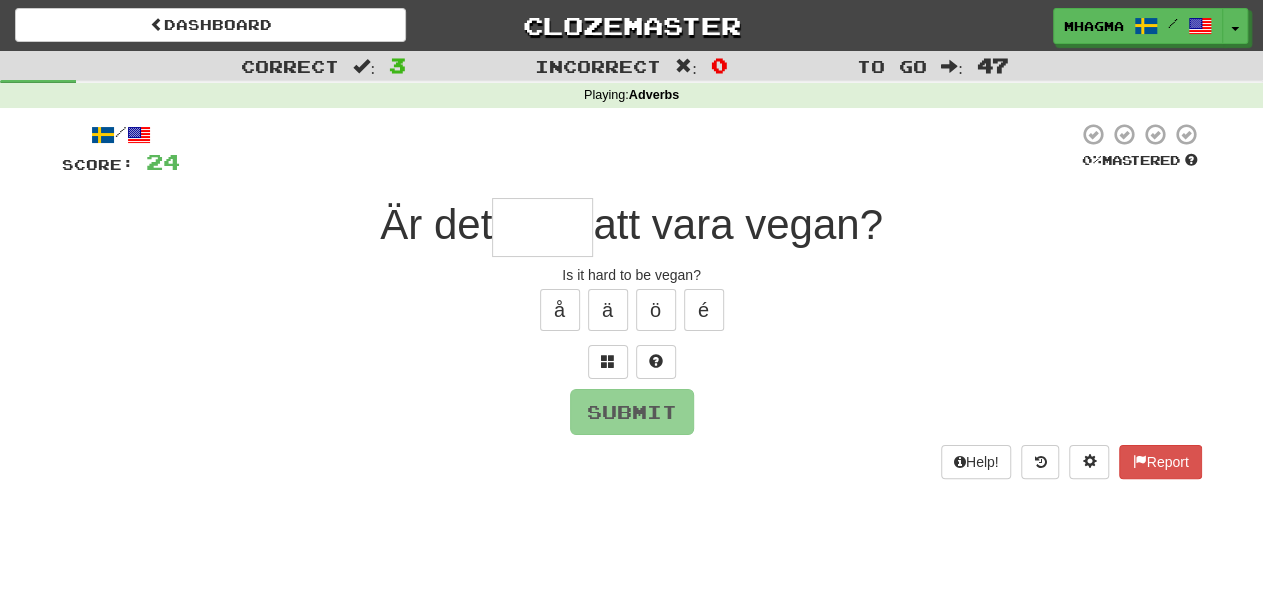 type on "*" 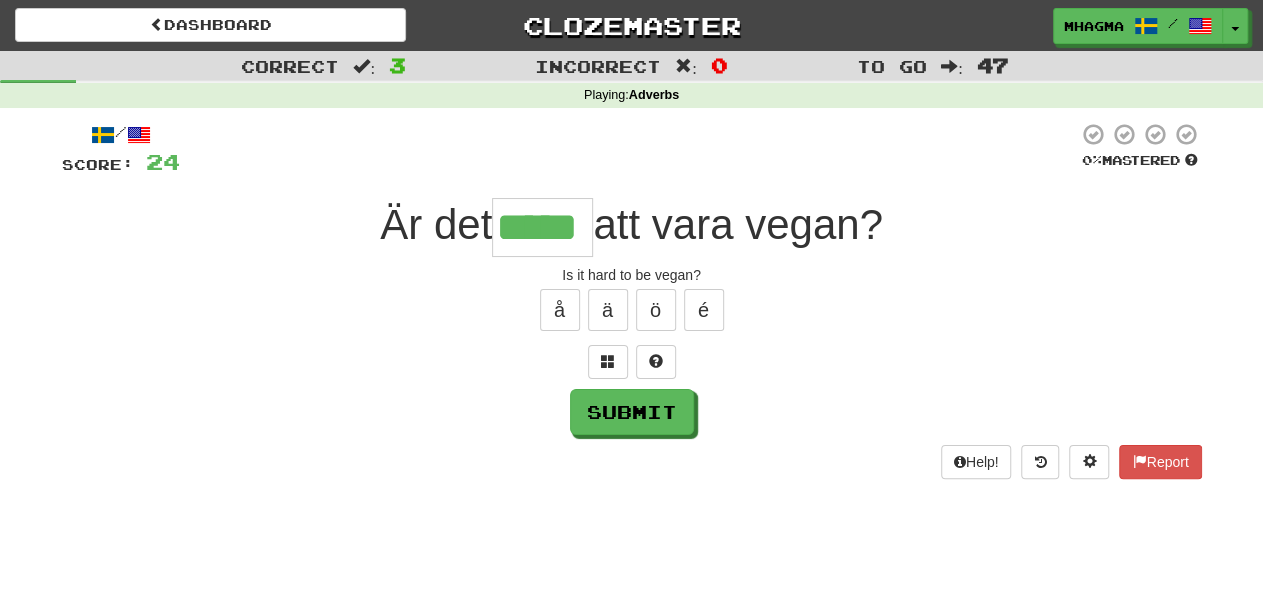 type on "*****" 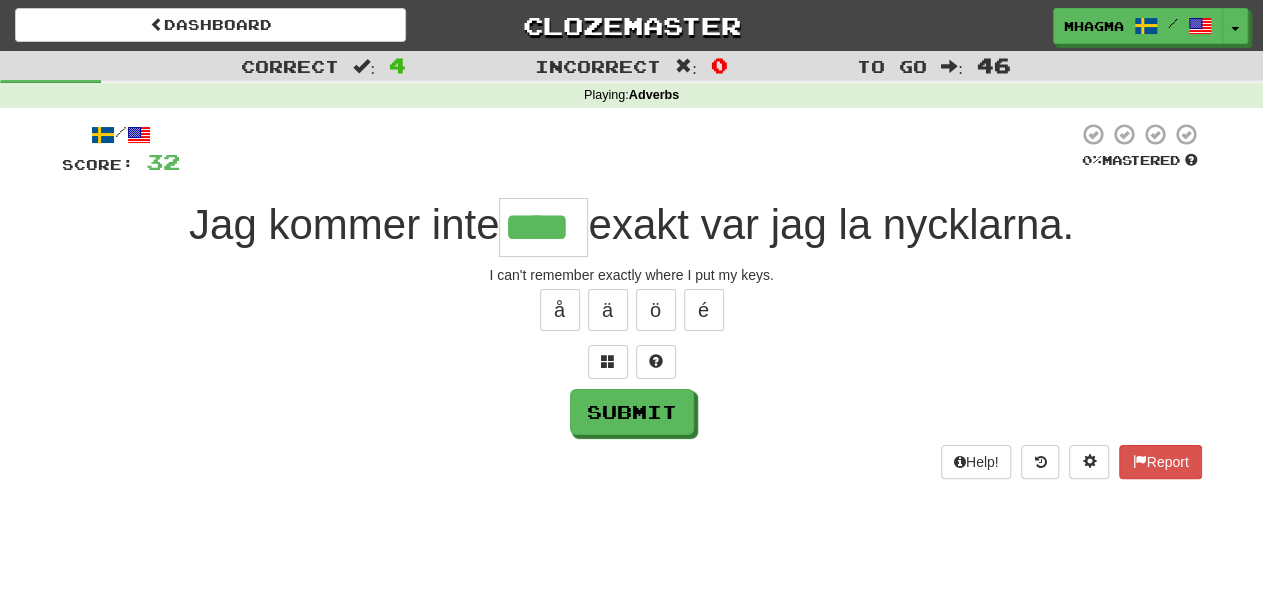 type on "****" 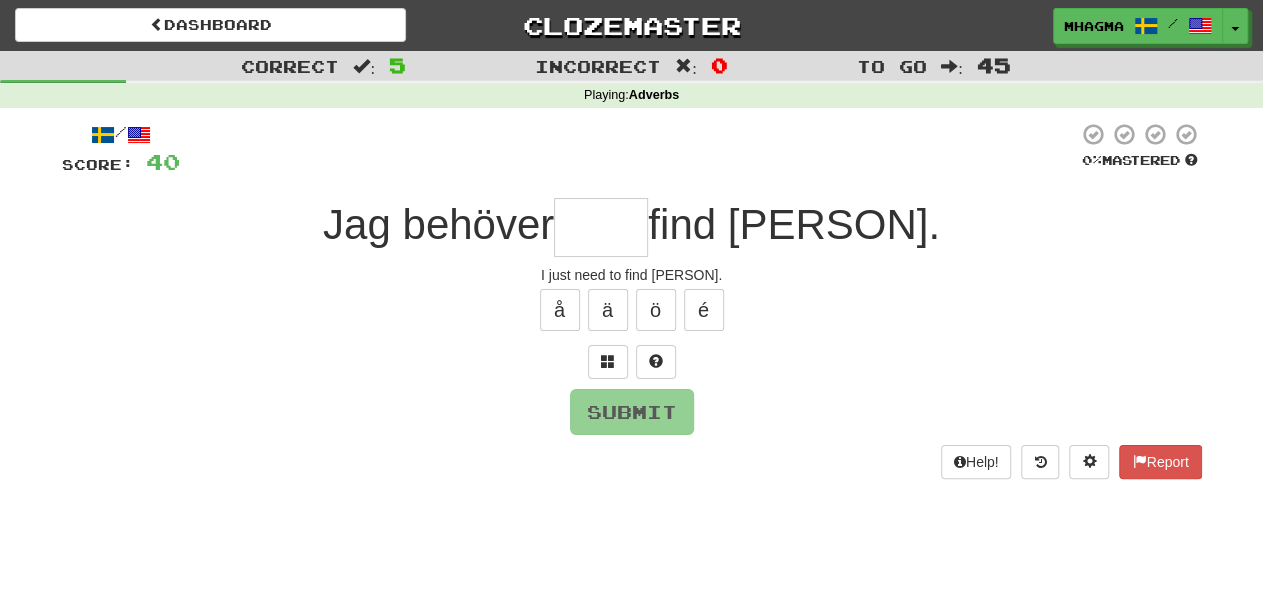 type on "*" 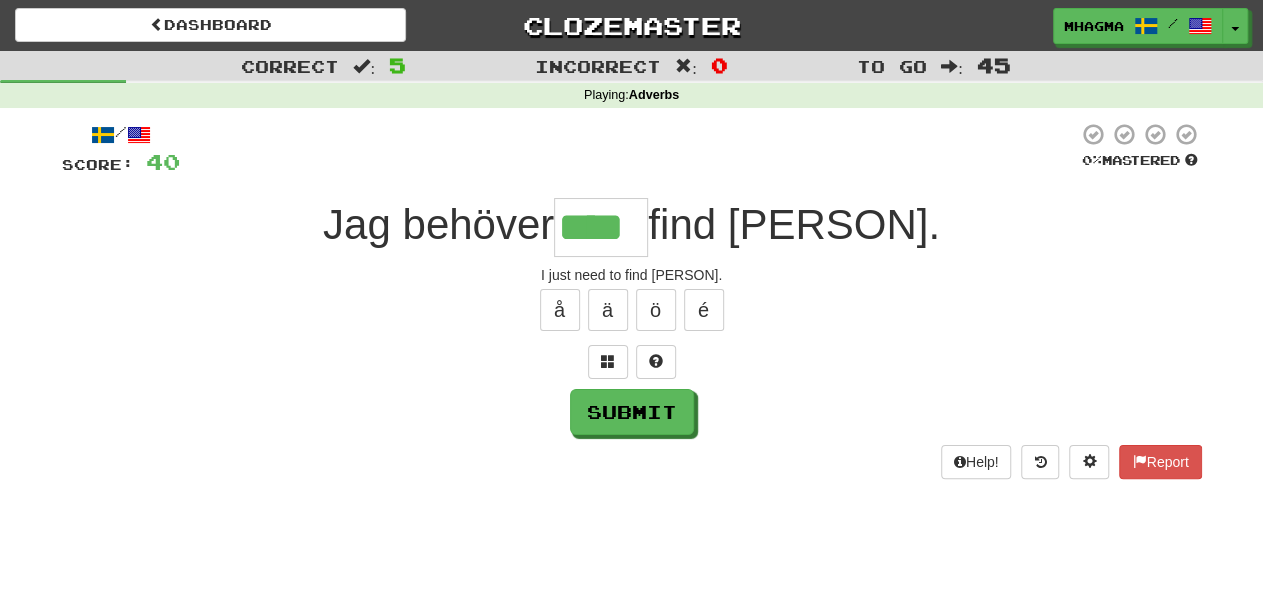 type on "****" 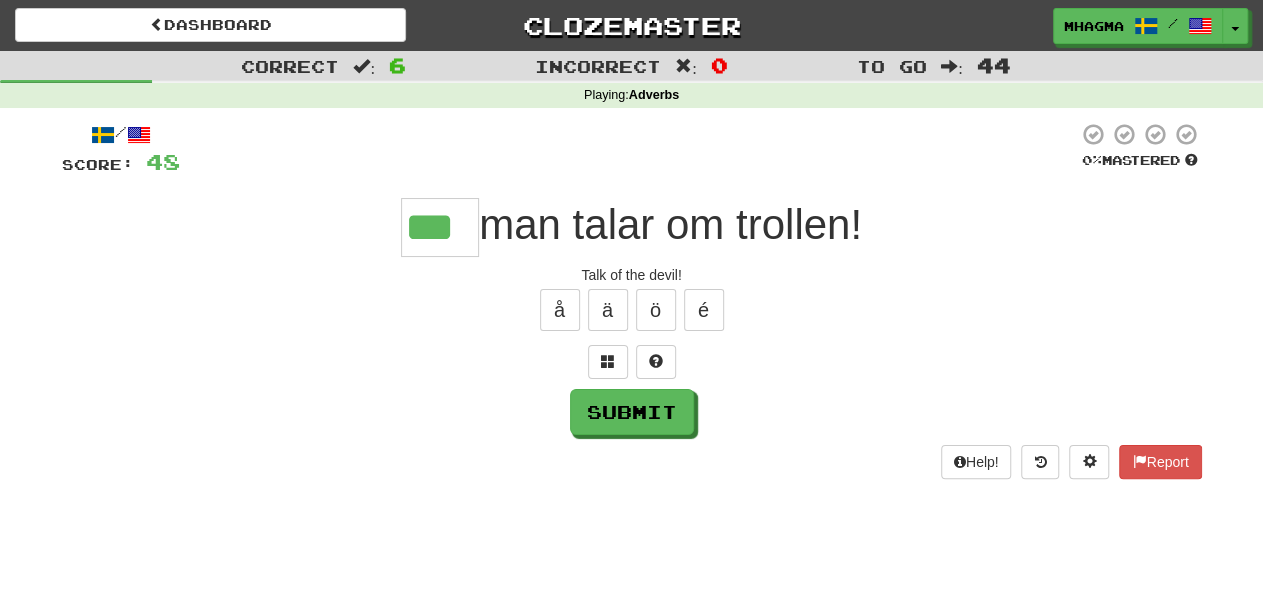 type on "***" 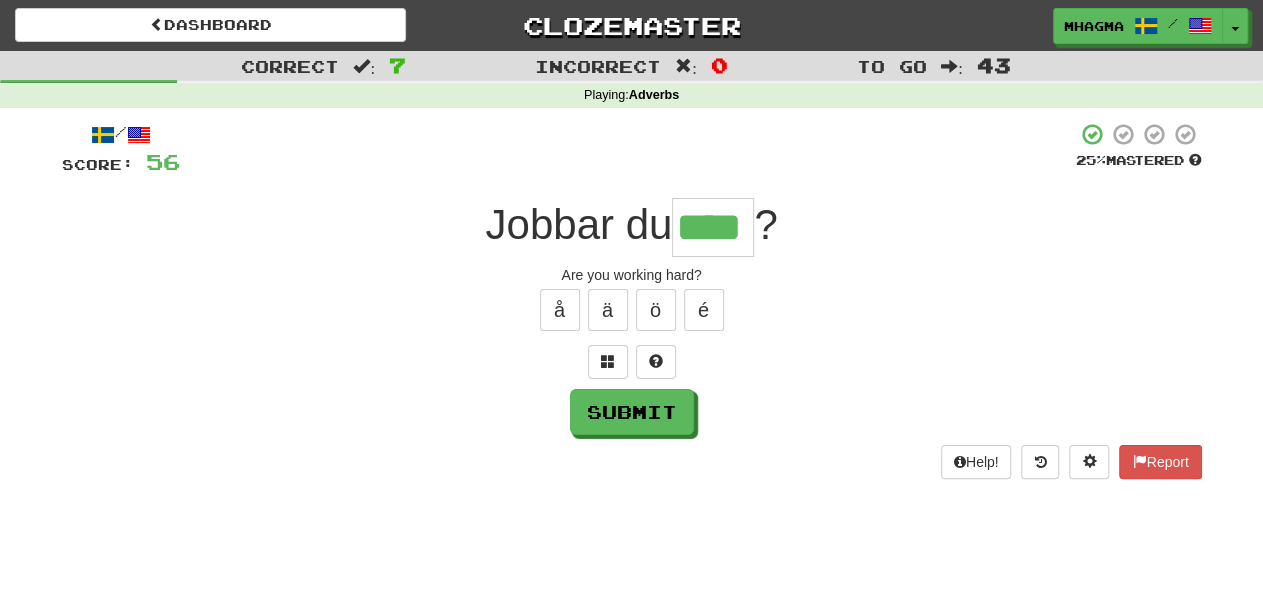 type on "****" 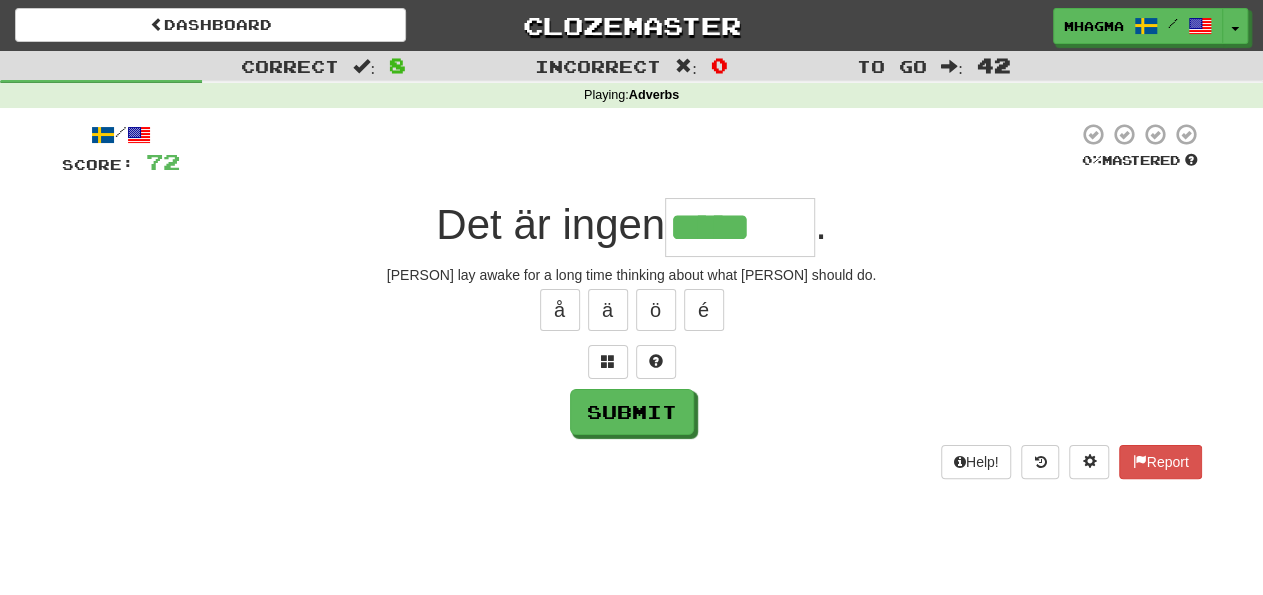 type on "*****" 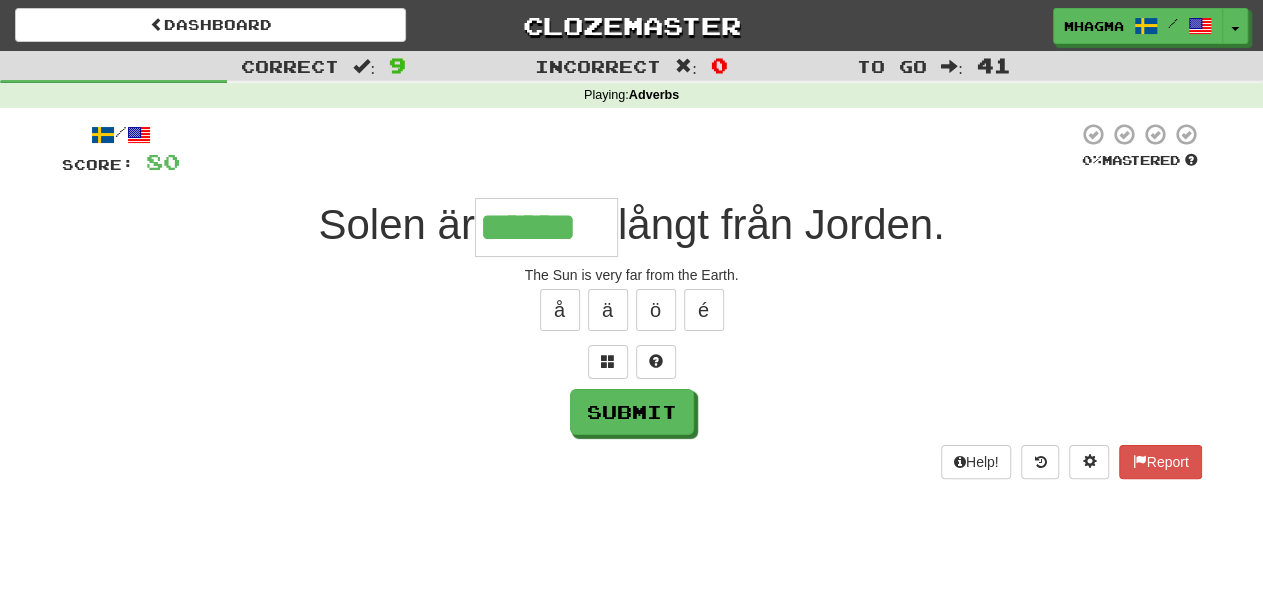 type on "******" 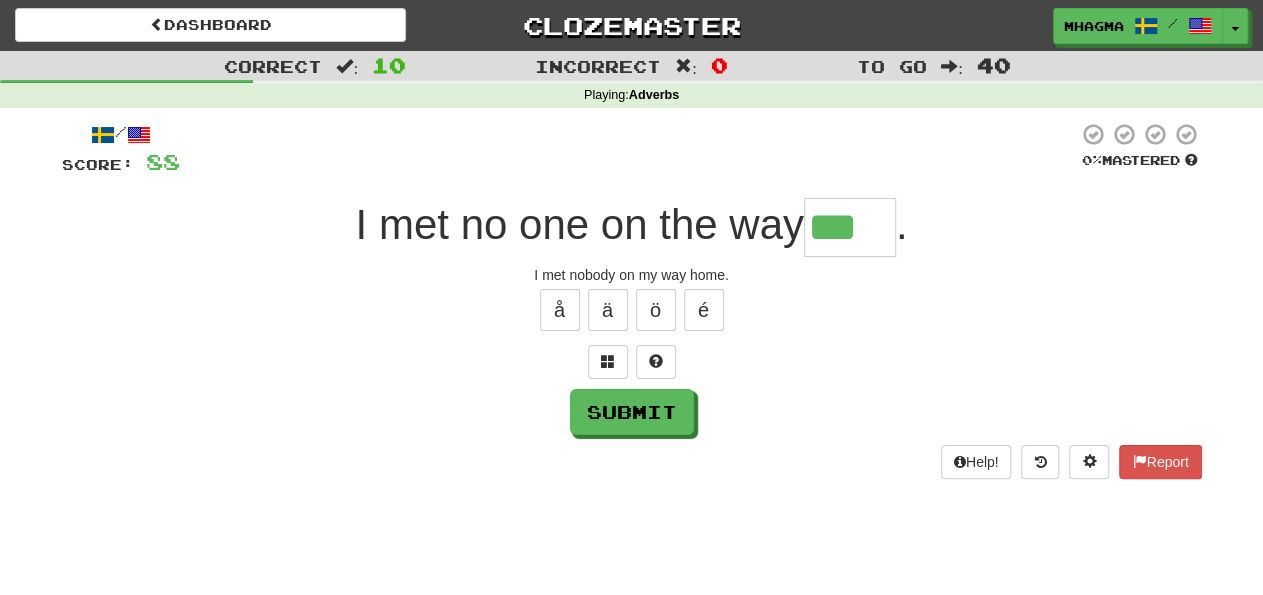 type on "***" 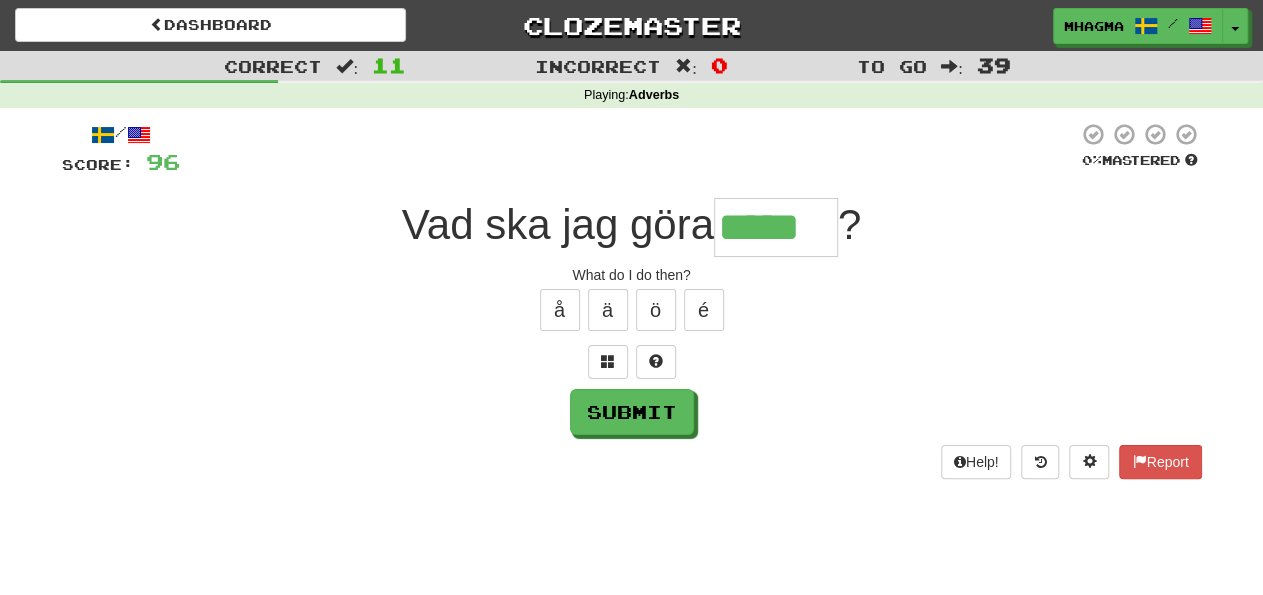 type on "*****" 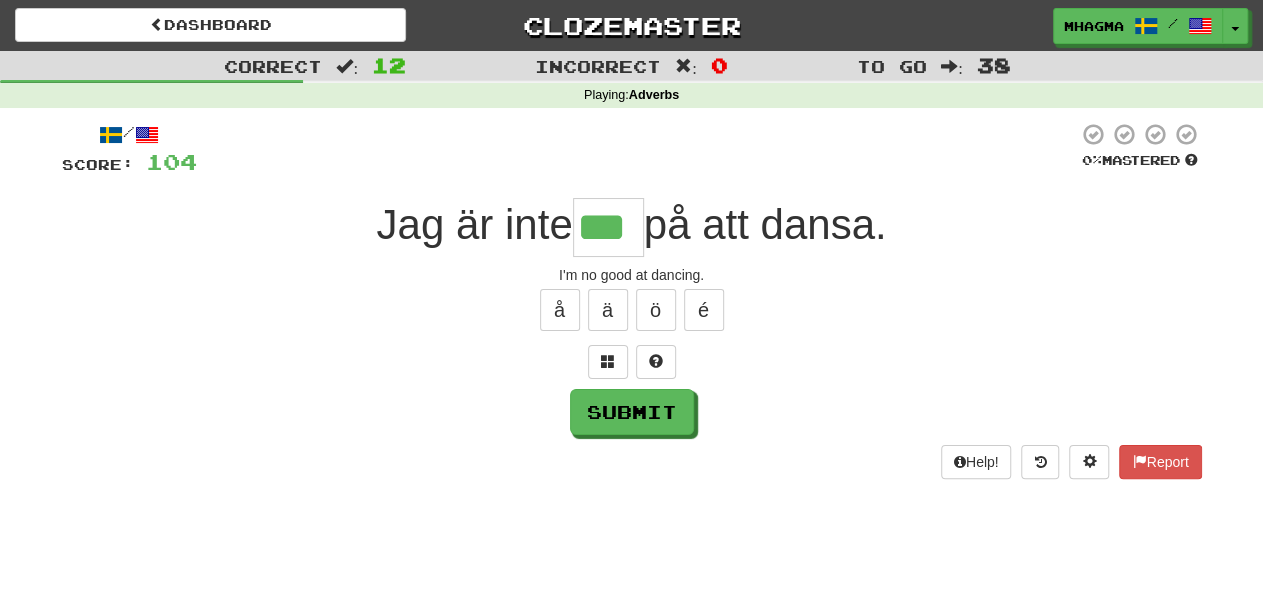 type on "***" 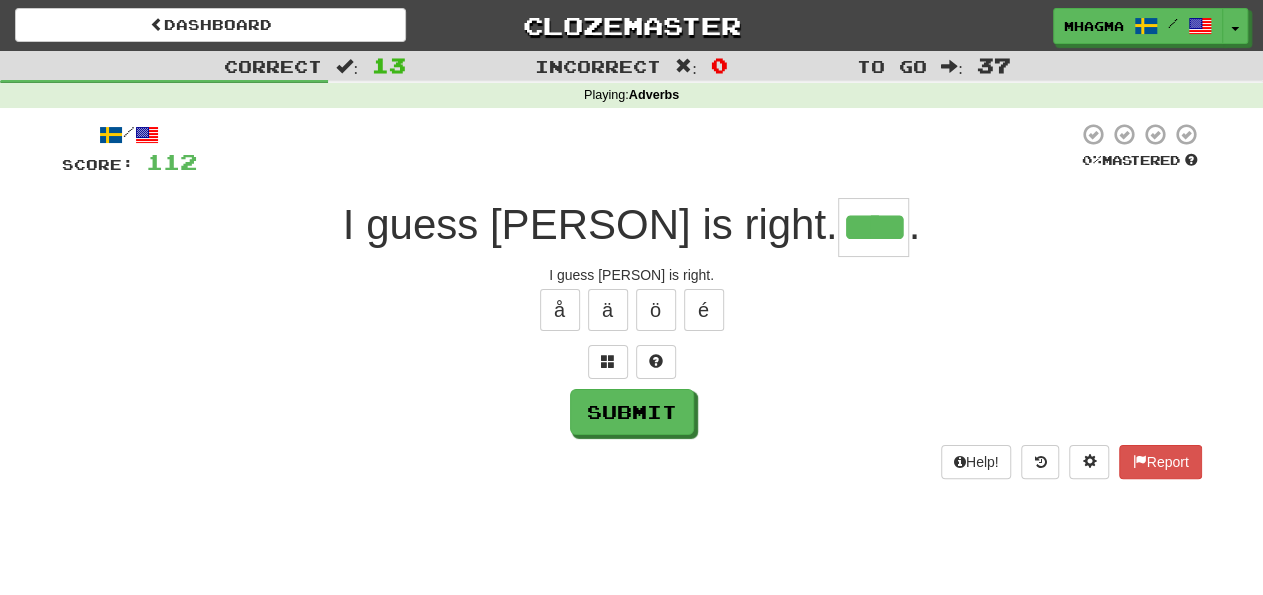 type on "****" 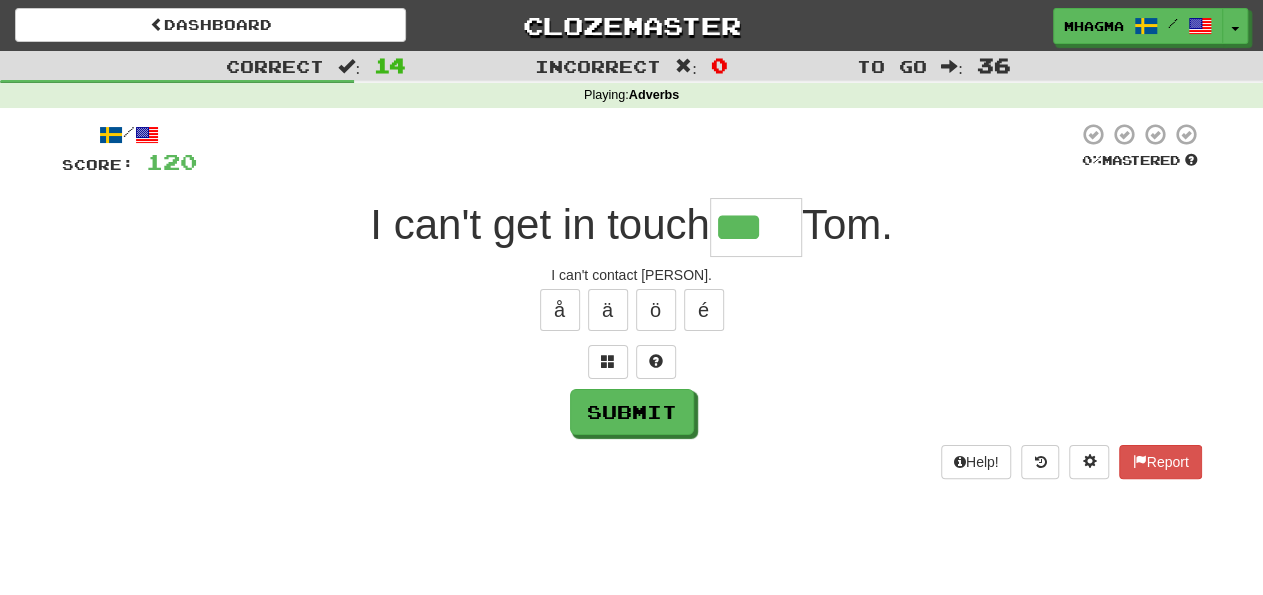 type on "***" 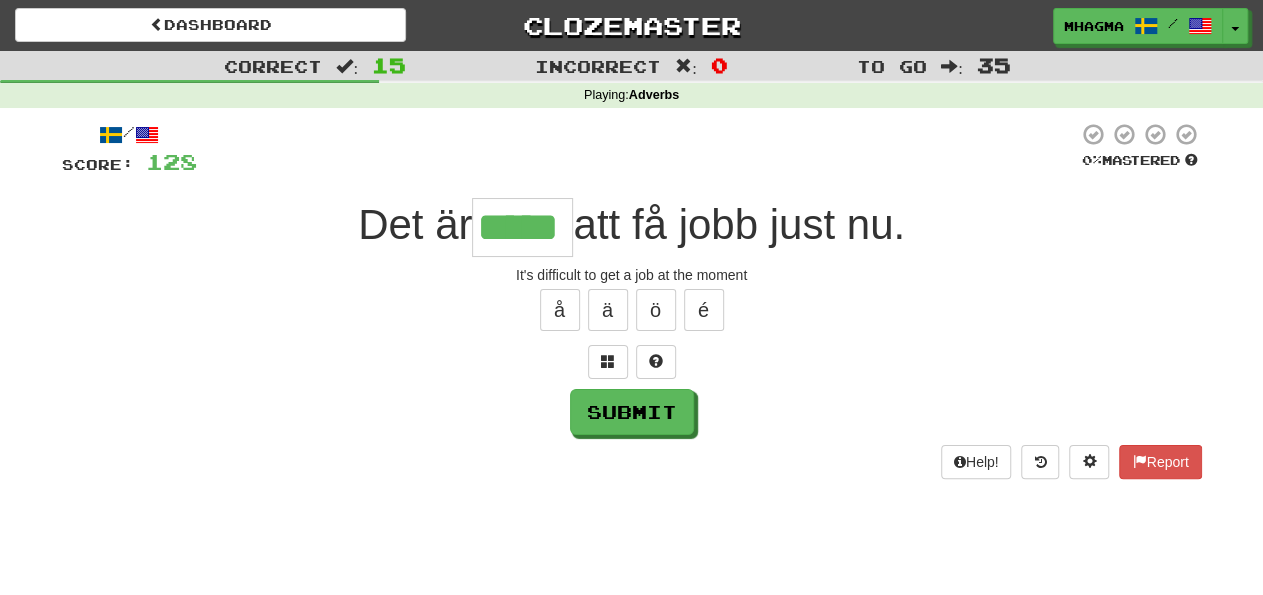 type on "*****" 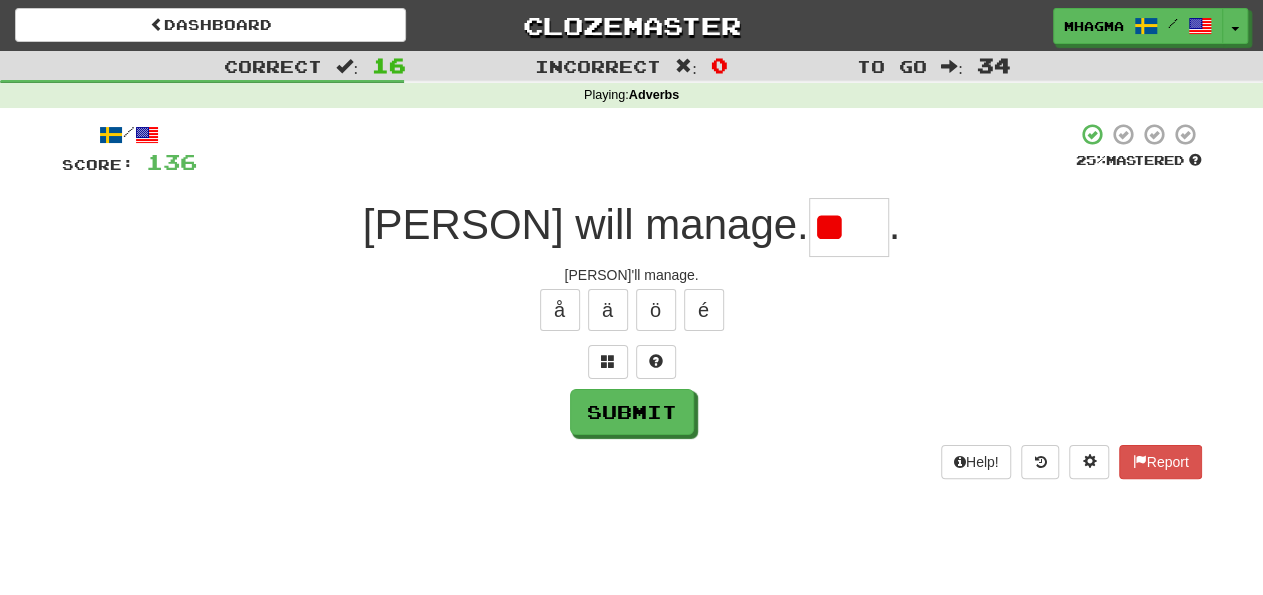 type on "*" 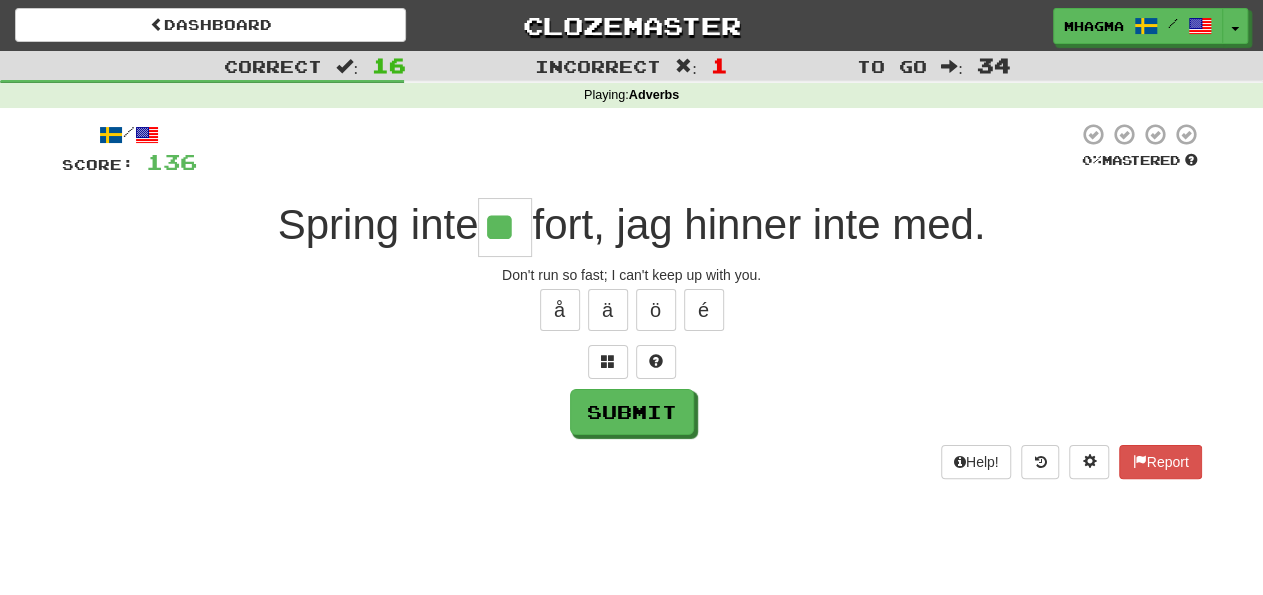 type on "**" 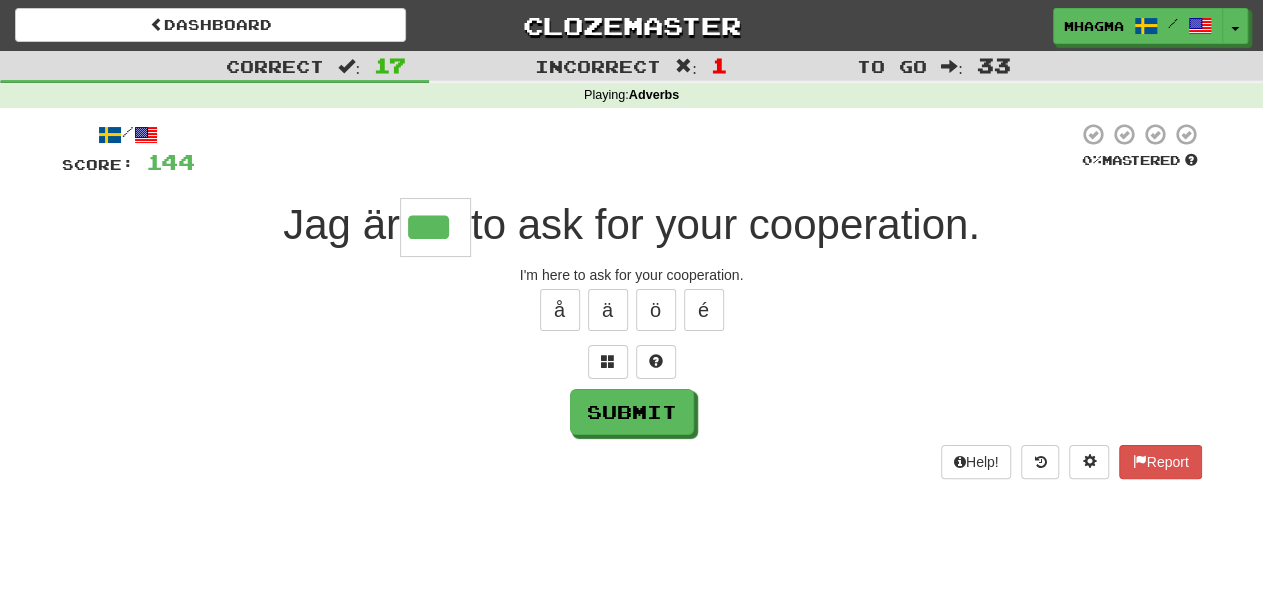 type on "***" 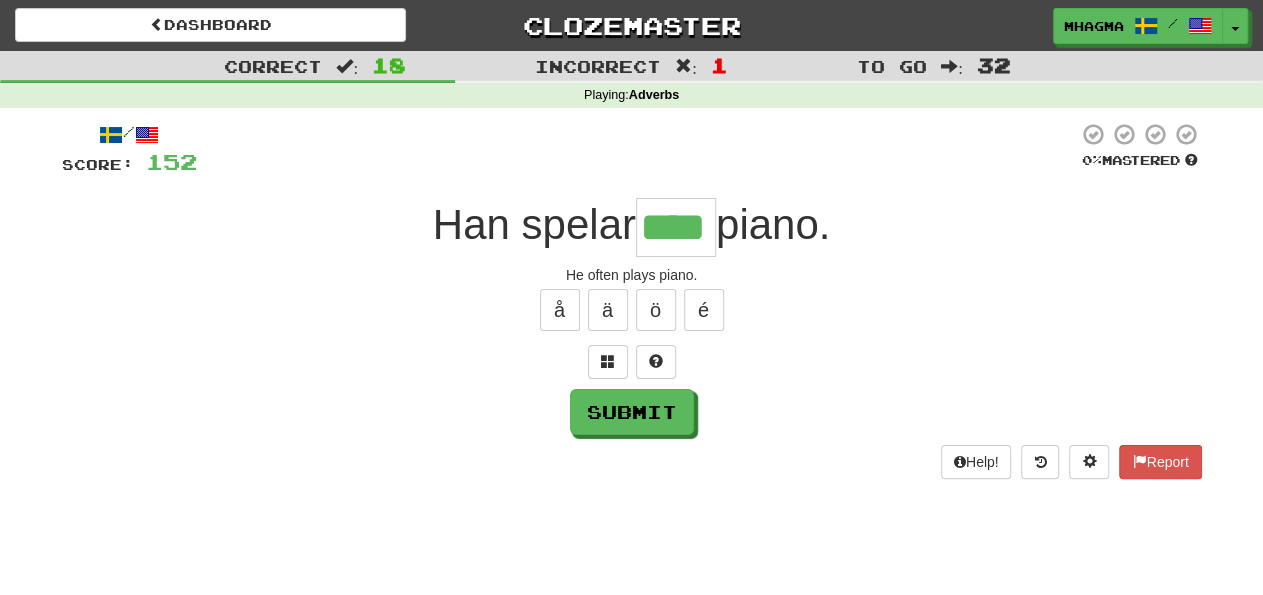 type on "****" 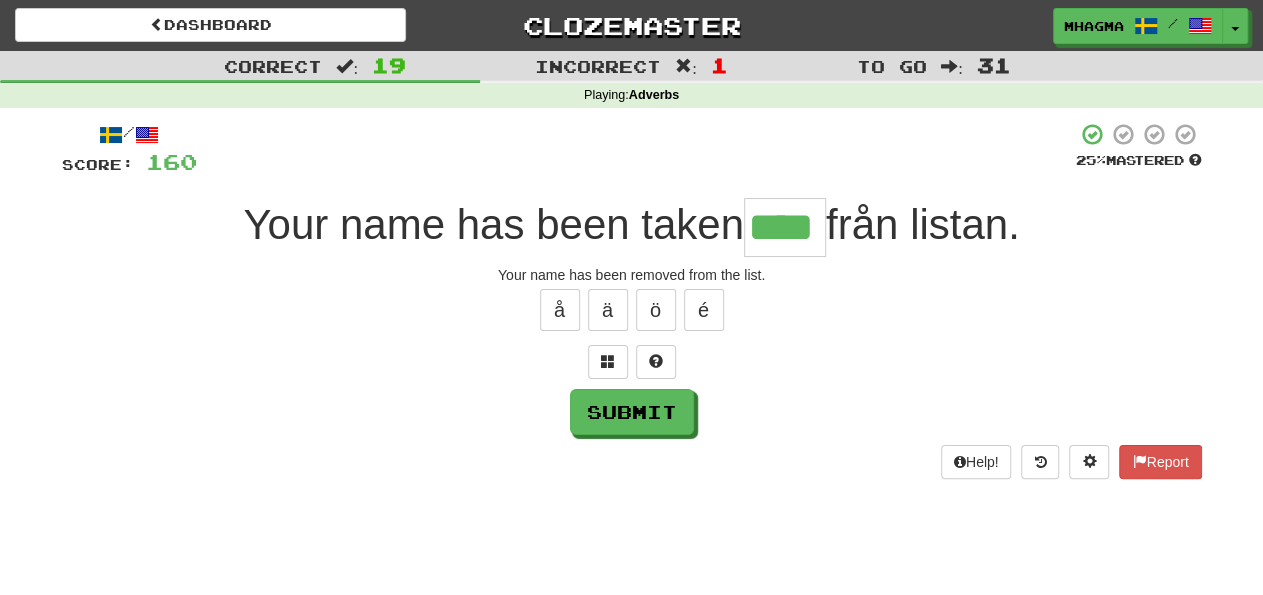 type on "****" 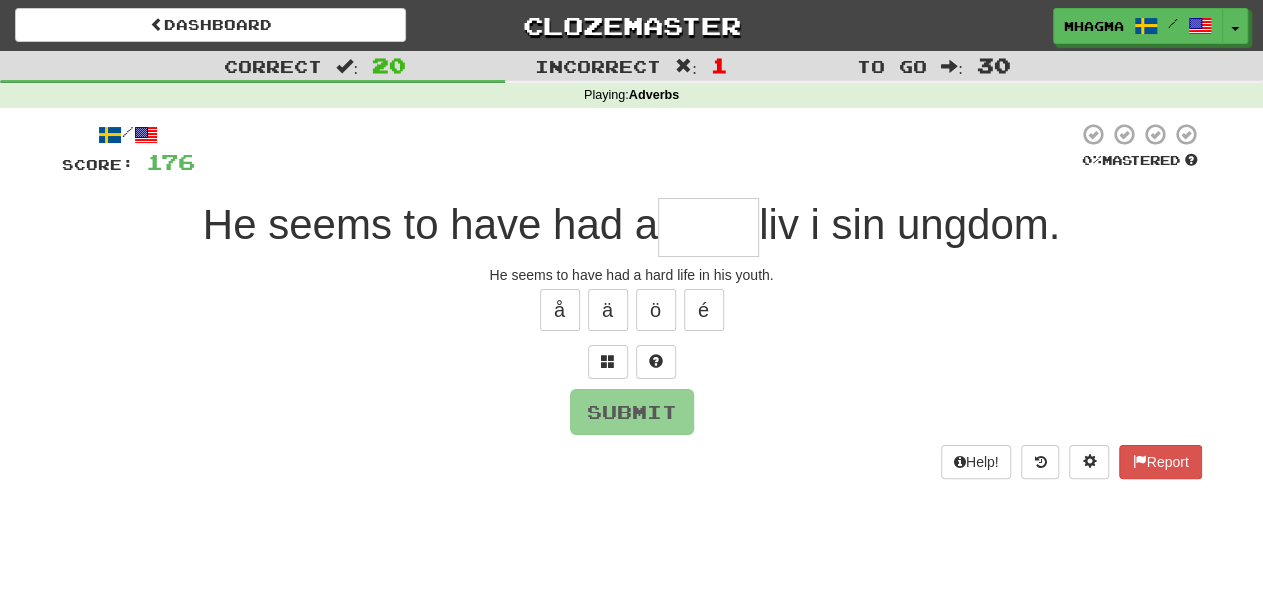 type on "*" 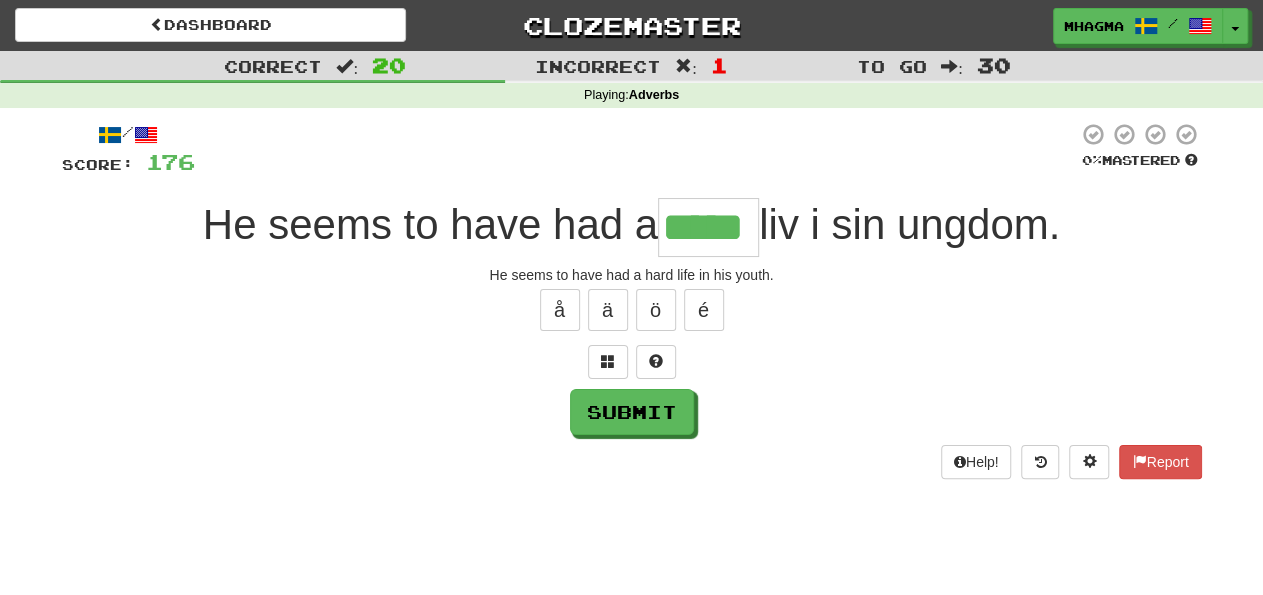 type on "*****" 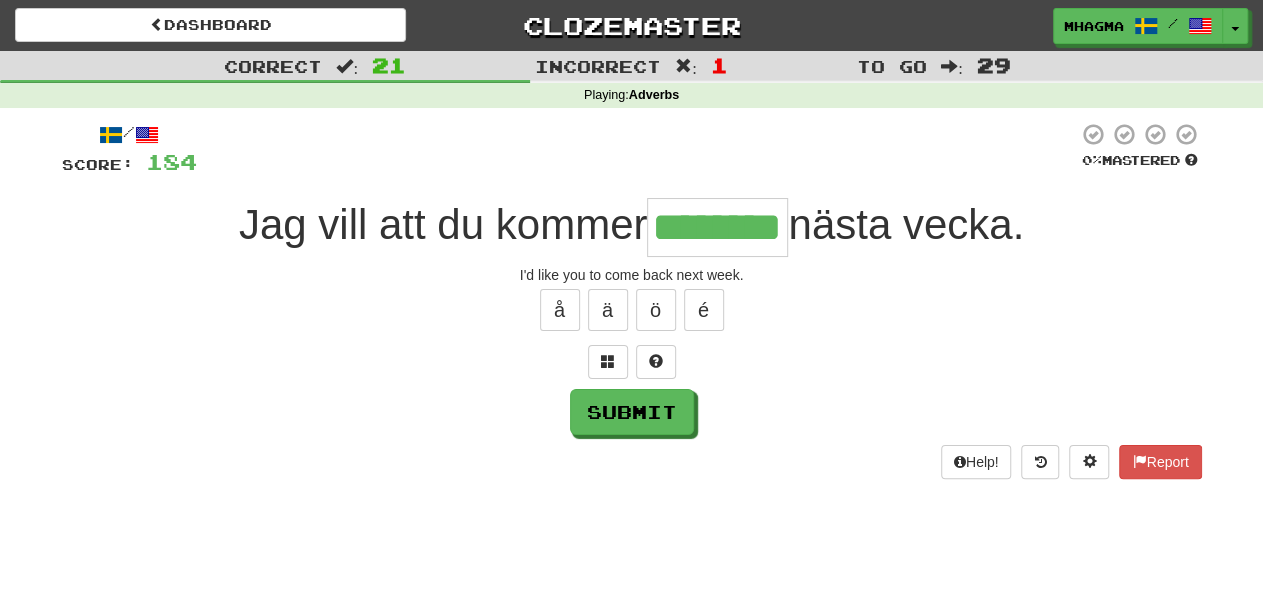 type on "********" 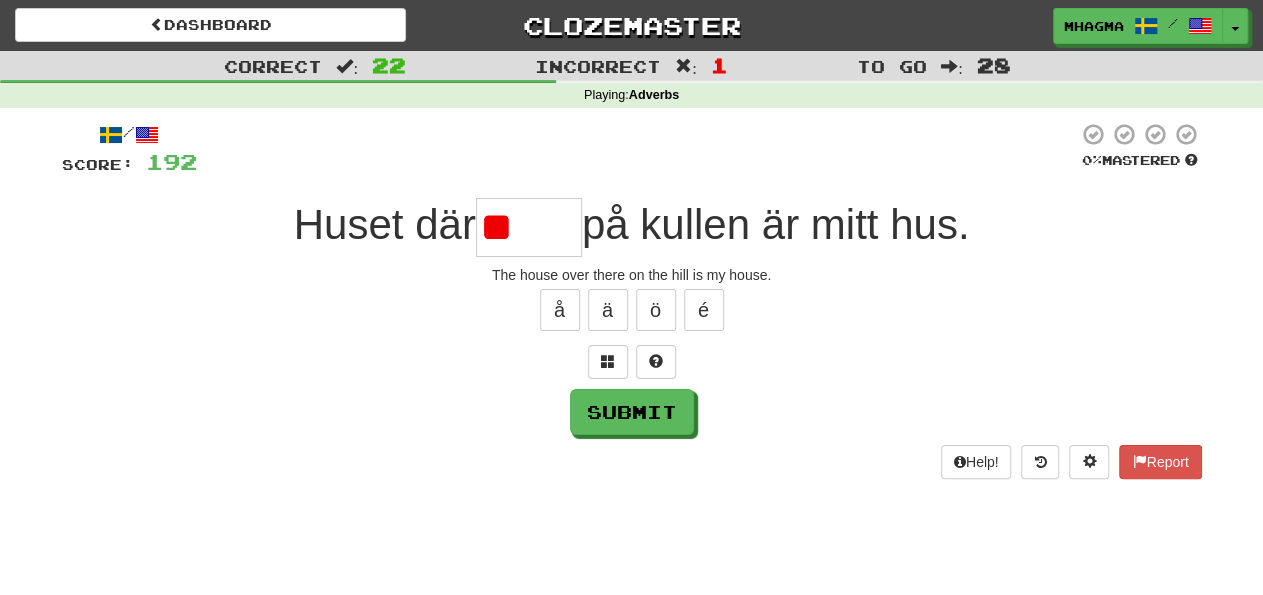 type on "*" 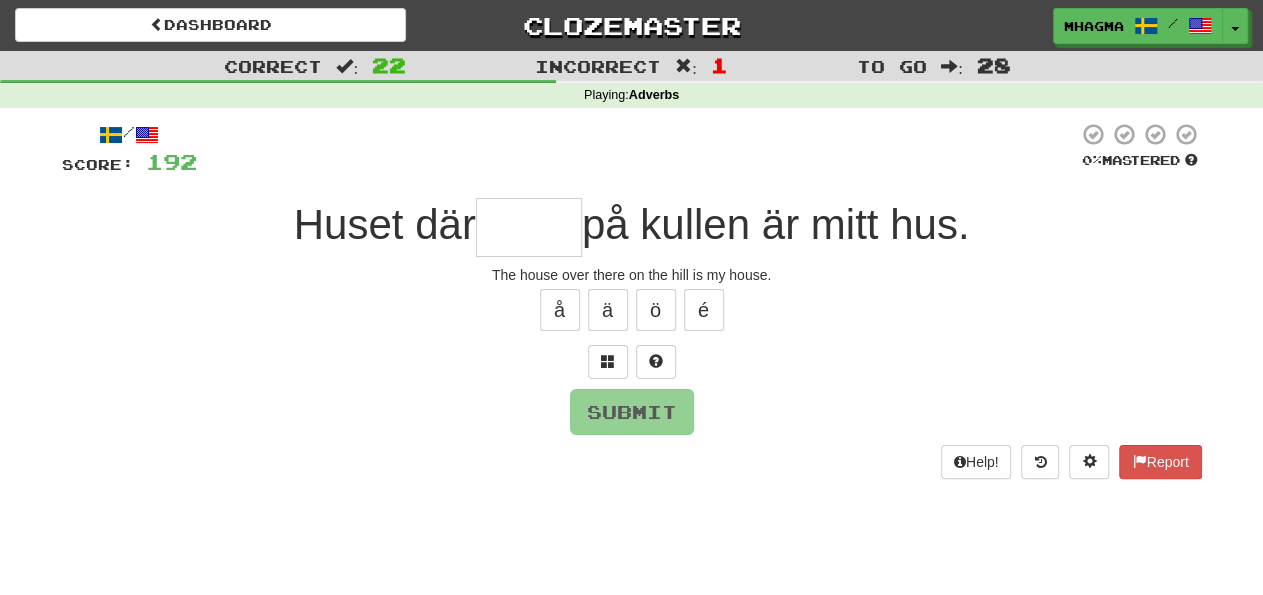 type on "*****" 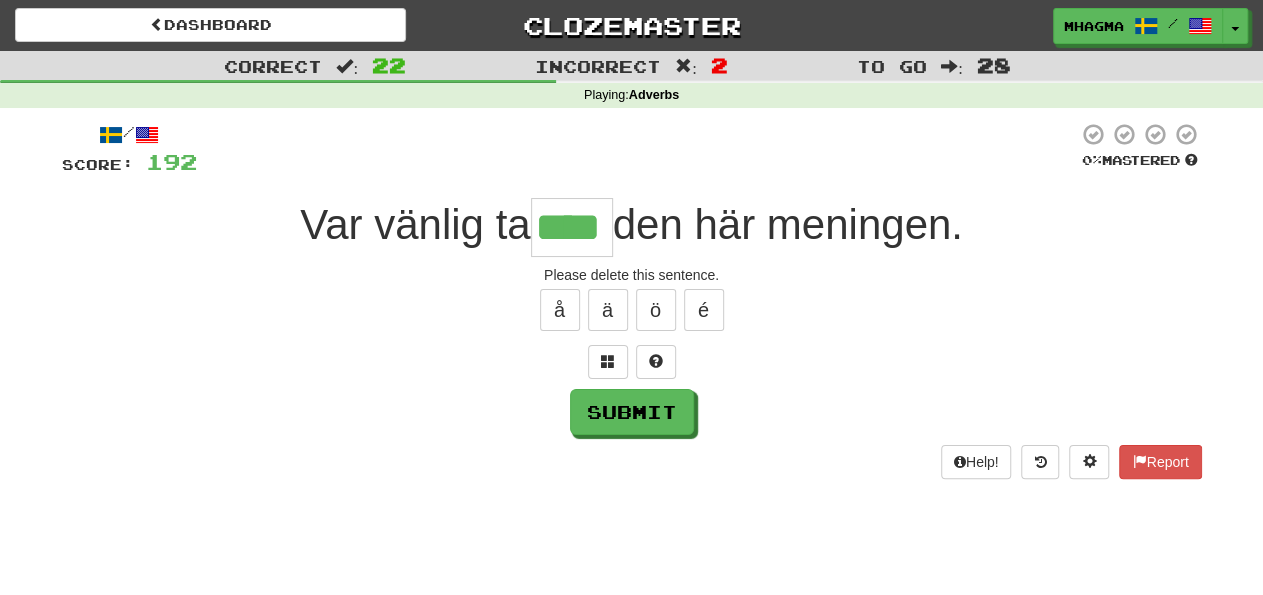 type on "****" 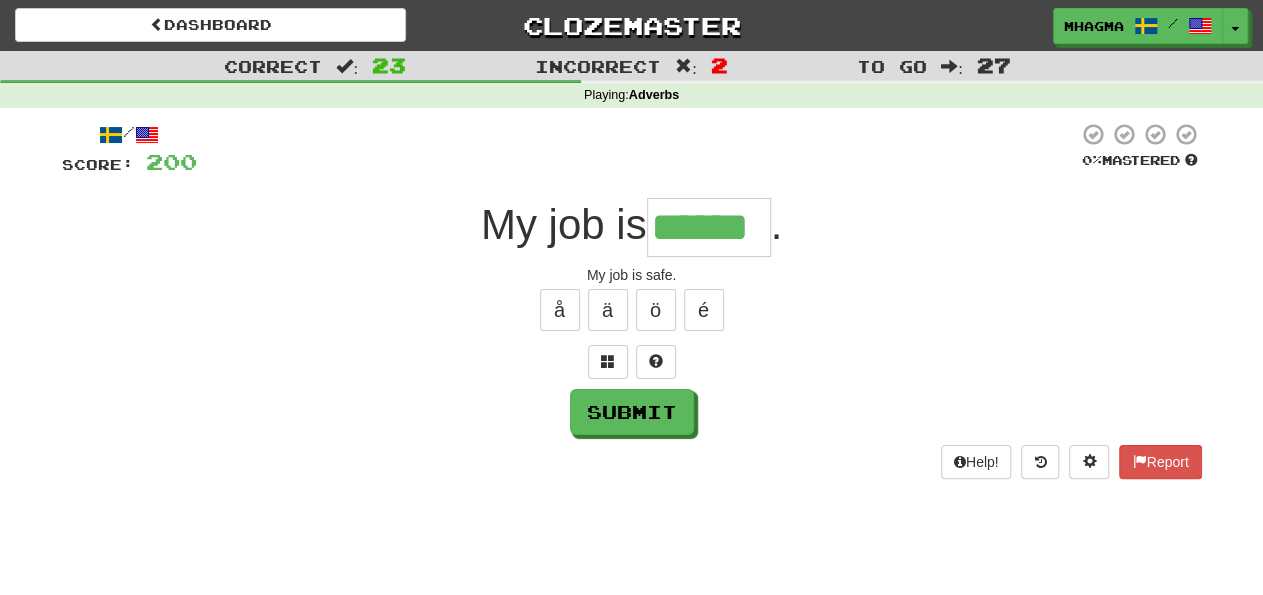 type on "******" 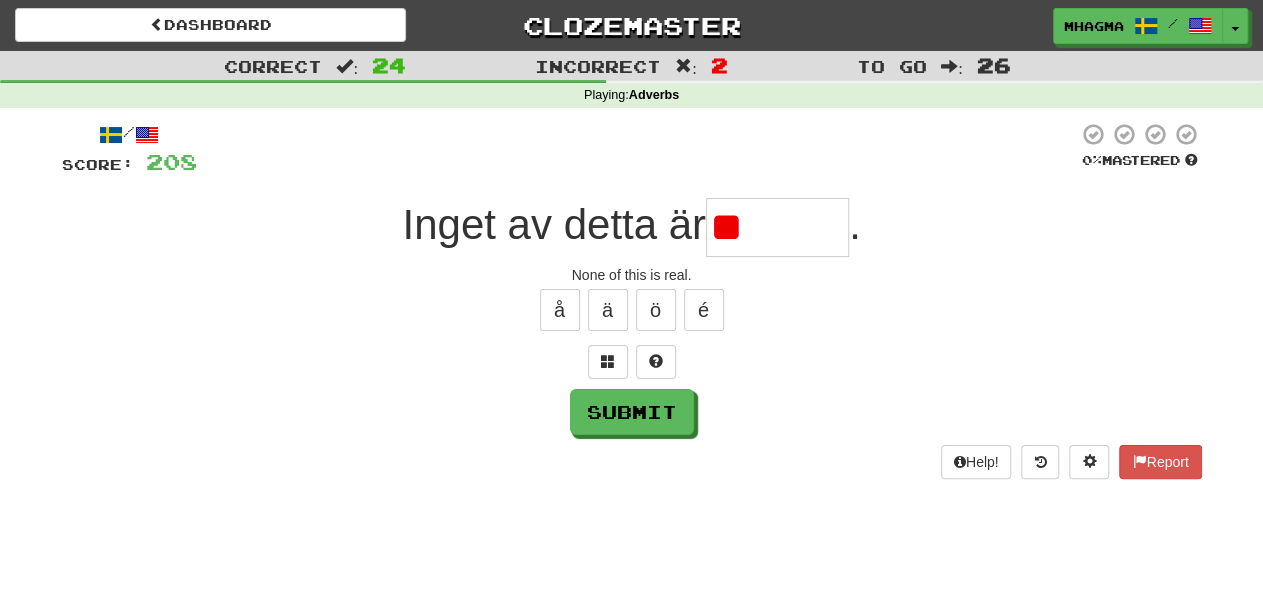 type on "*" 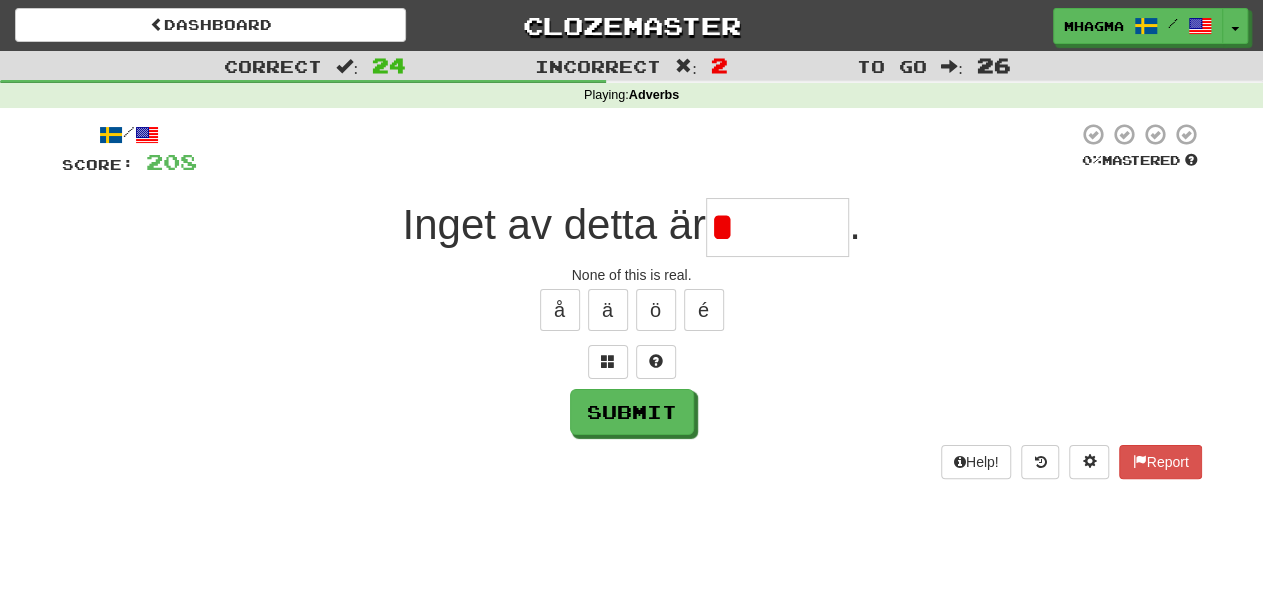 type on "********" 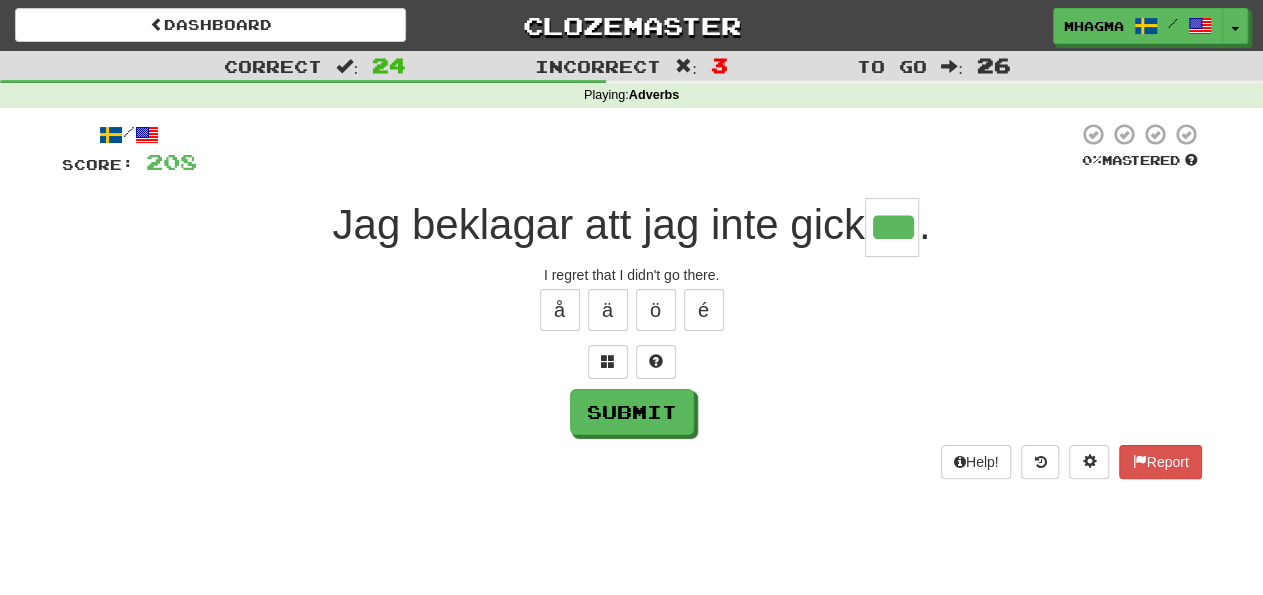 type on "***" 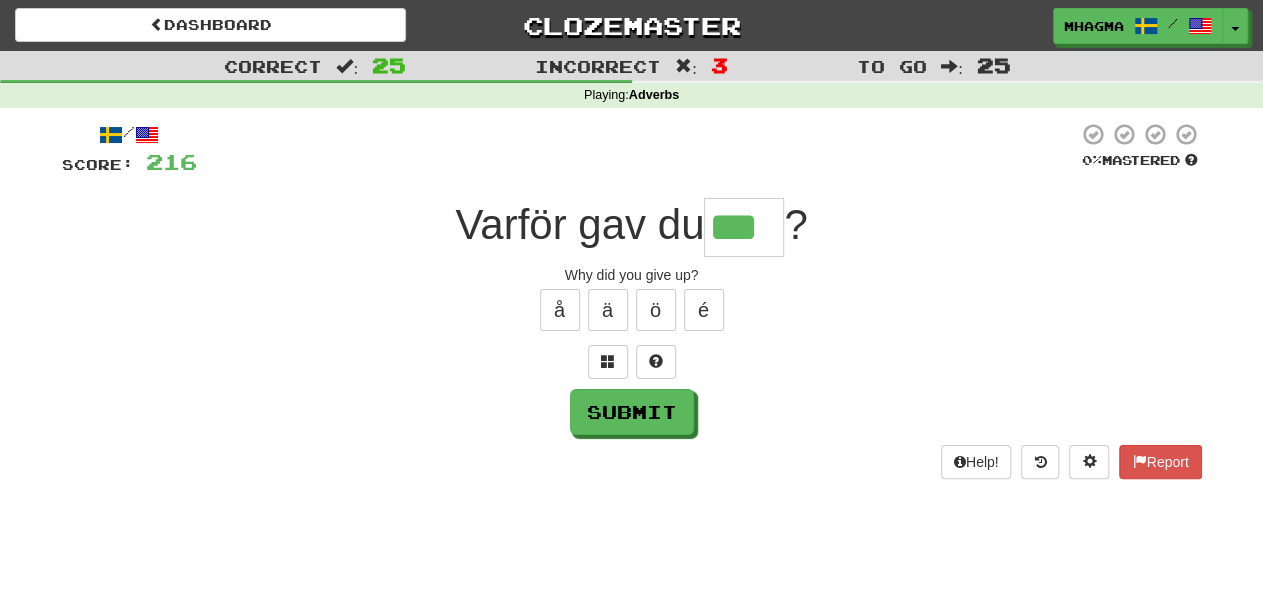 type on "***" 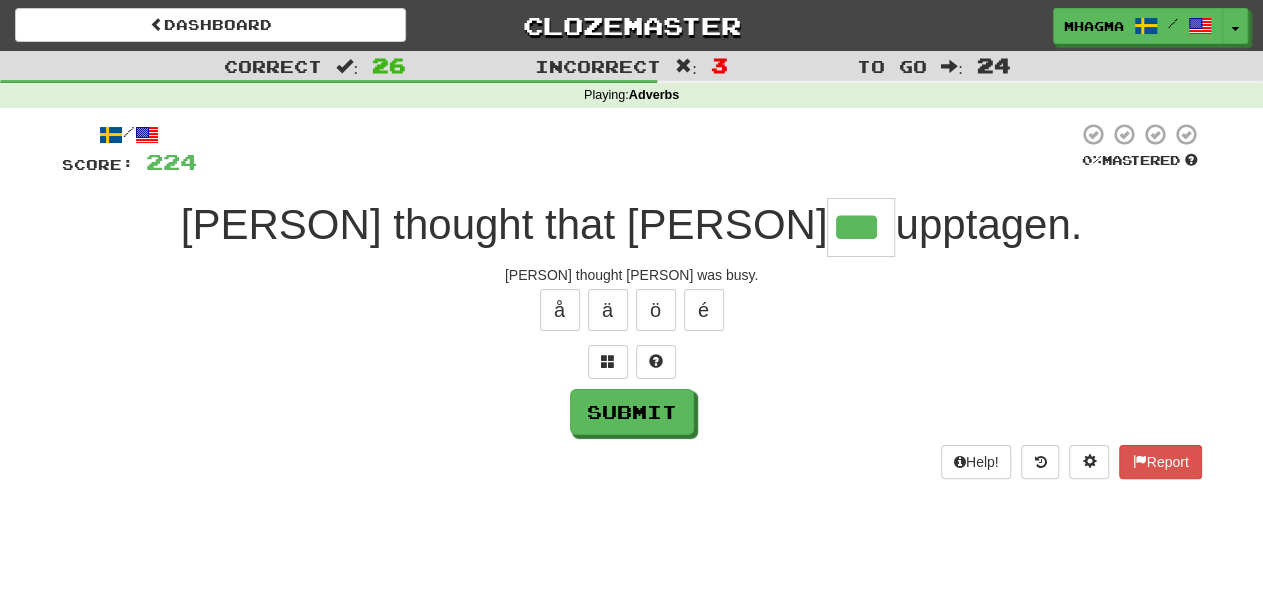 type on "***" 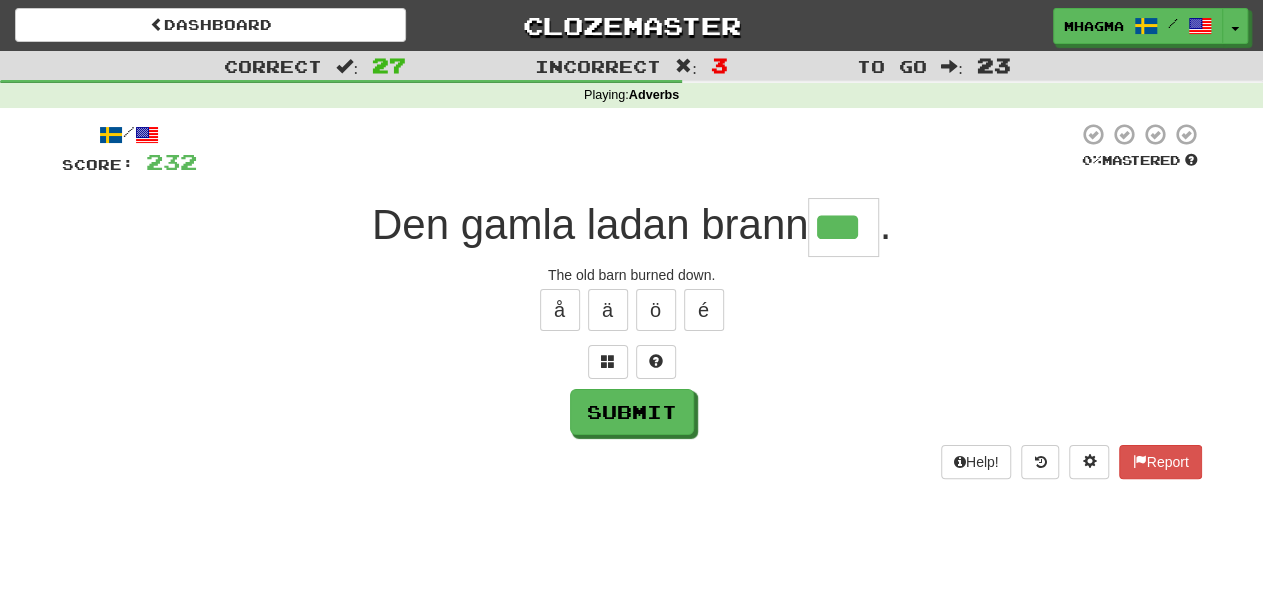 type on "***" 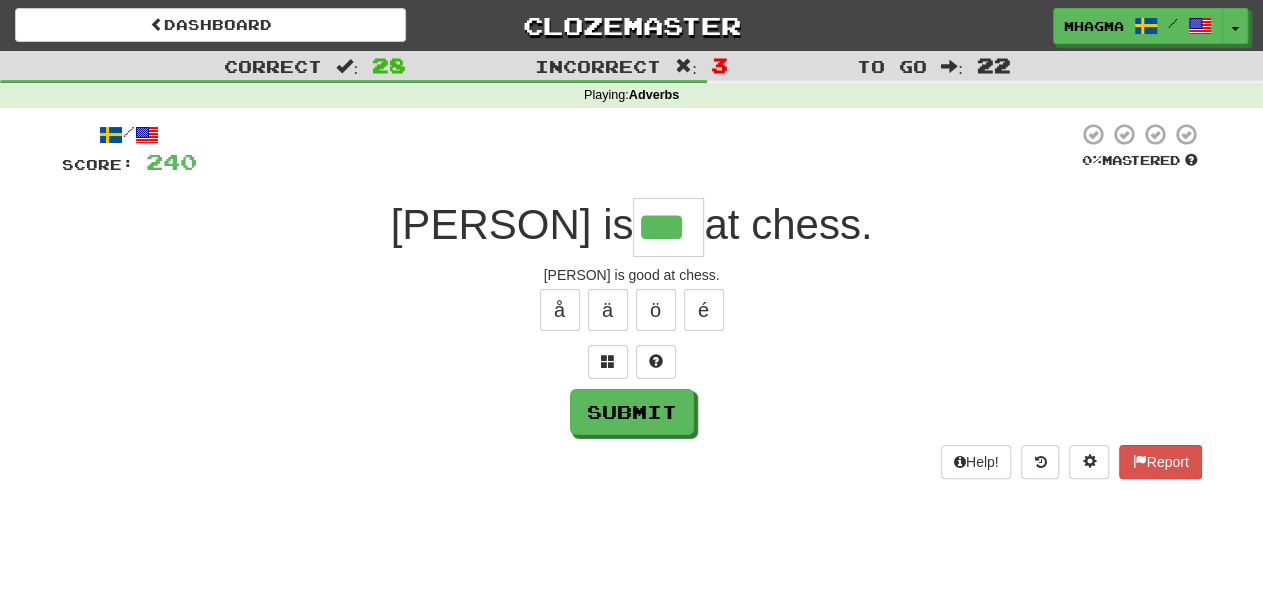 type on "***" 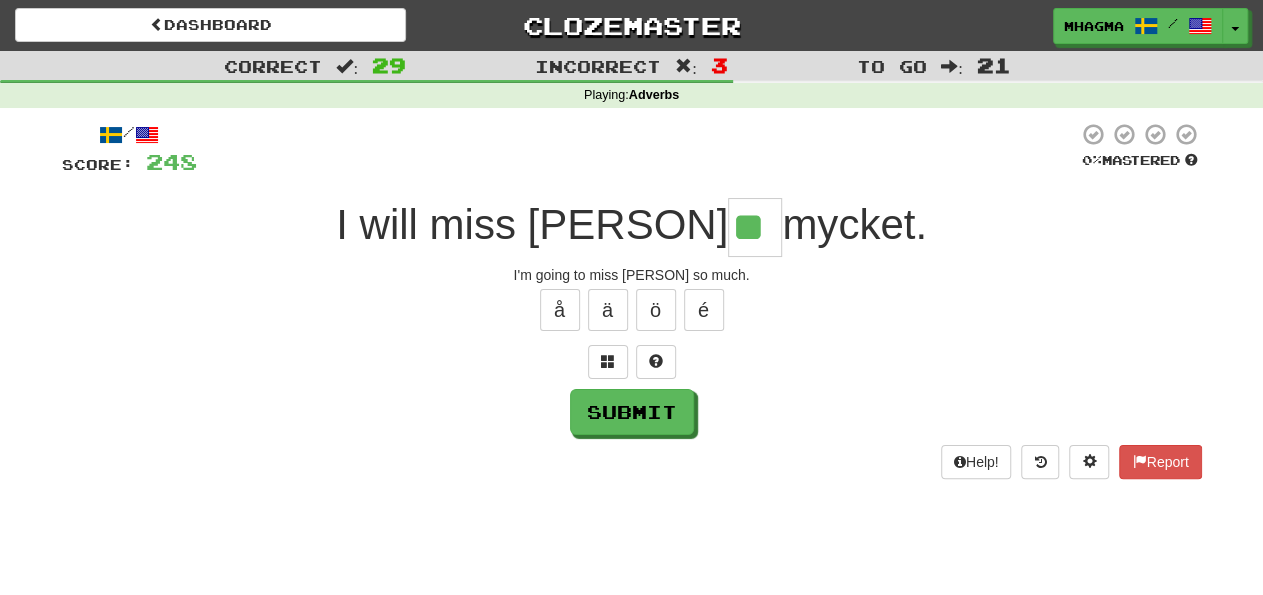 type on "**" 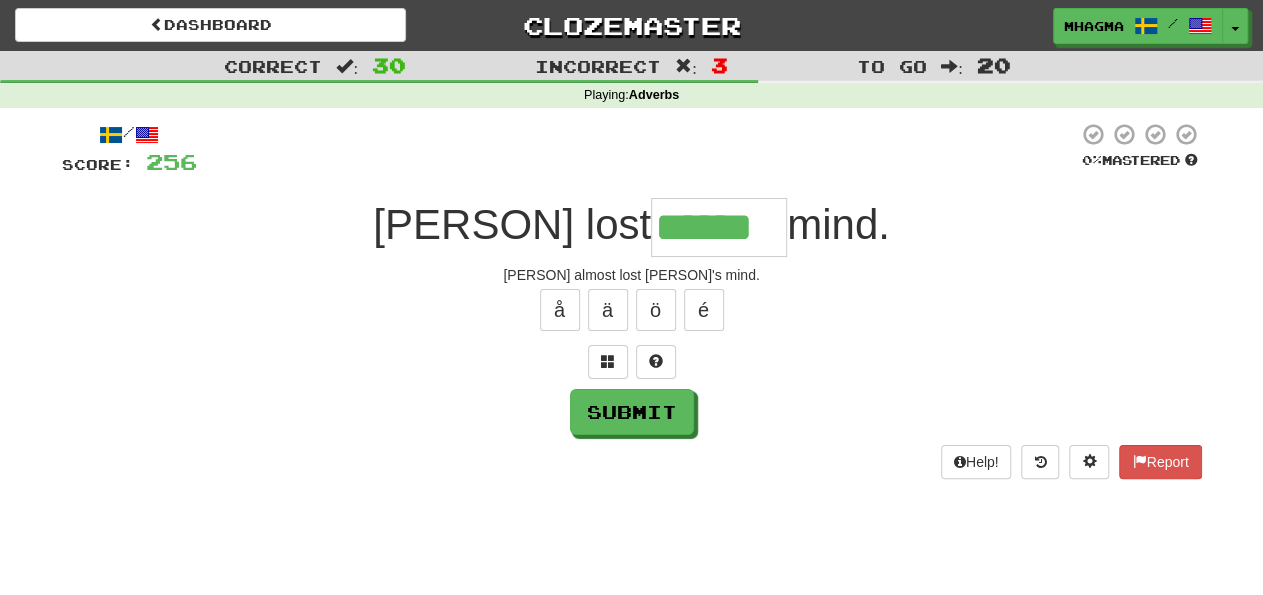 type on "******" 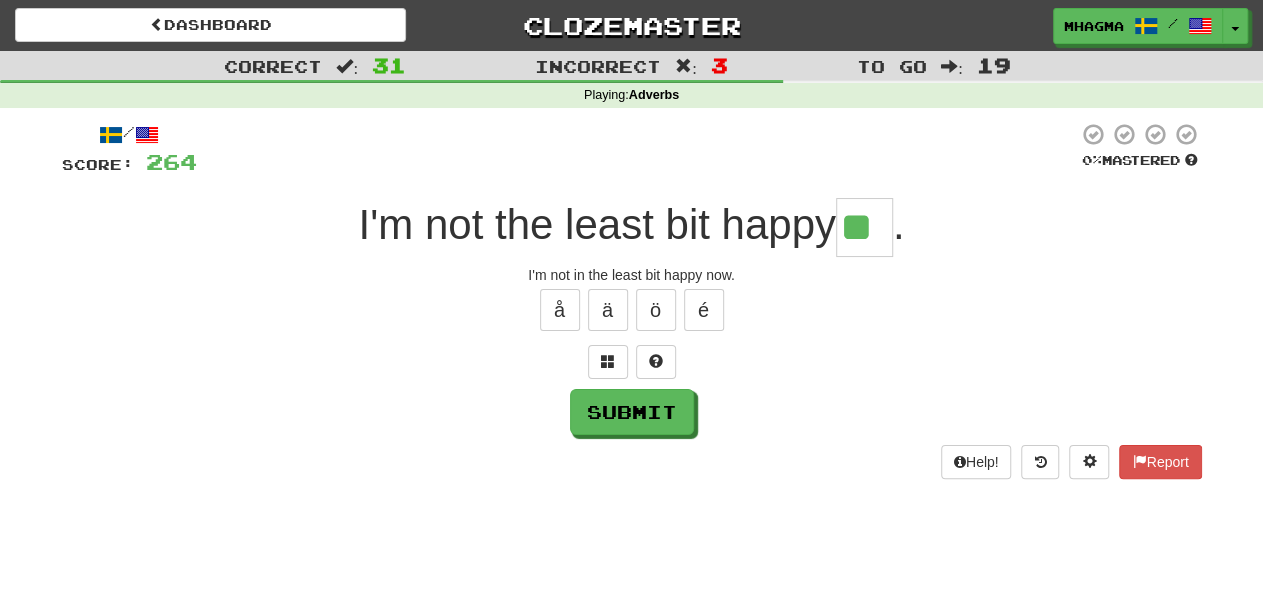 type on "**" 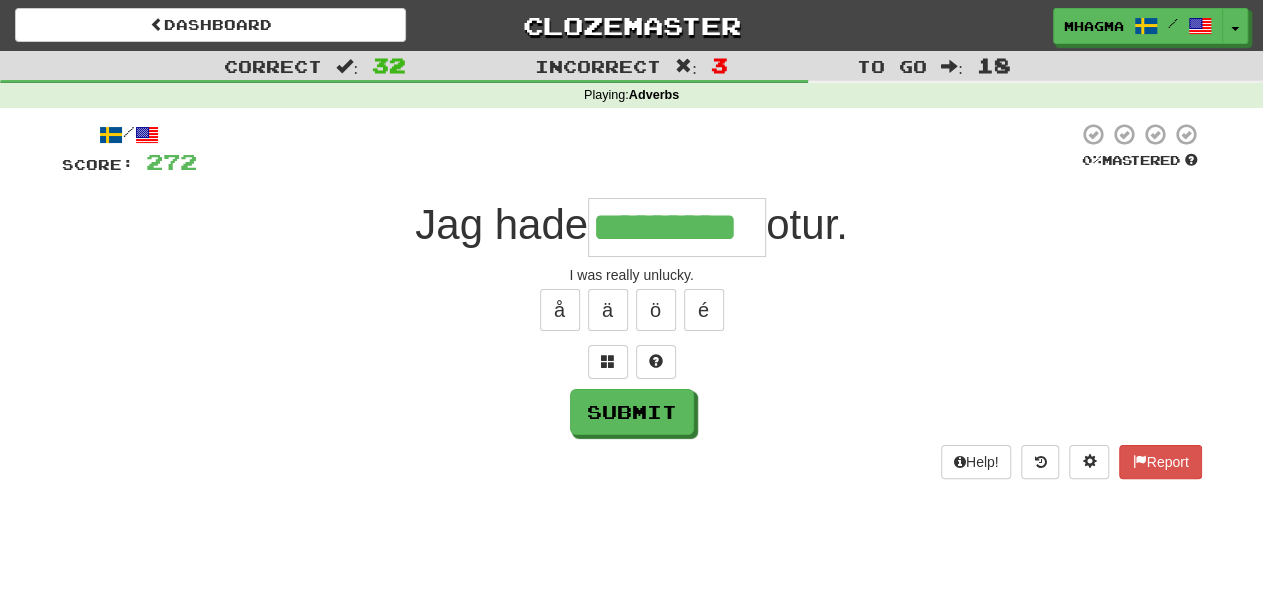 type on "*********" 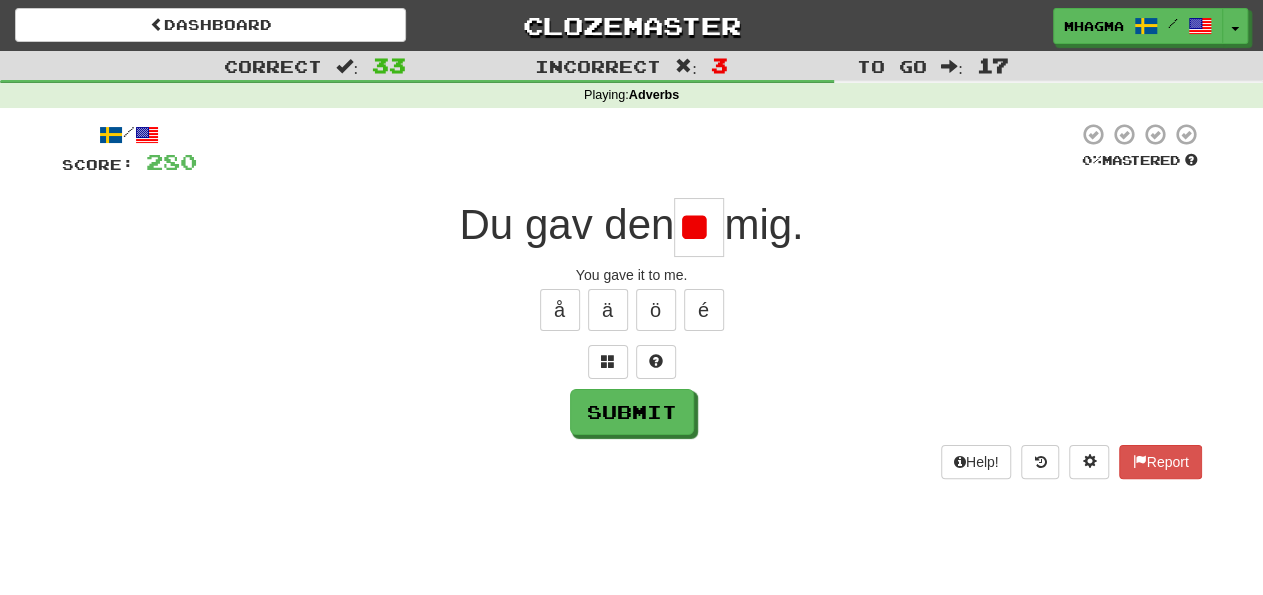 type on "****" 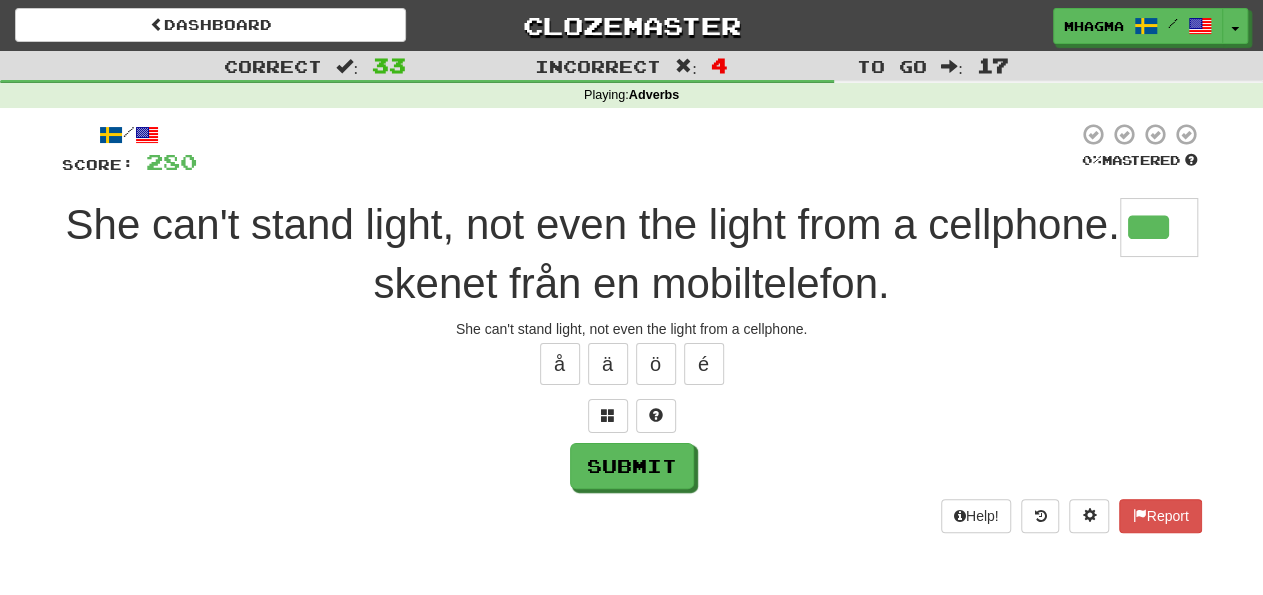 type on "***" 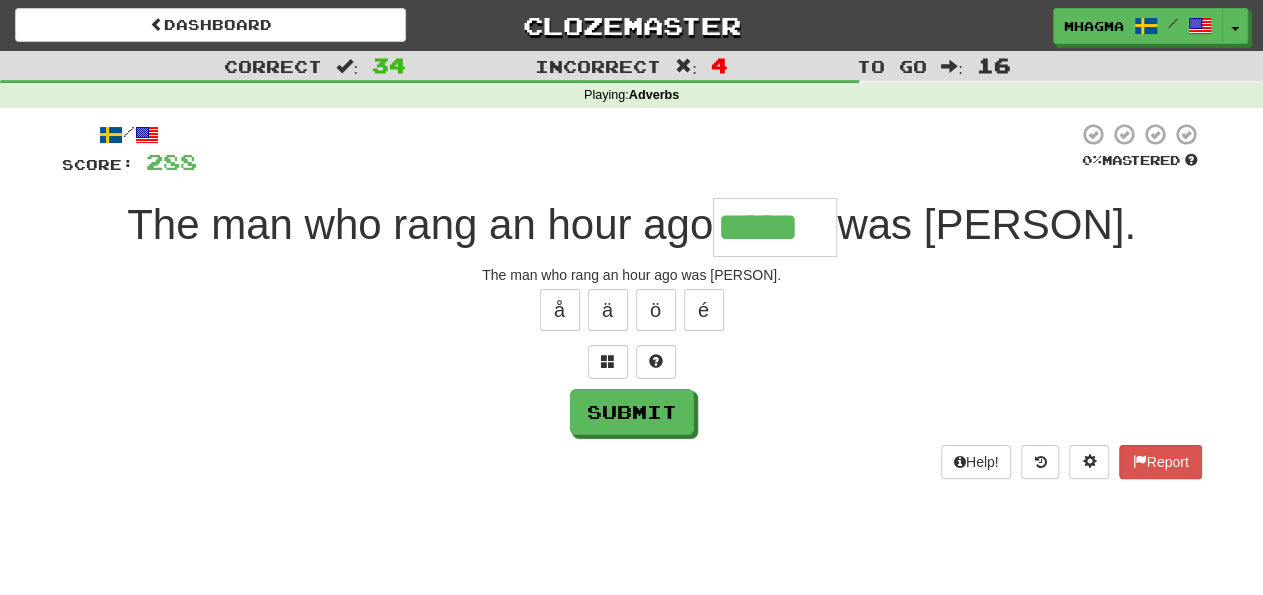type on "*****" 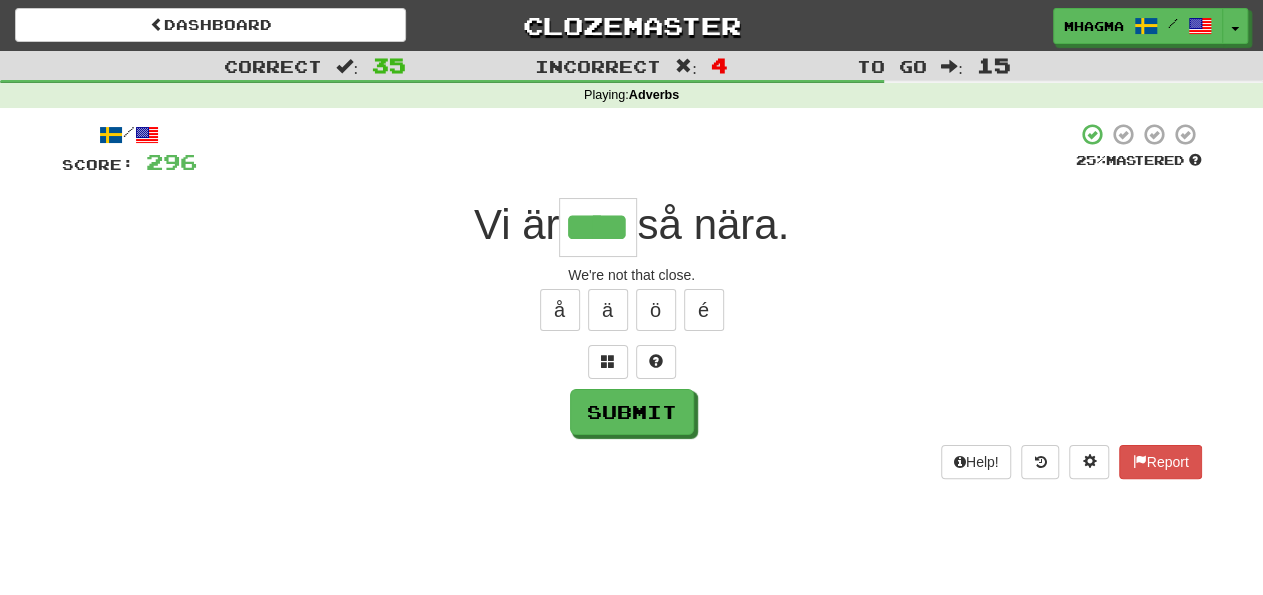 type on "****" 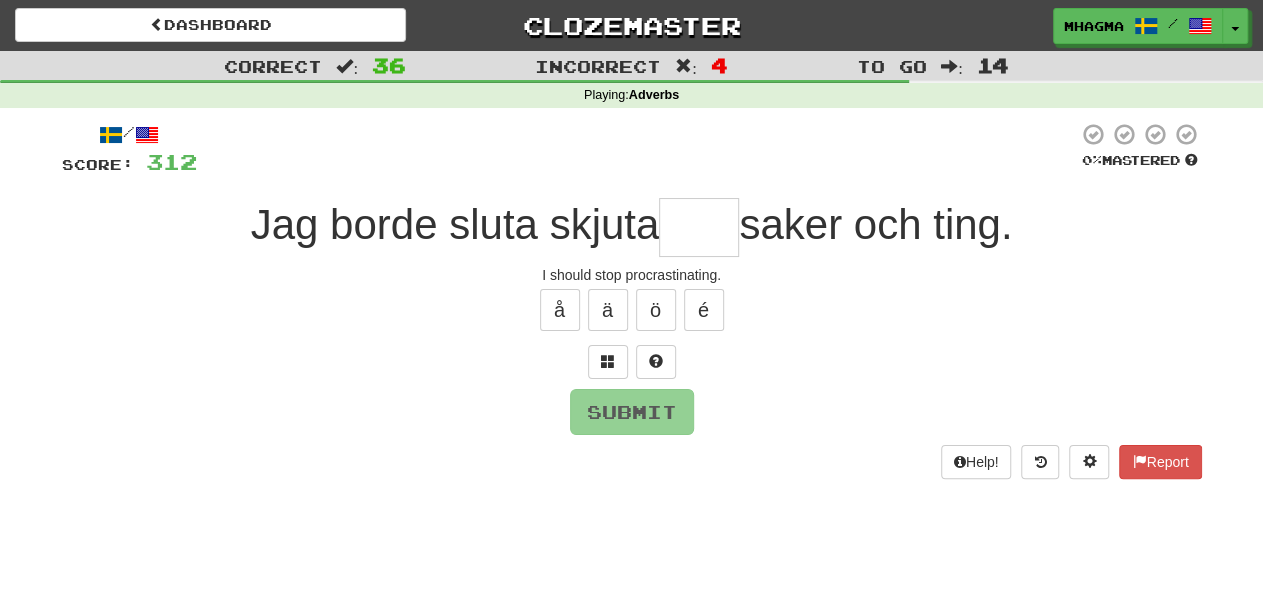 type on "***" 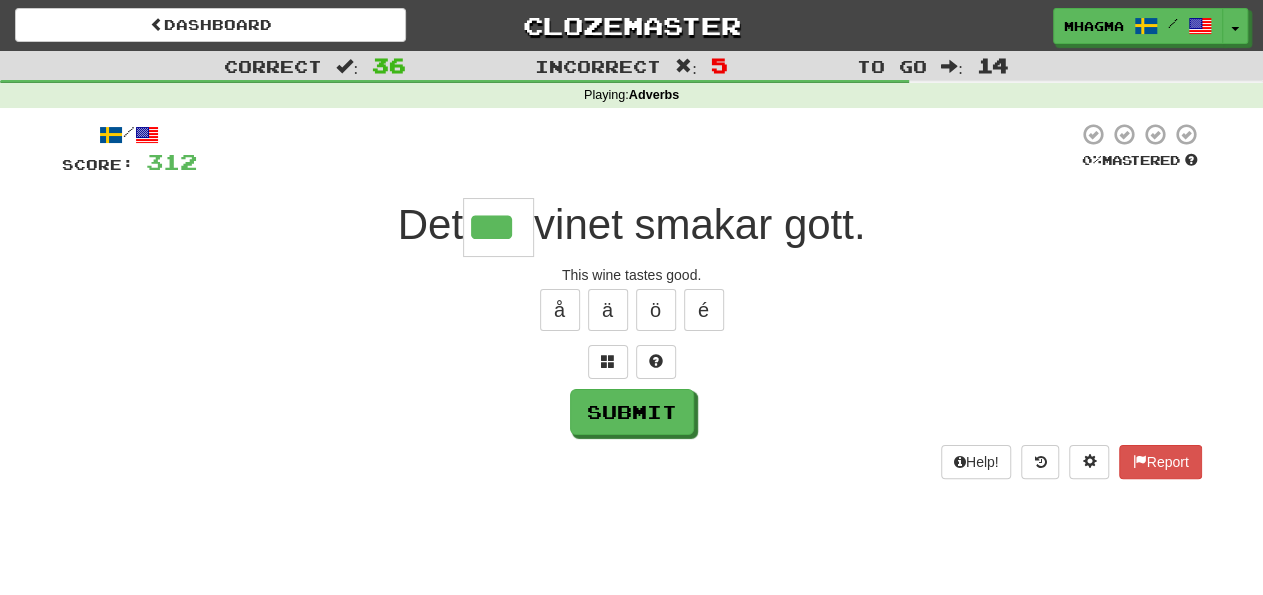 type on "***" 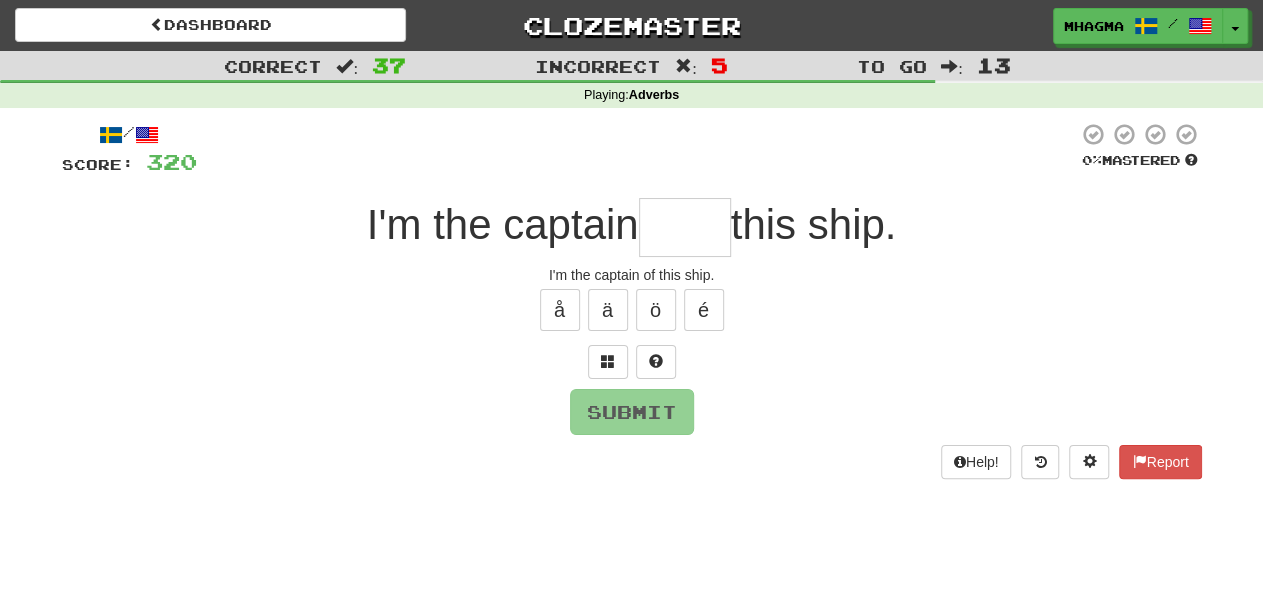 type on "*" 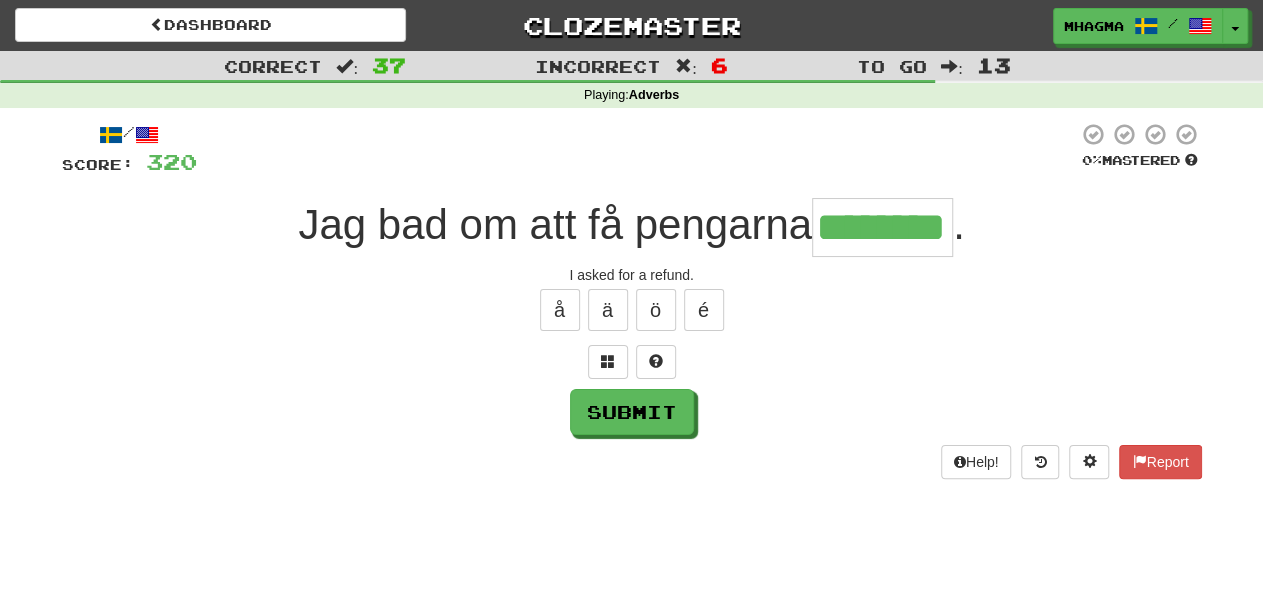type on "********" 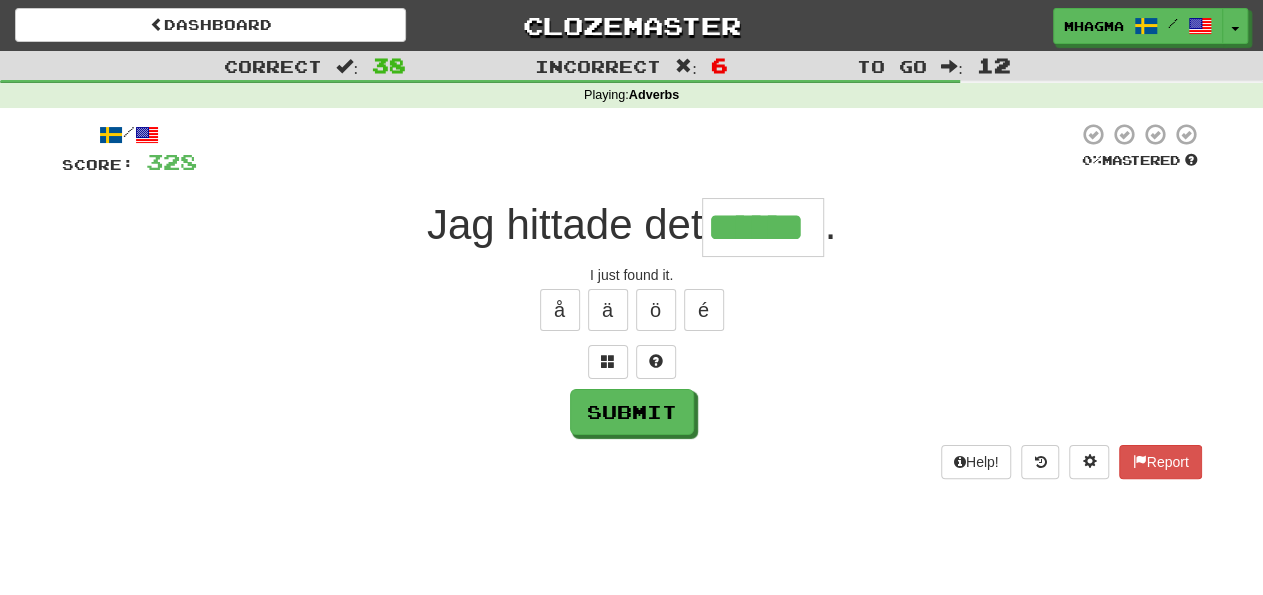 type on "******" 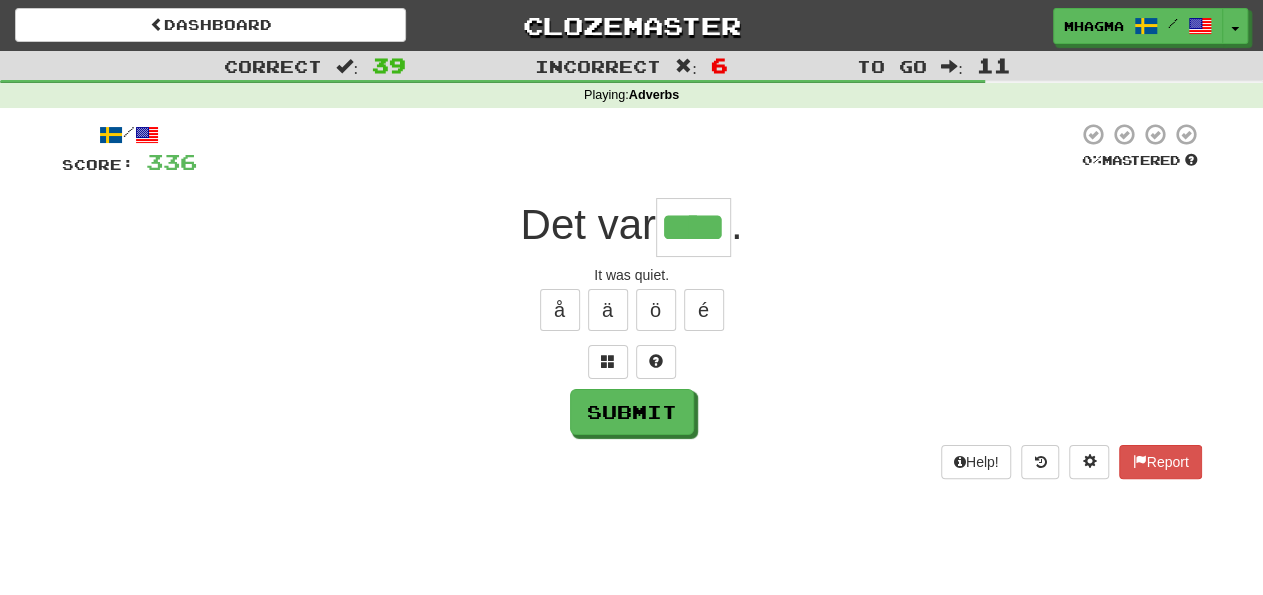 type on "****" 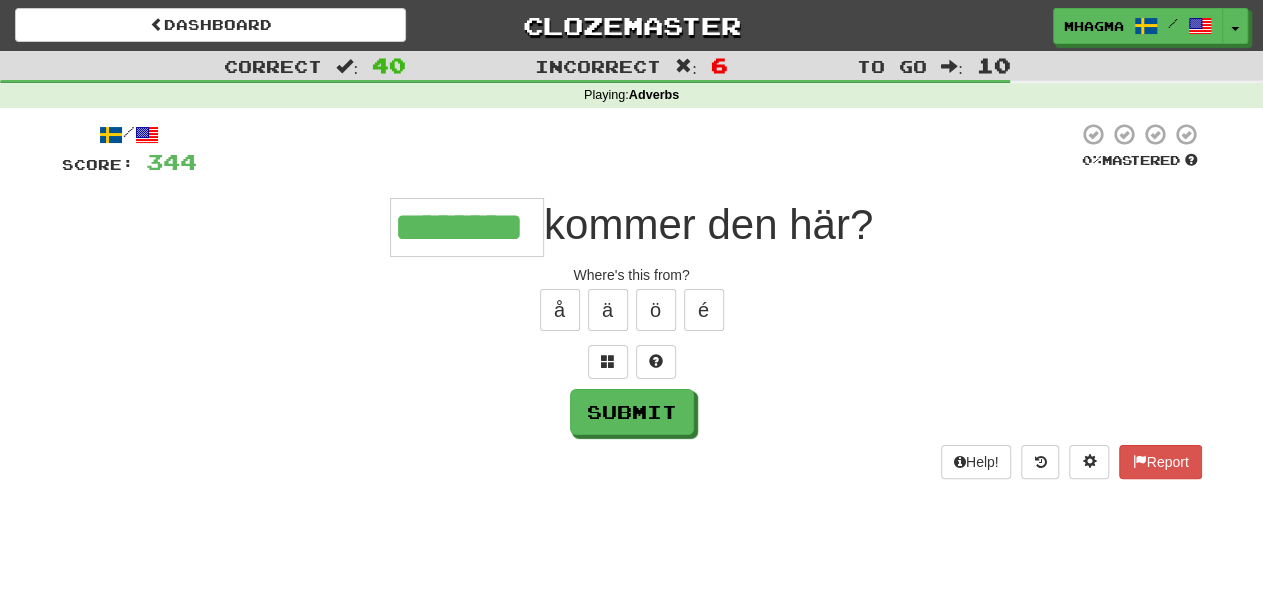 type on "********" 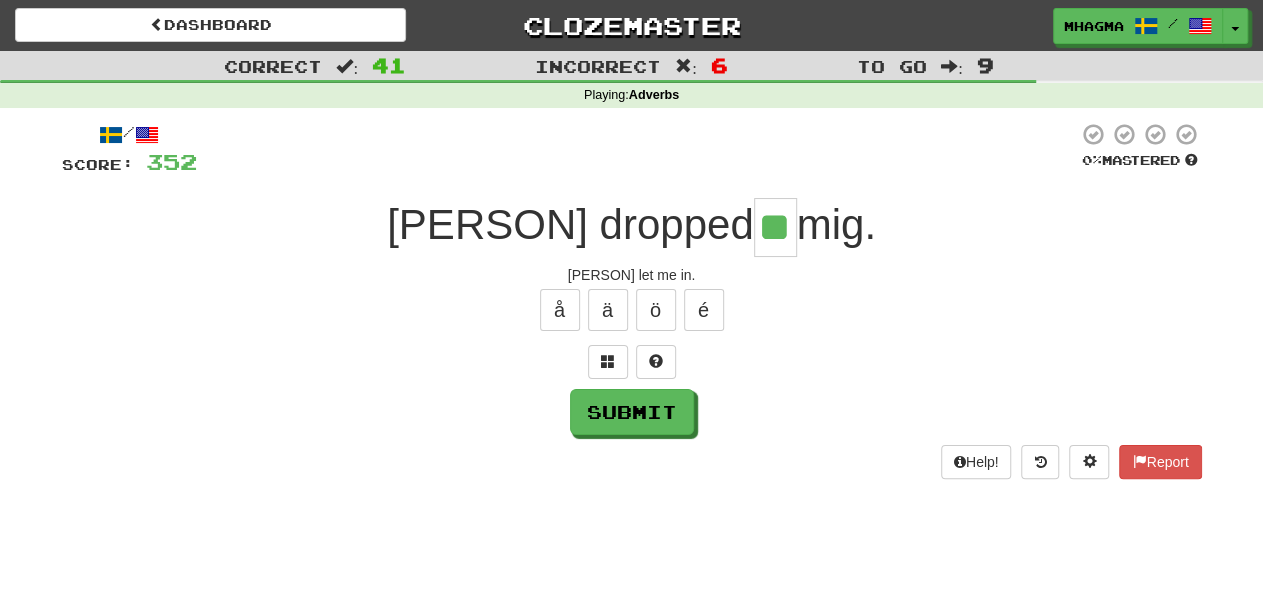 type on "**" 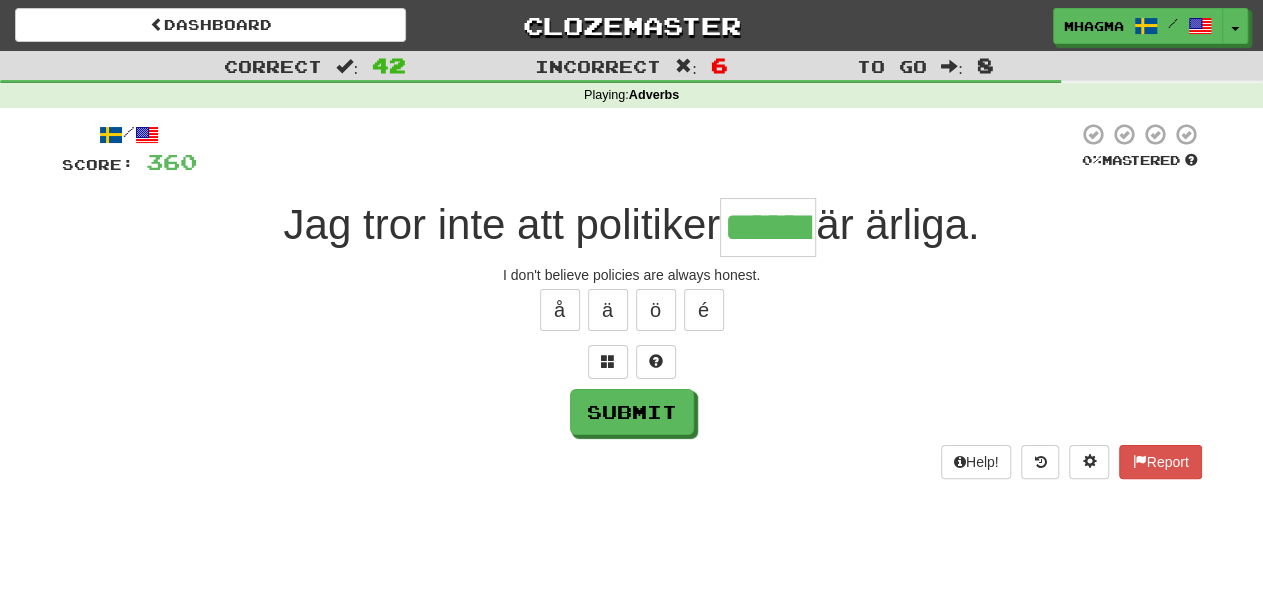 type on "******" 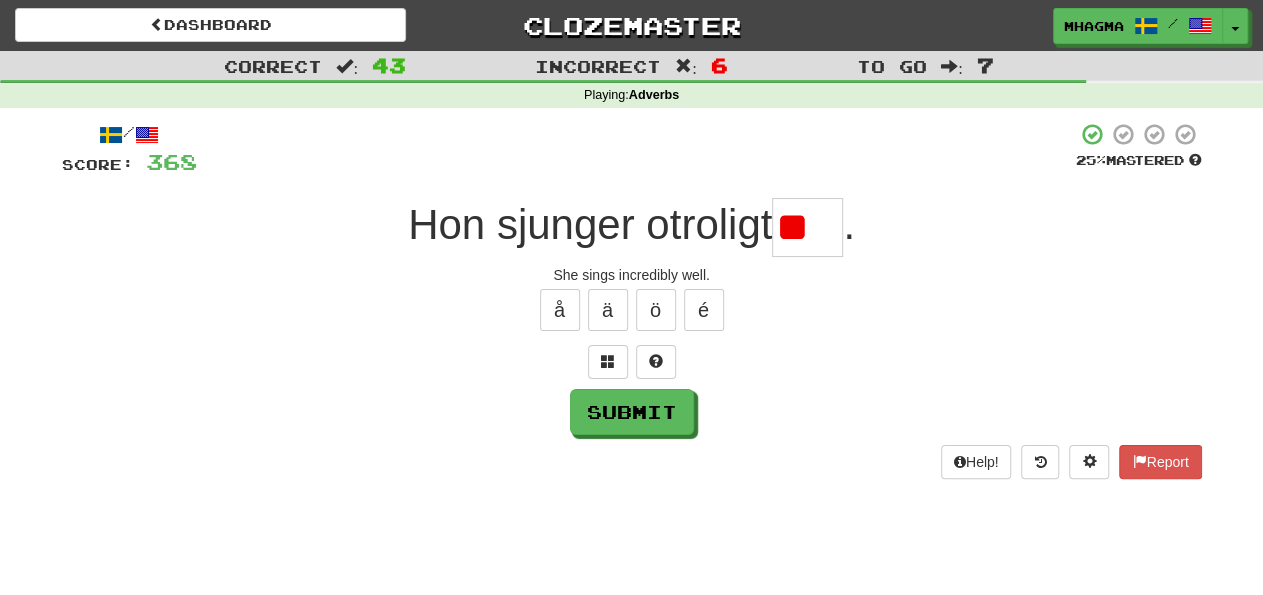 type on "*" 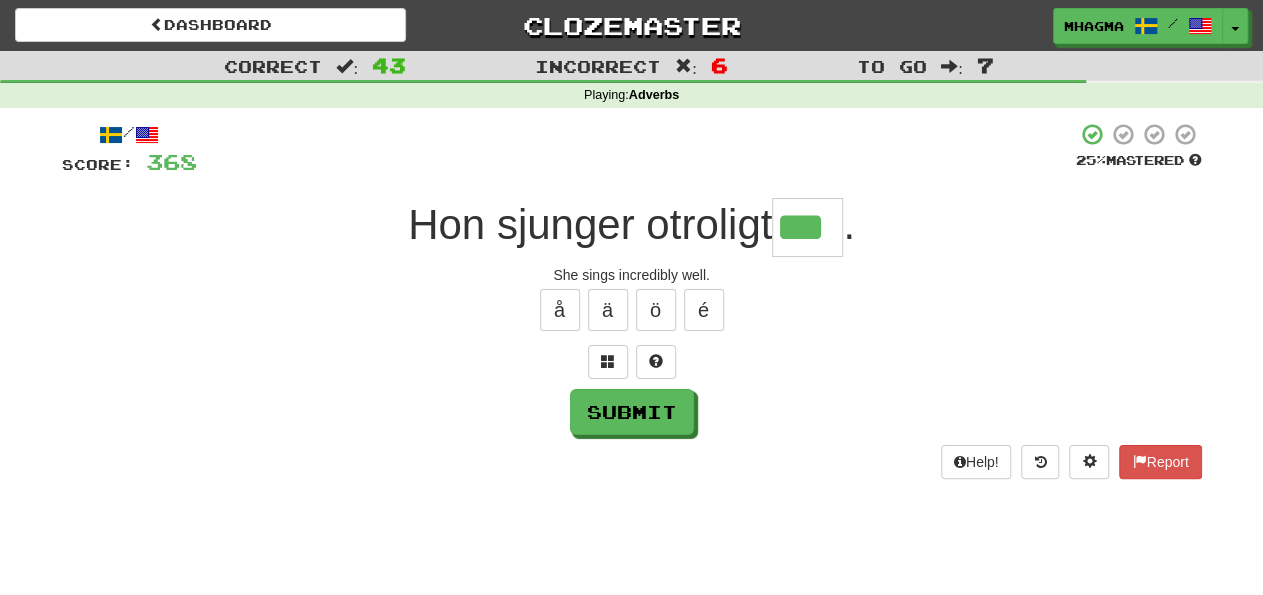 type on "***" 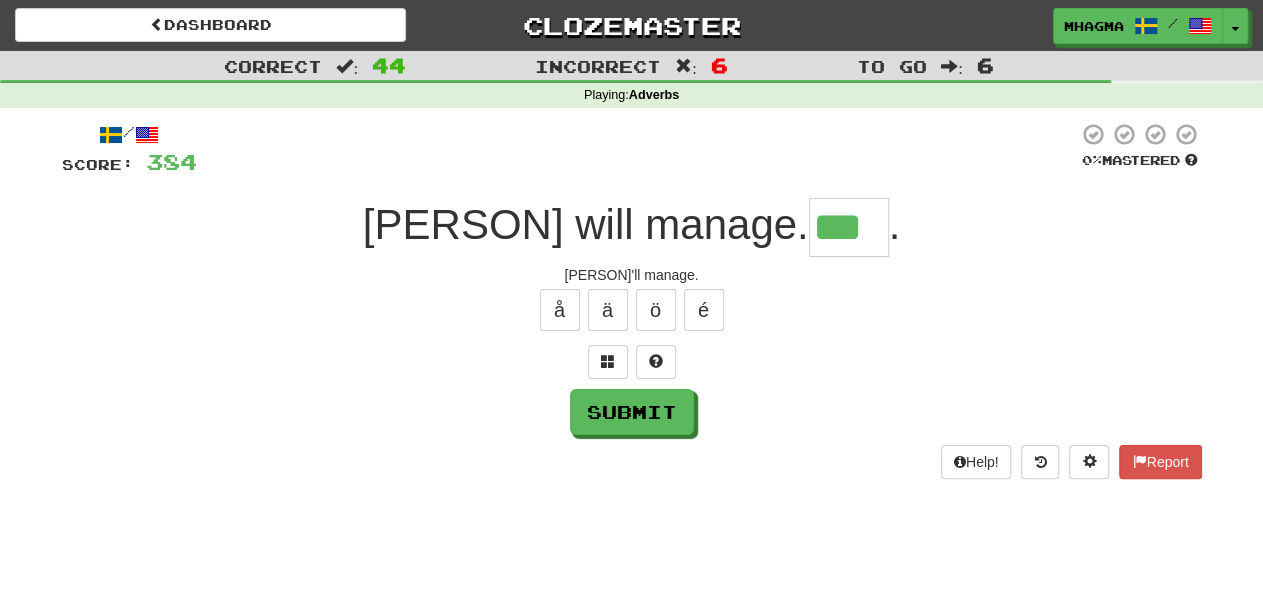 type on "***" 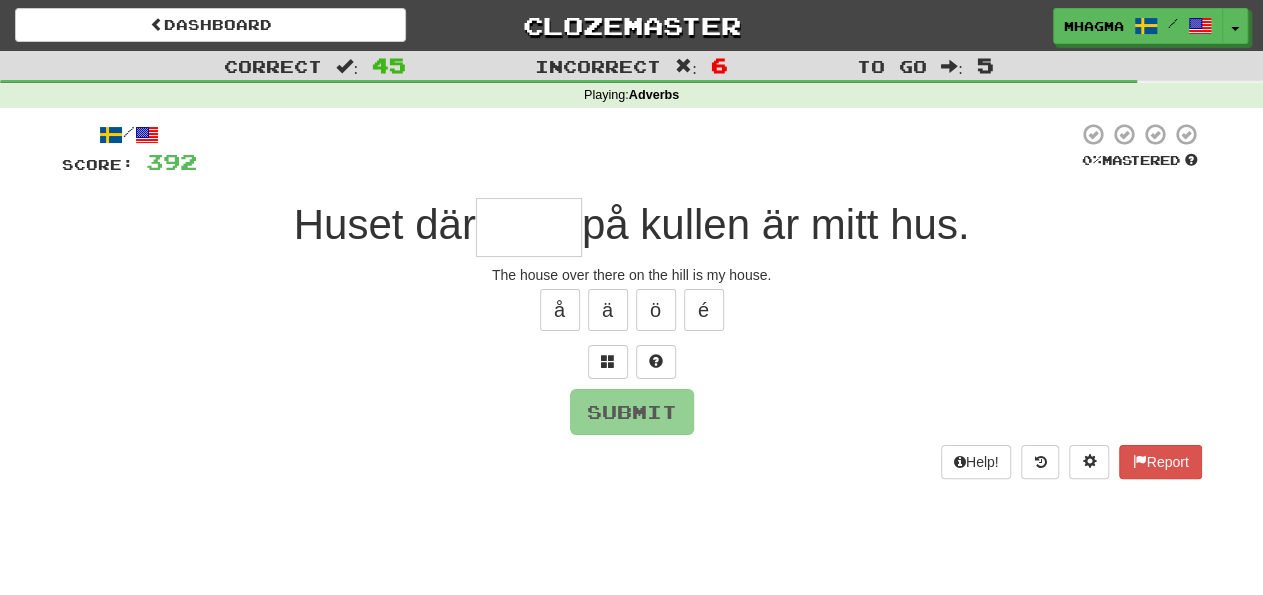 type on "*" 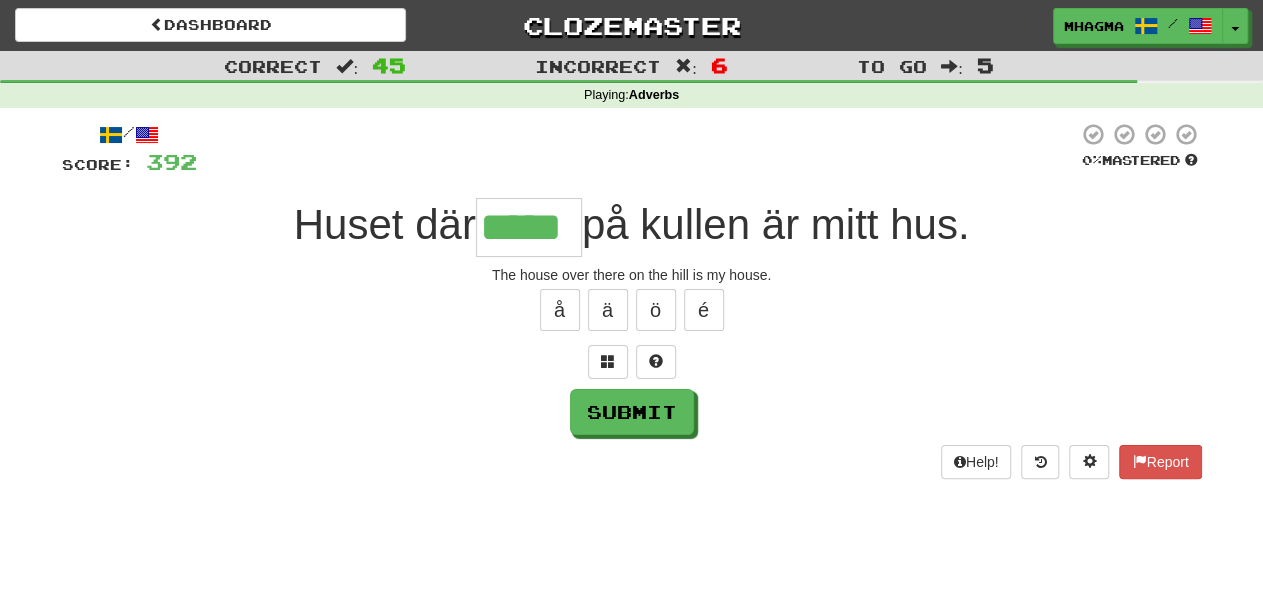 type on "*****" 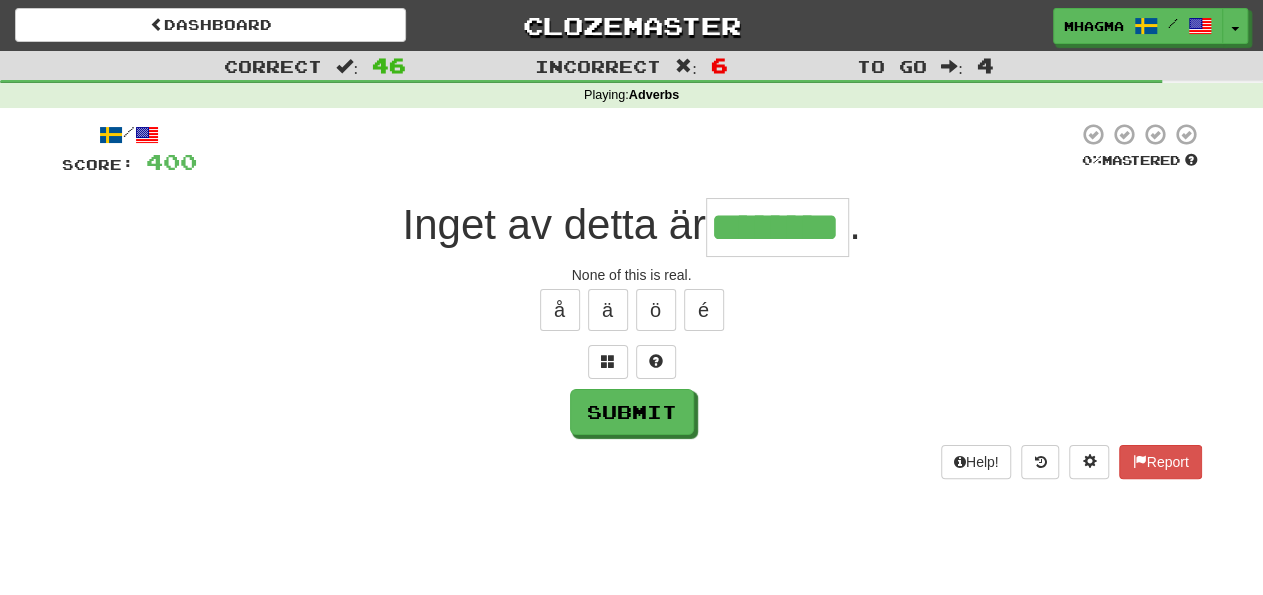 type on "********" 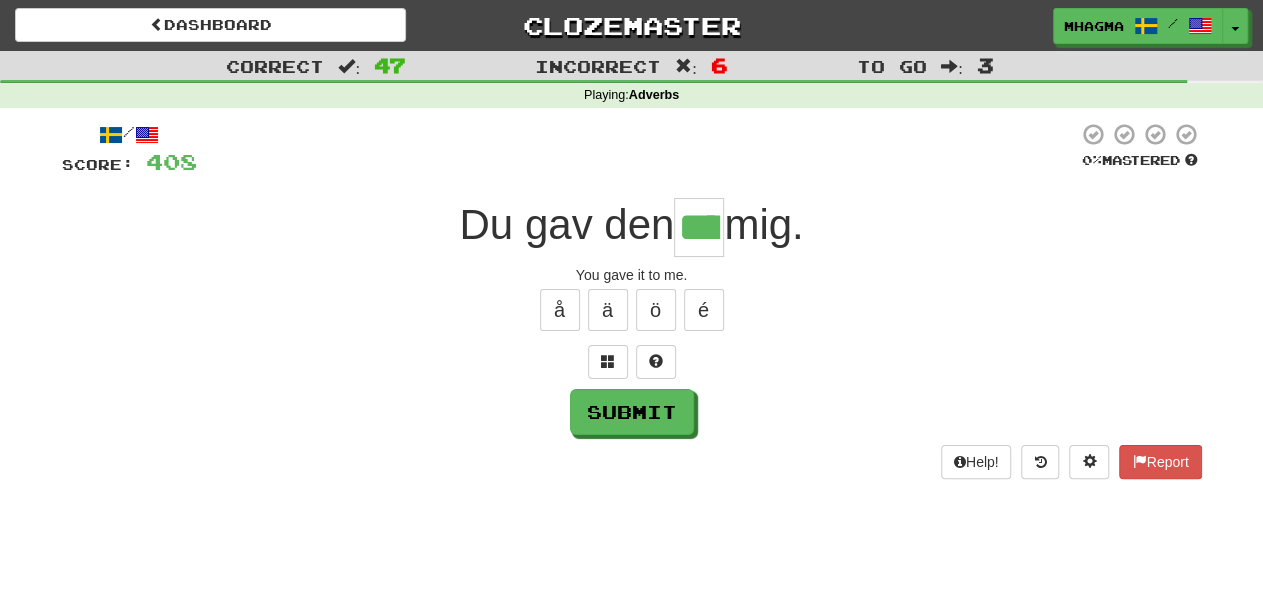 type on "****" 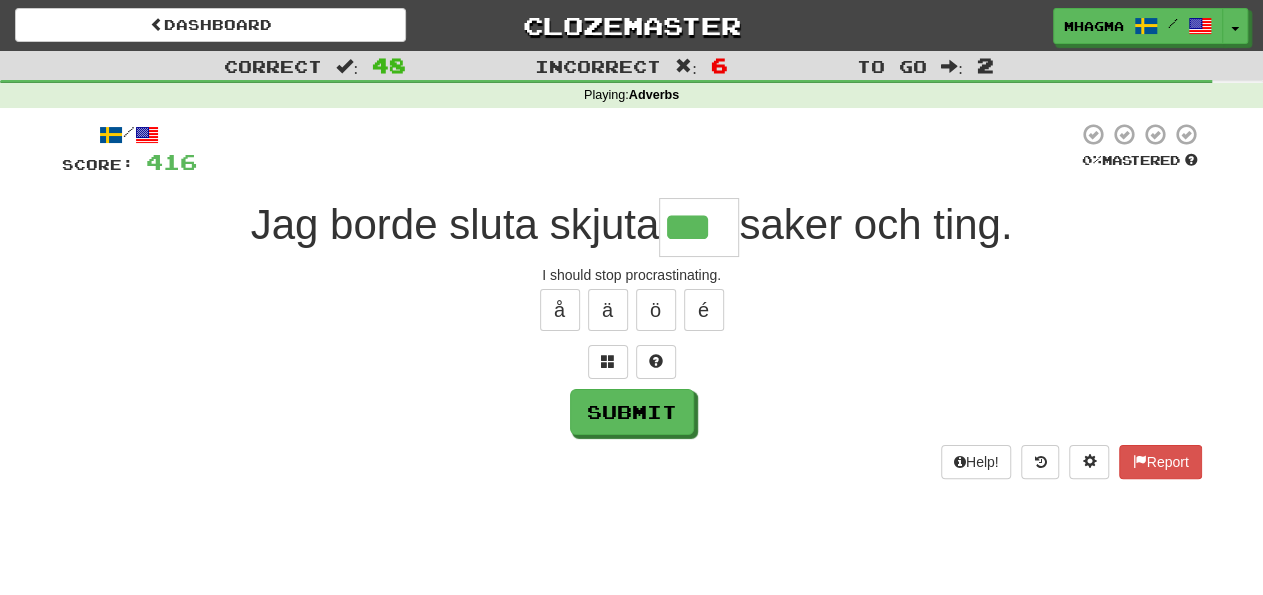 type on "***" 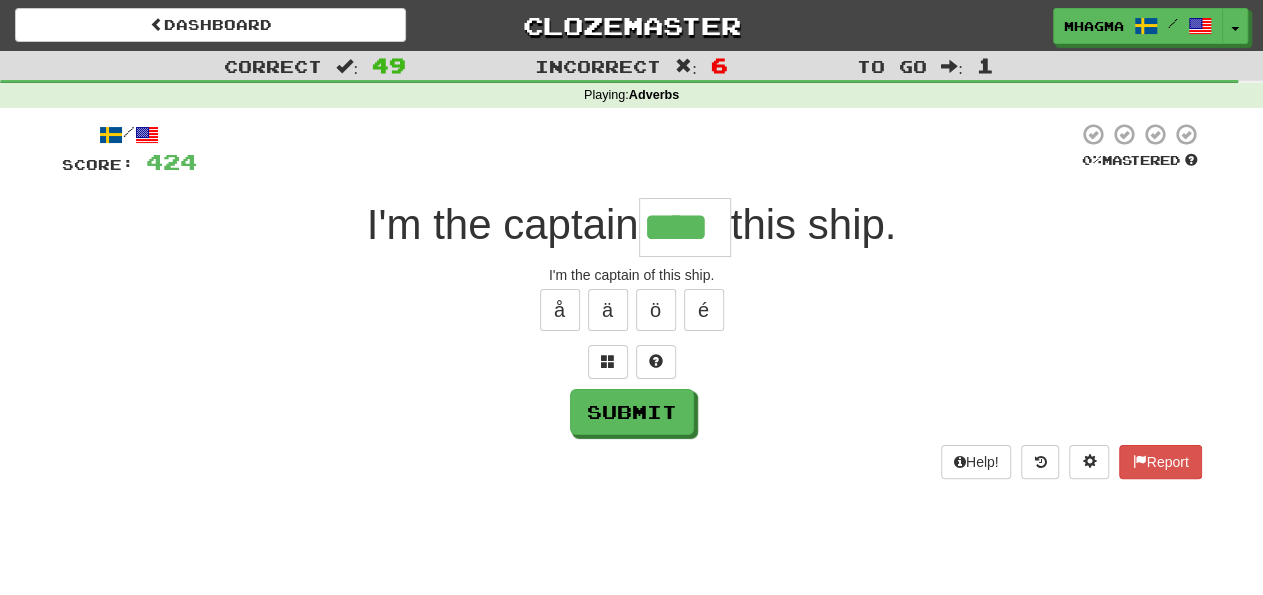 type on "****" 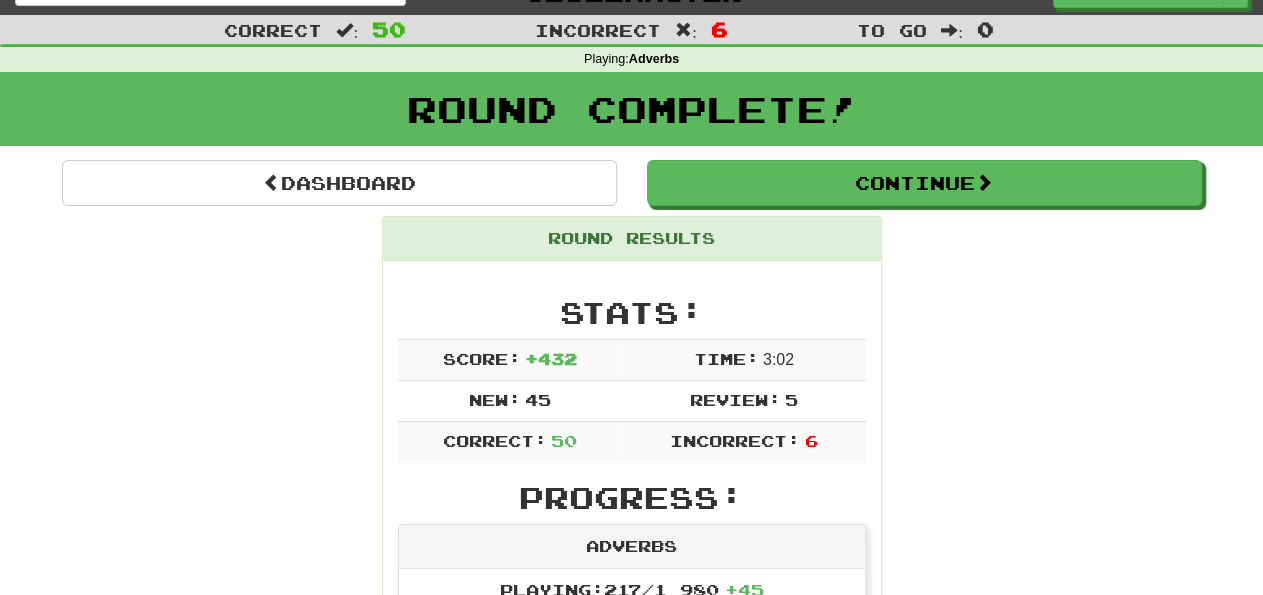 scroll, scrollTop: 0, scrollLeft: 0, axis: both 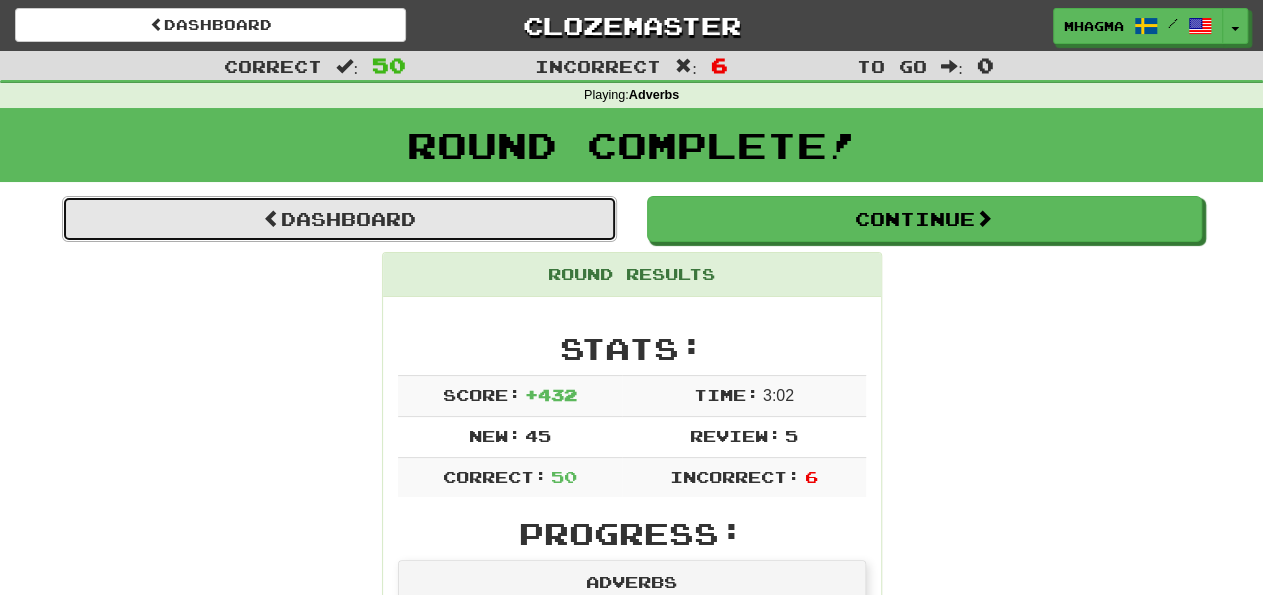click at bounding box center (272, 218) 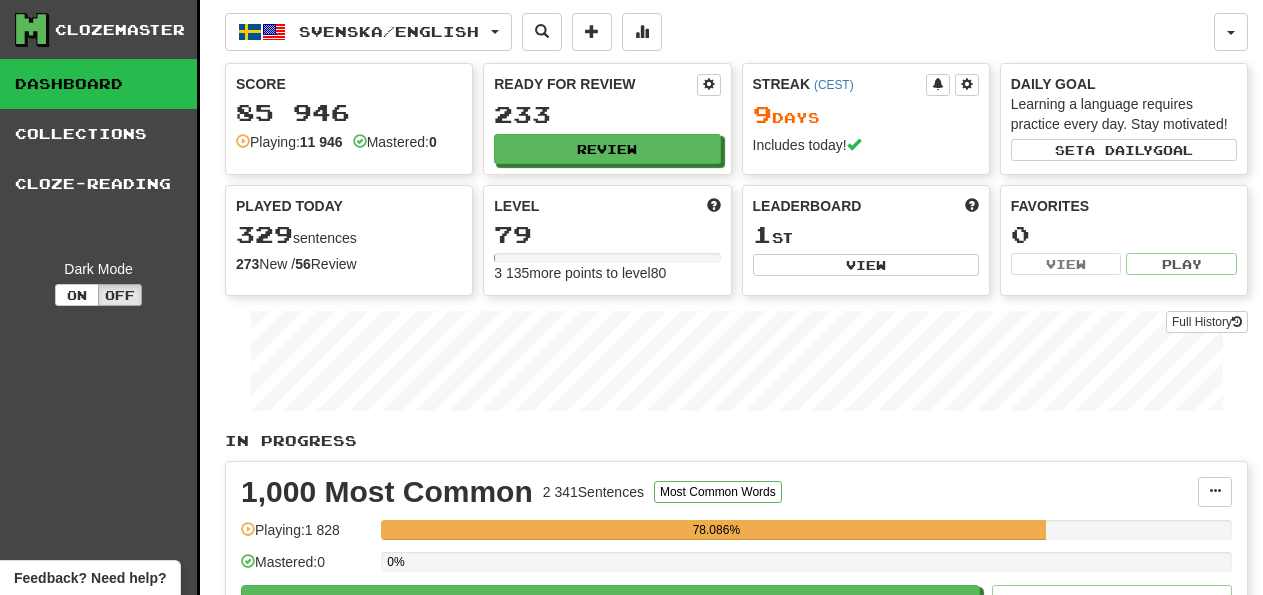 scroll, scrollTop: 0, scrollLeft: 0, axis: both 